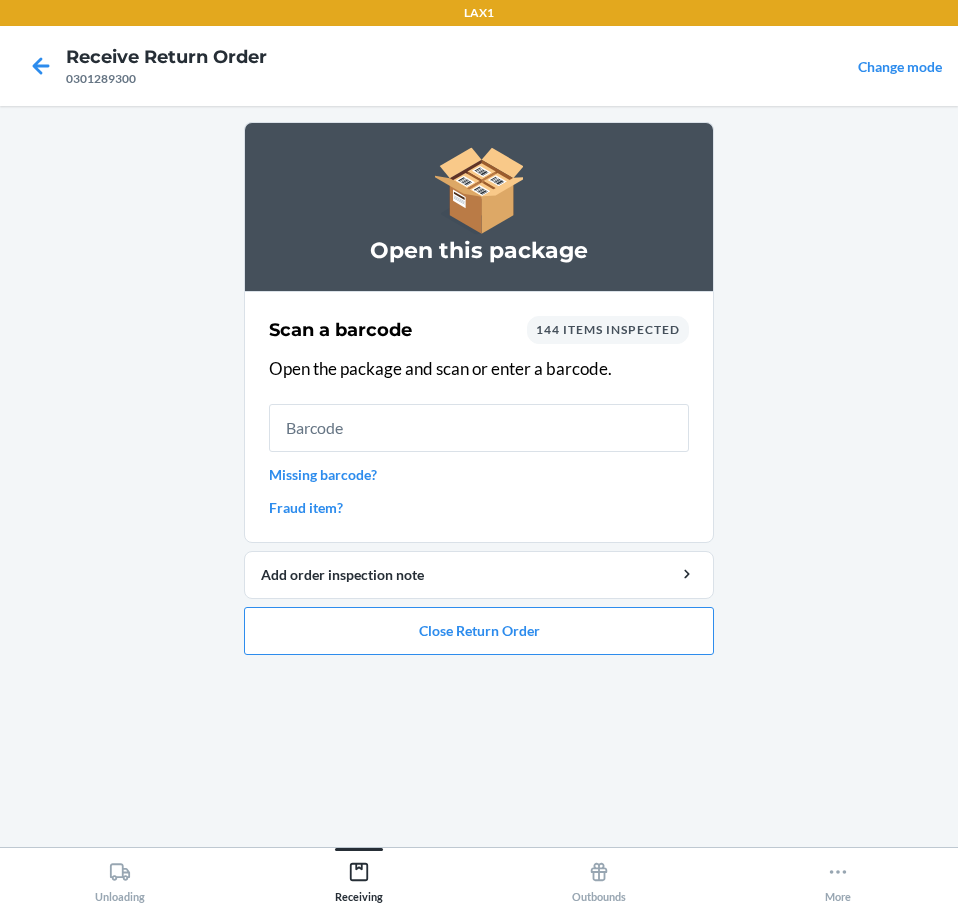 scroll, scrollTop: 0, scrollLeft: 0, axis: both 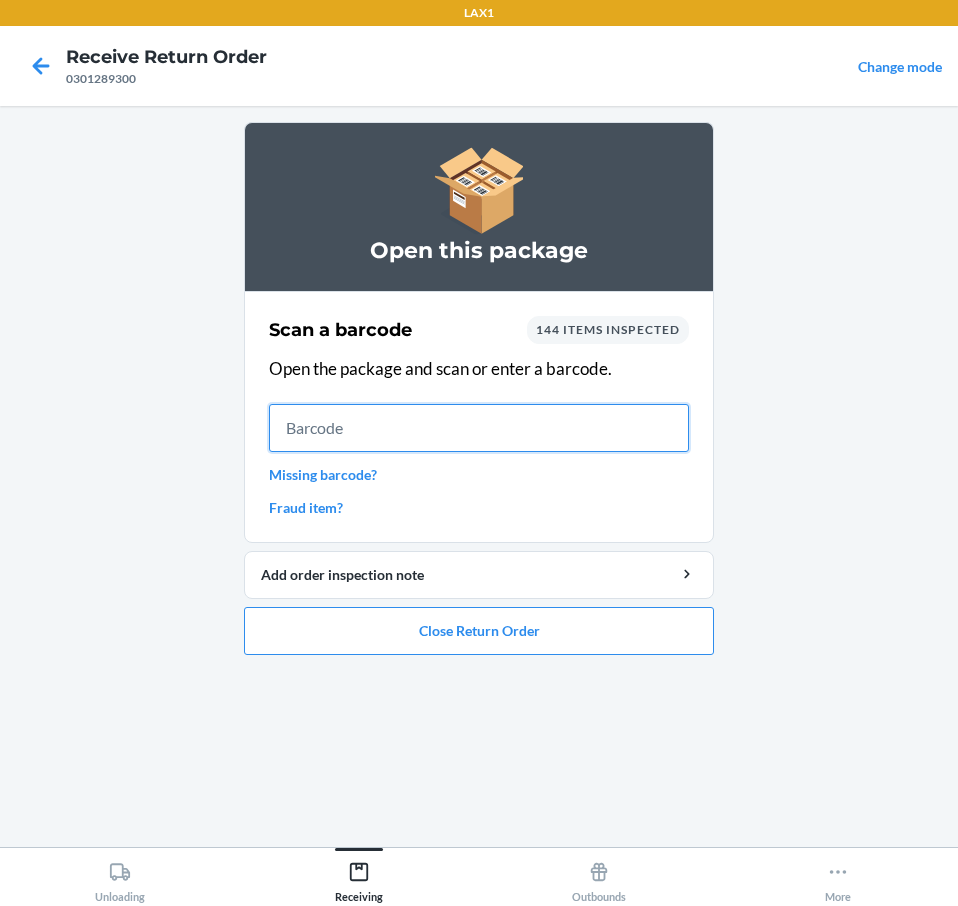click at bounding box center (479, 428) 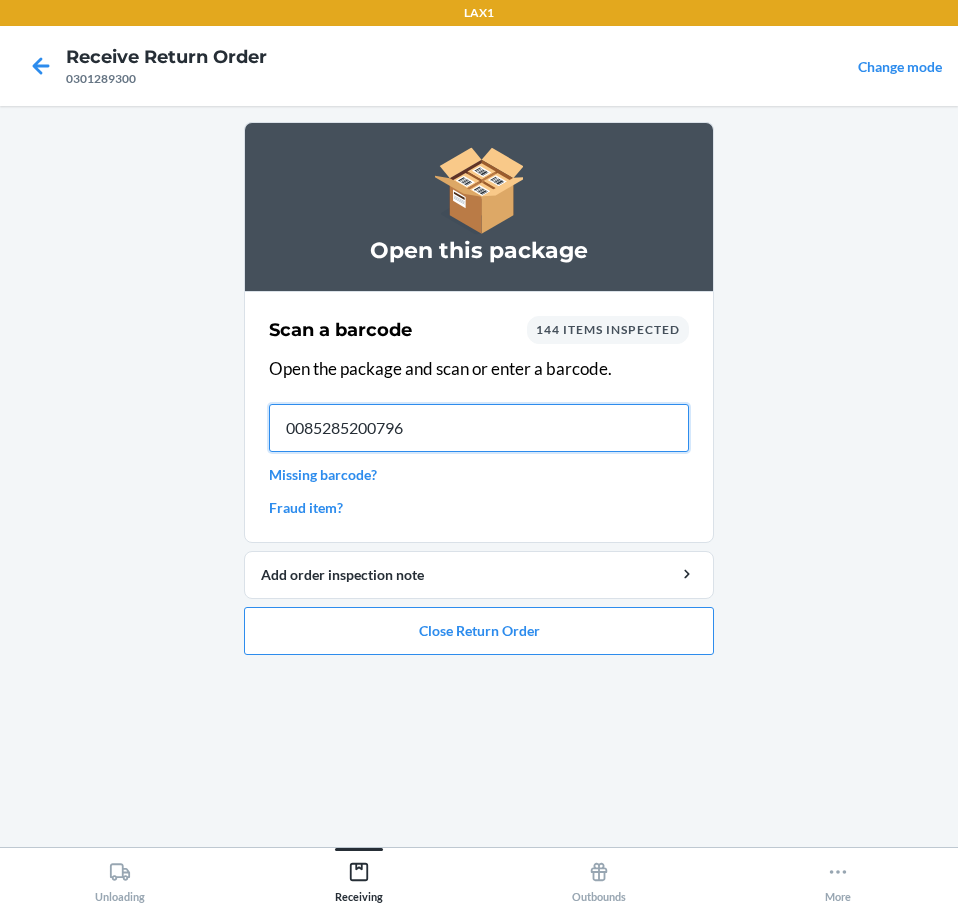 type on "00852852007962" 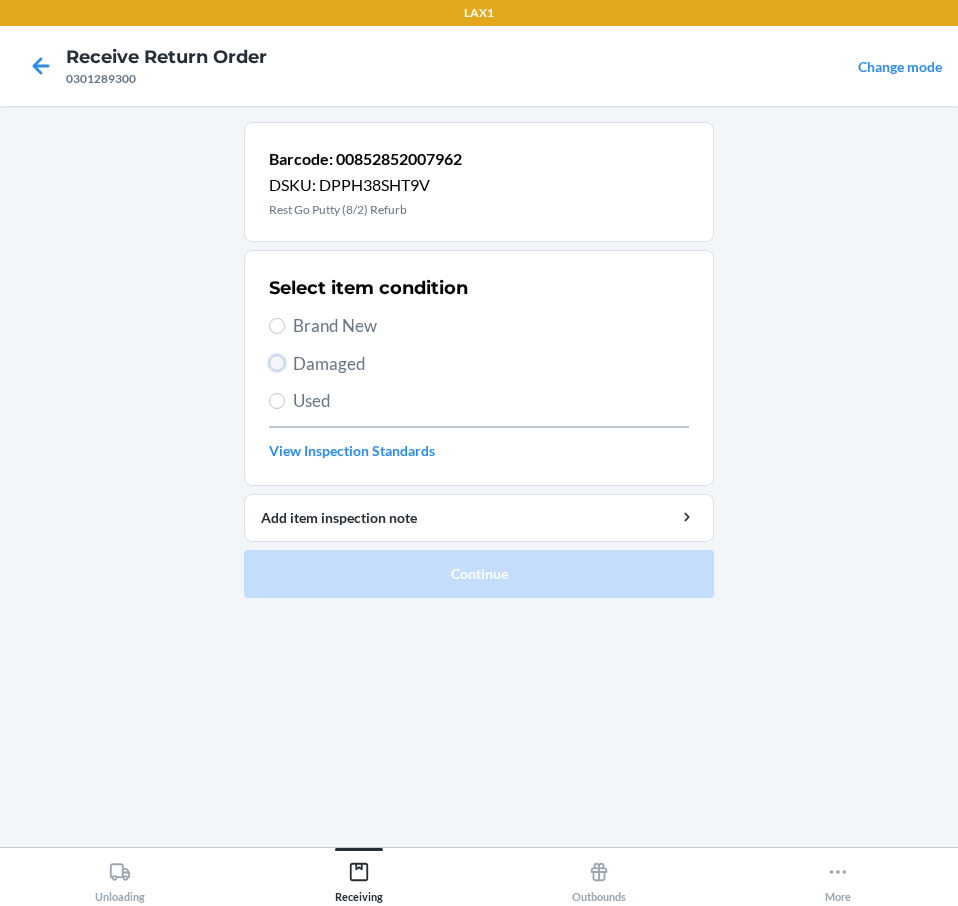 click on "Damaged" at bounding box center (277, 363) 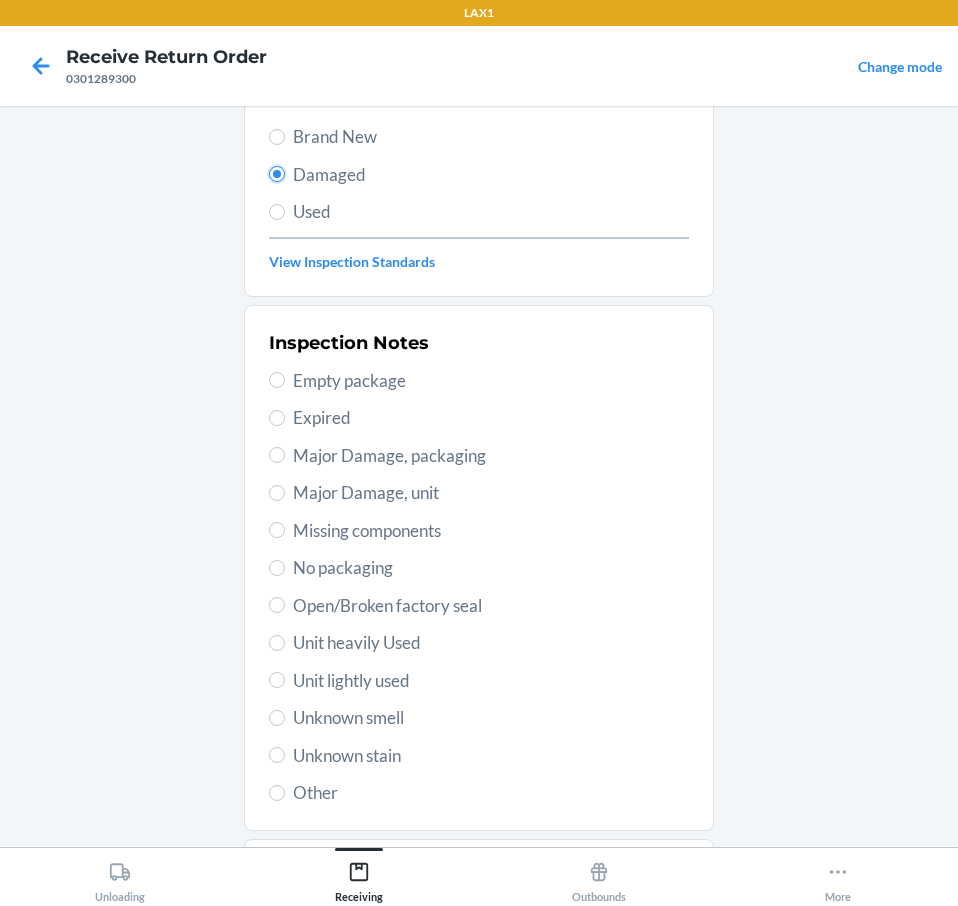scroll, scrollTop: 200, scrollLeft: 0, axis: vertical 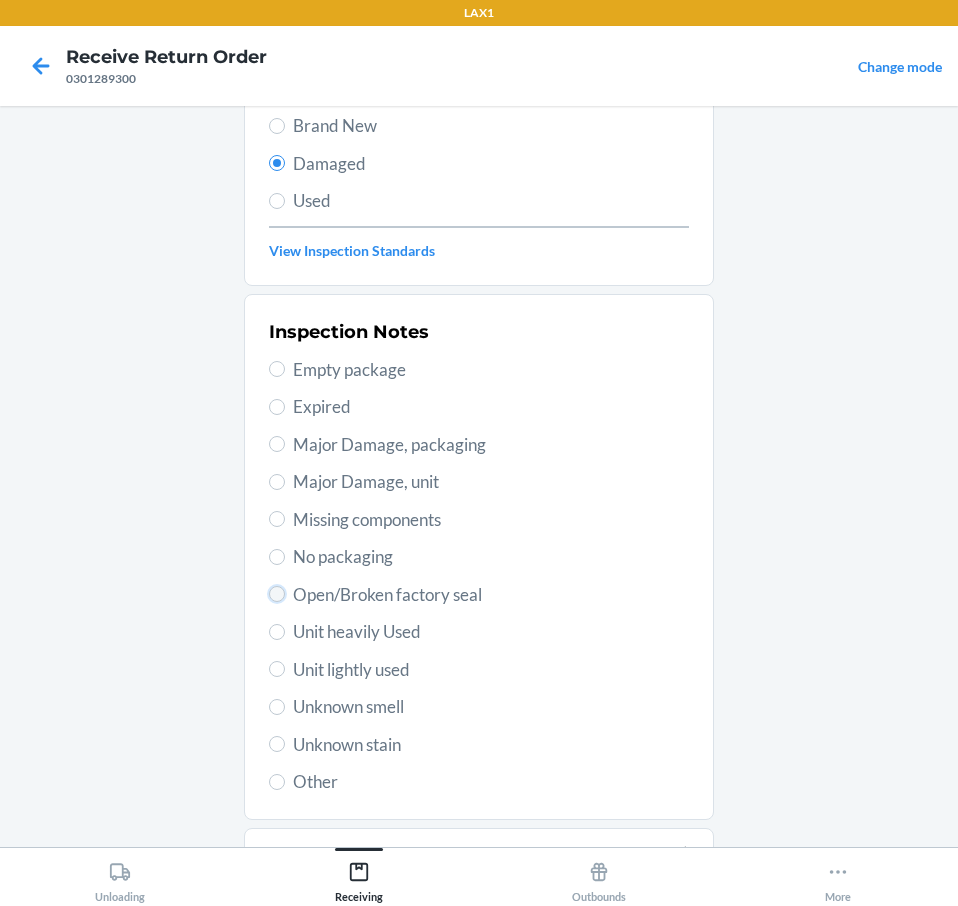 click on "Open/Broken factory seal" at bounding box center [277, 594] 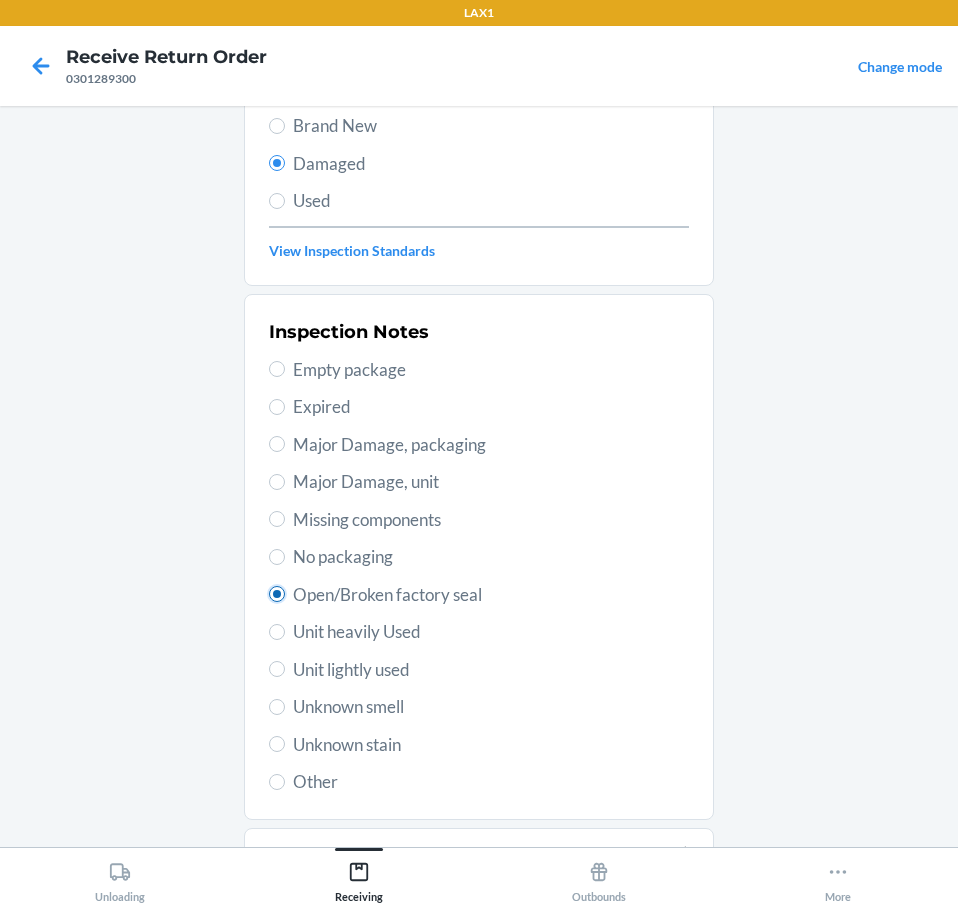 radio on "true" 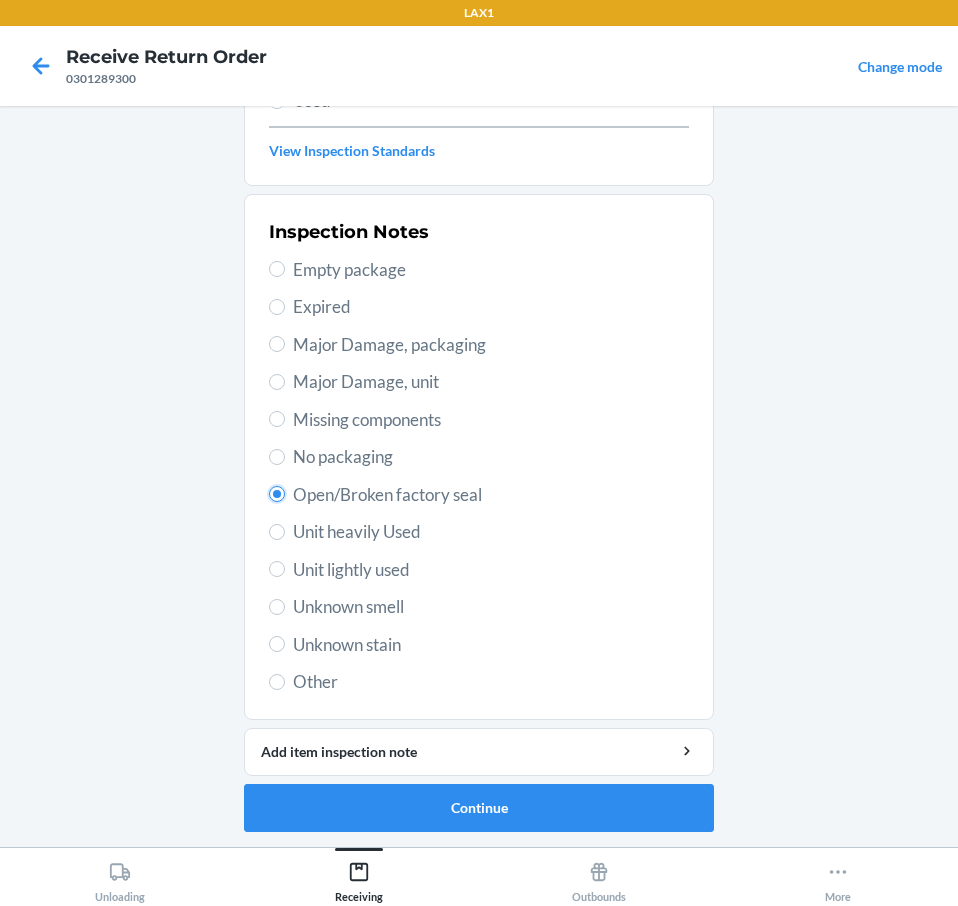 scroll, scrollTop: 301, scrollLeft: 0, axis: vertical 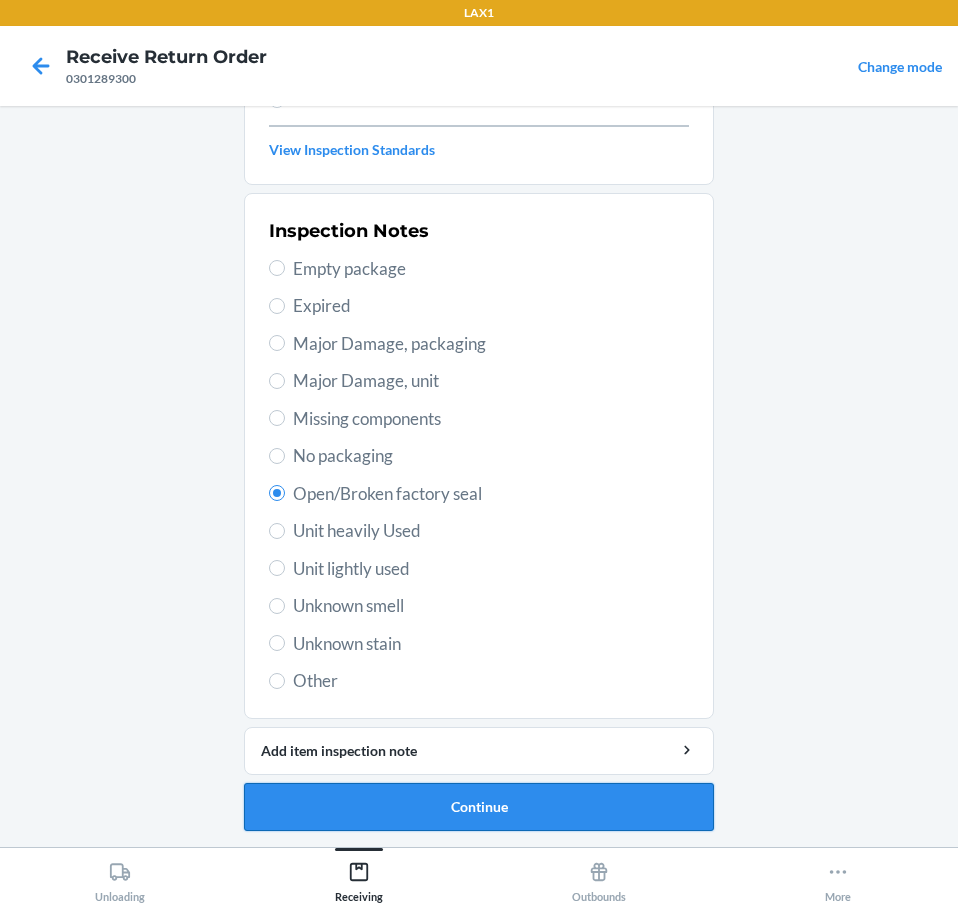 click on "Continue" at bounding box center (479, 807) 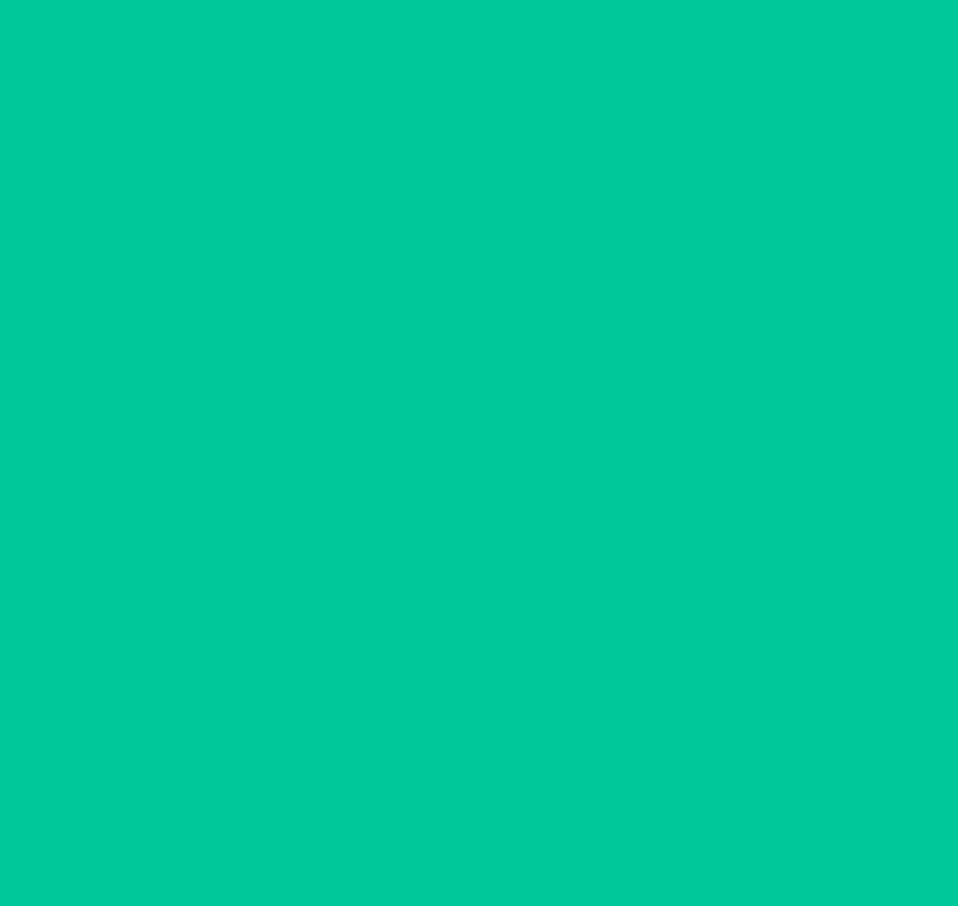 scroll, scrollTop: 136, scrollLeft: 0, axis: vertical 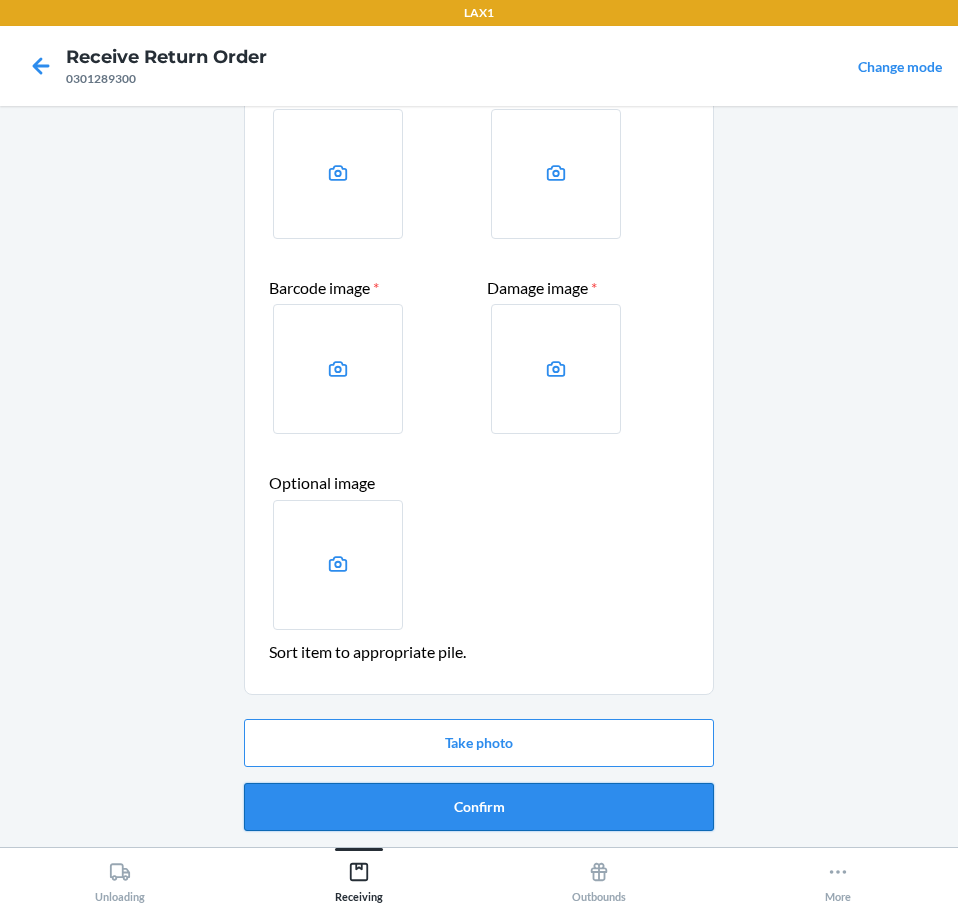 click on "Confirm" at bounding box center [479, 807] 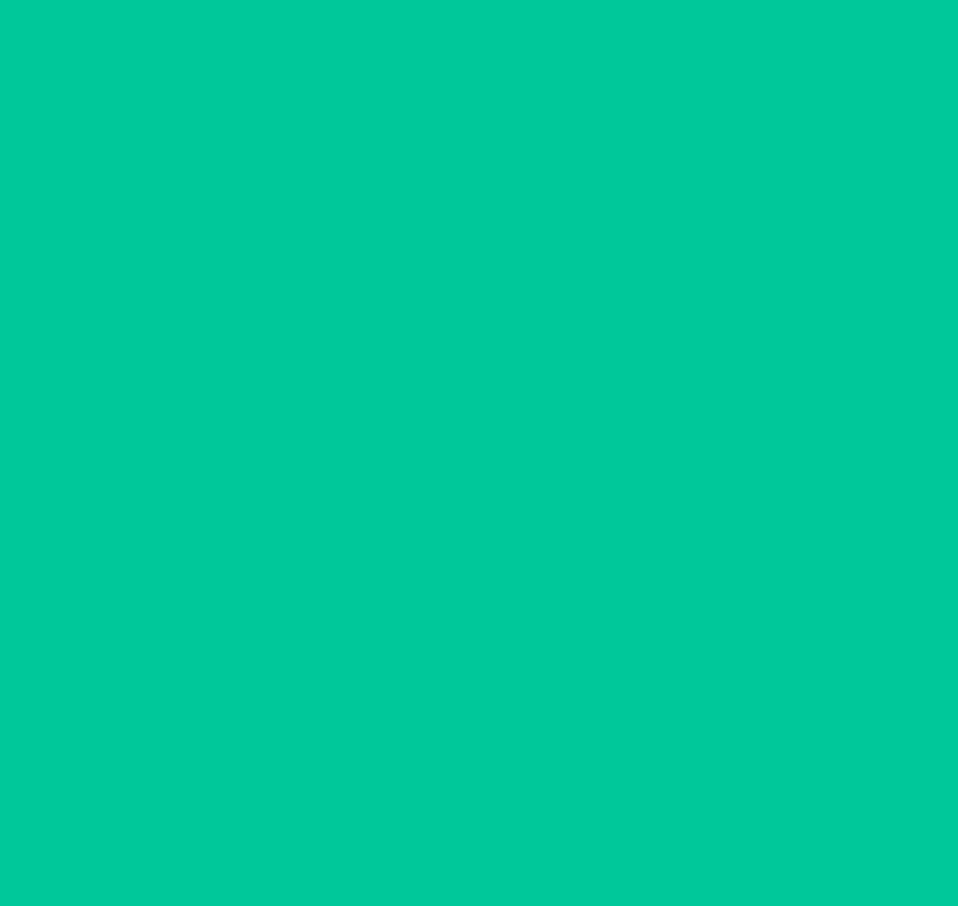 scroll, scrollTop: 0, scrollLeft: 0, axis: both 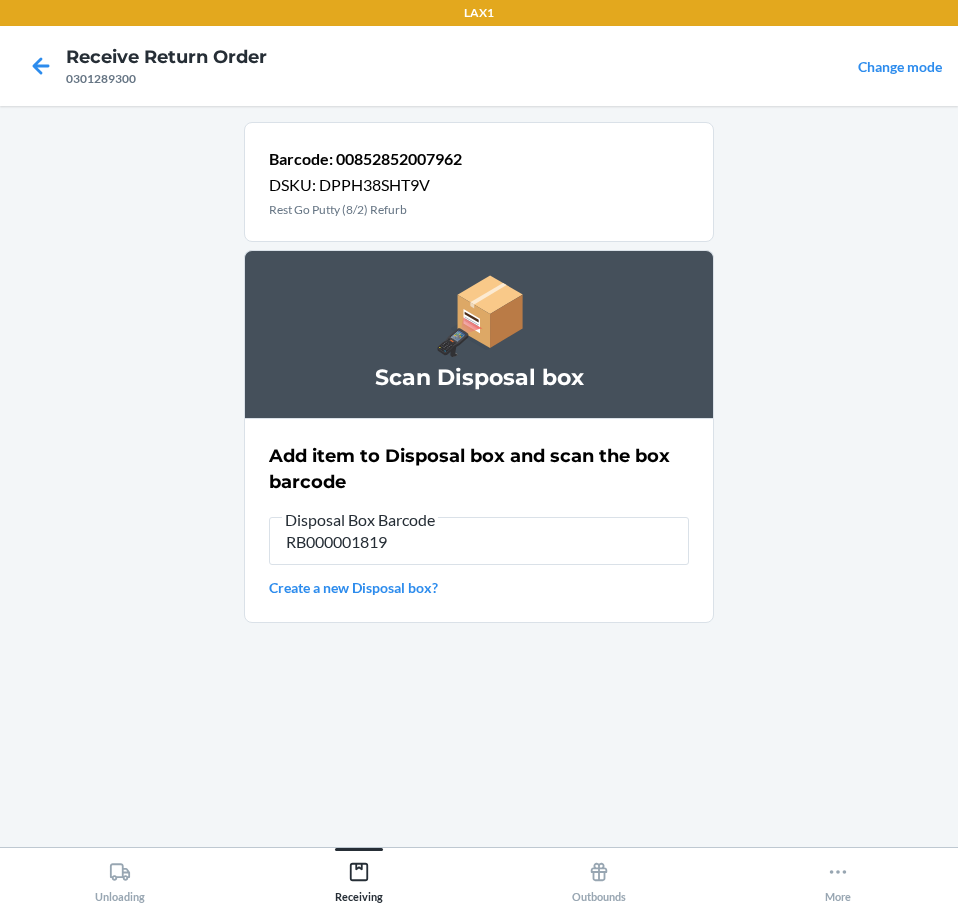 type on "RB000001819" 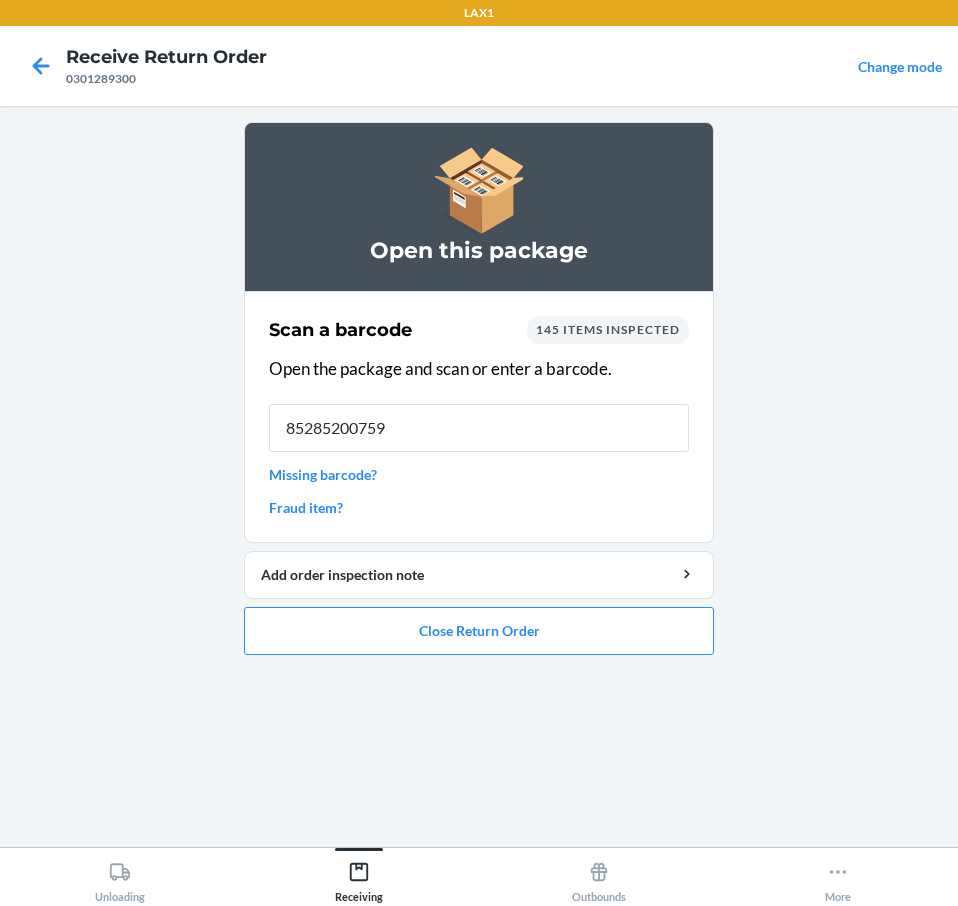 type on "852852007597" 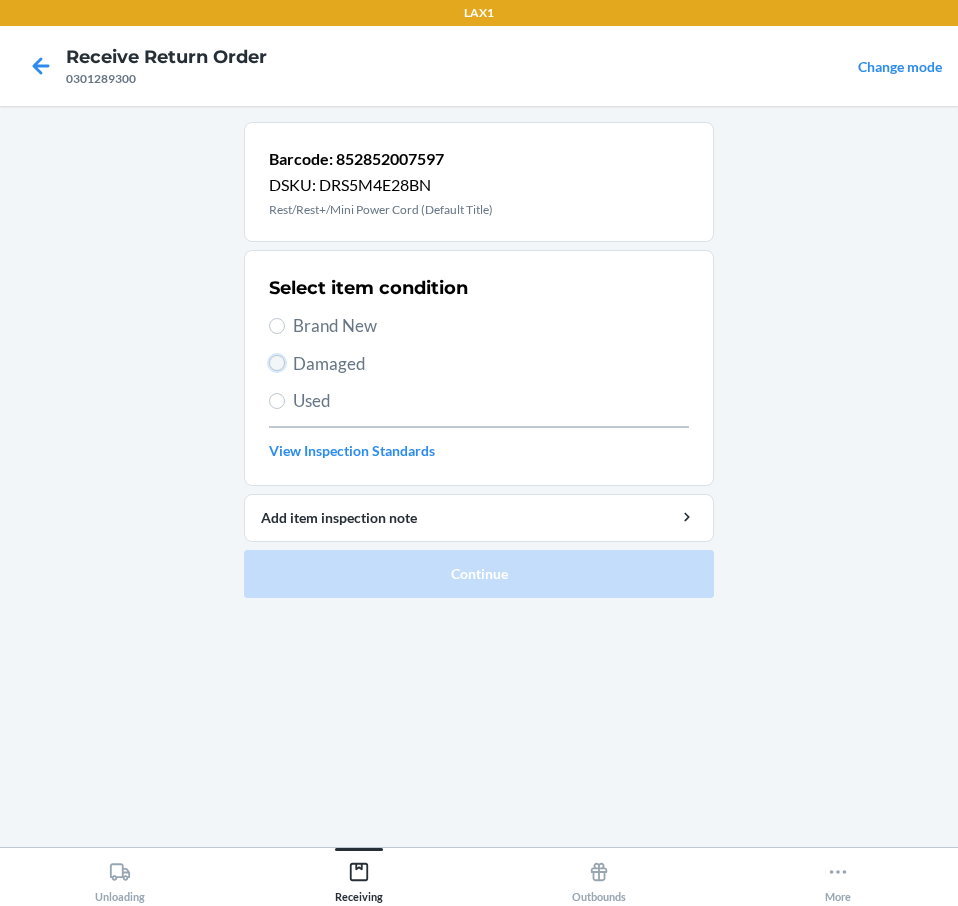click on "Damaged" at bounding box center [277, 363] 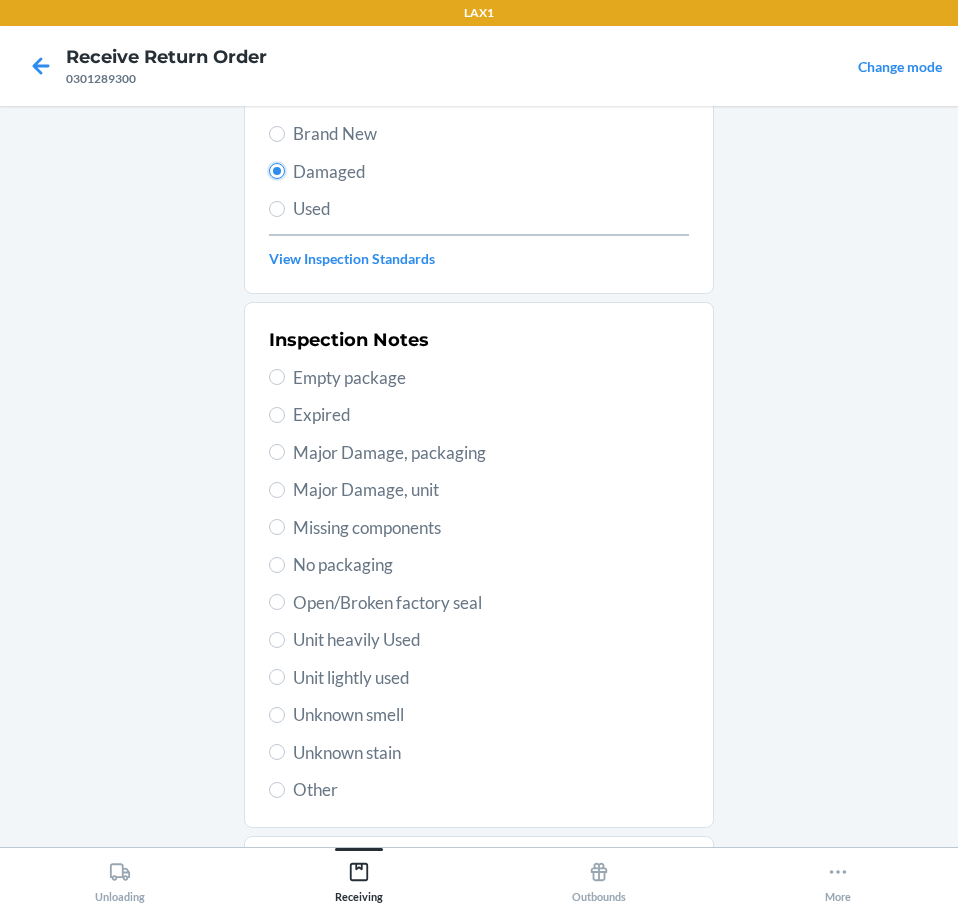 scroll, scrollTop: 200, scrollLeft: 0, axis: vertical 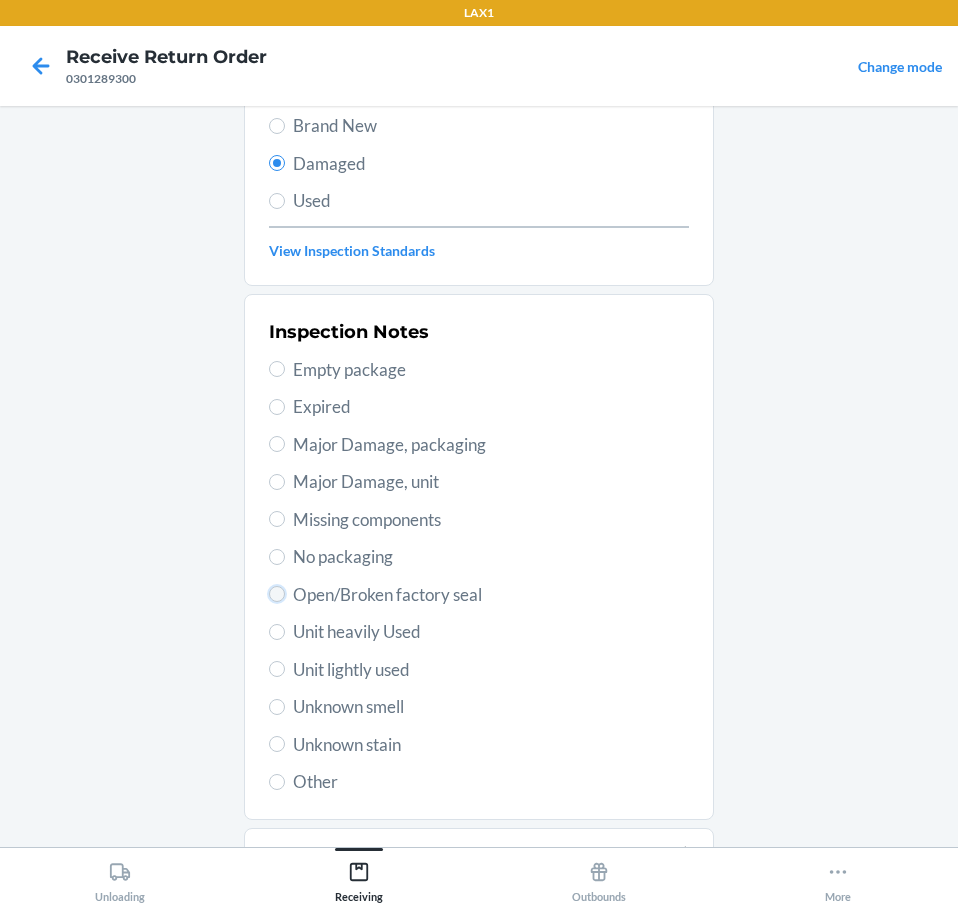 click on "Open/Broken factory seal" at bounding box center (277, 594) 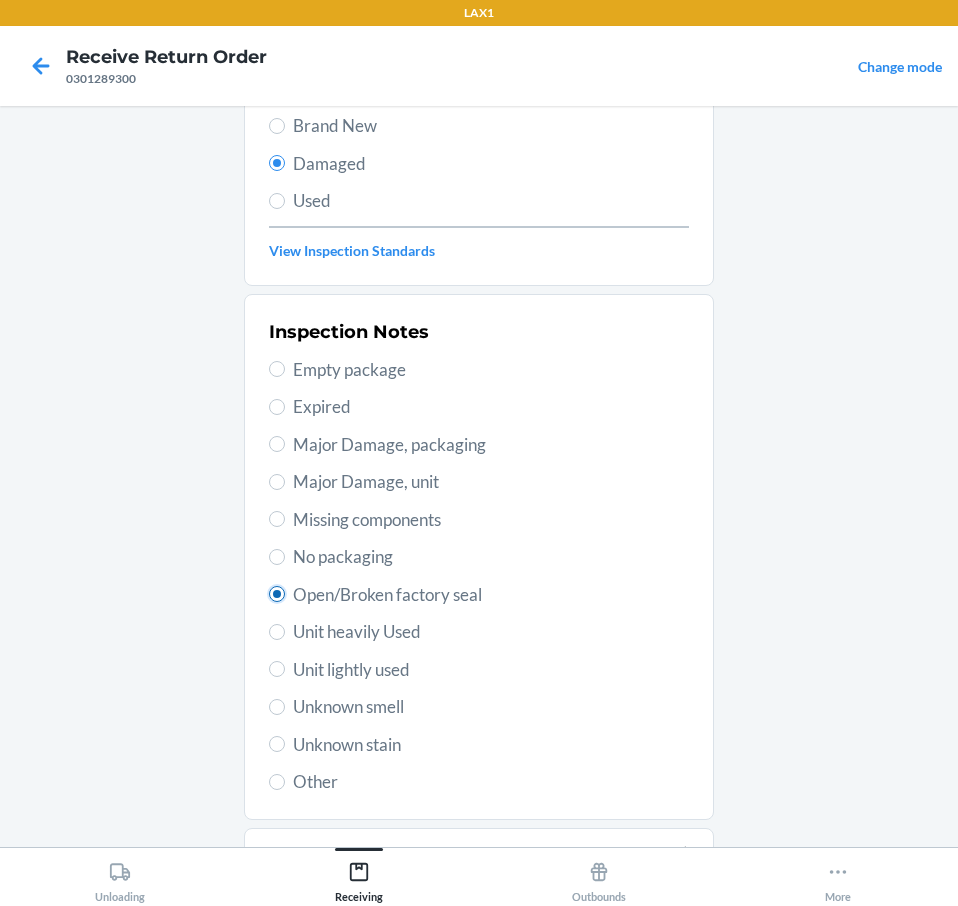 radio on "true" 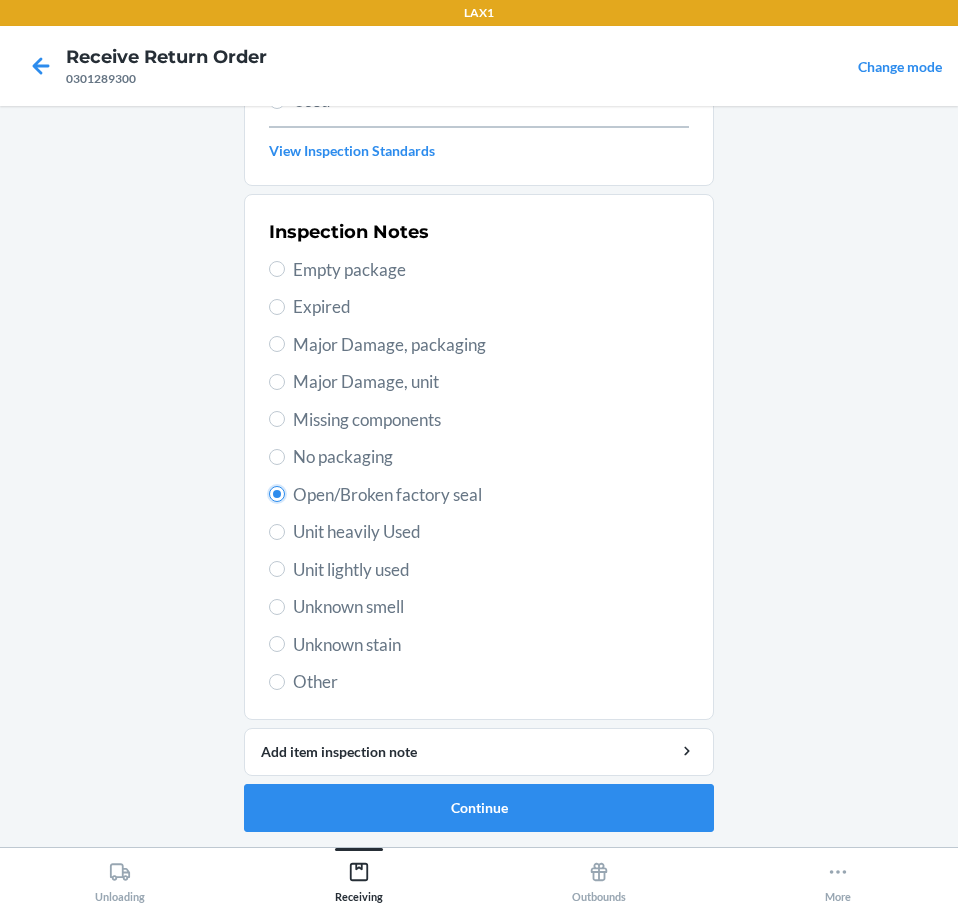 scroll, scrollTop: 301, scrollLeft: 0, axis: vertical 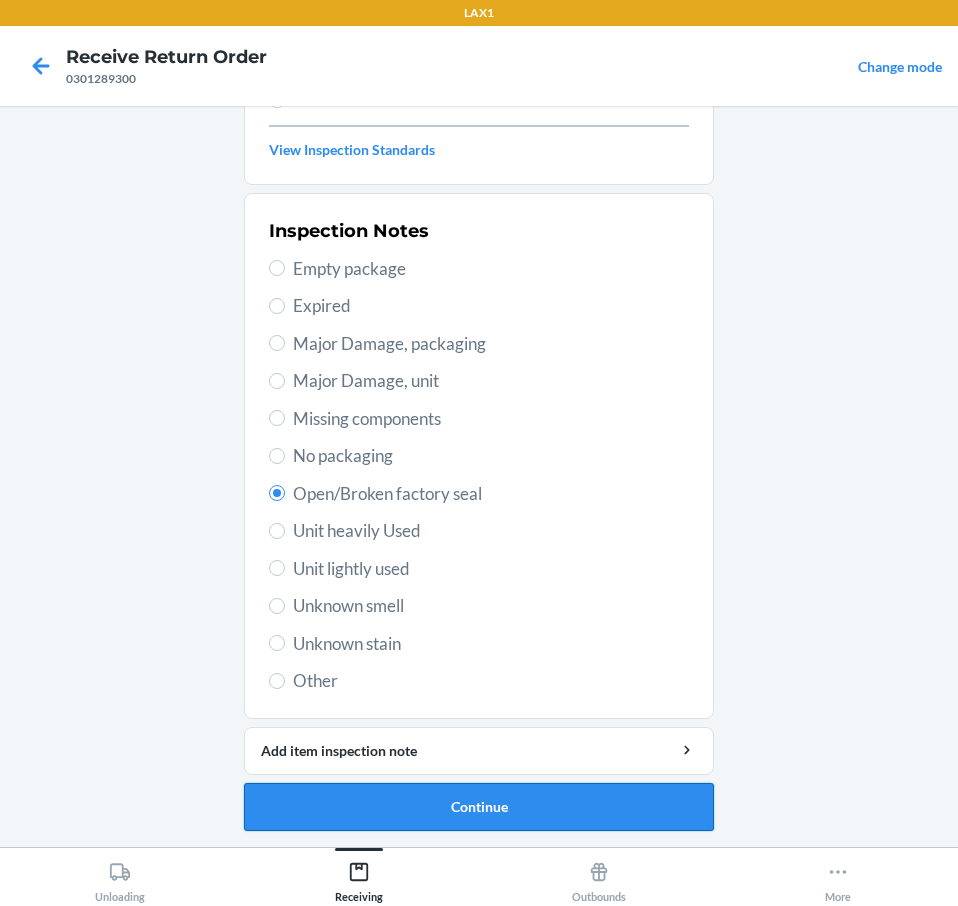 click on "Continue" at bounding box center (479, 807) 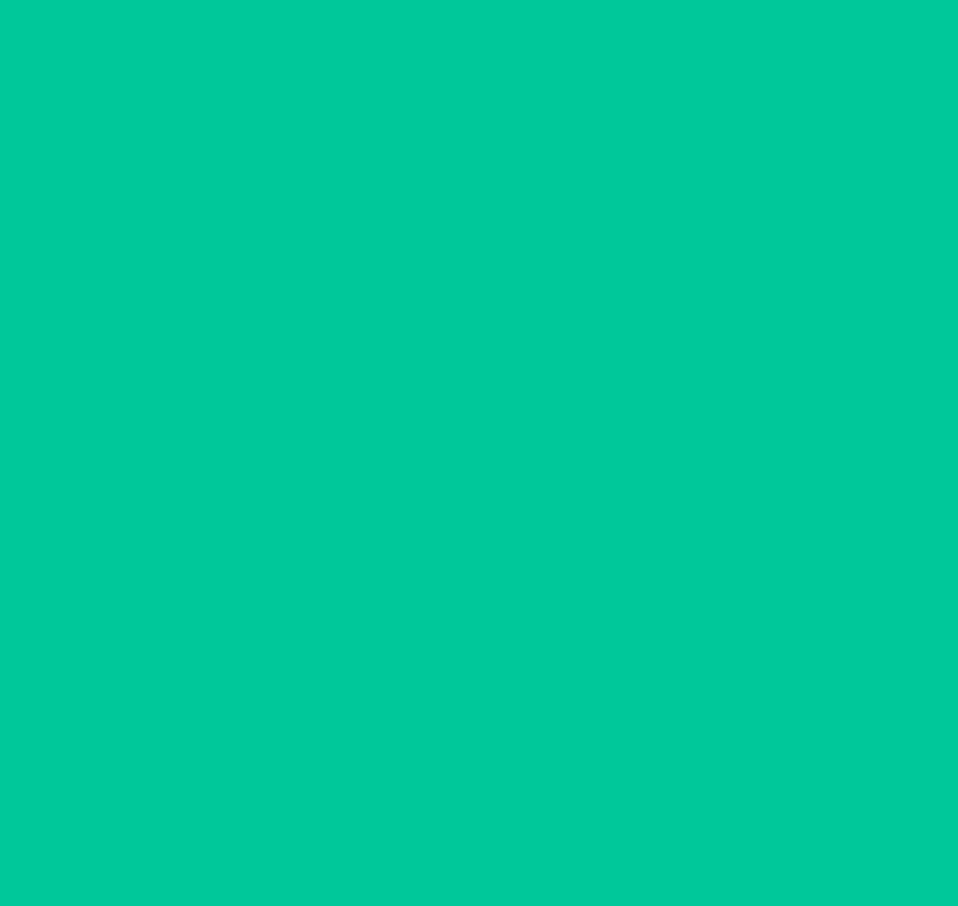 scroll, scrollTop: 136, scrollLeft: 0, axis: vertical 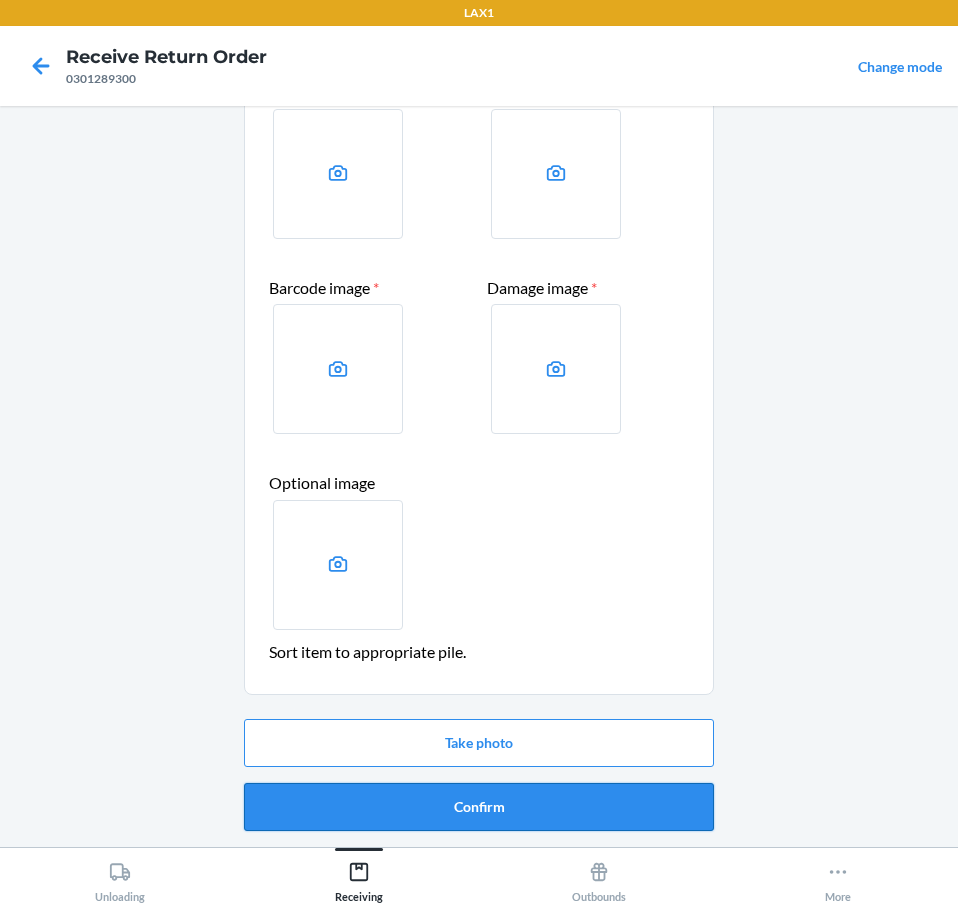 click on "Confirm" at bounding box center (479, 807) 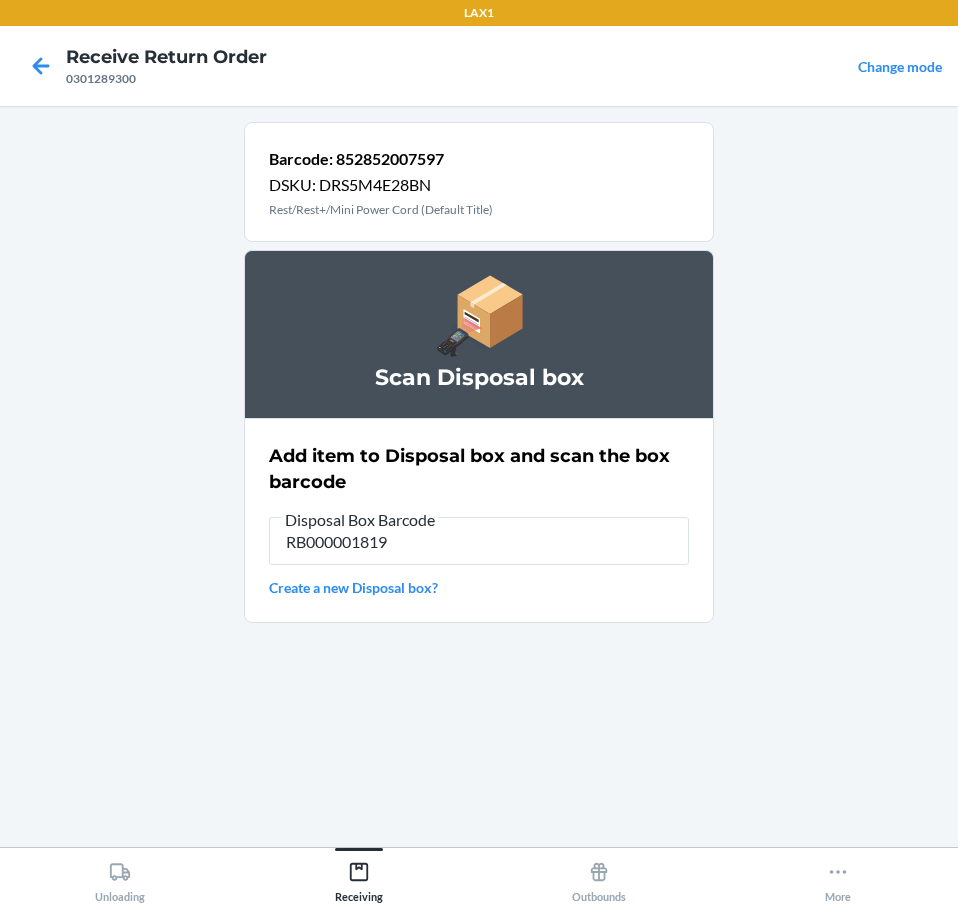 type on "RB000001819" 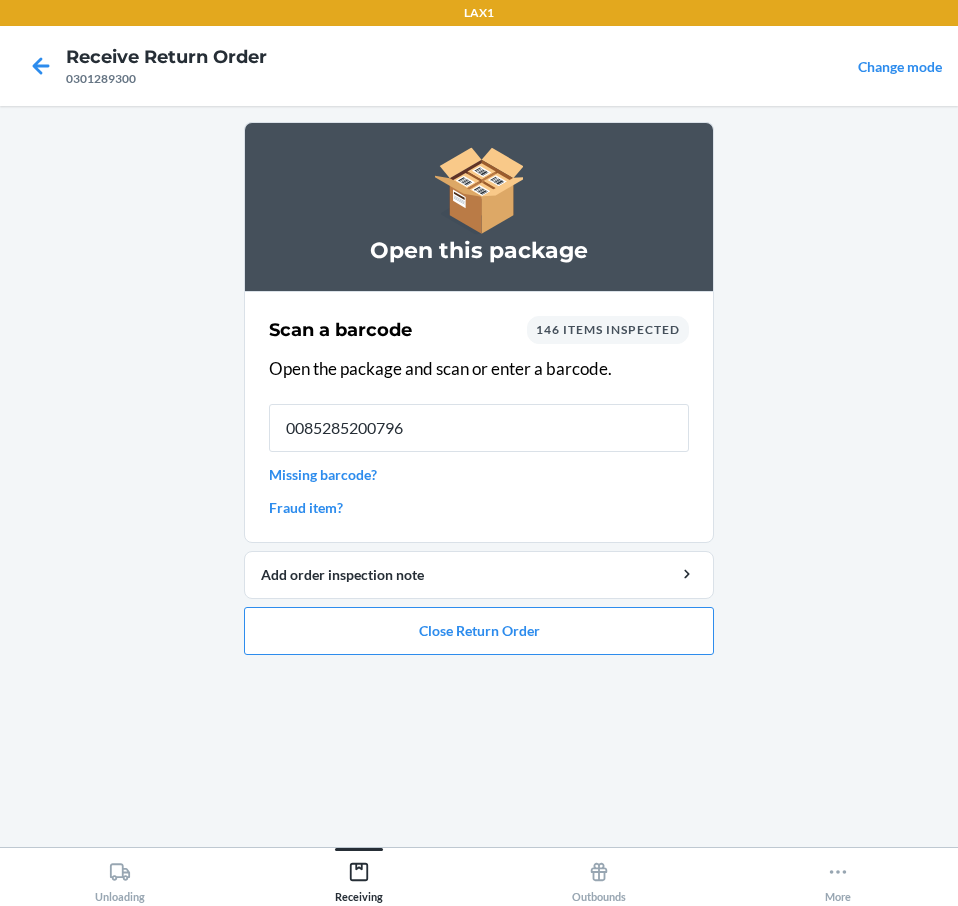 type on "00852852007962" 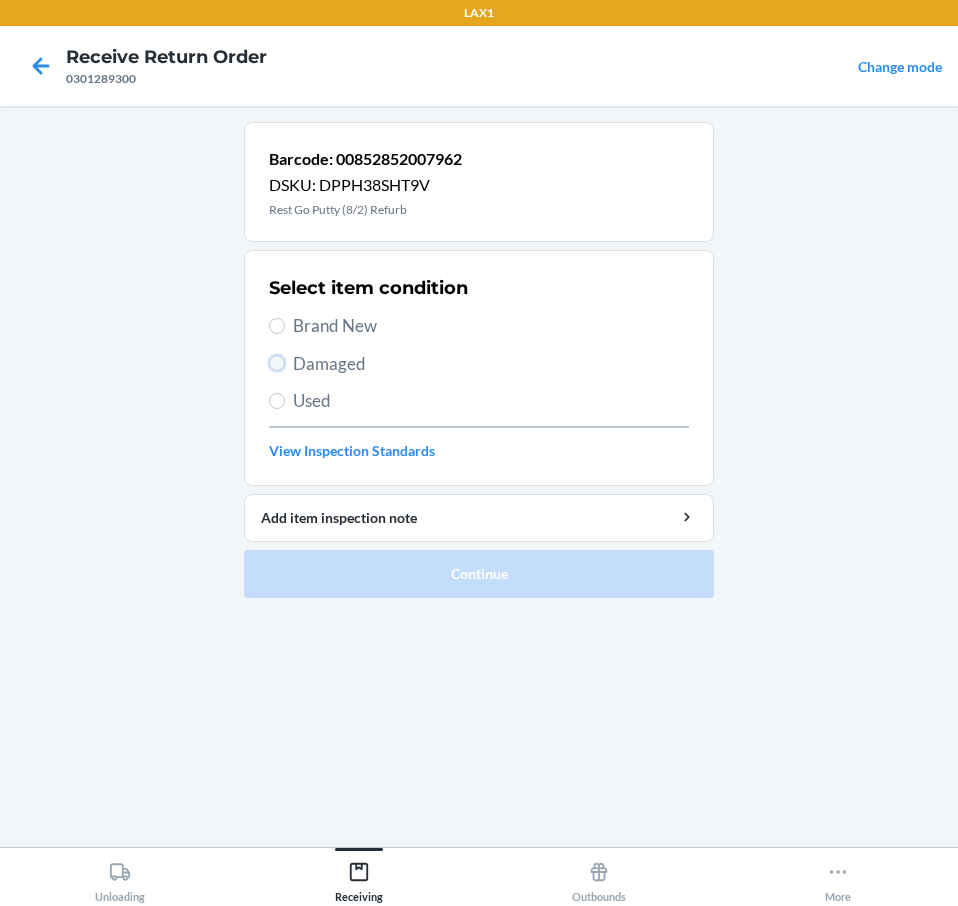 click on "Damaged" at bounding box center (277, 363) 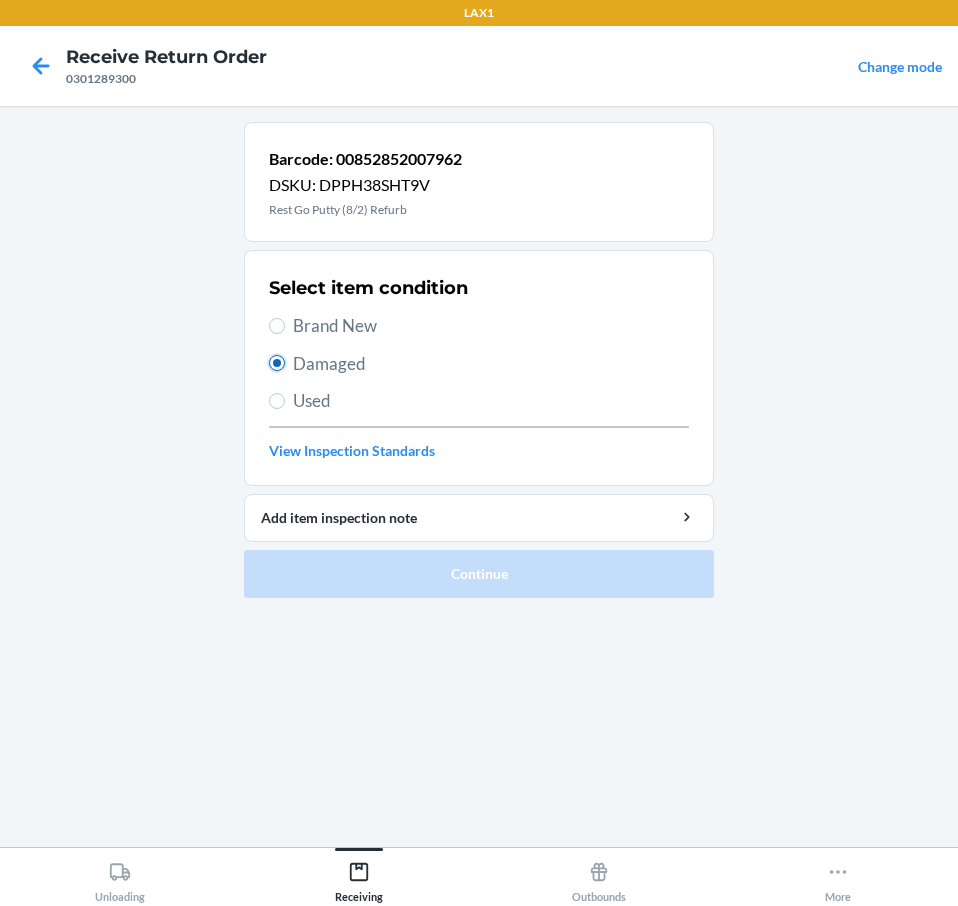 radio on "true" 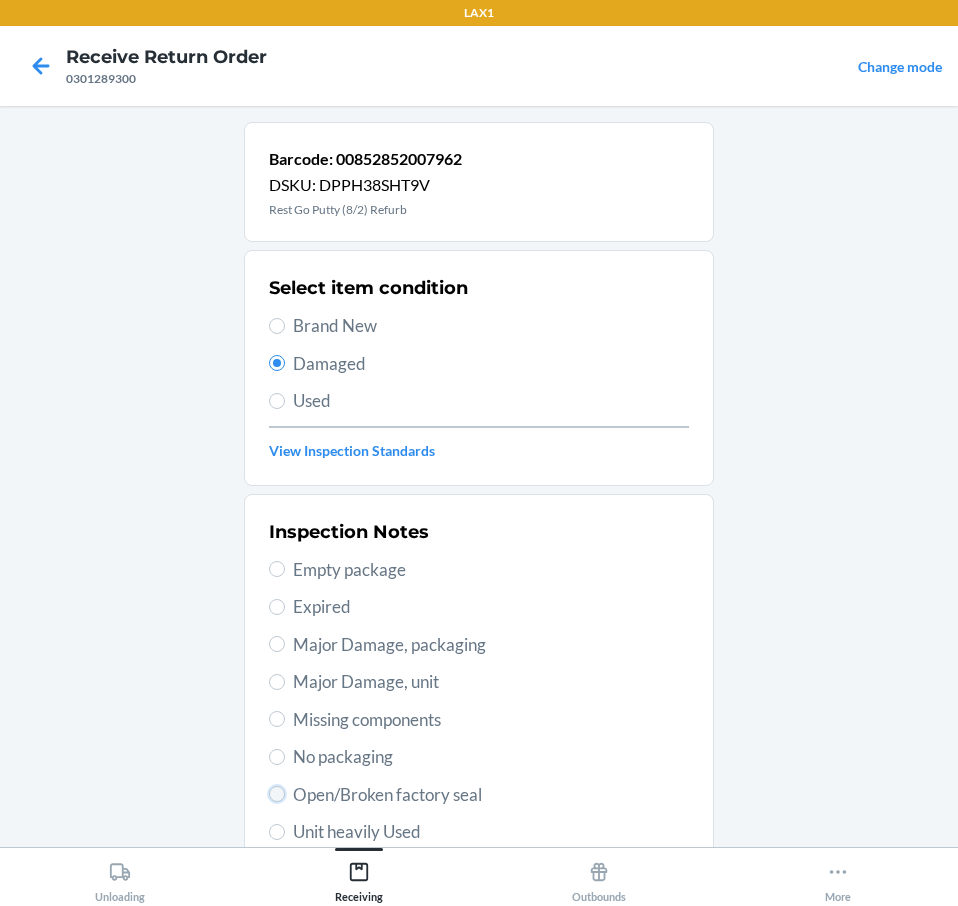 click on "Open/Broken factory seal" at bounding box center (277, 794) 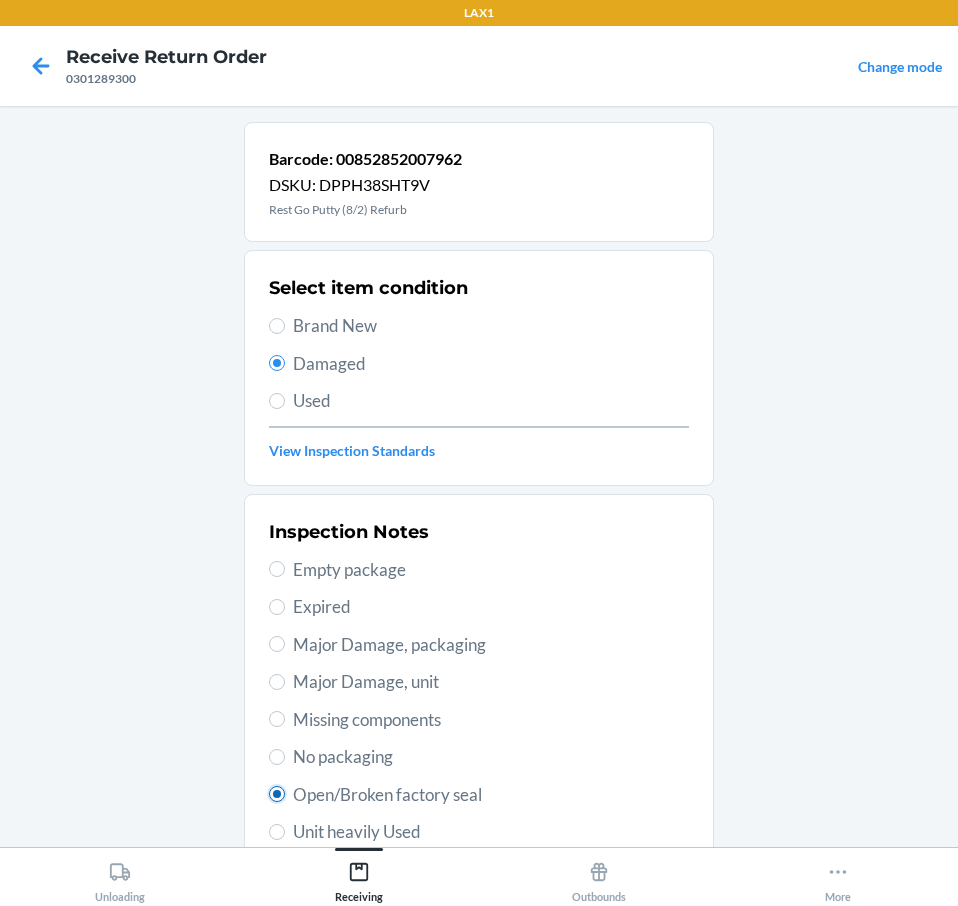 radio on "true" 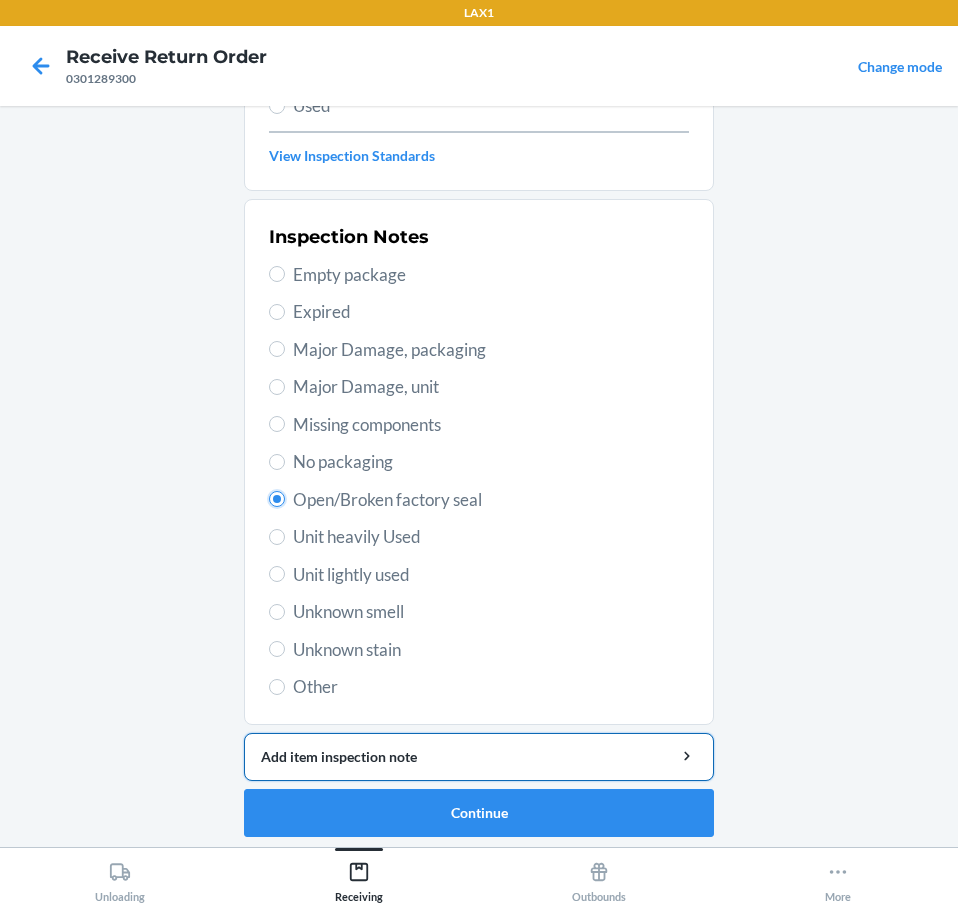 scroll, scrollTop: 301, scrollLeft: 0, axis: vertical 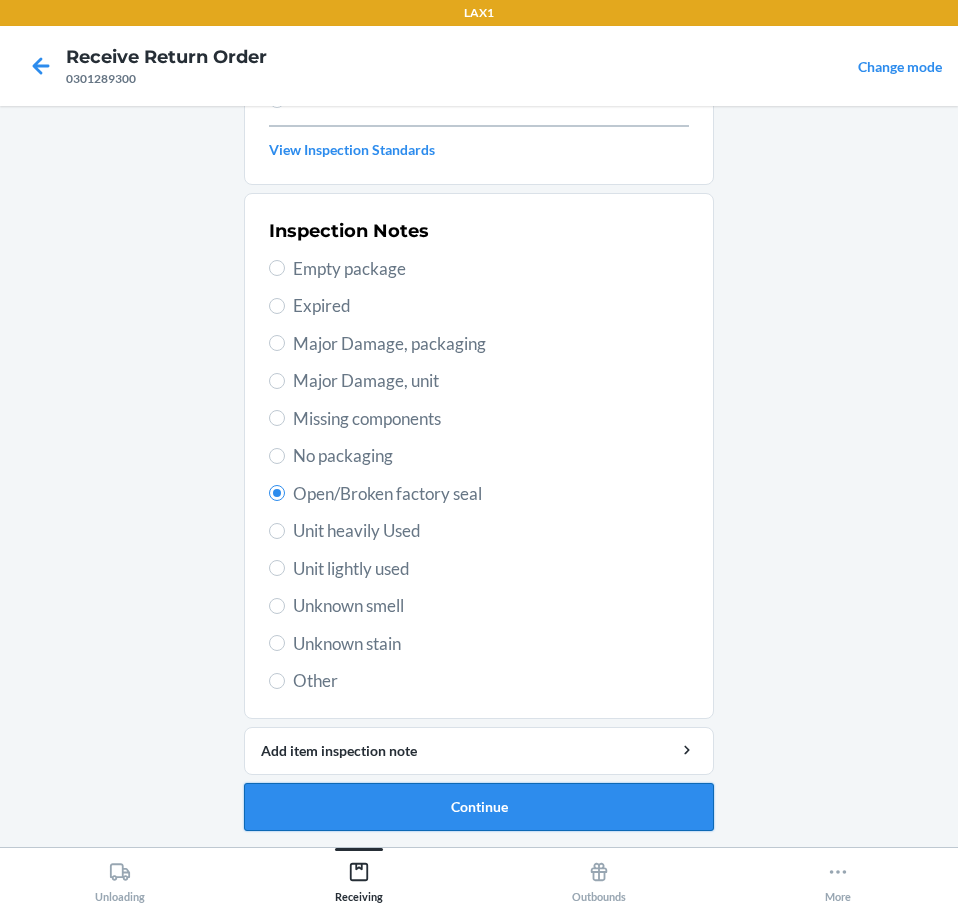 click on "Continue" at bounding box center [479, 807] 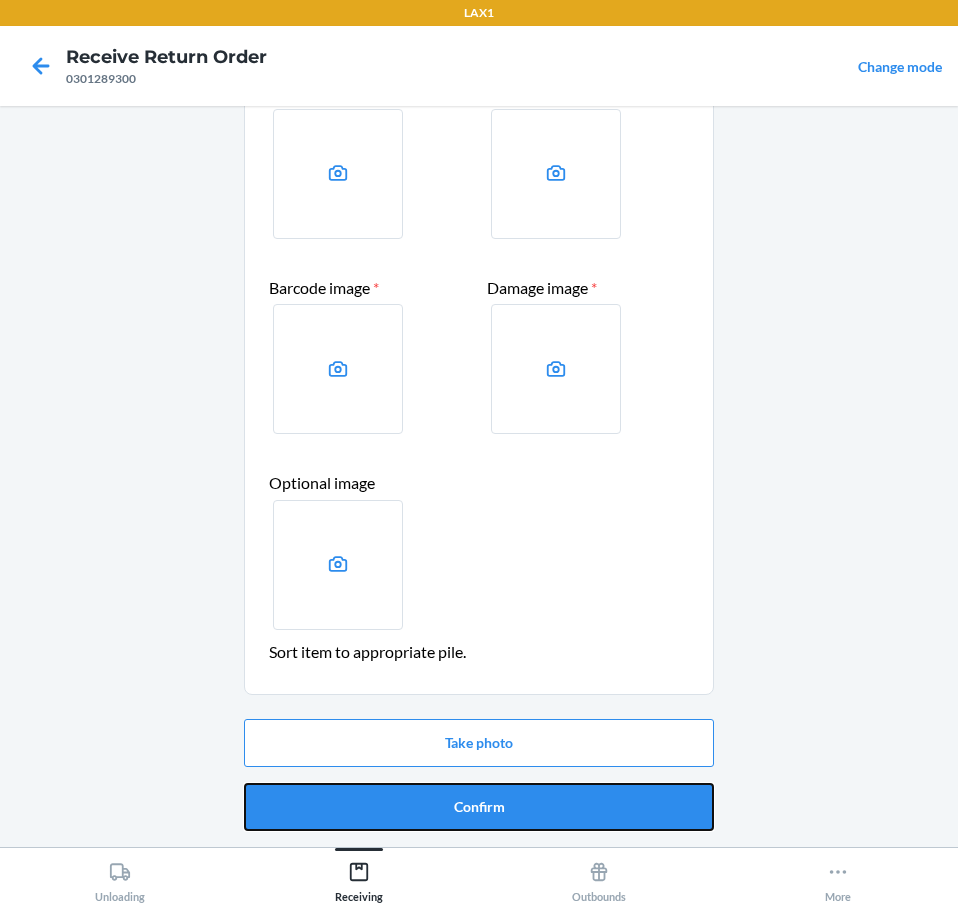 drag, startPoint x: 519, startPoint y: 809, endPoint x: 526, endPoint y: 797, distance: 13.892444 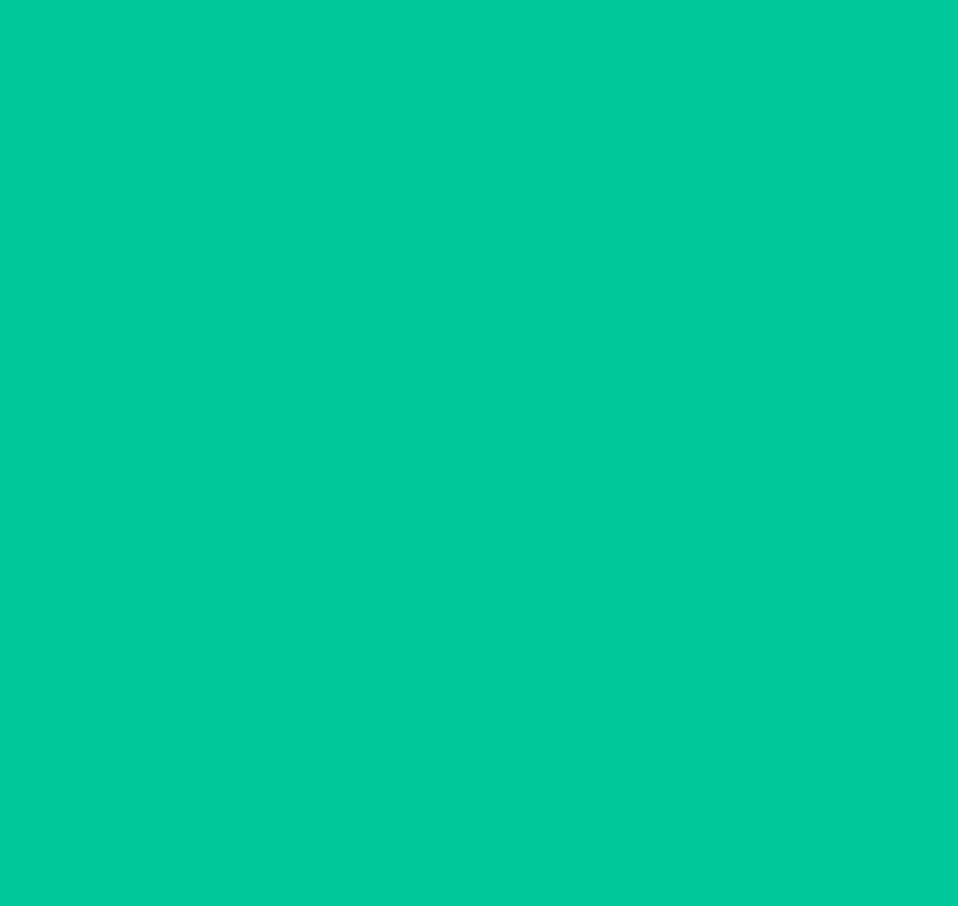 scroll, scrollTop: 0, scrollLeft: 0, axis: both 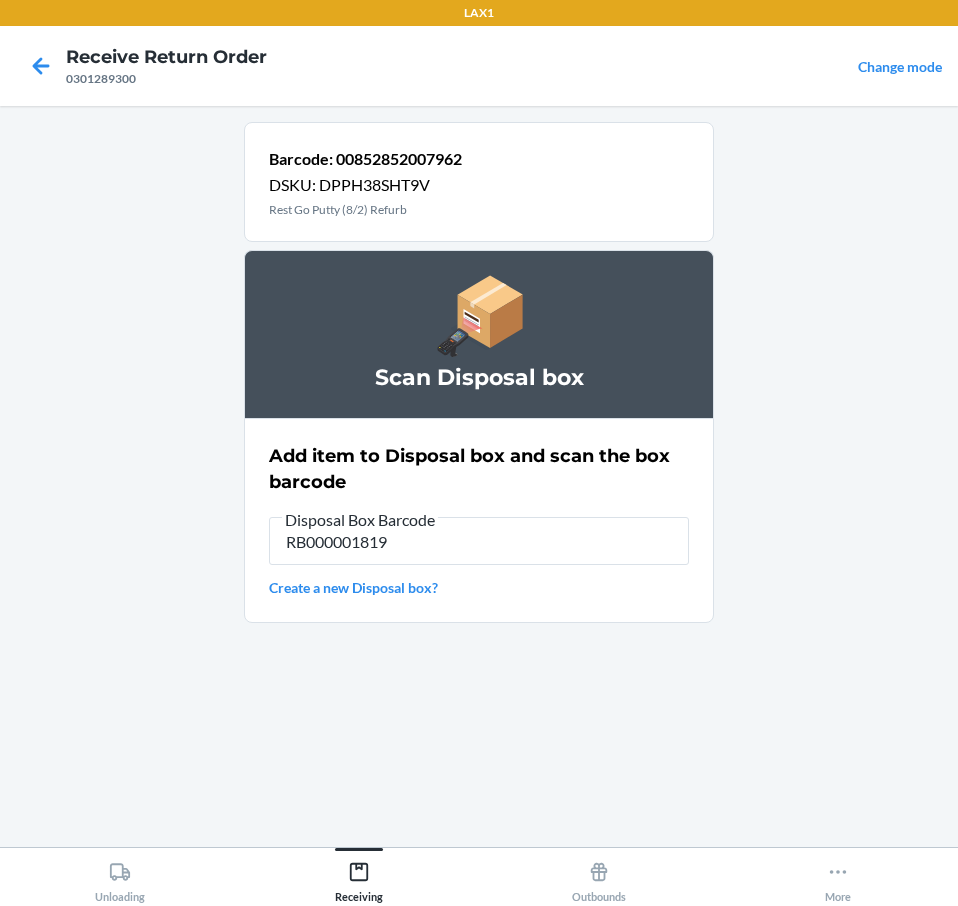 type on "RB000001819" 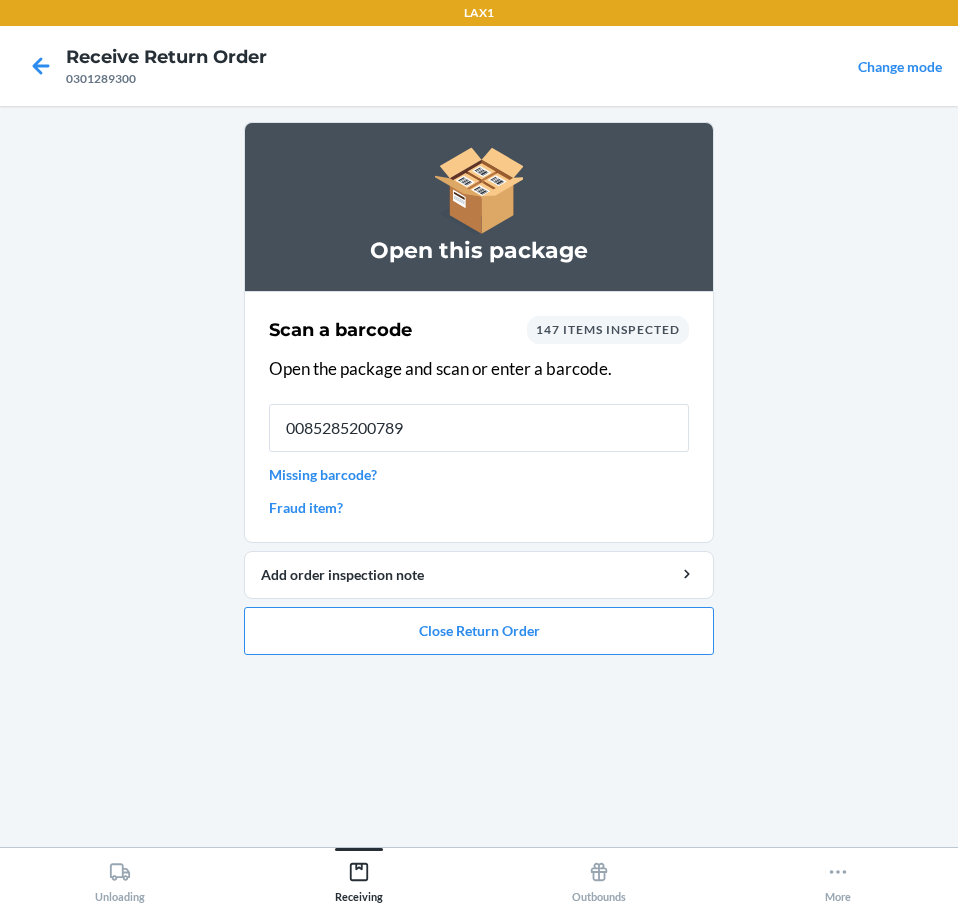 type on "00852852007894" 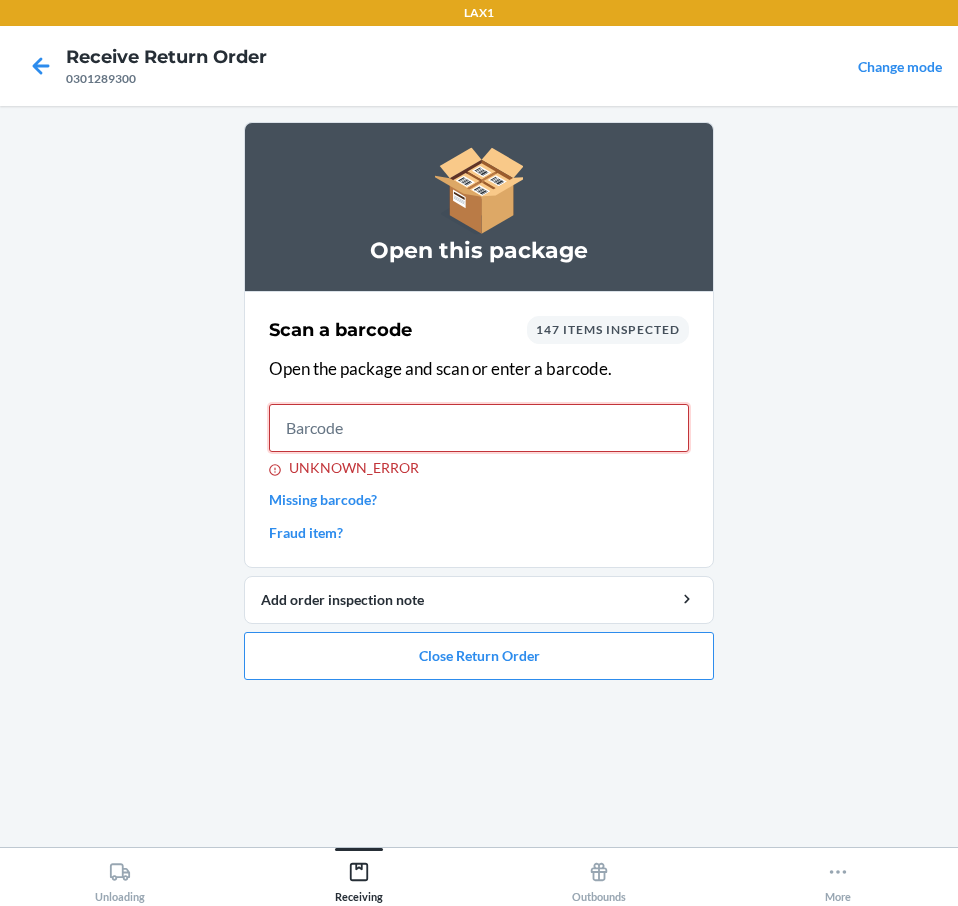 click on "UNKNOWN_ERROR" at bounding box center [479, 428] 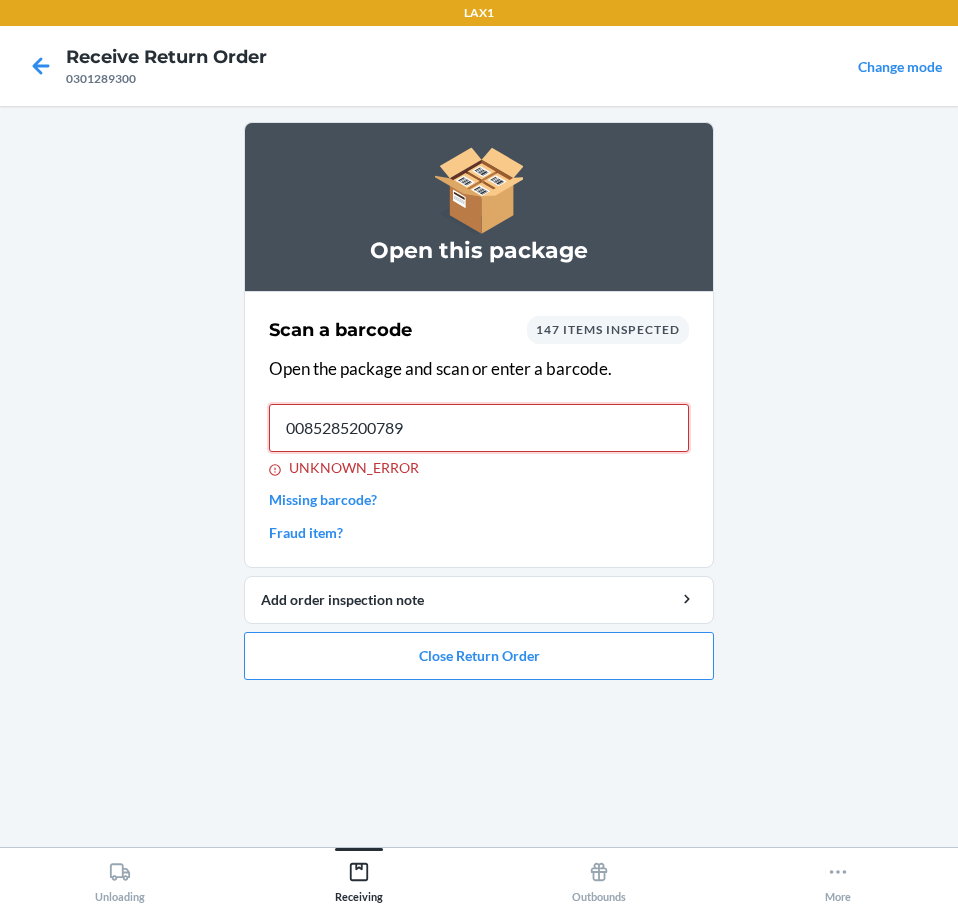 type on "00852852007894" 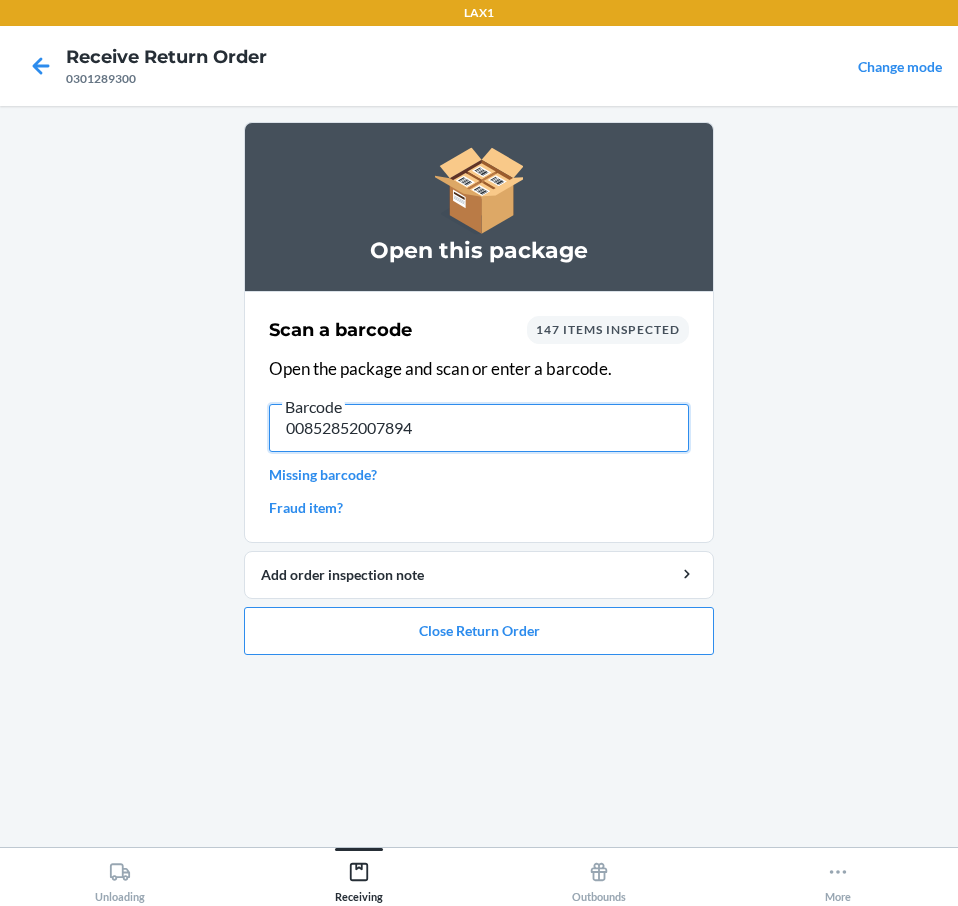 type on "00852852007894" 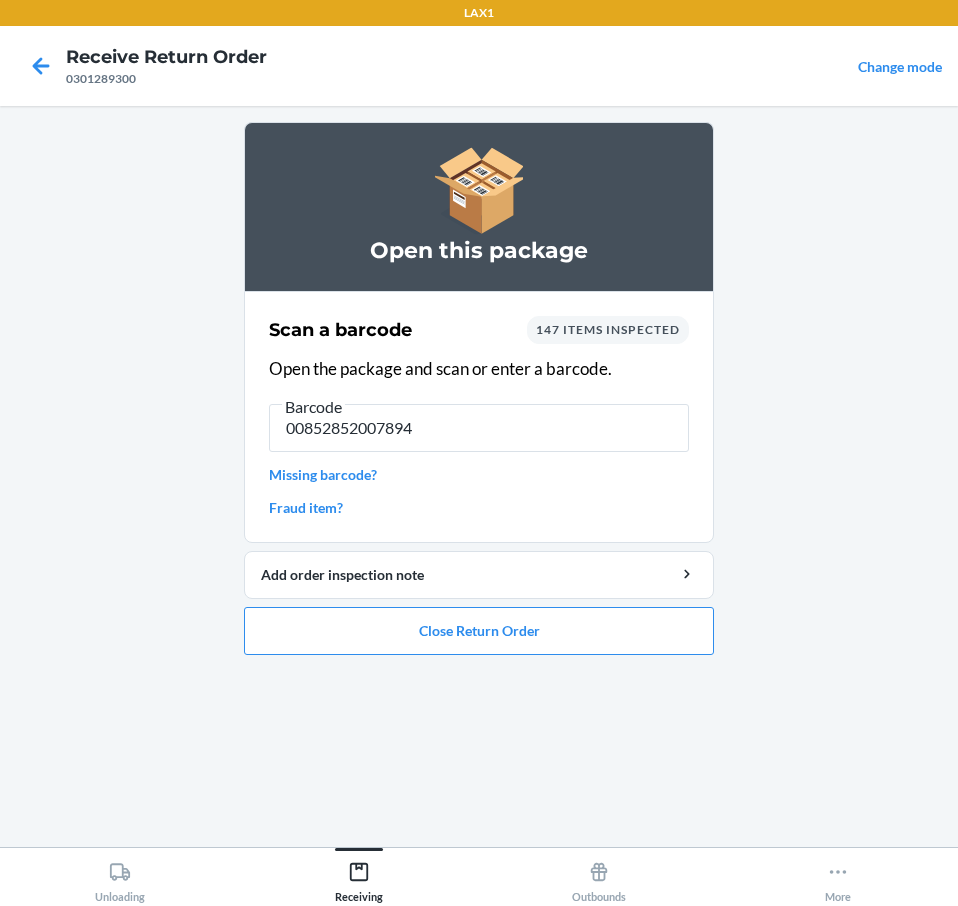 click on "Open this package Scan a barcode 147 items inspected Open the package and scan or enter a barcode. Barcode 00852852007894 Missing barcode? Fraud item? Add order inspection note Close Return Order" at bounding box center (479, 476) 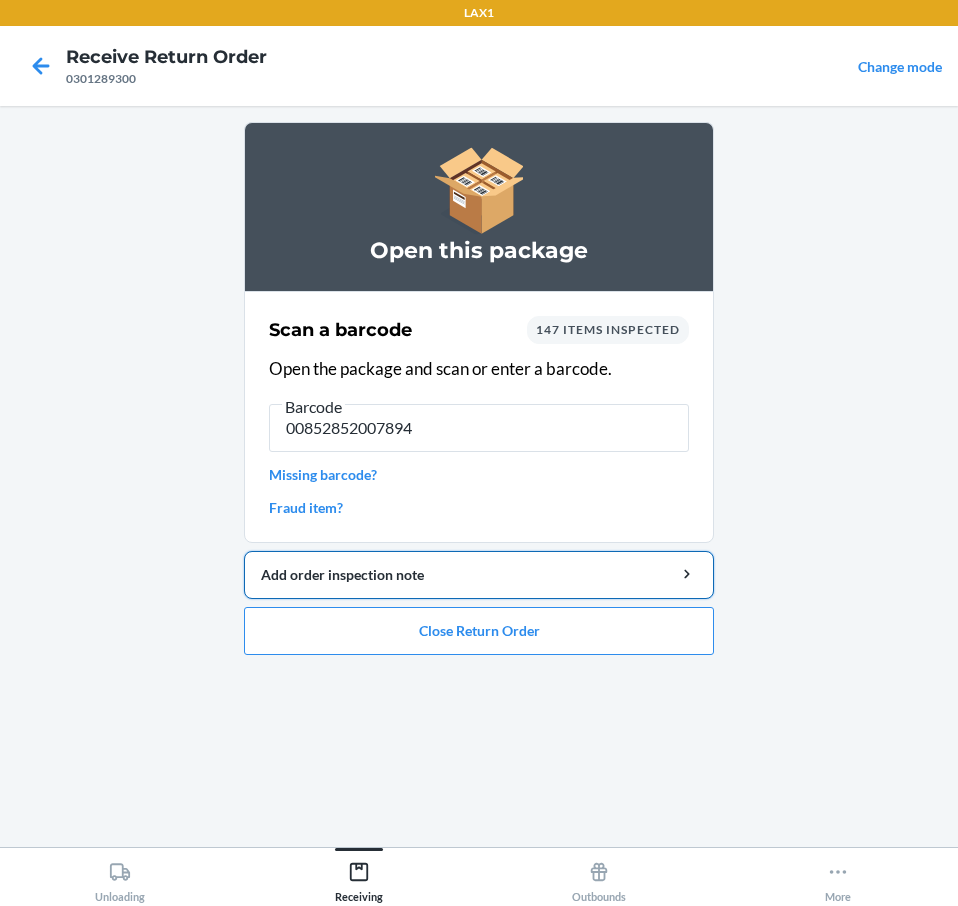 click on "Add order inspection note" at bounding box center [479, 574] 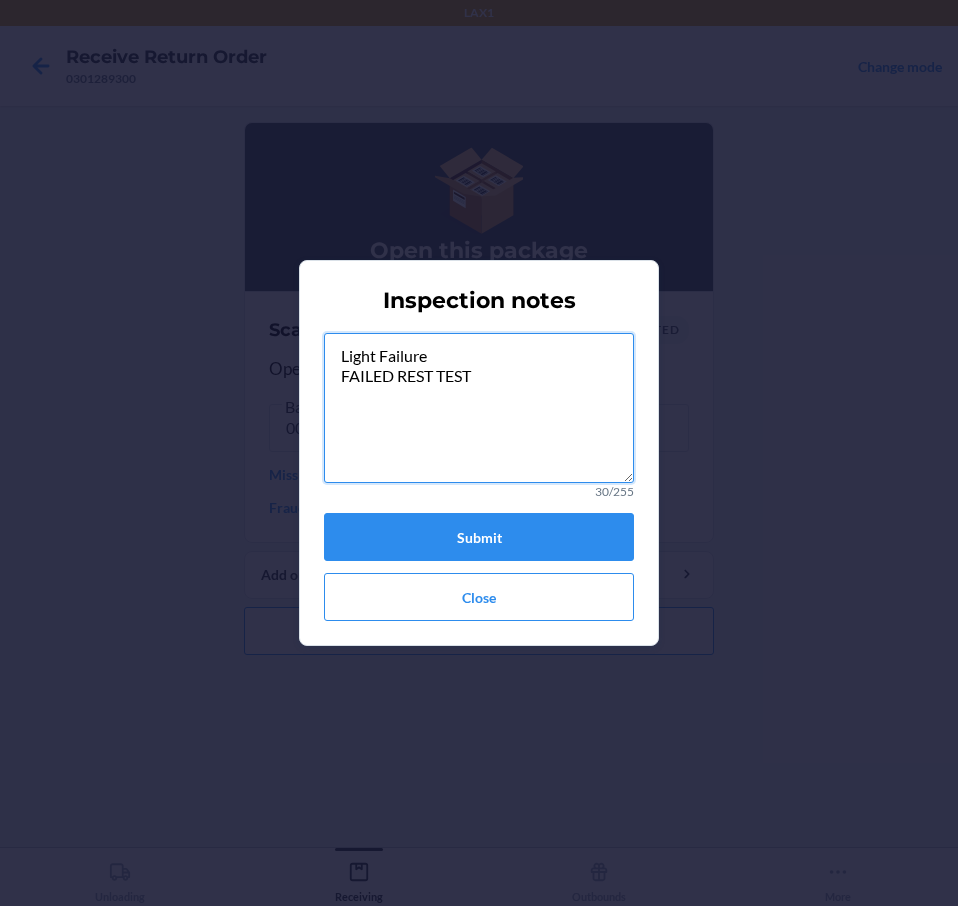 click on "Light Failure
FAILED REST TEST" at bounding box center (479, 408) 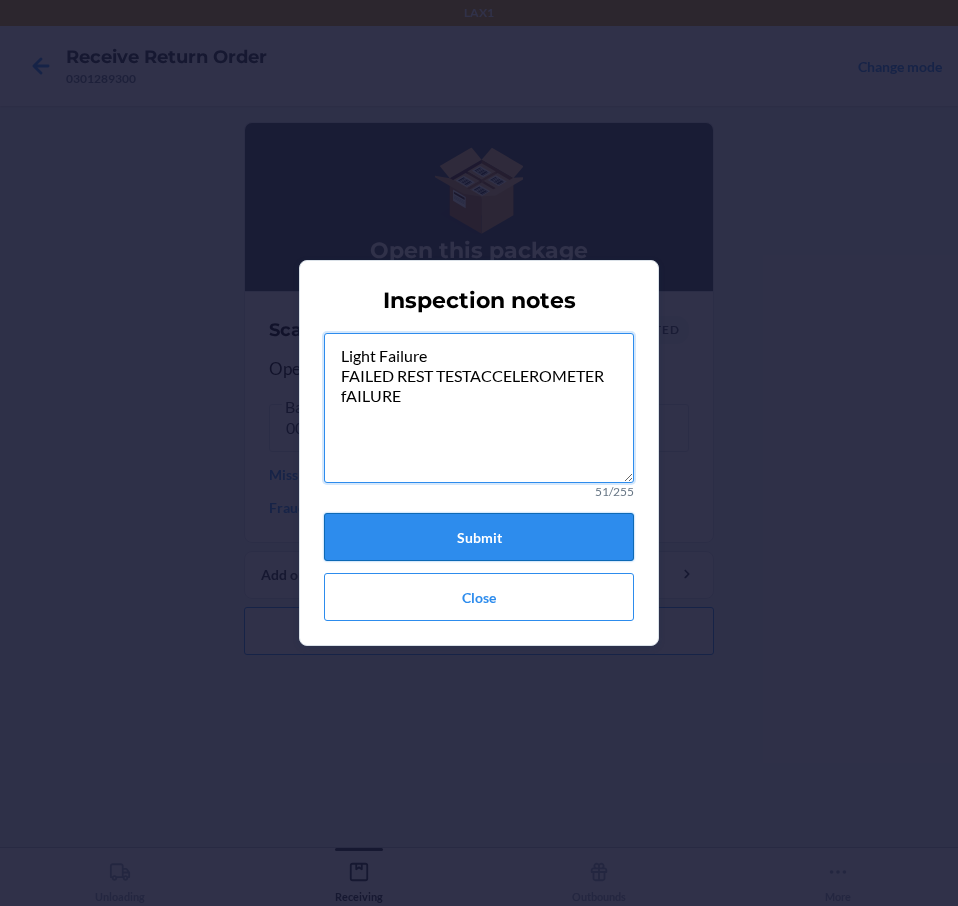 type on "Light Failure
FAILED REST TESTACCELEROMETER fAILURE" 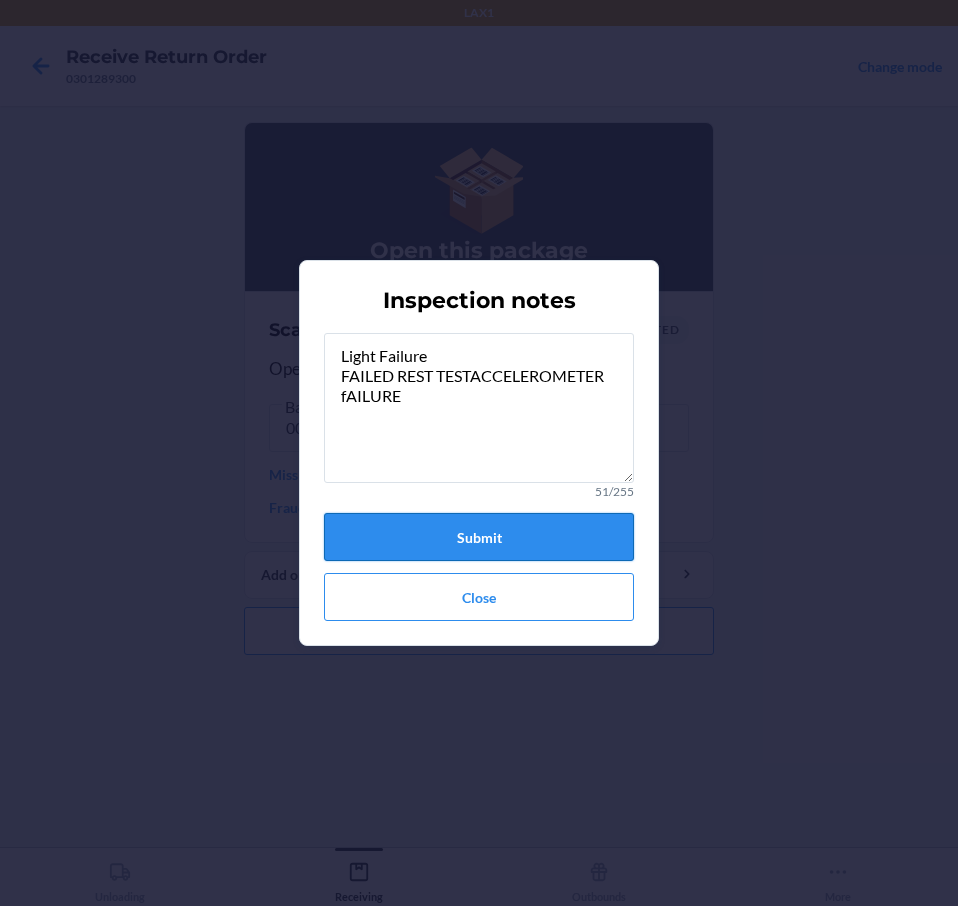 click on "Submit" at bounding box center (479, 537) 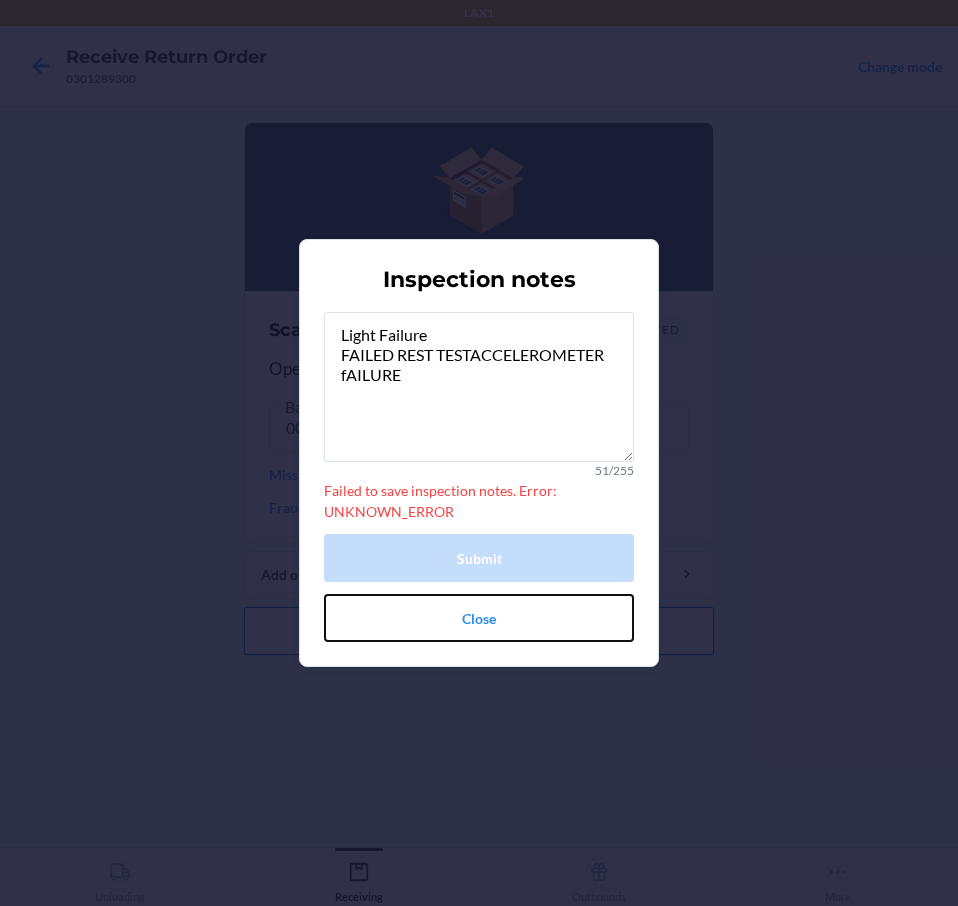 click on "Close" at bounding box center [479, 618] 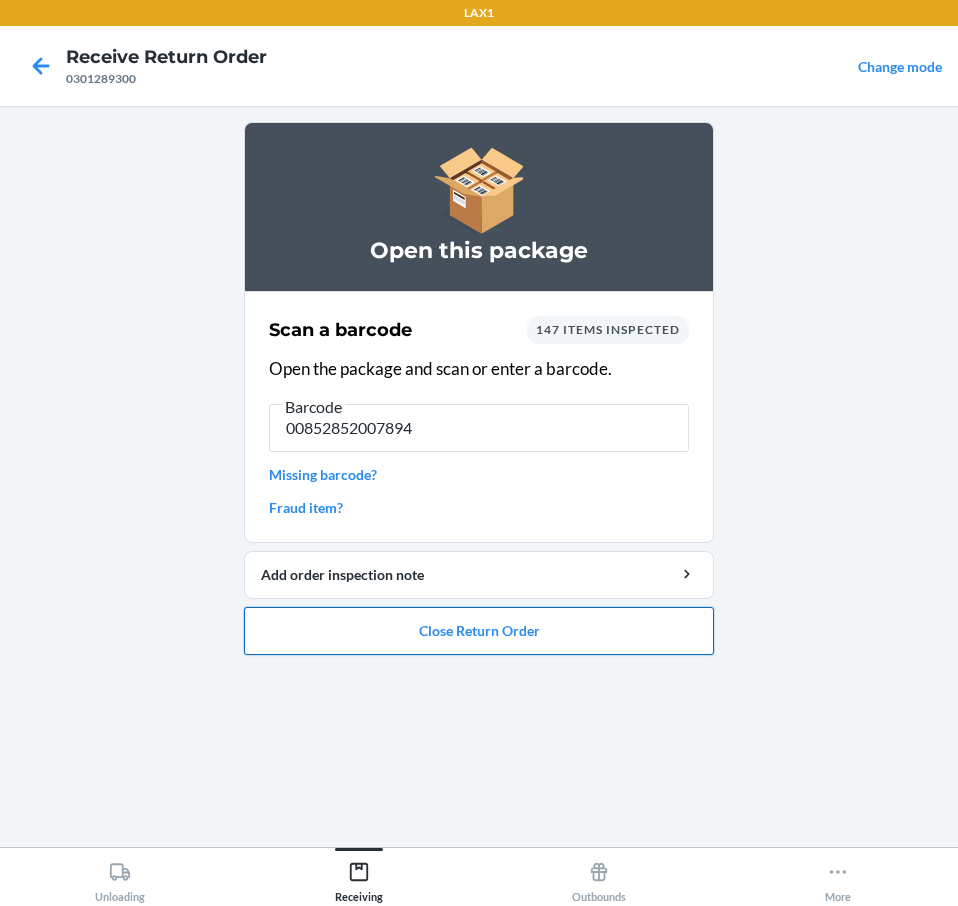 click on "Close Return Order" at bounding box center (479, 631) 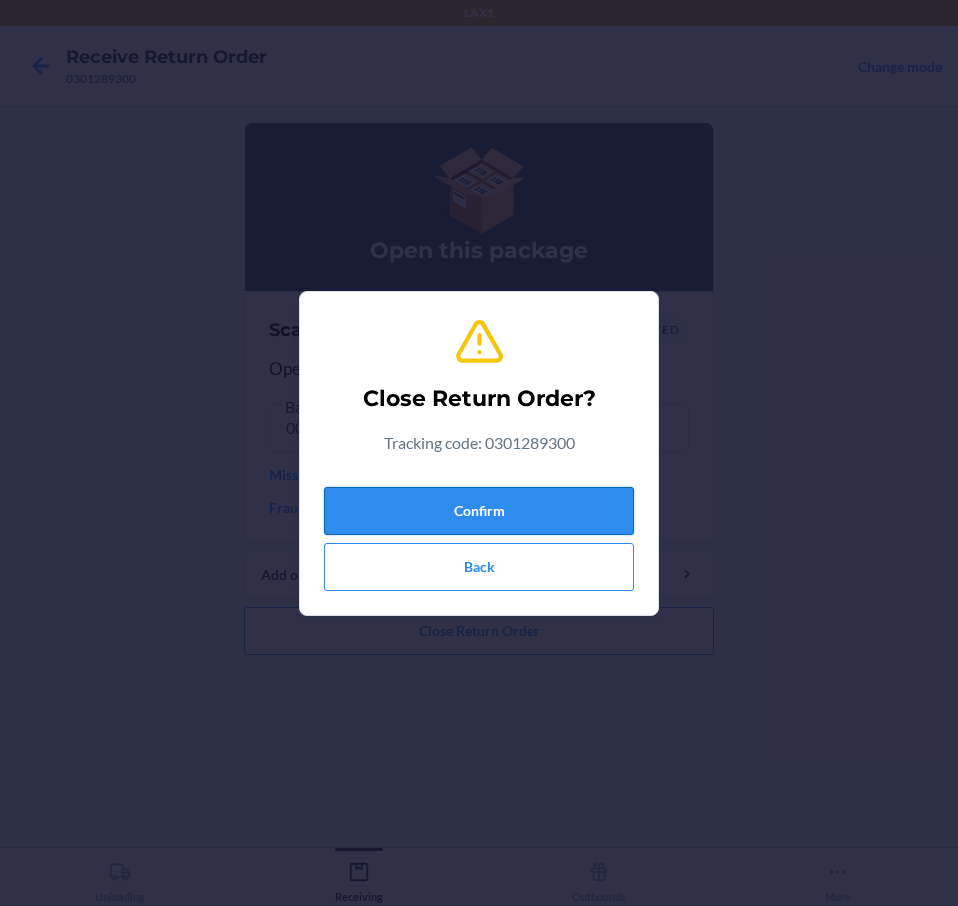 click on "Confirm" at bounding box center [479, 511] 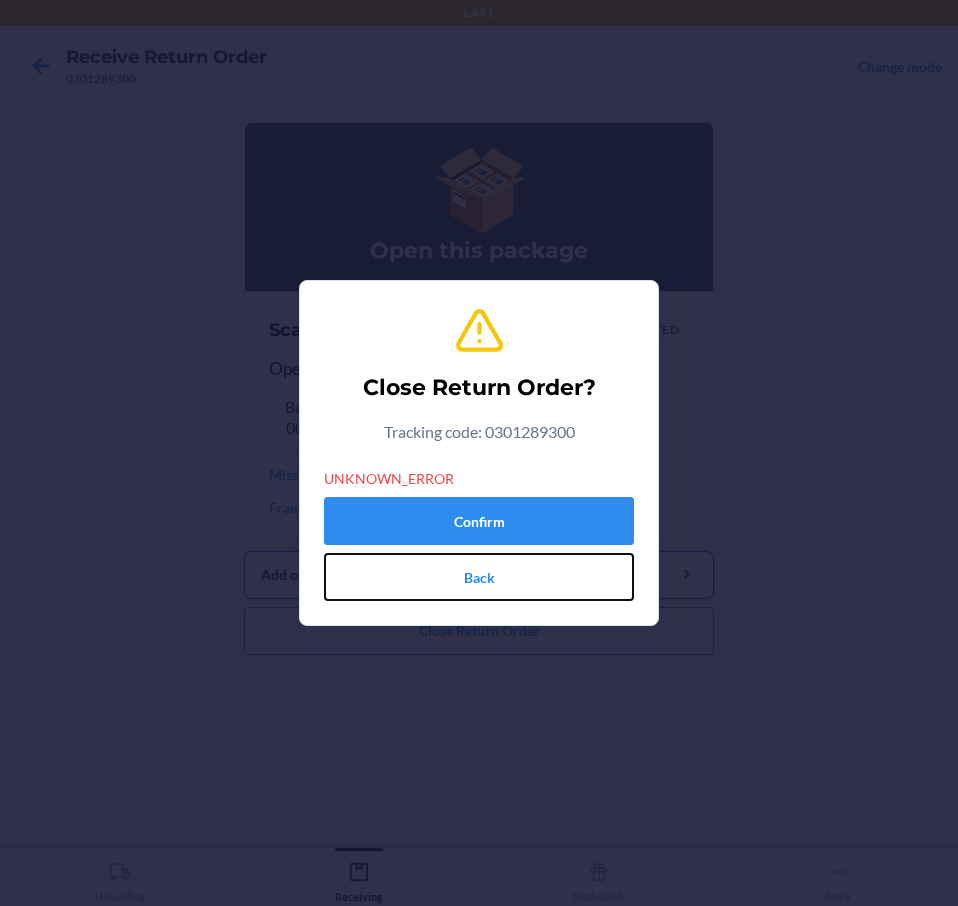 click on "Back" at bounding box center [479, 577] 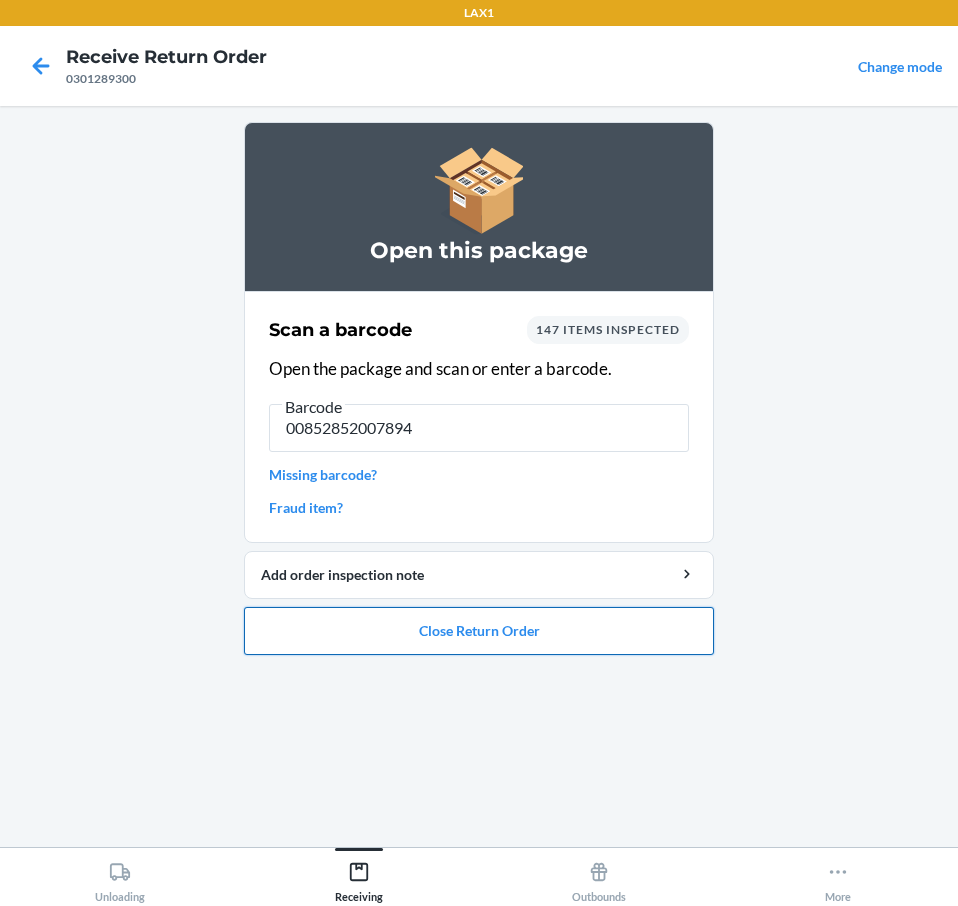 click on "Close Return Order" at bounding box center [479, 631] 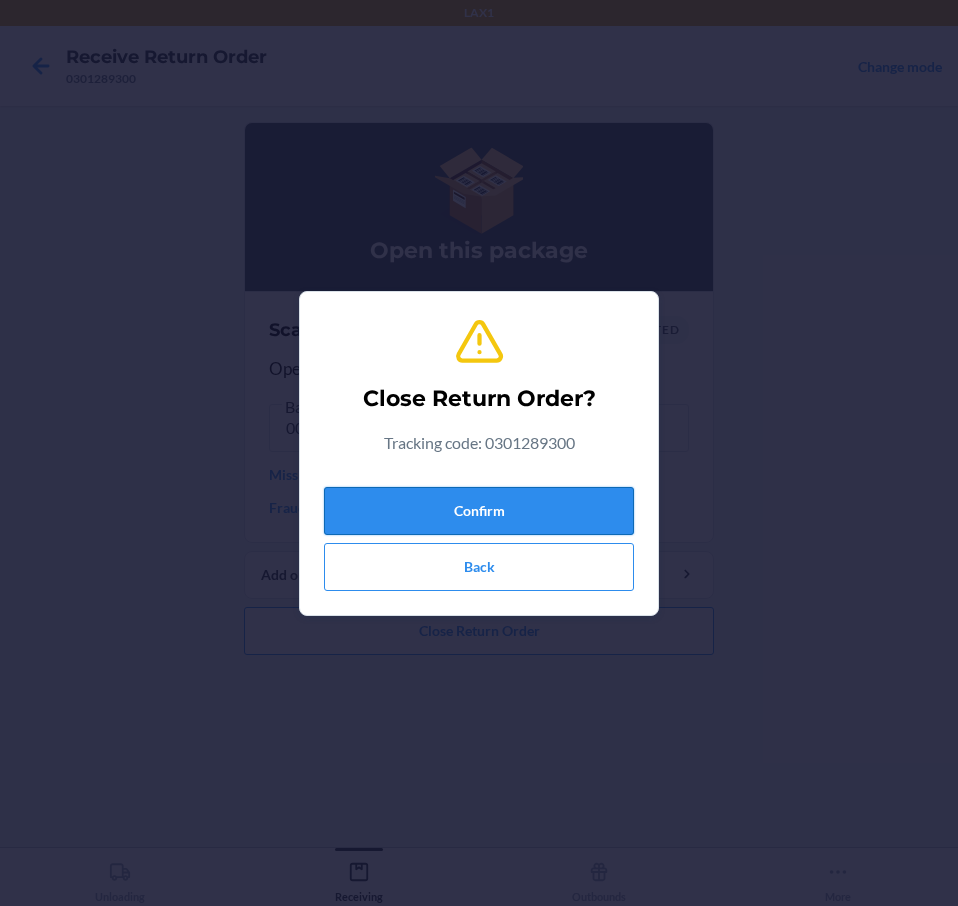 click on "Confirm" at bounding box center [479, 511] 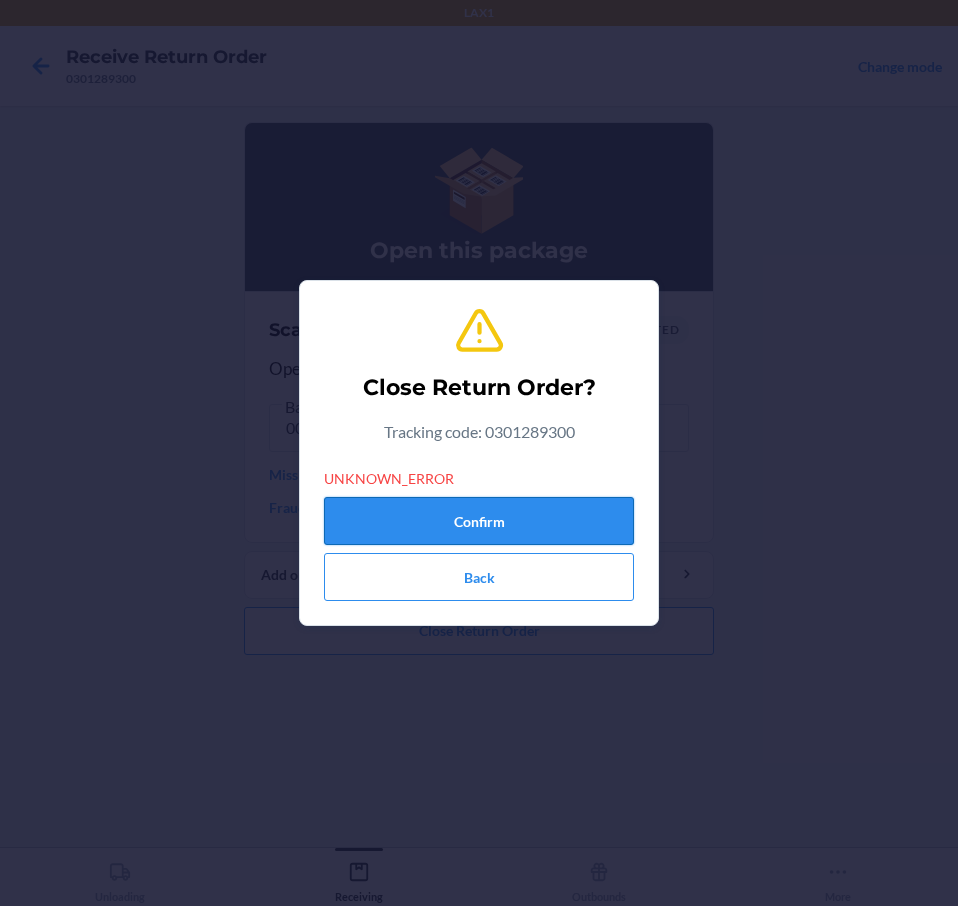 click on "Confirm" at bounding box center (479, 521) 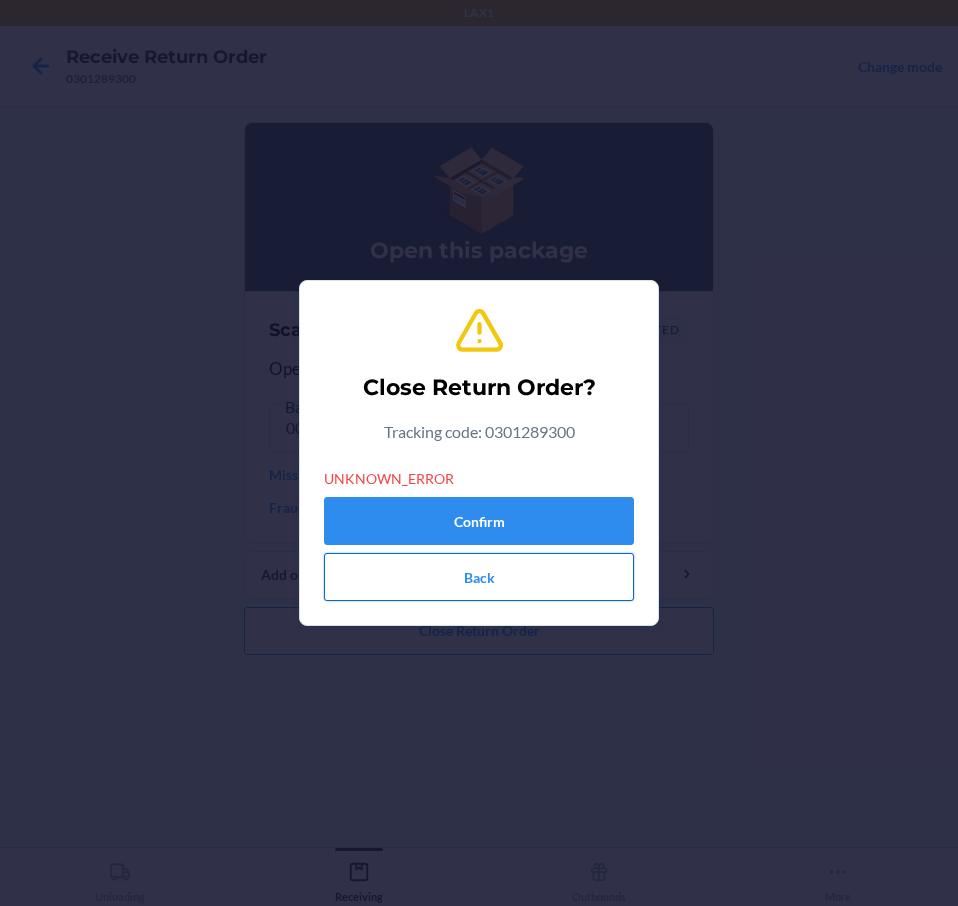 click on "Back" at bounding box center [479, 577] 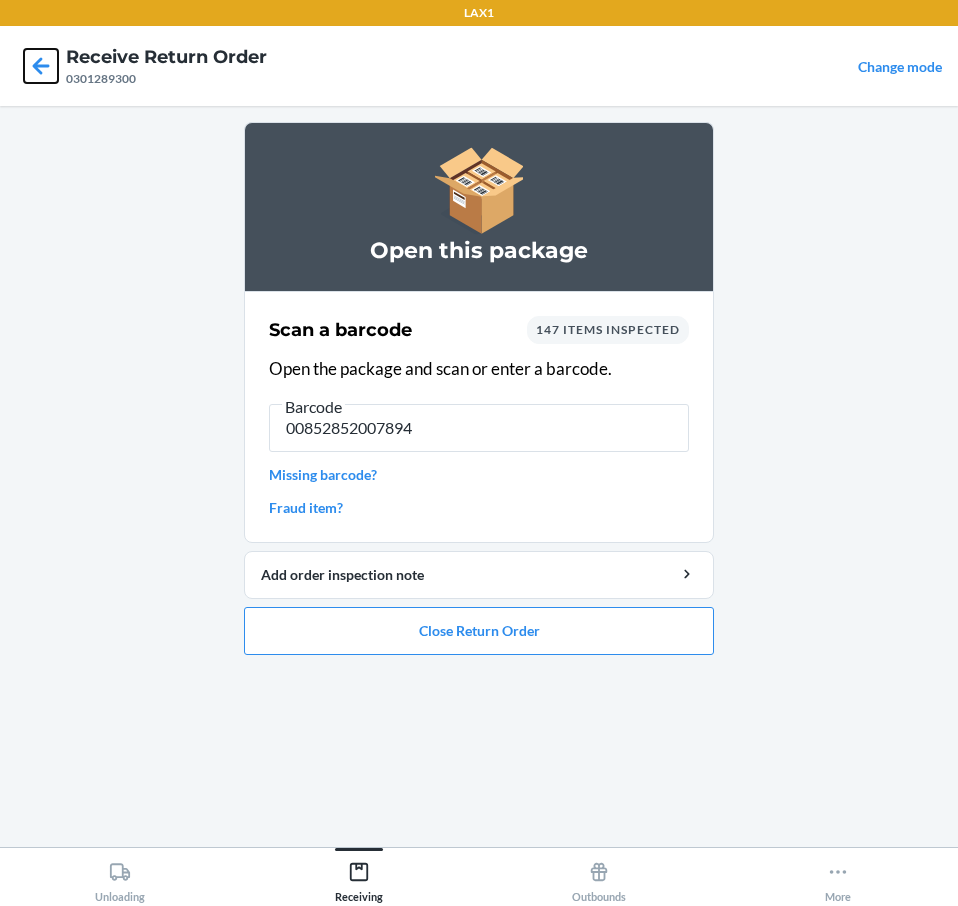 click 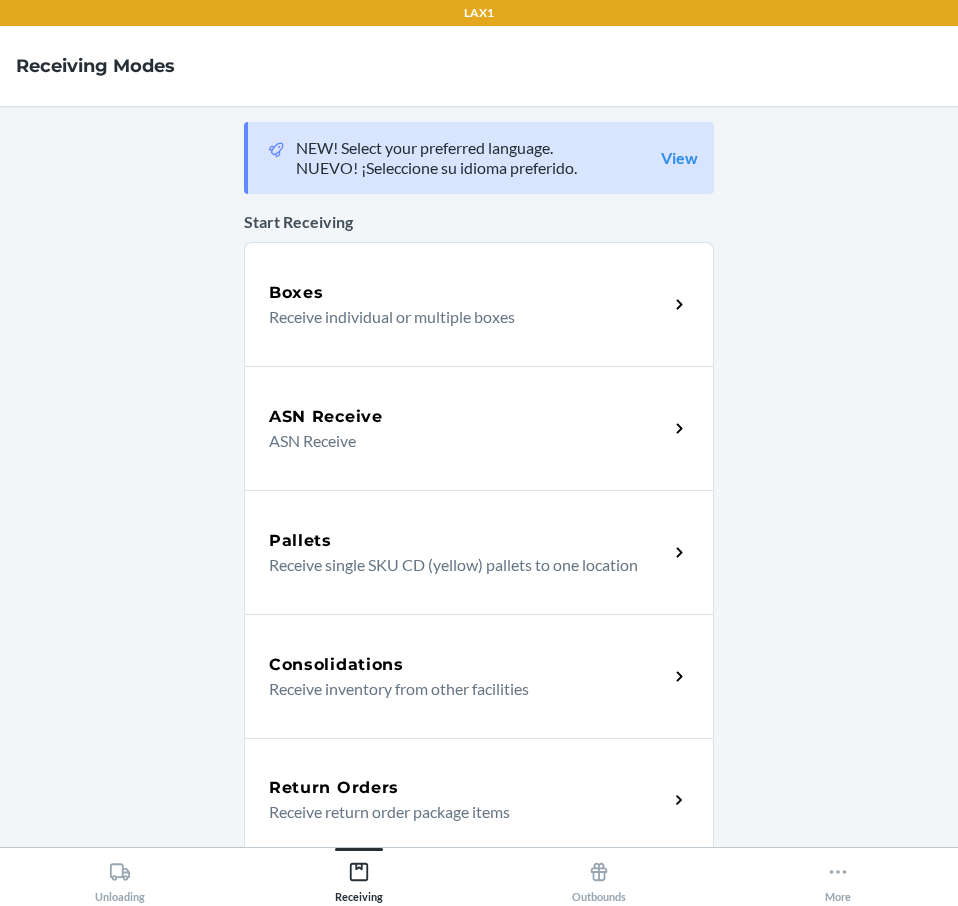 click on "Return Orders" at bounding box center (468, 788) 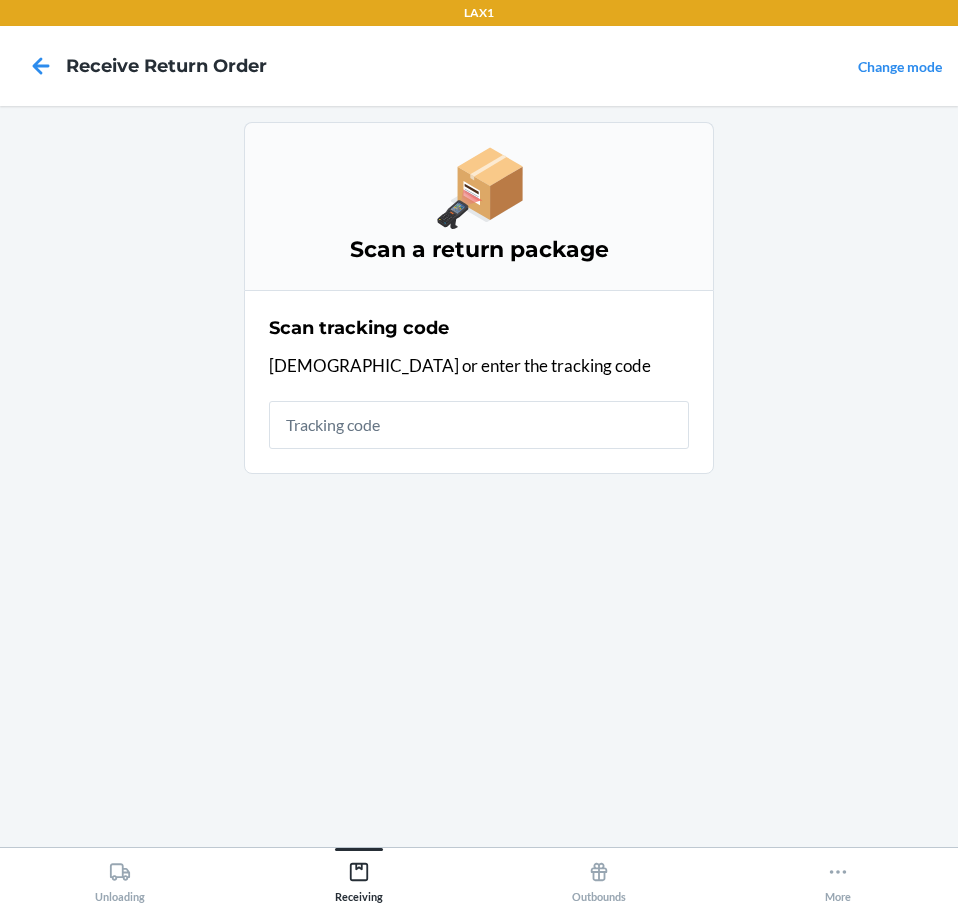 click at bounding box center (479, 425) 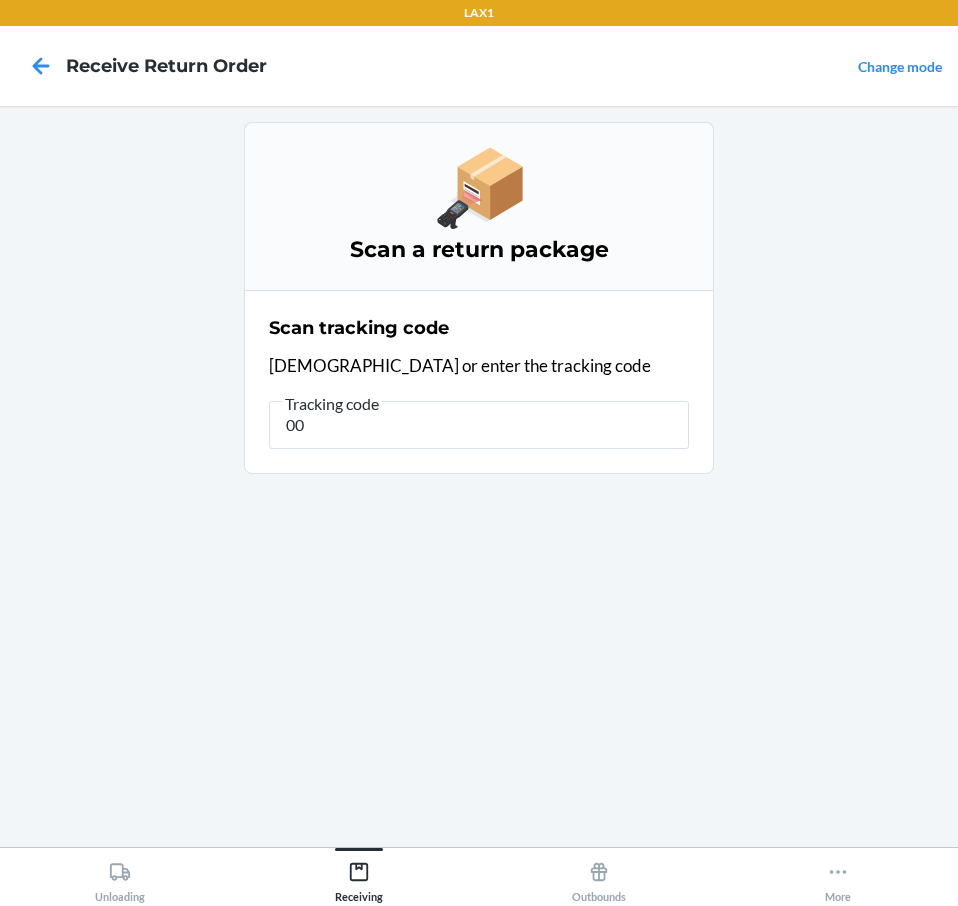 type on "0" 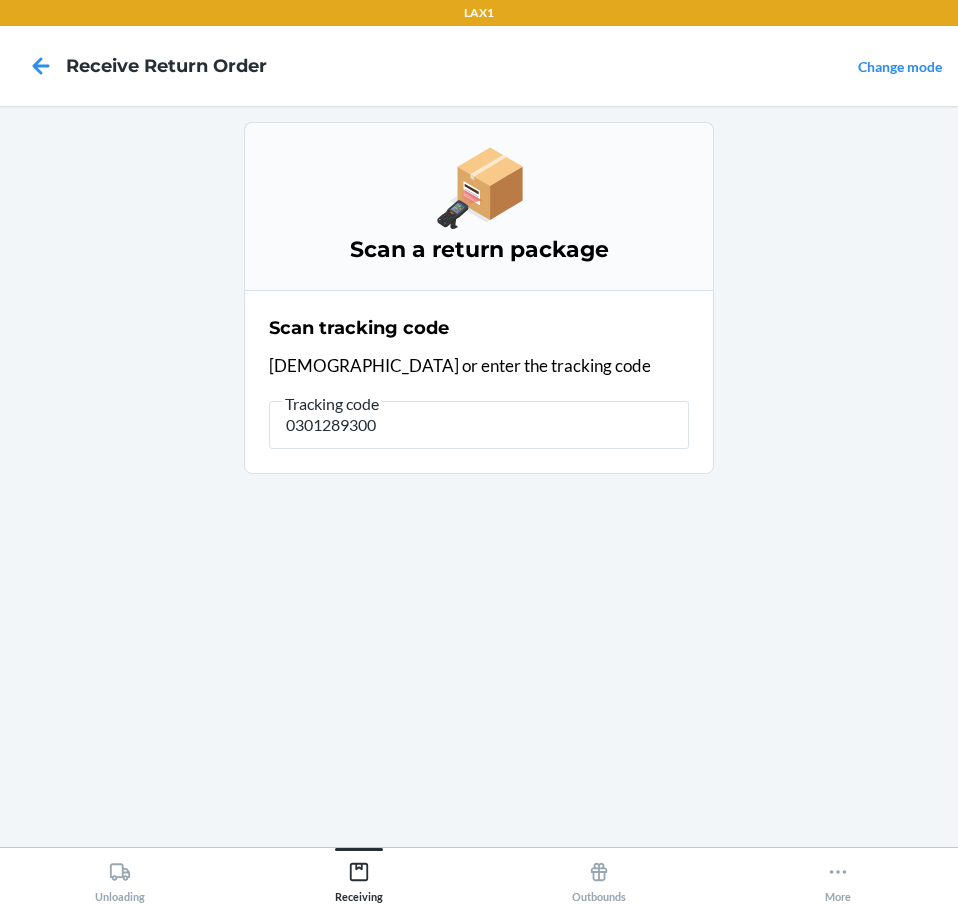 type on "0301289300" 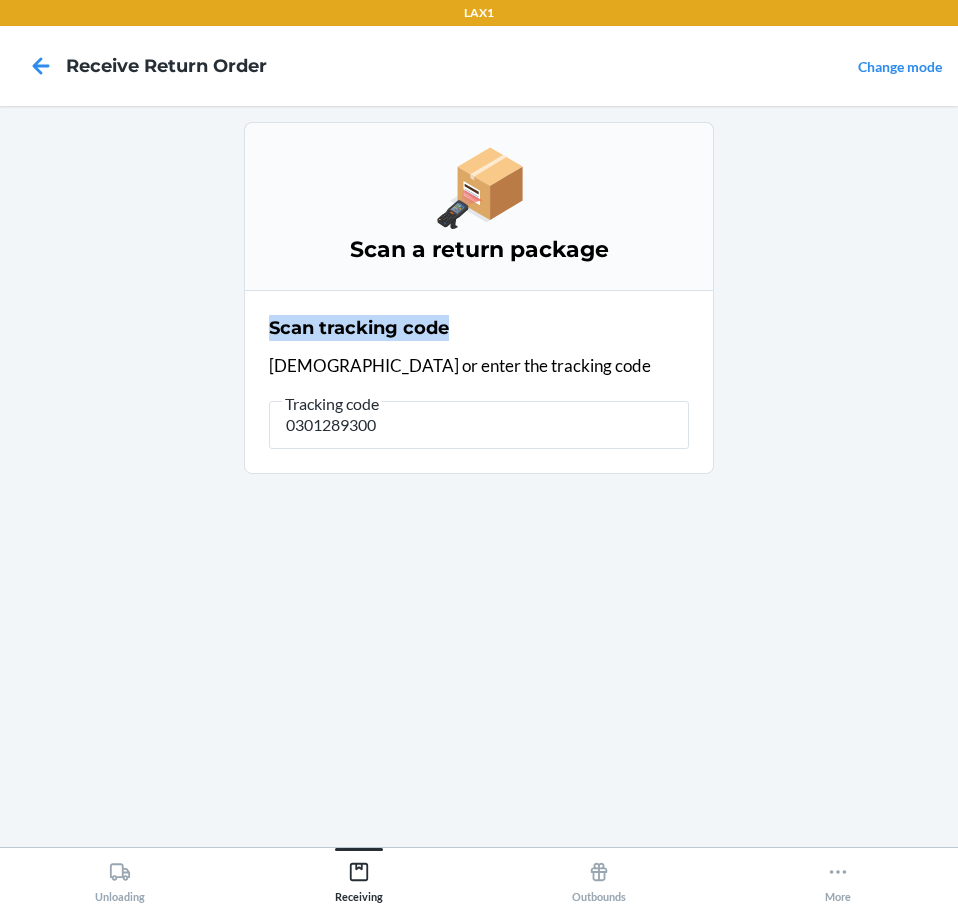 click on "Scan a return package Scan tracking code Scan or enter the tracking code Tracking code 0301289300" at bounding box center (479, 476) 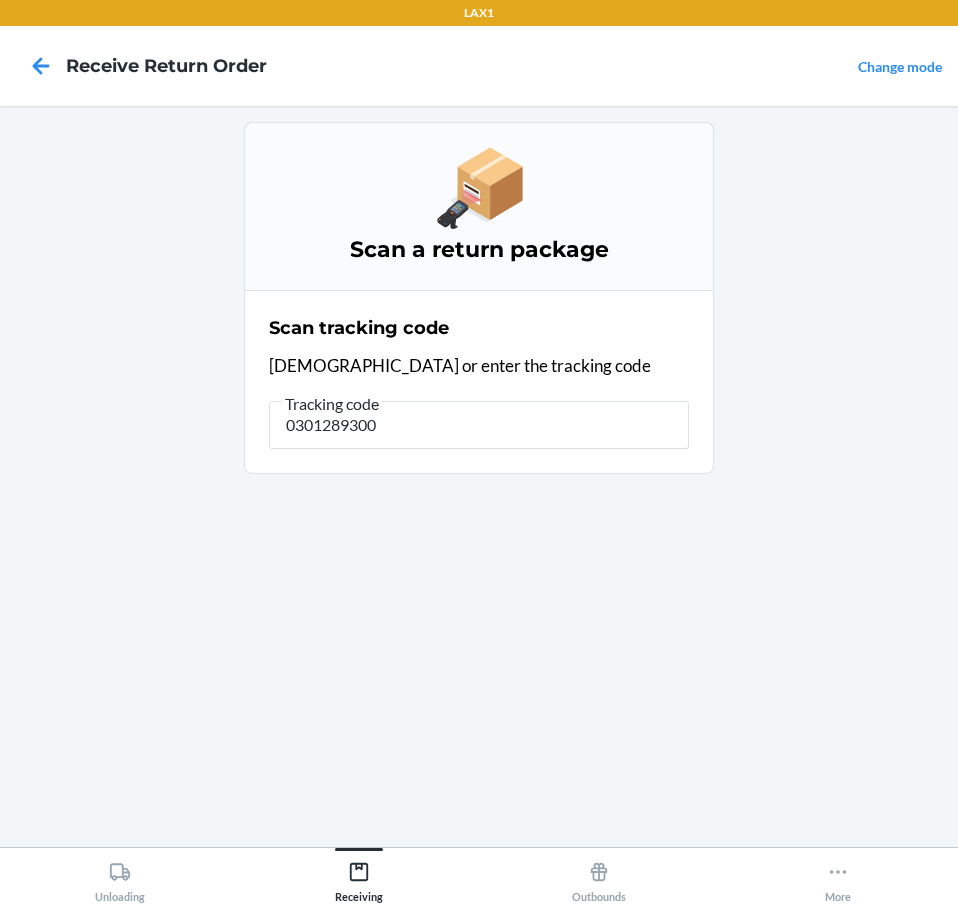 click on "Scan a return package Scan tracking code Scan or enter the tracking code Tracking code 0301289300" at bounding box center (479, 476) 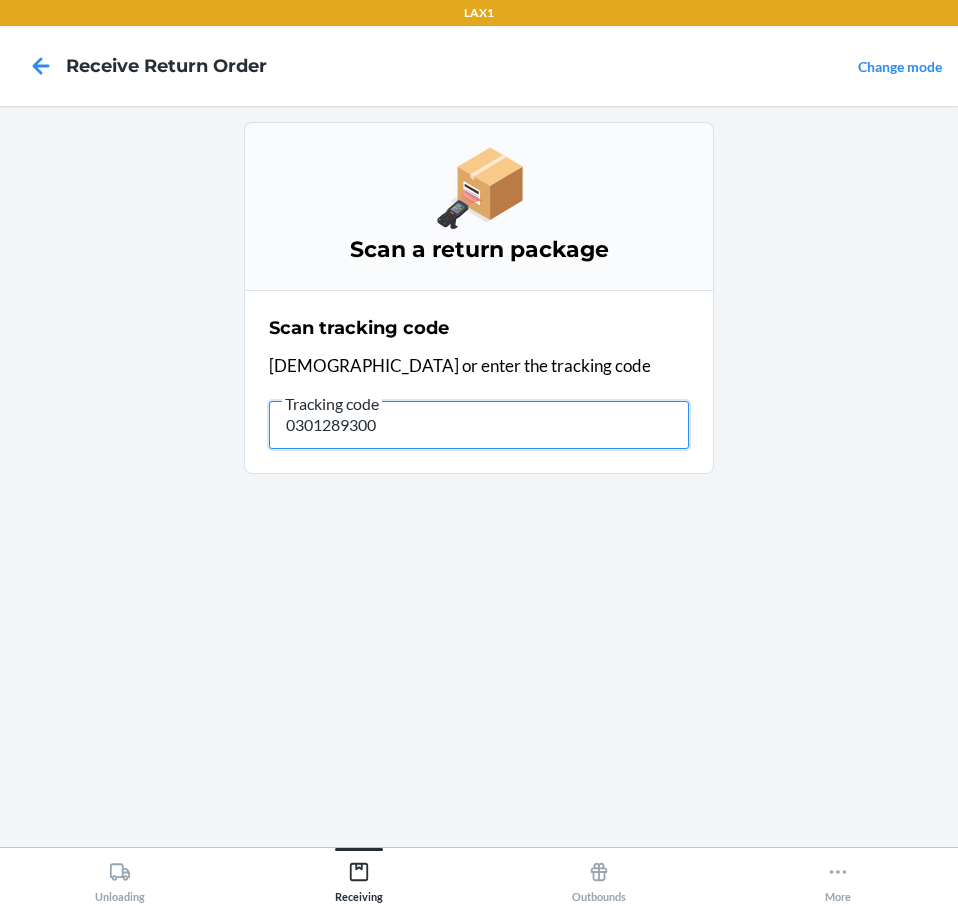 drag, startPoint x: 391, startPoint y: 423, endPoint x: 269, endPoint y: 442, distance: 123.47064 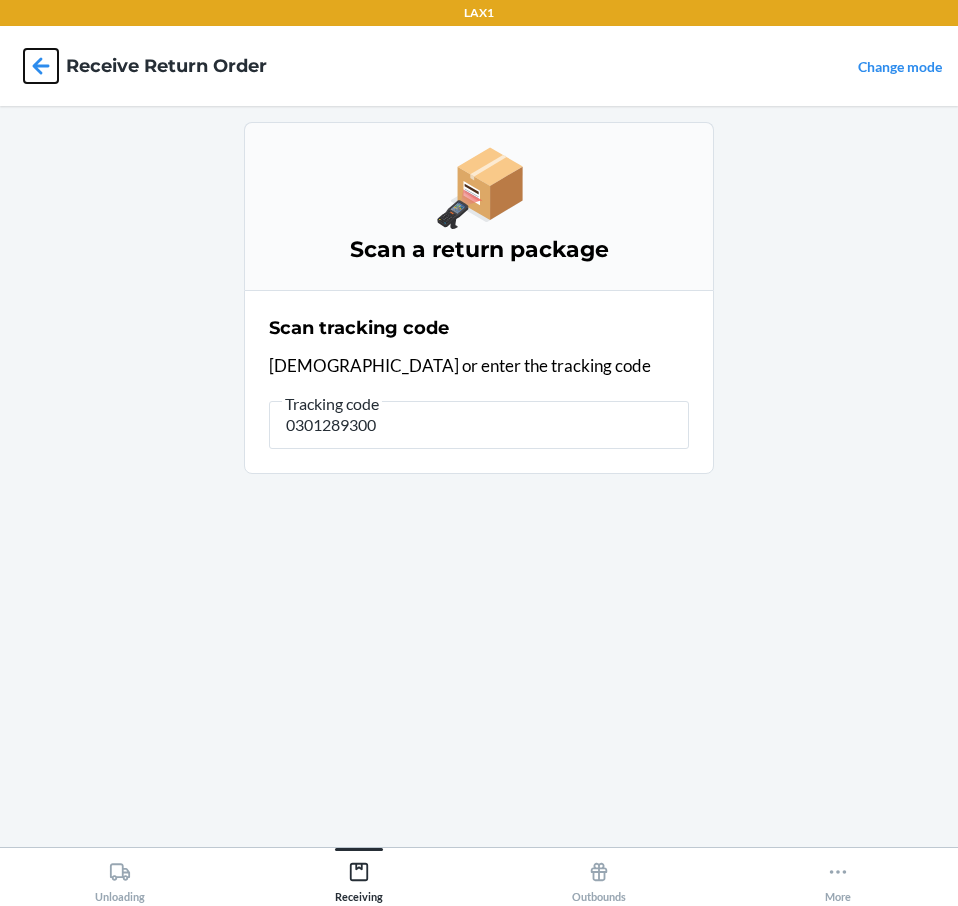 click 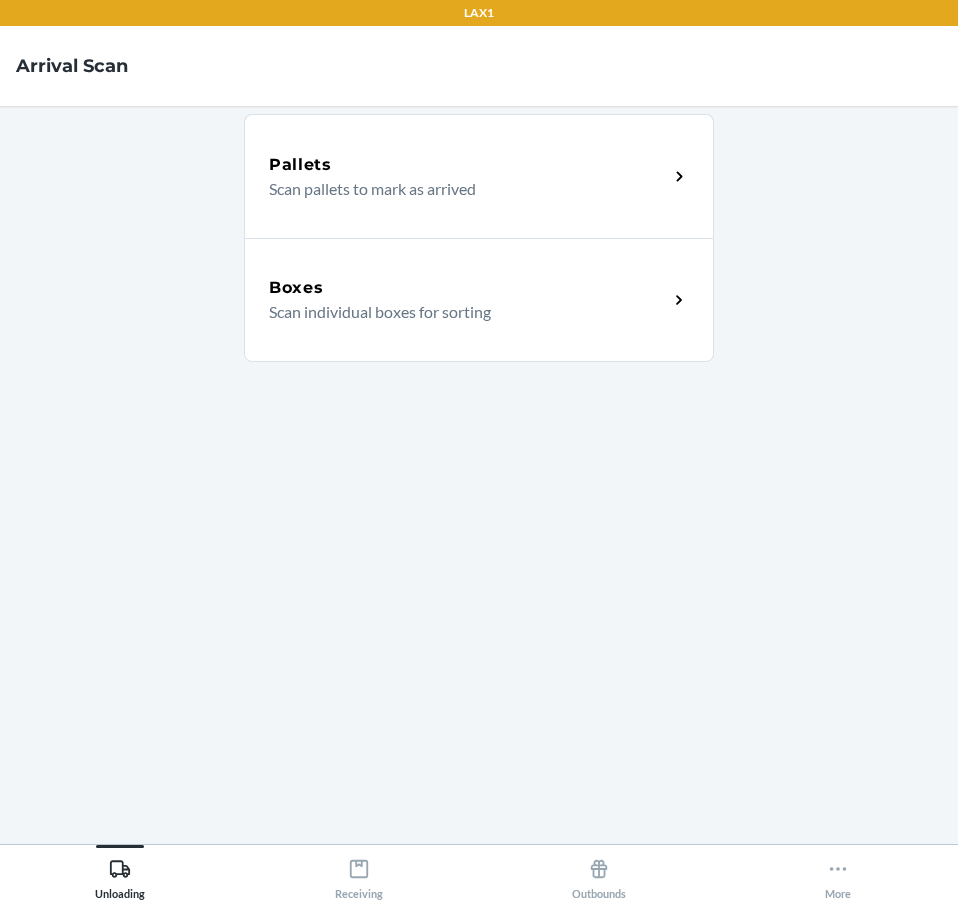 scroll, scrollTop: 0, scrollLeft: 0, axis: both 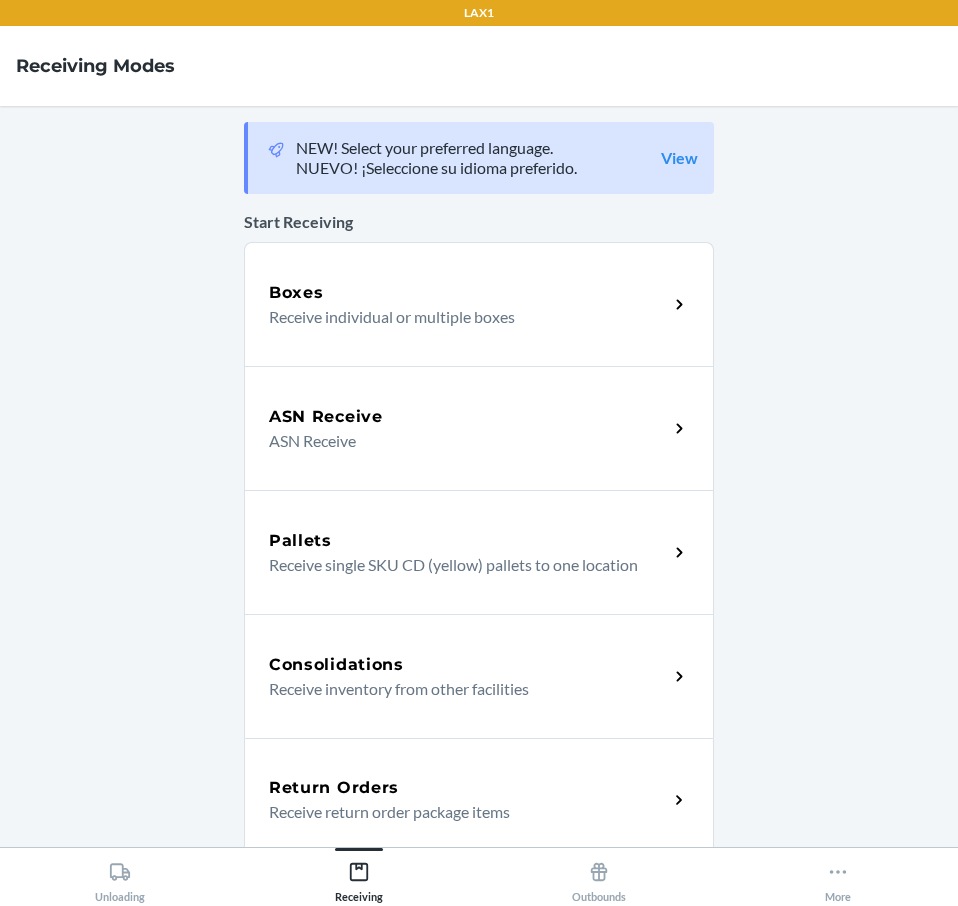 click on "Return Orders" at bounding box center [468, 788] 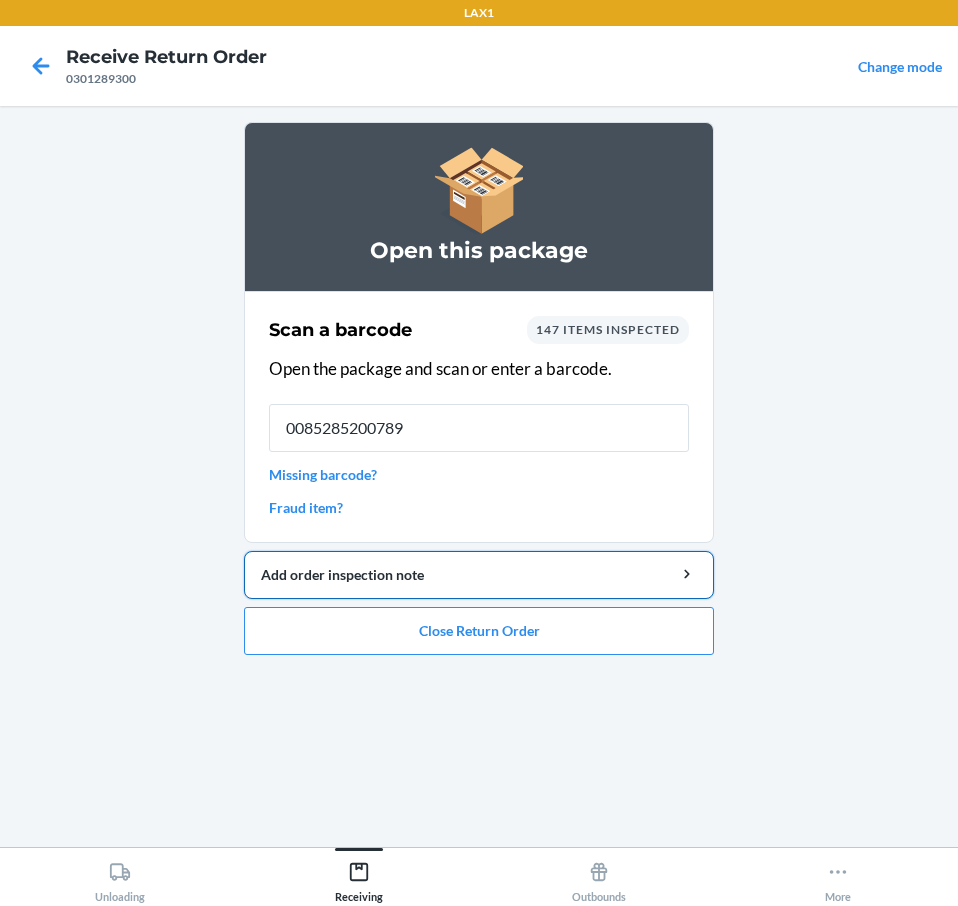 type on "00852852007894" 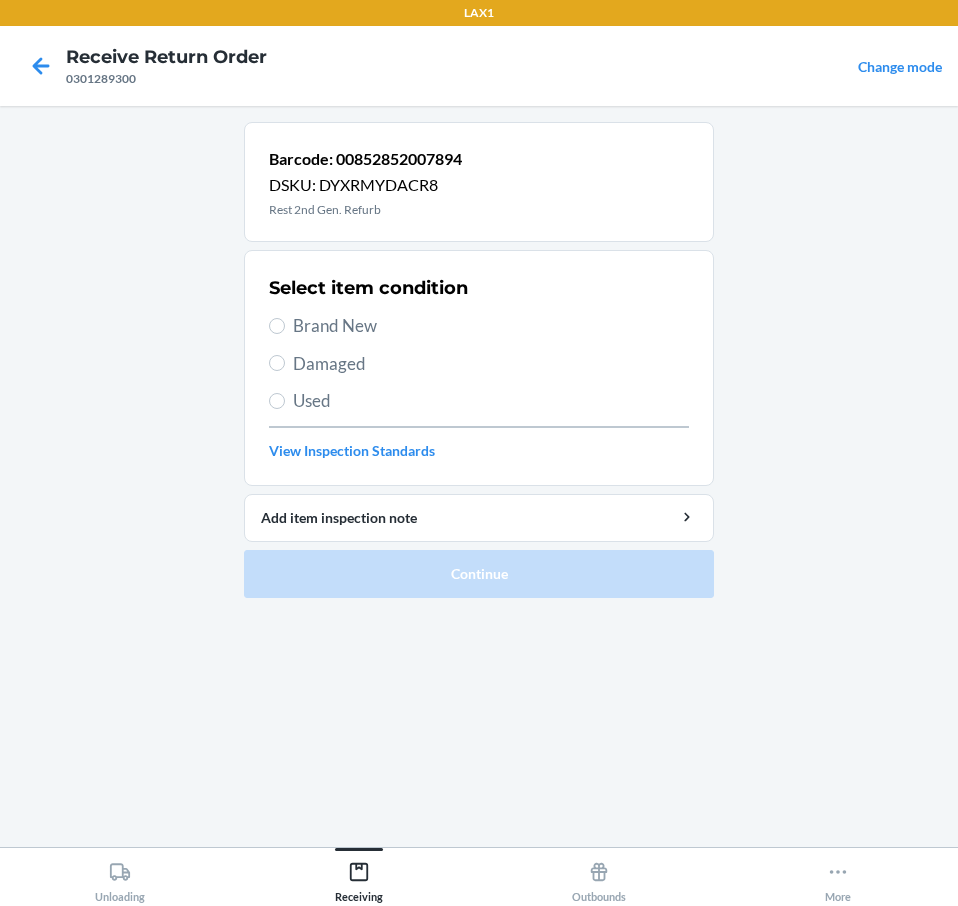 click on "Damaged" at bounding box center [479, 364] 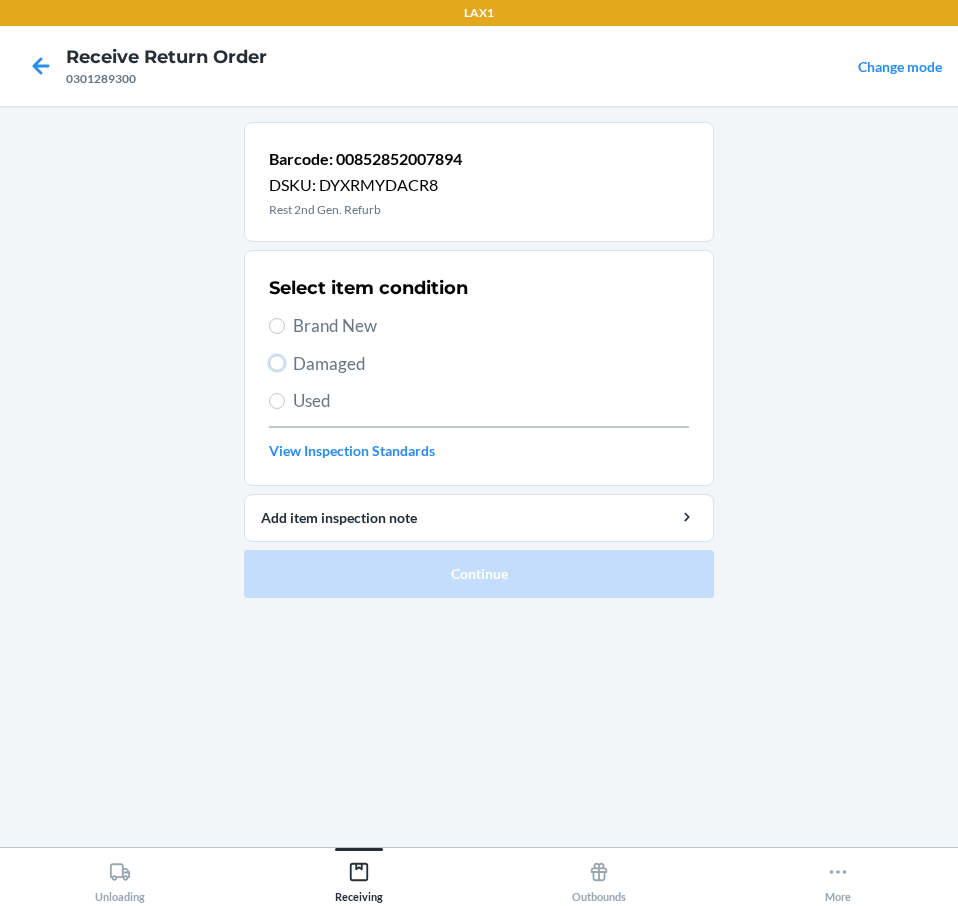 click on "Damaged" at bounding box center [277, 363] 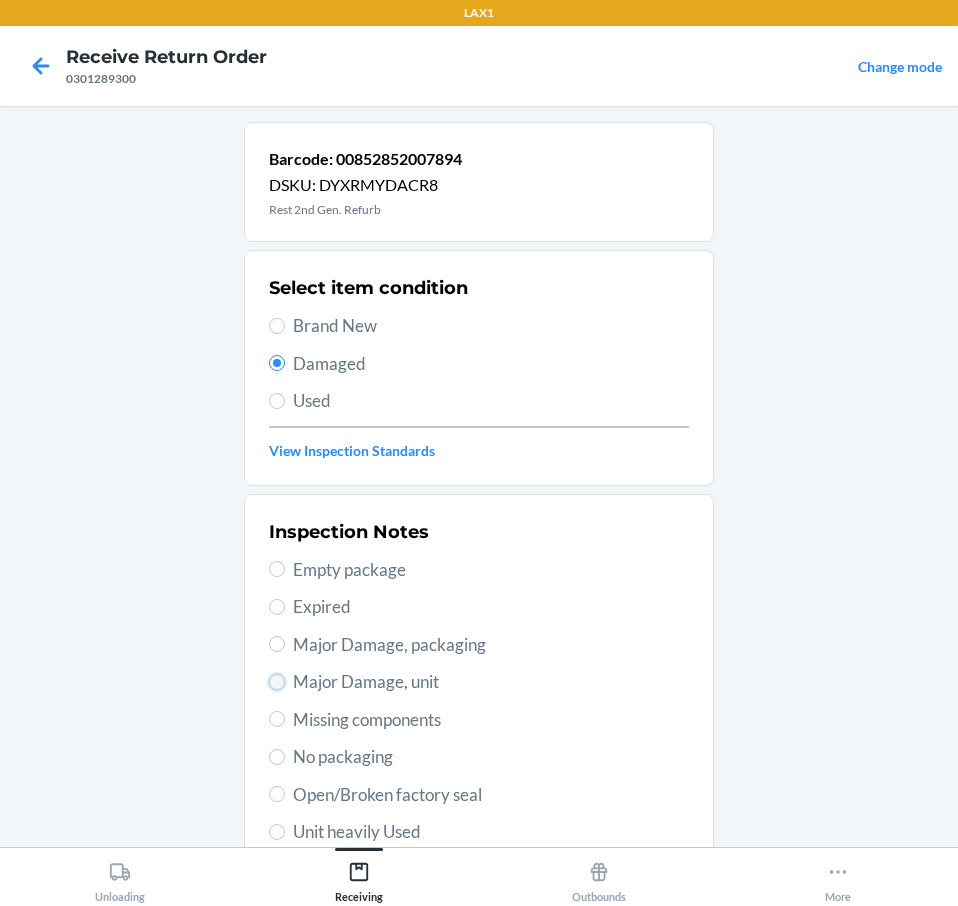 click on "Major Damage, unit" at bounding box center (277, 682) 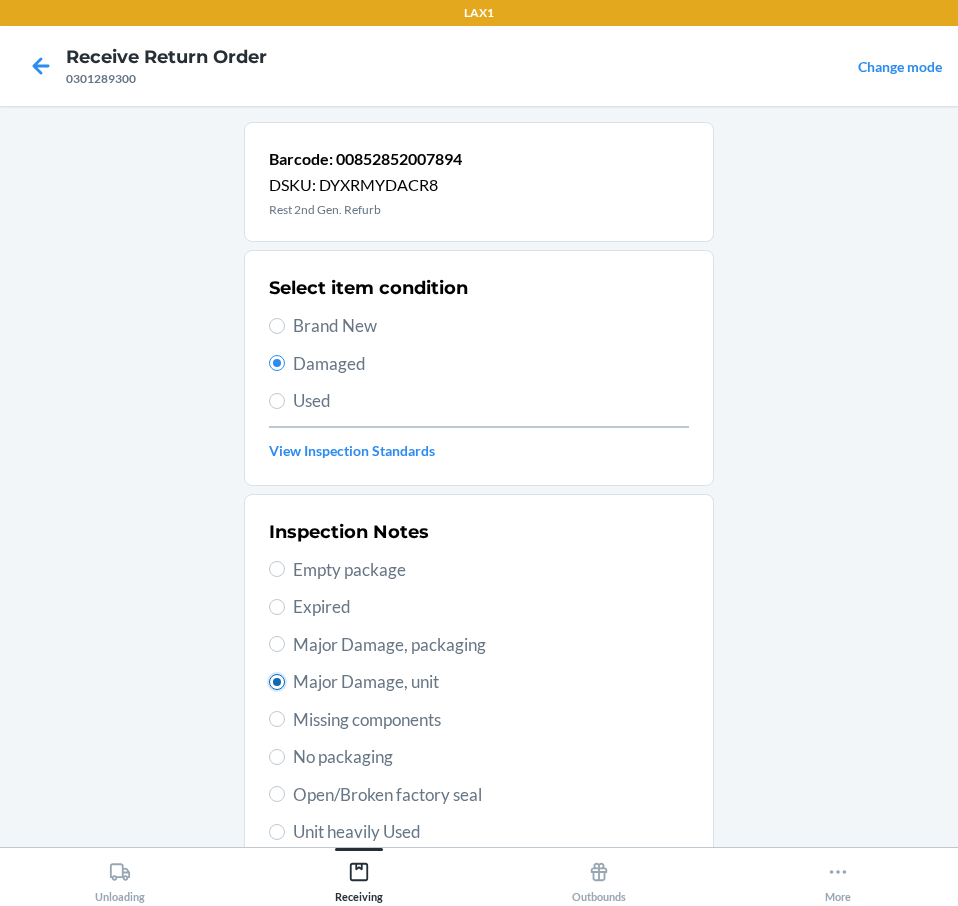 radio on "true" 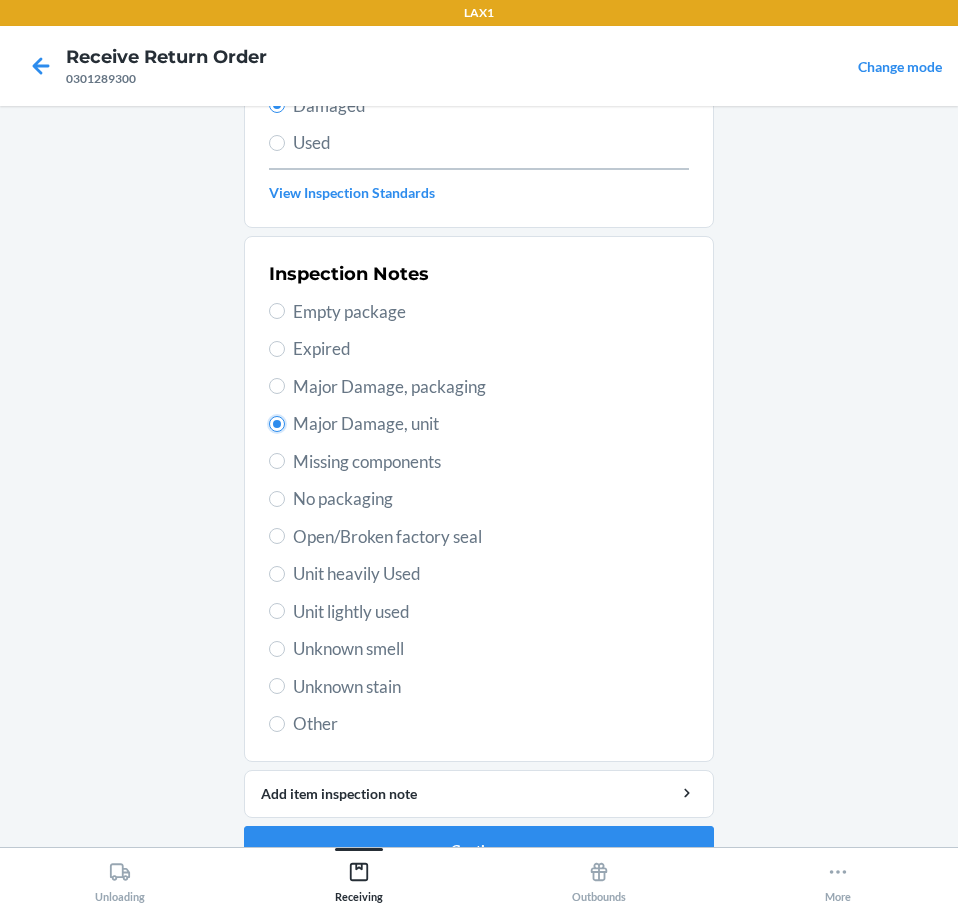 scroll, scrollTop: 301, scrollLeft: 0, axis: vertical 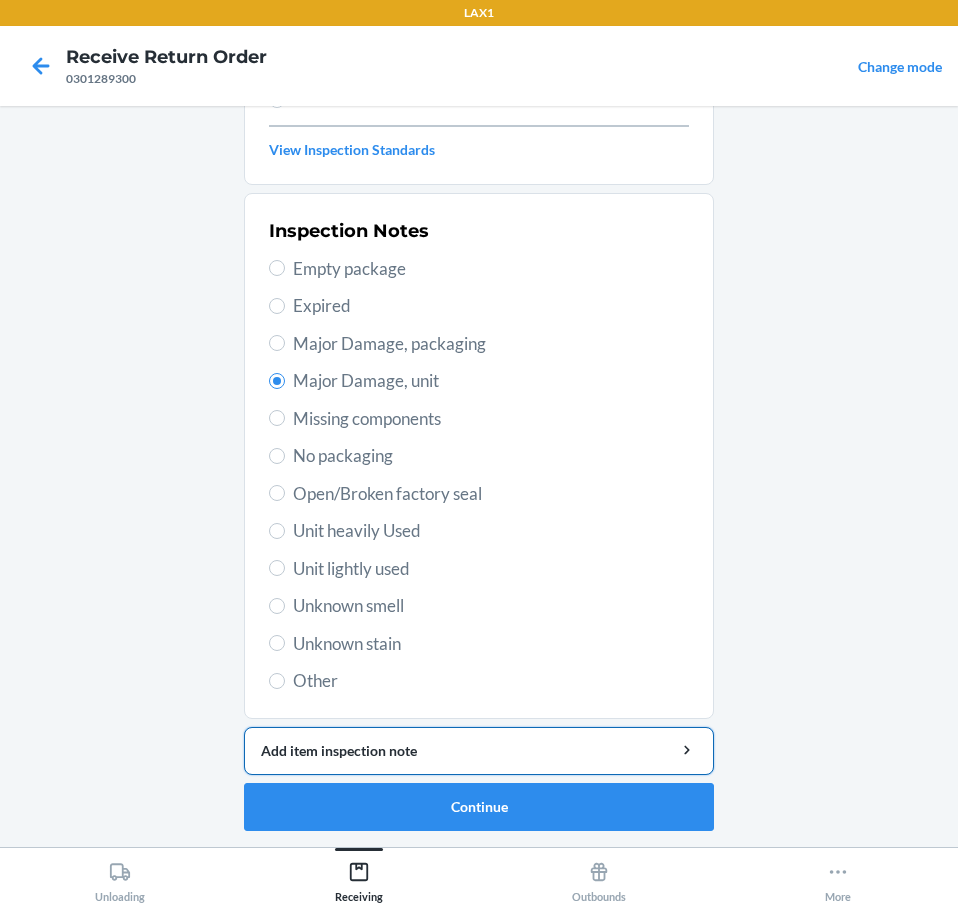 click on "Add item inspection note" at bounding box center [479, 750] 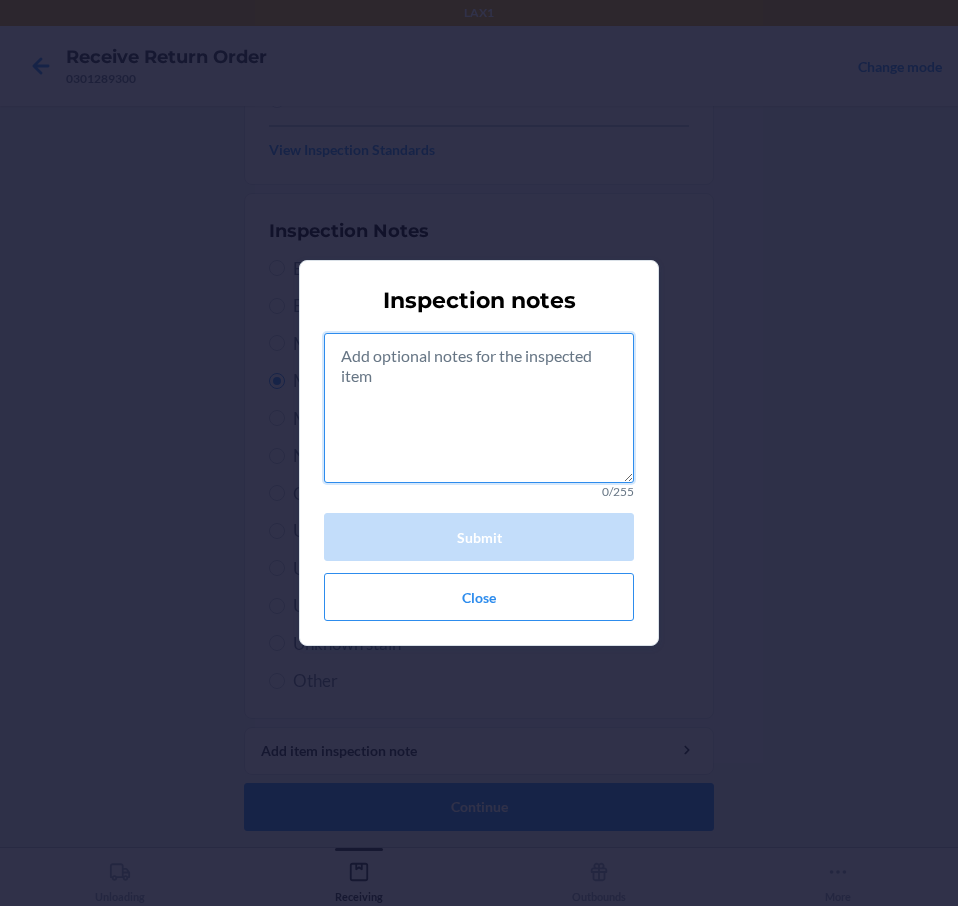 click at bounding box center [479, 408] 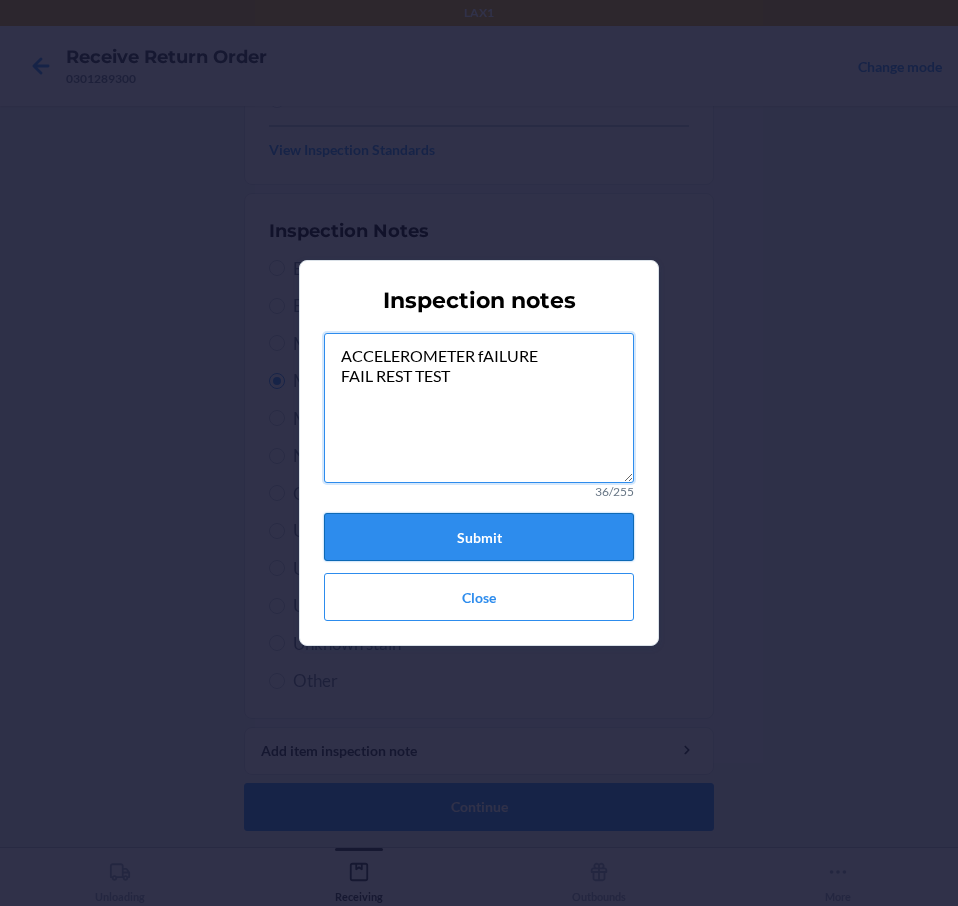 type on "ACCELEROMETER fAILURE
FAIL REST TEST" 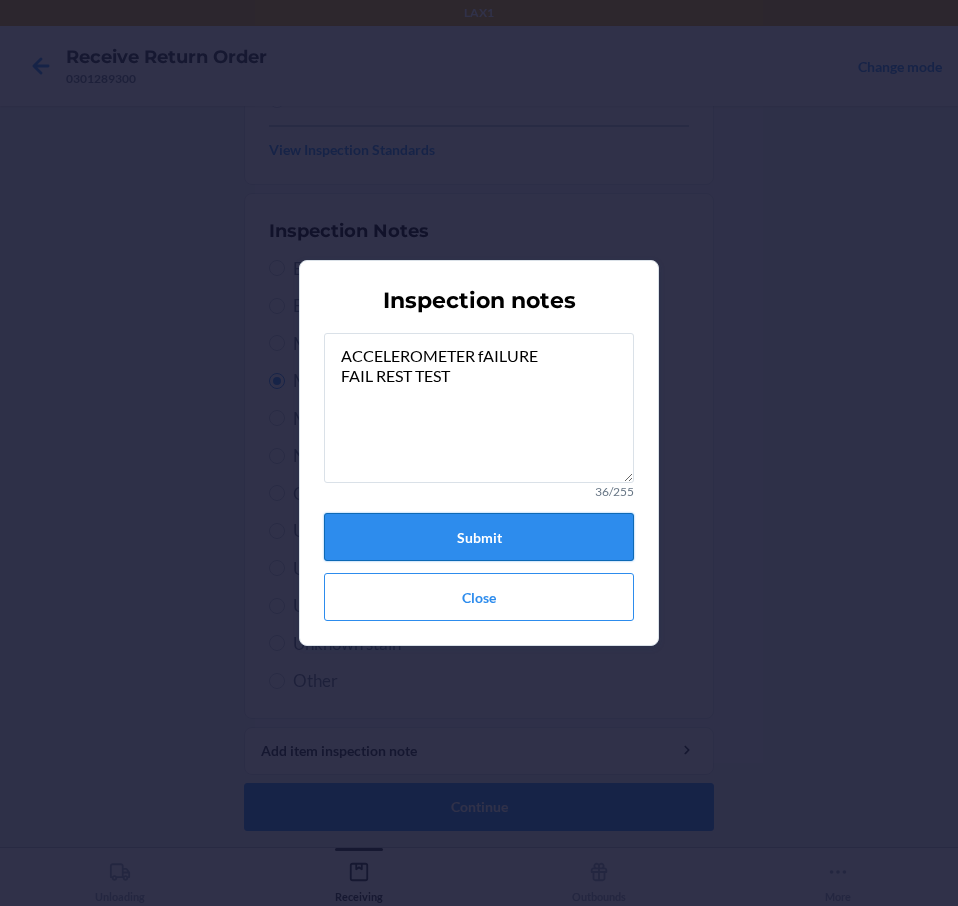 click on "Submit" at bounding box center (479, 537) 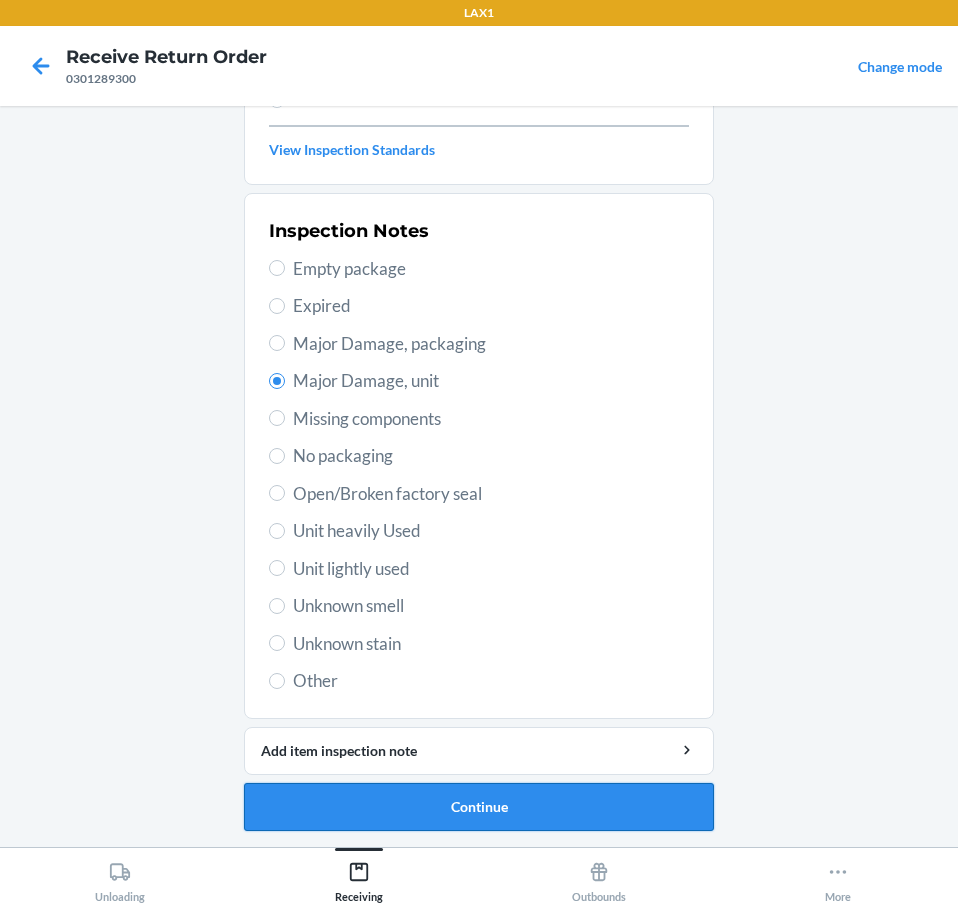 click on "Continue" at bounding box center (479, 807) 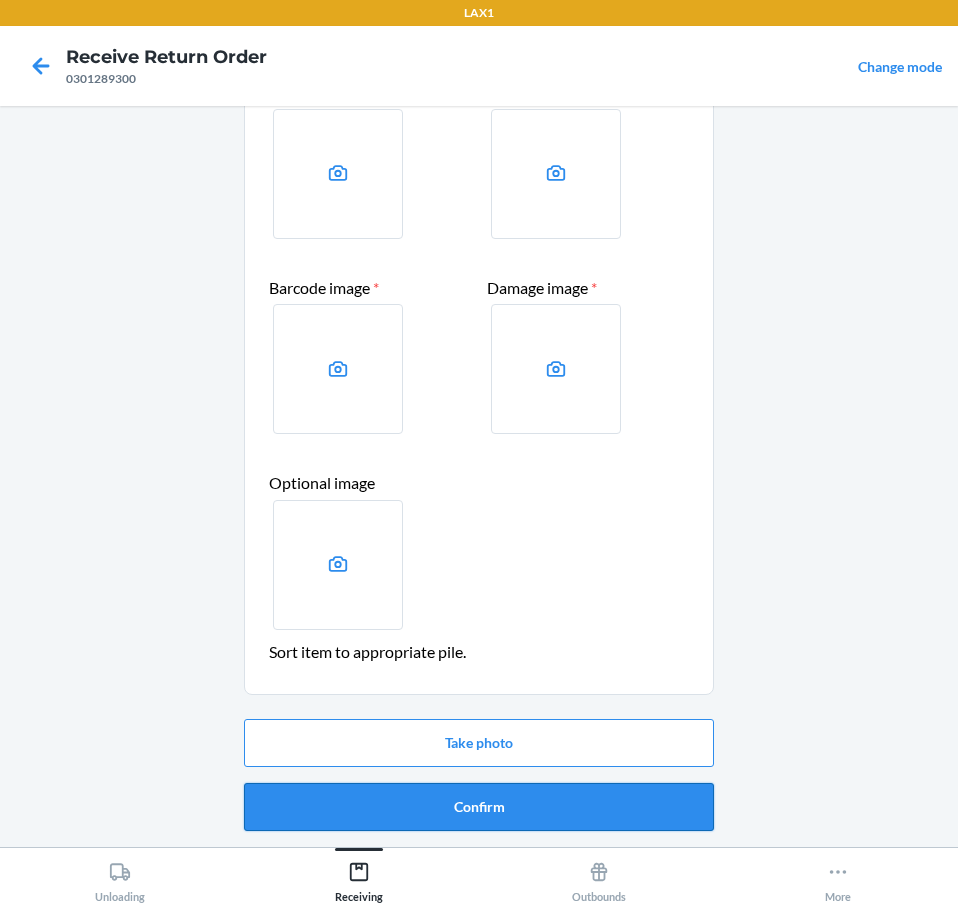 click on "Confirm" at bounding box center (479, 807) 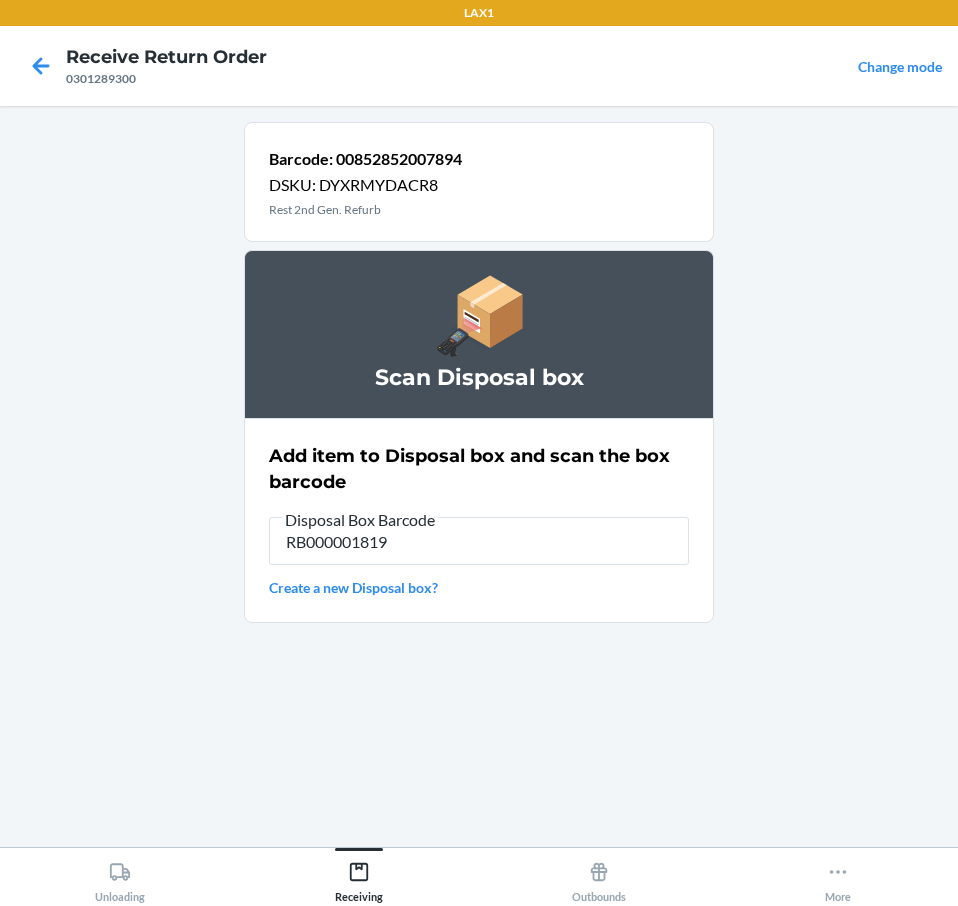 type on "RB000001819" 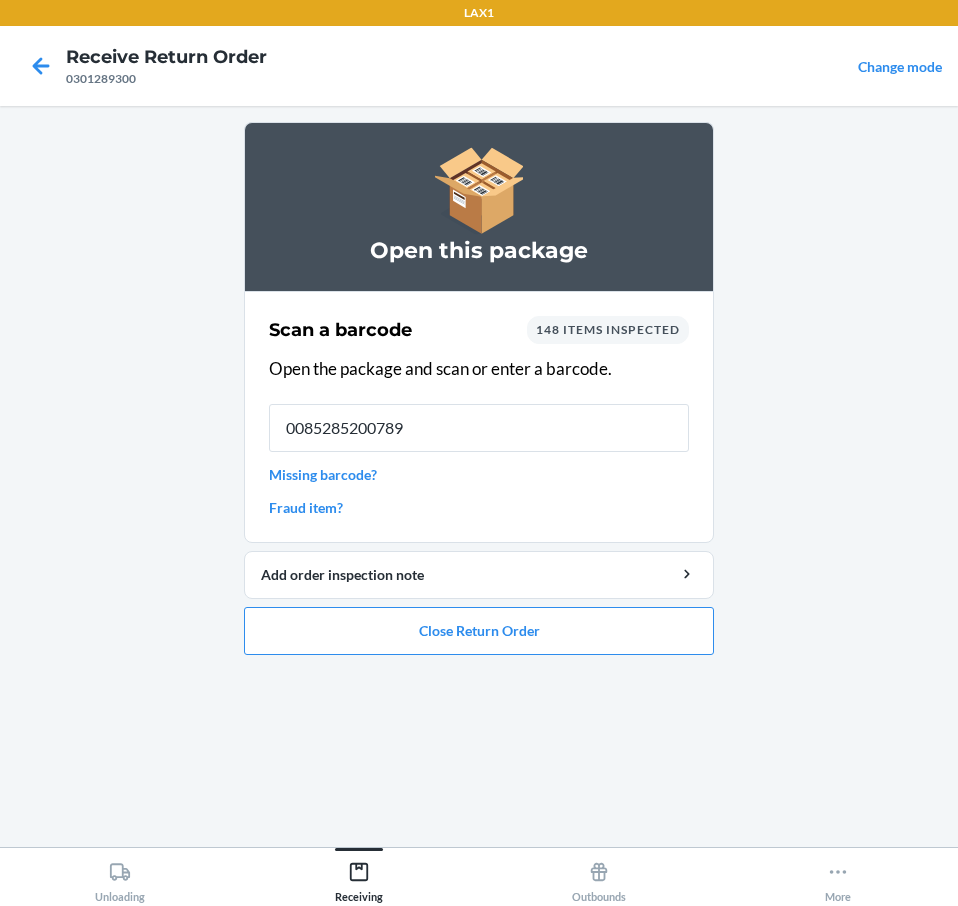 type on "00852852007894" 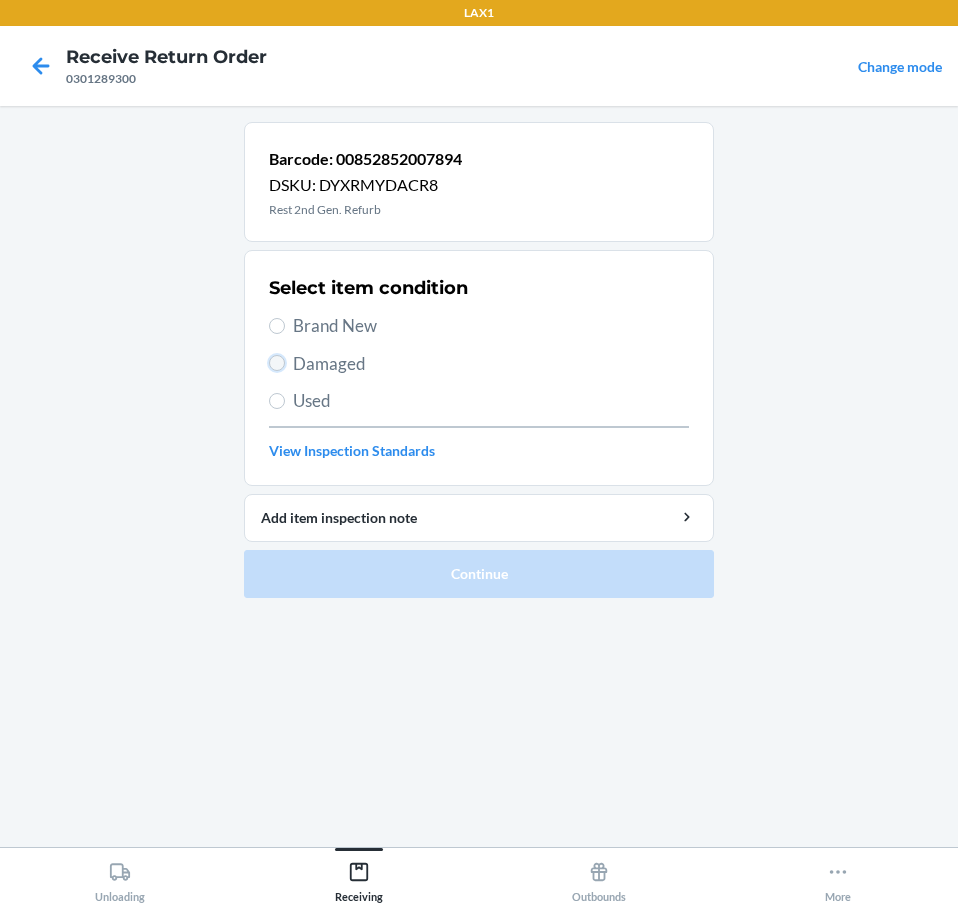 click on "Damaged" at bounding box center [277, 363] 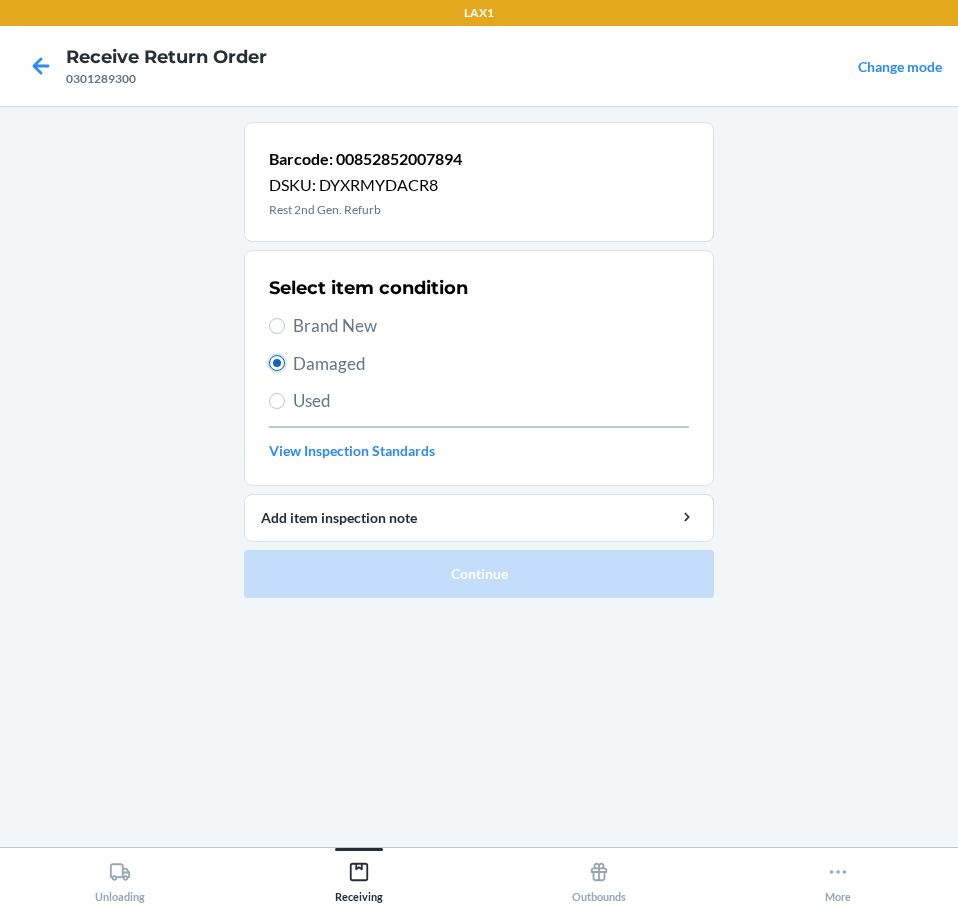 radio on "true" 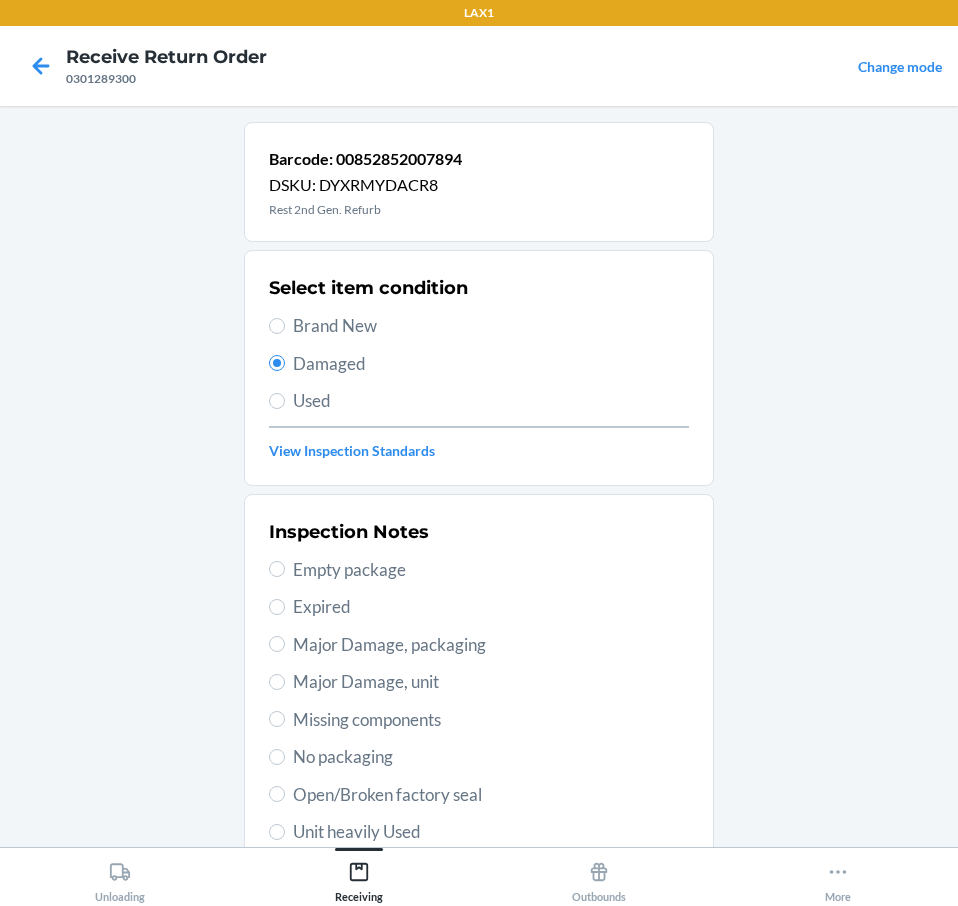 click on "Major Damage, unit" at bounding box center [479, 682] 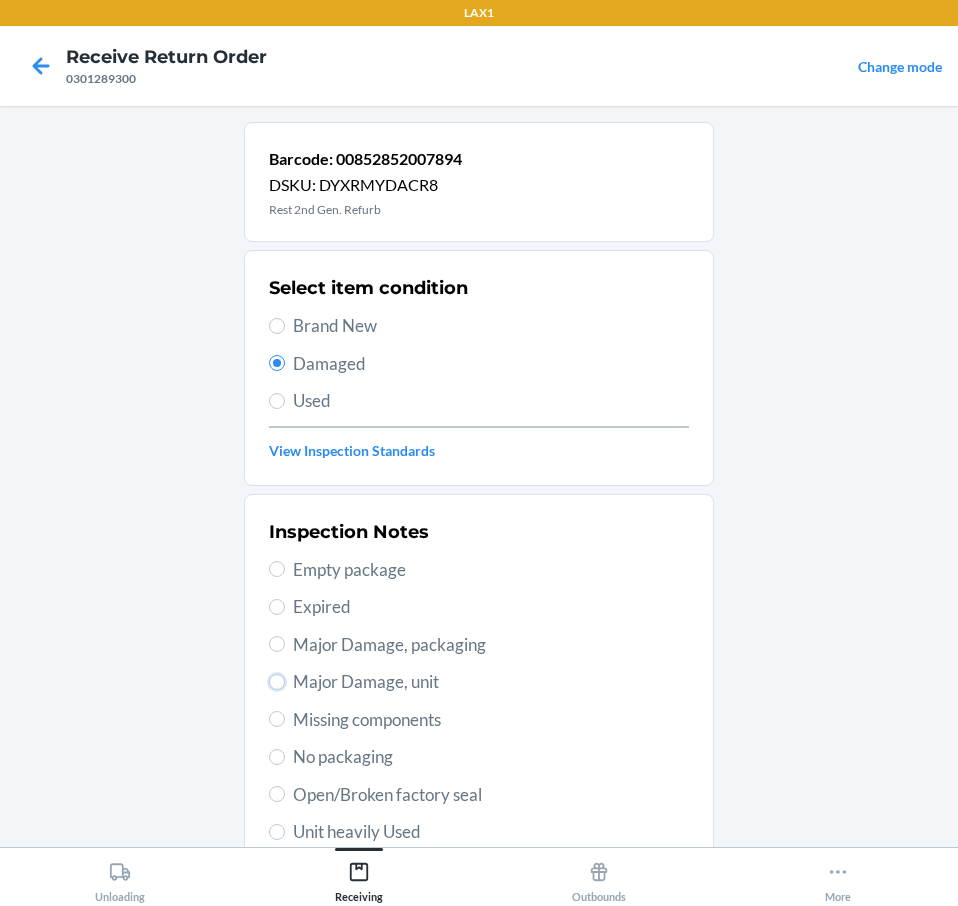 click on "Major Damage, unit" at bounding box center (277, 682) 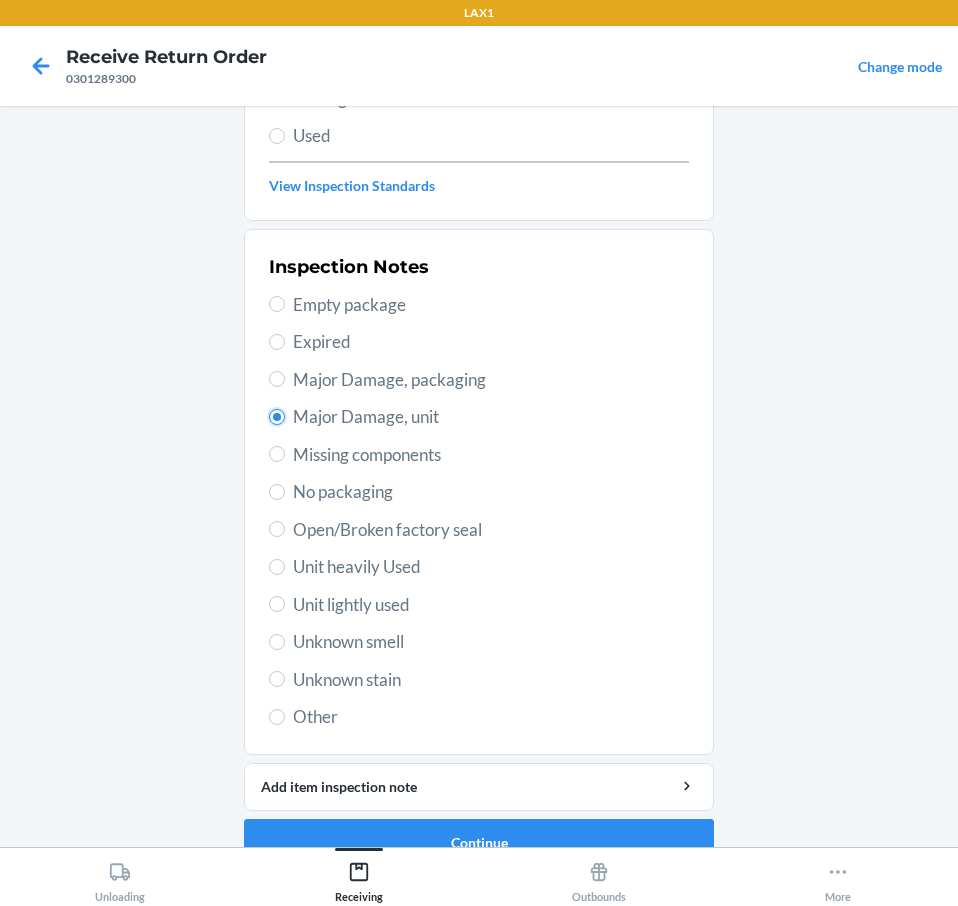 scroll, scrollTop: 301, scrollLeft: 0, axis: vertical 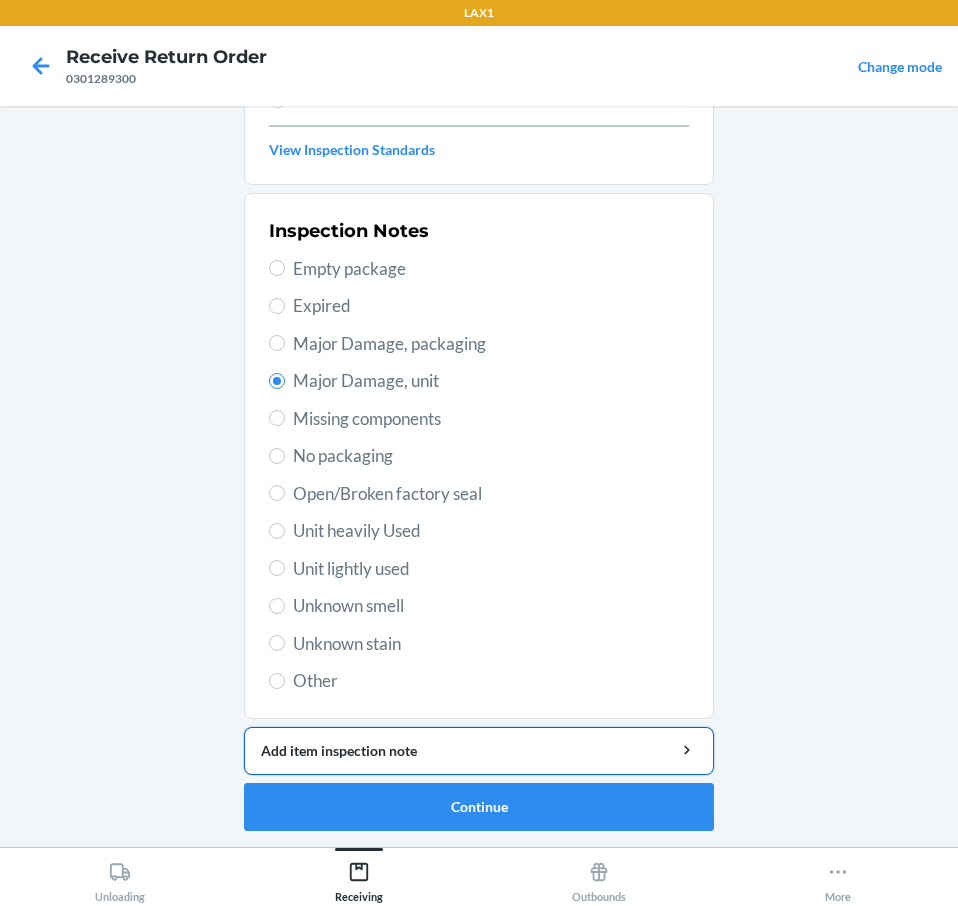 click on "Add item inspection note" at bounding box center (479, 750) 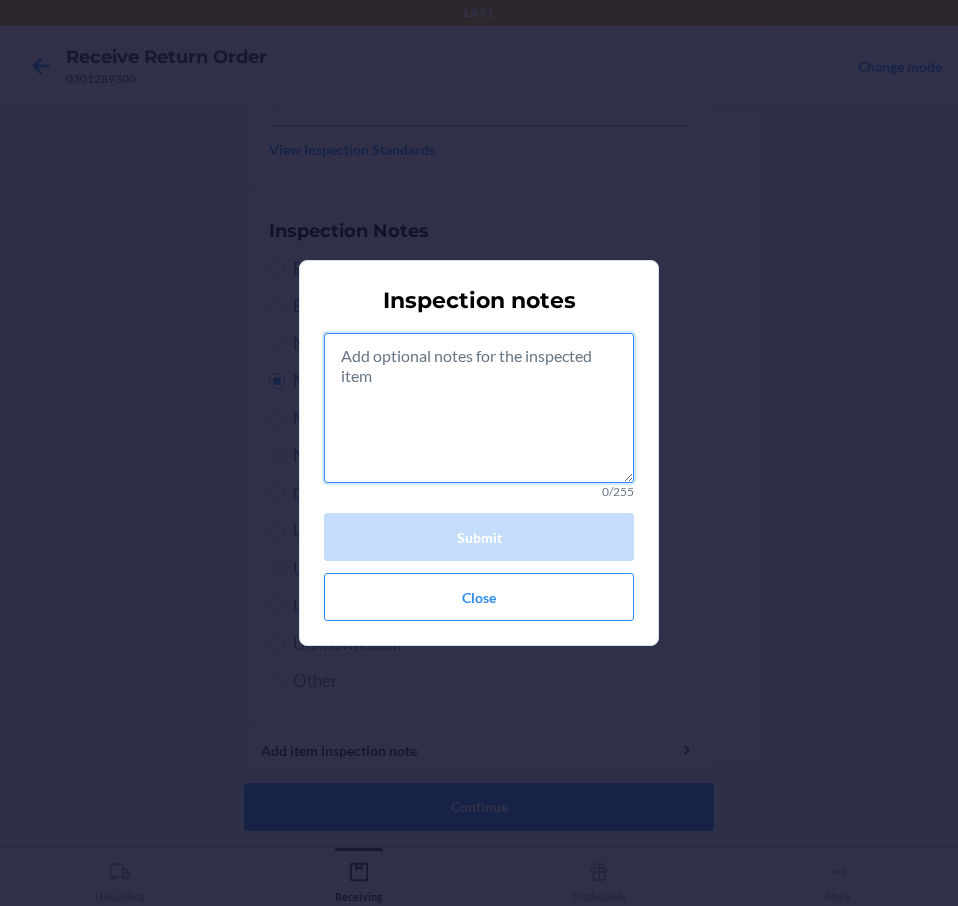 click at bounding box center (479, 408) 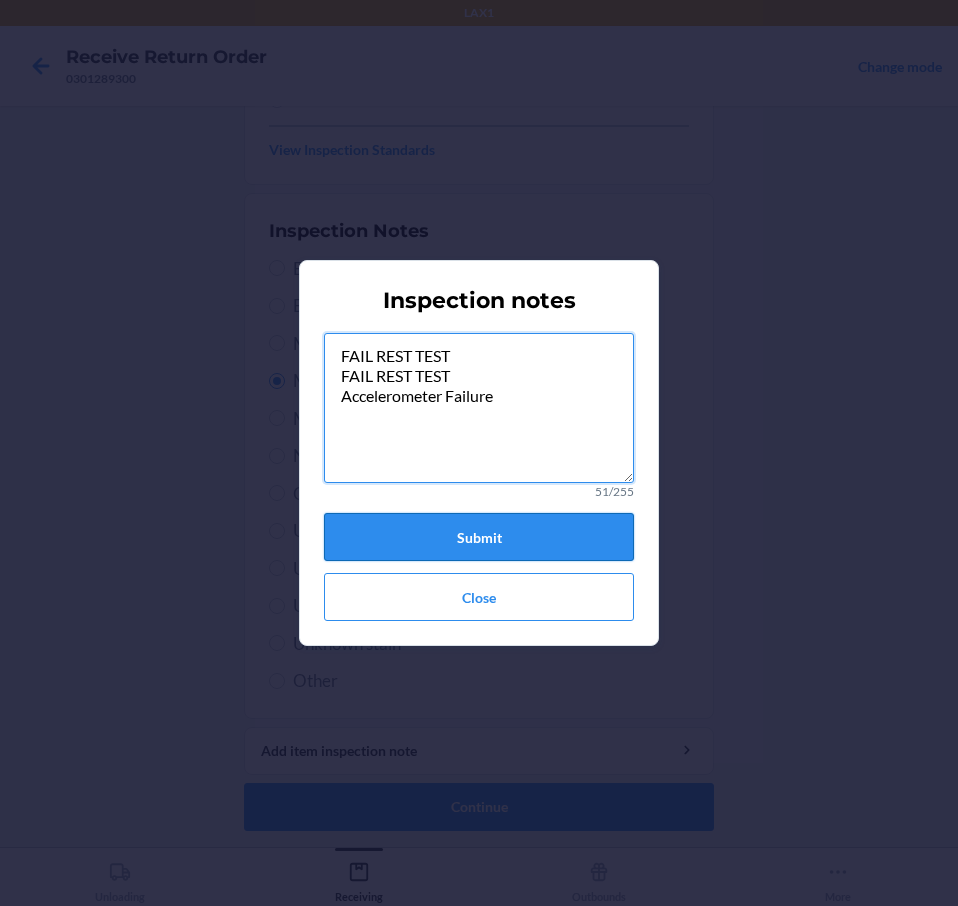 type on "FAIL REST TEST
FAIL REST TEST
Accelerometer Failure" 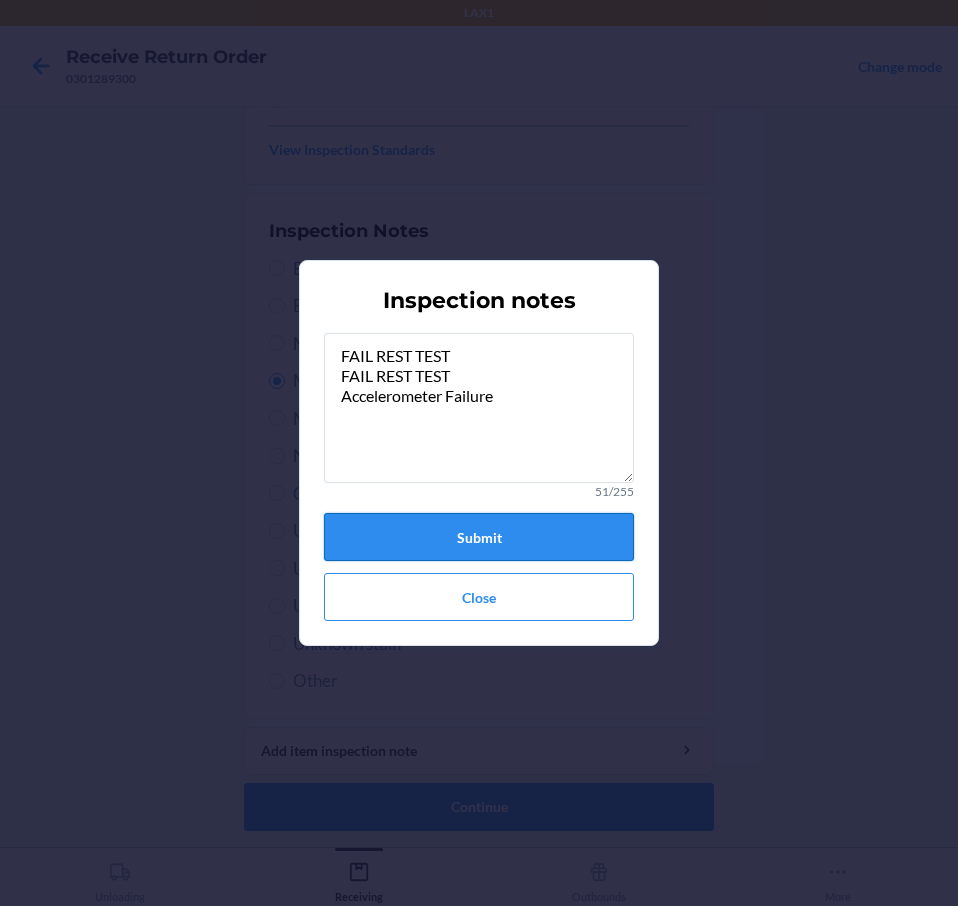 click on "Submit" at bounding box center (479, 537) 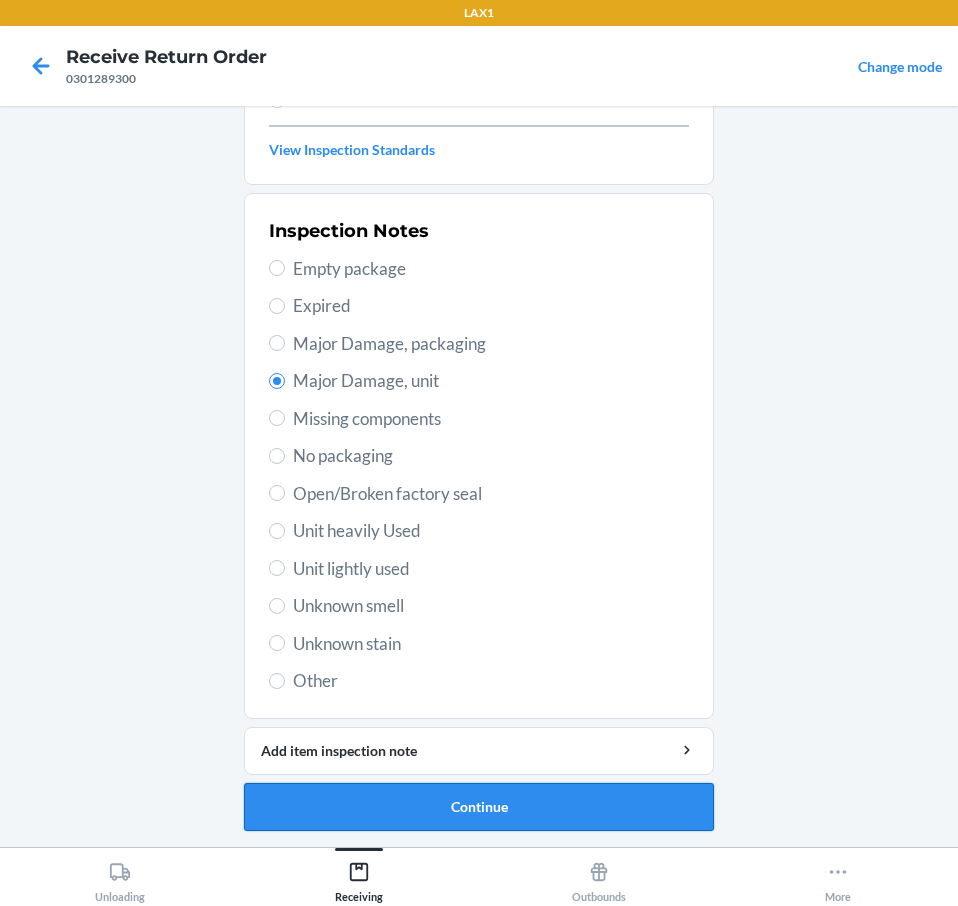 click on "Continue" at bounding box center [479, 807] 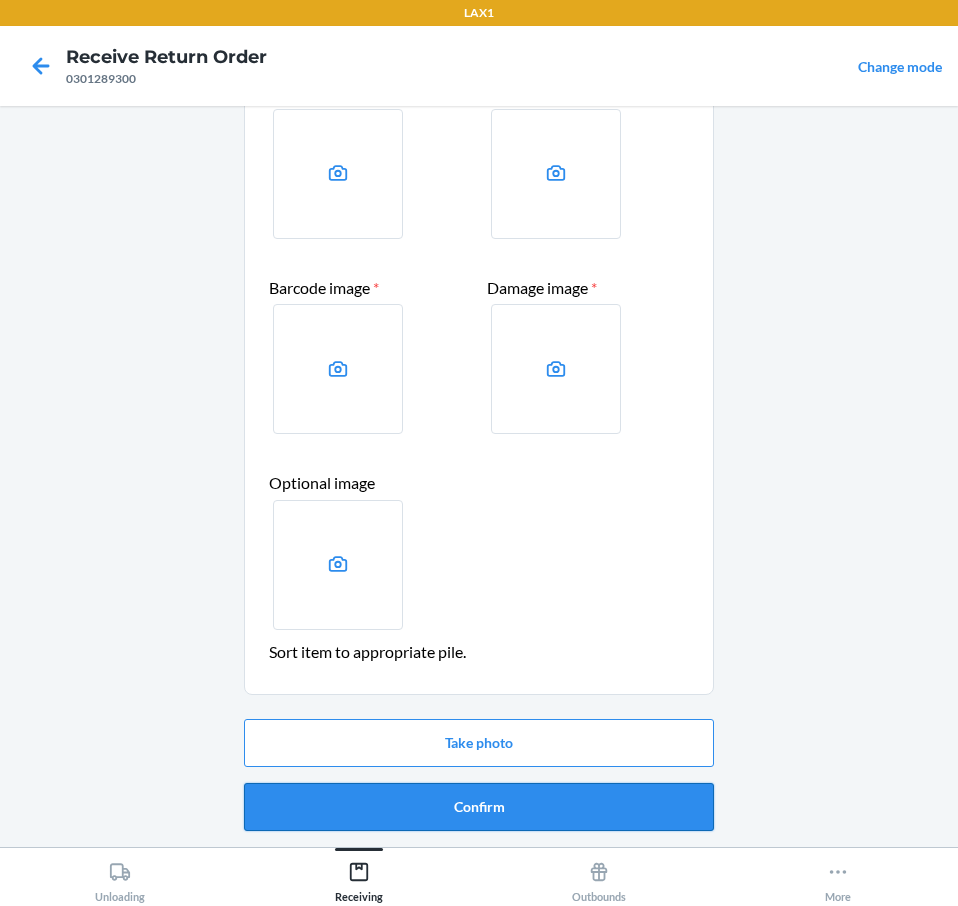 click on "Confirm" at bounding box center [479, 807] 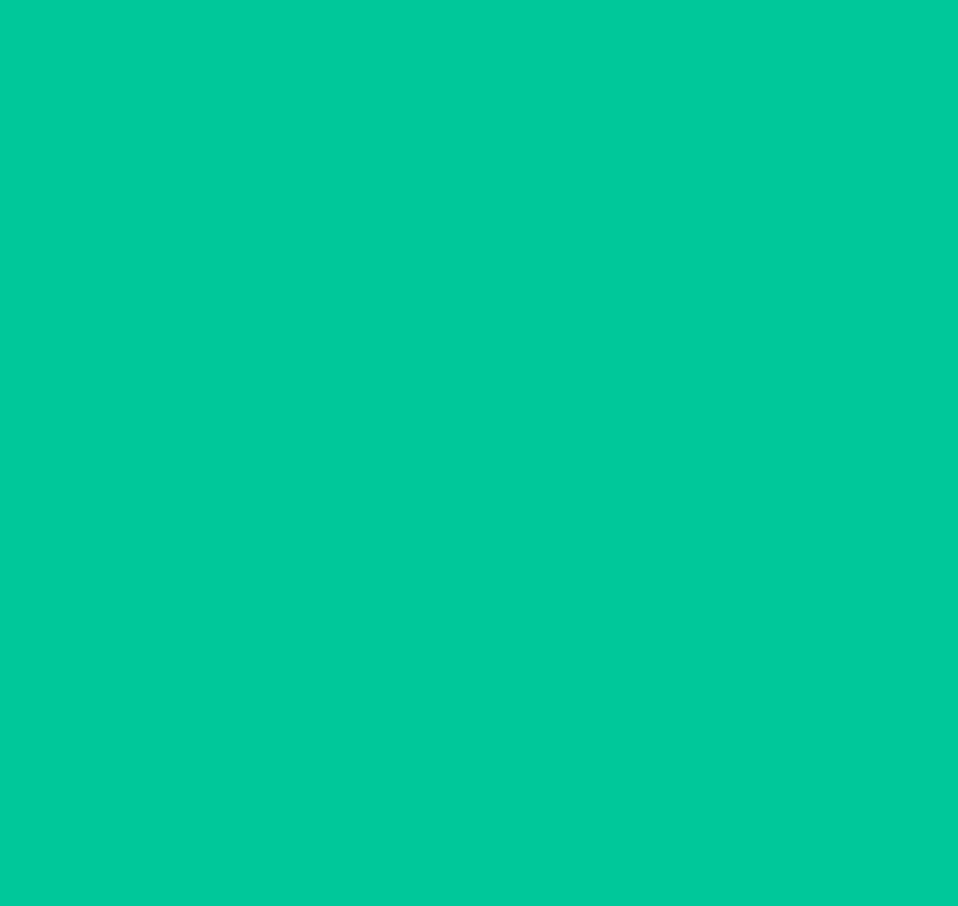 scroll, scrollTop: 0, scrollLeft: 0, axis: both 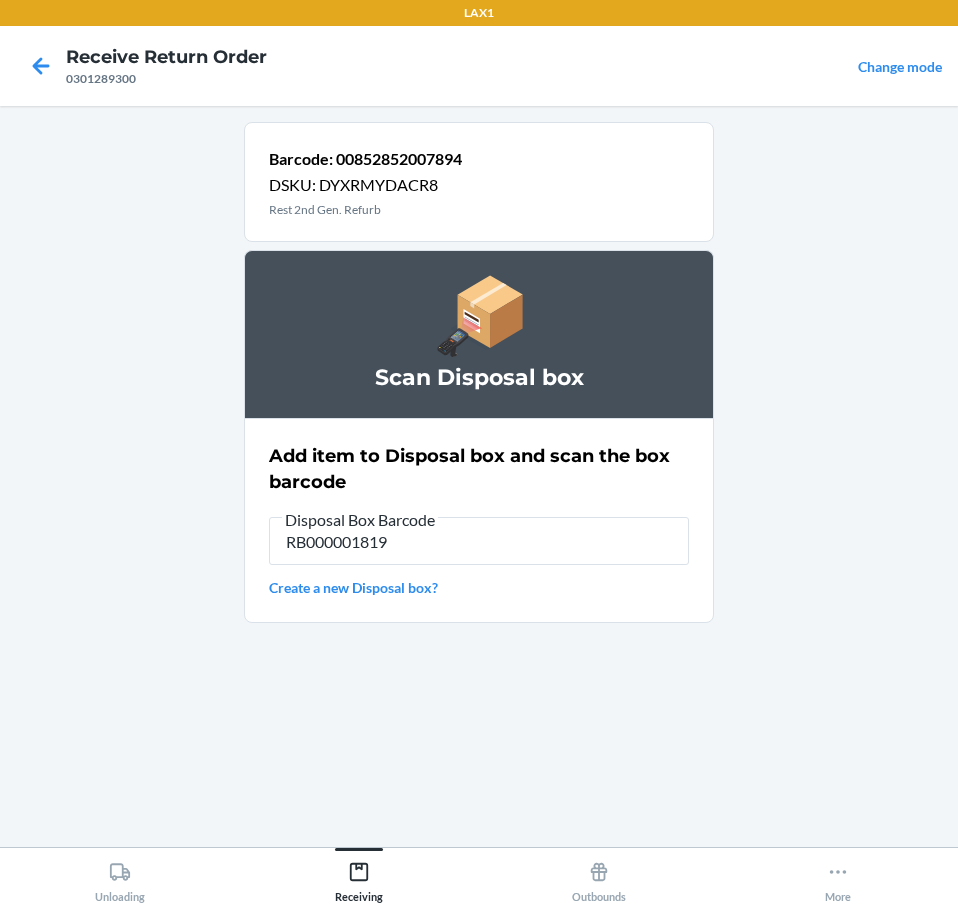 type on "RB000001819" 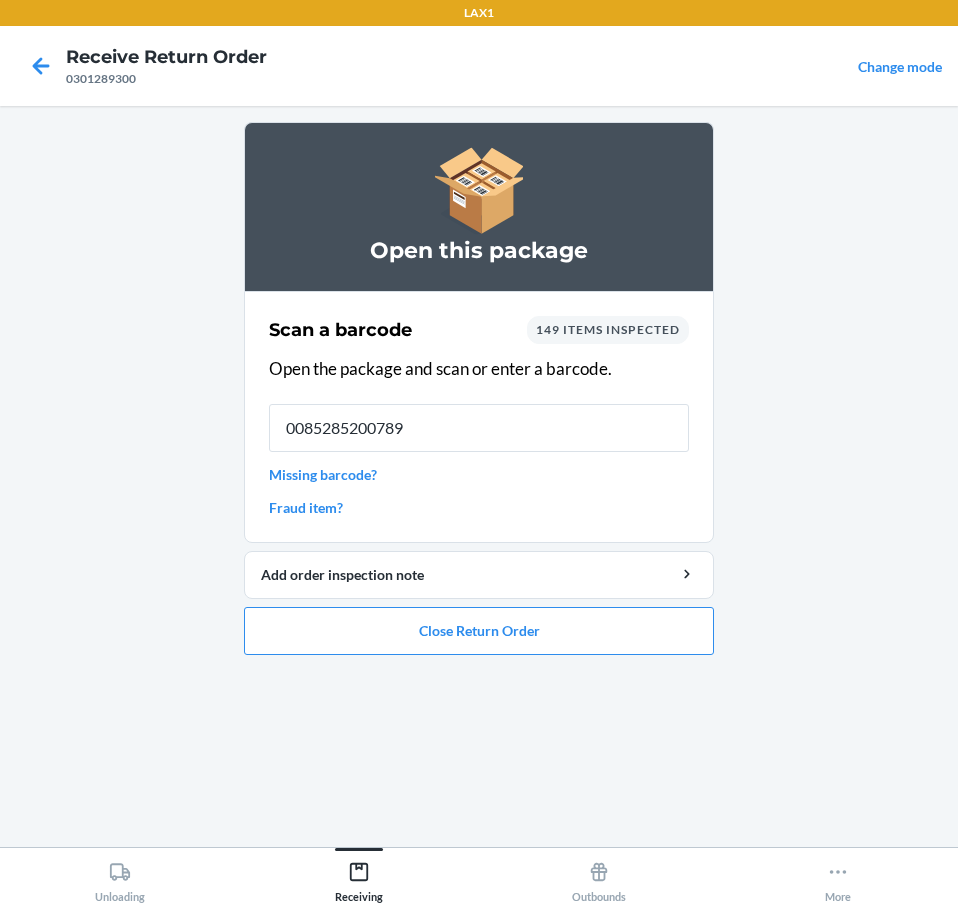 type on "00852852007894" 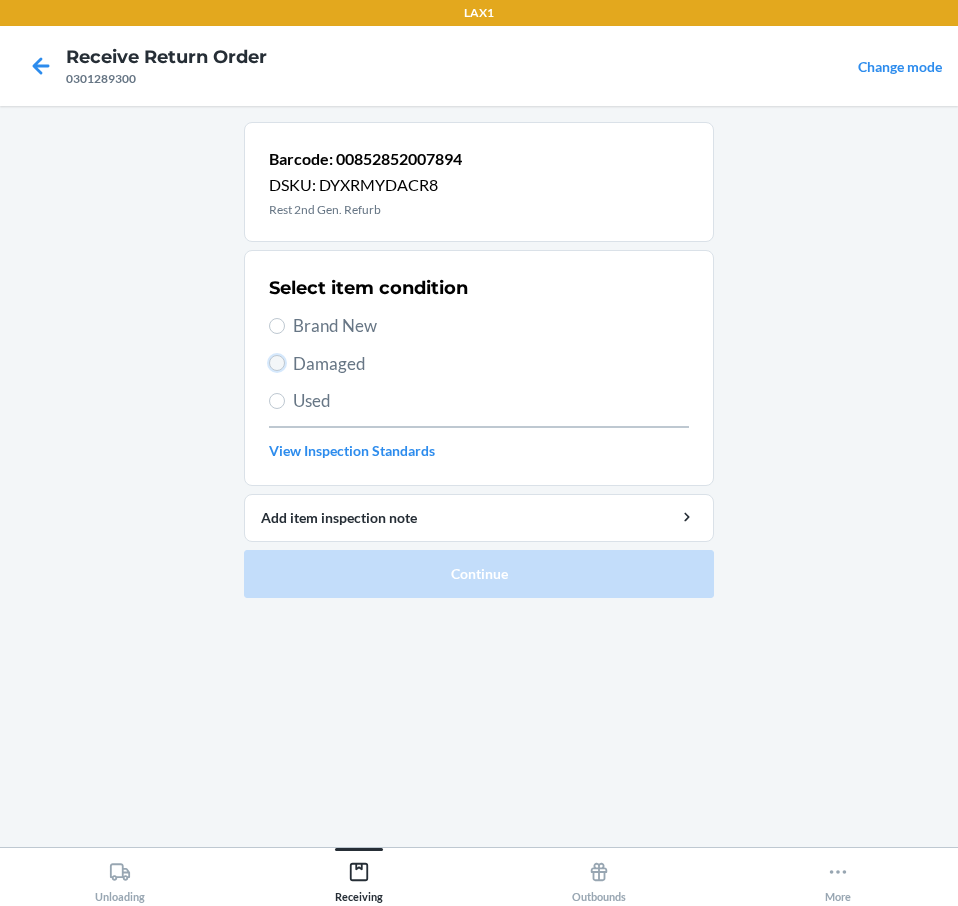 click on "Damaged" at bounding box center (277, 363) 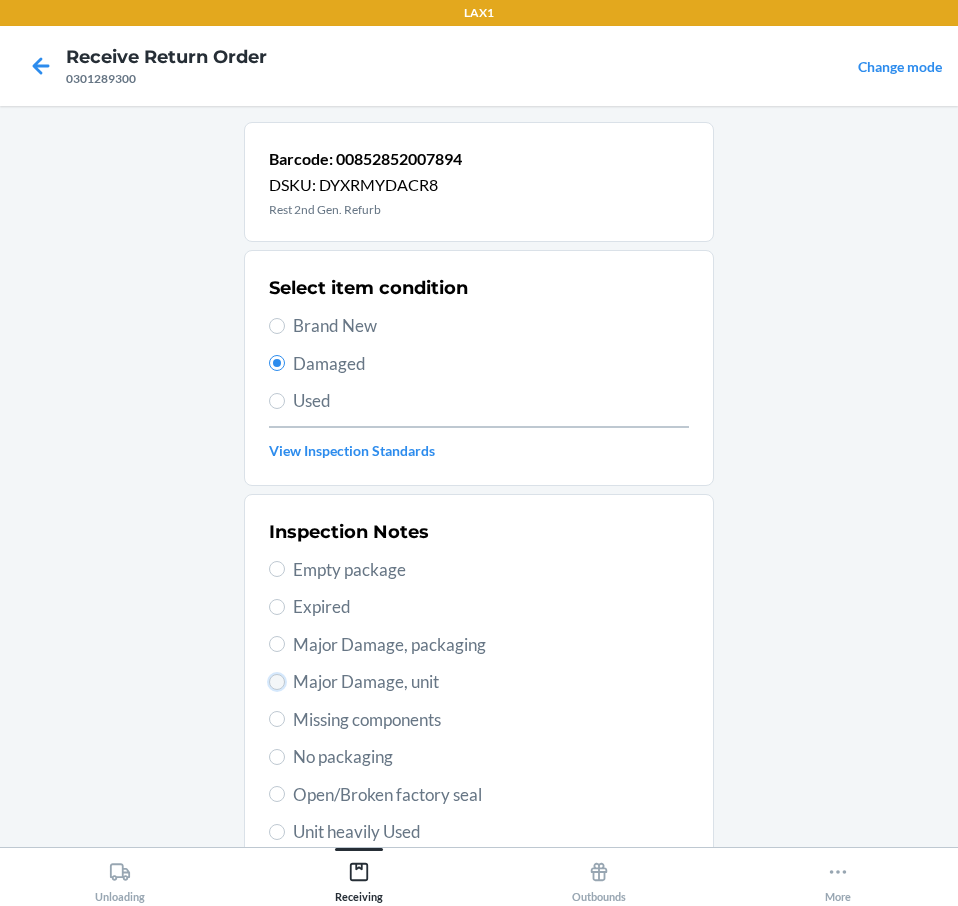 click on "Major Damage, unit" at bounding box center [277, 682] 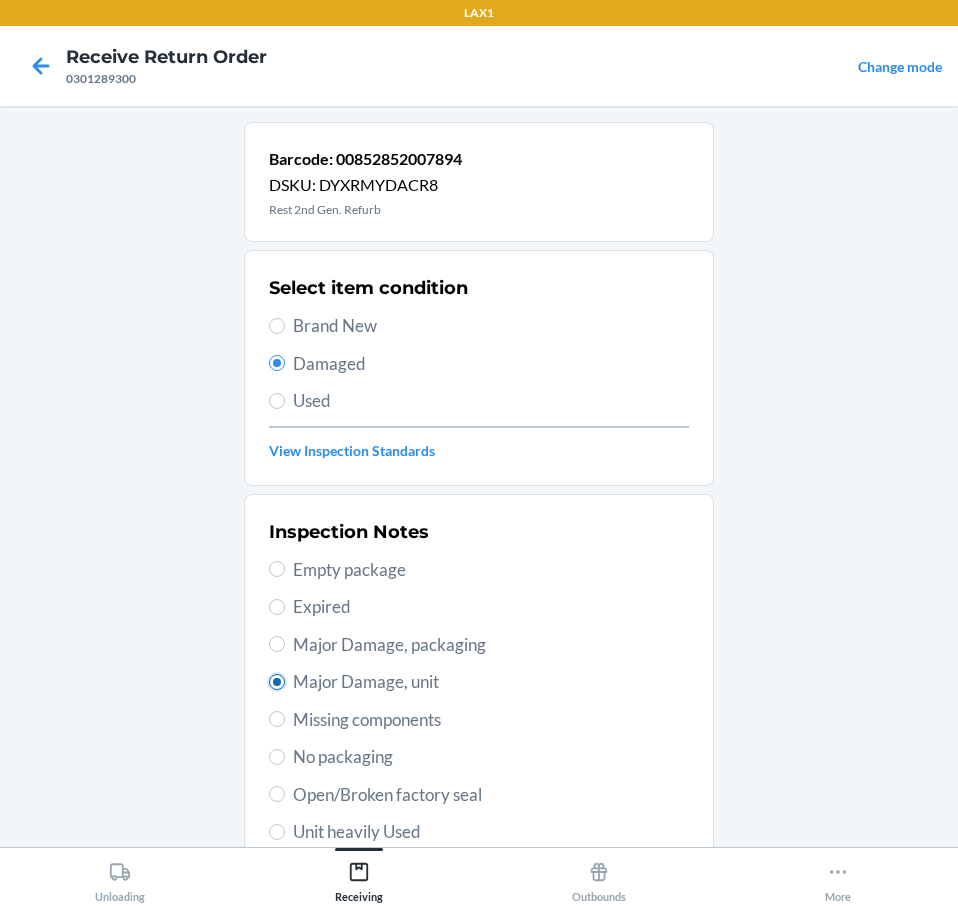 radio on "true" 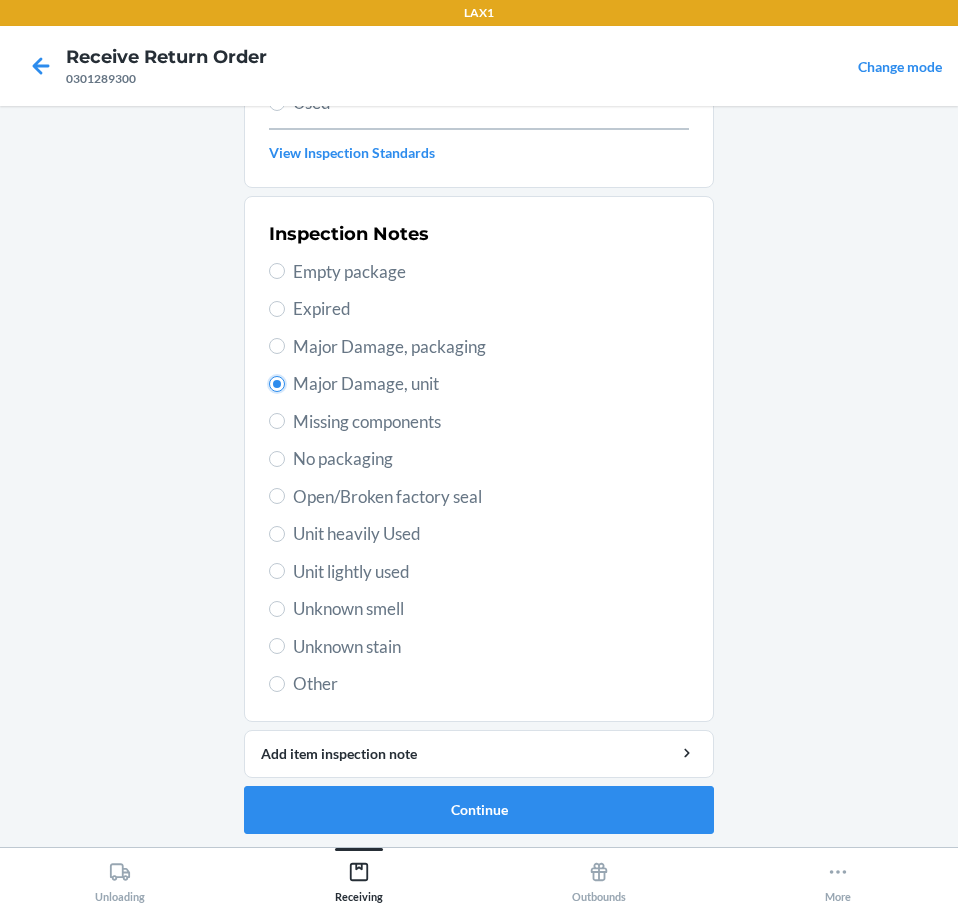 scroll, scrollTop: 301, scrollLeft: 0, axis: vertical 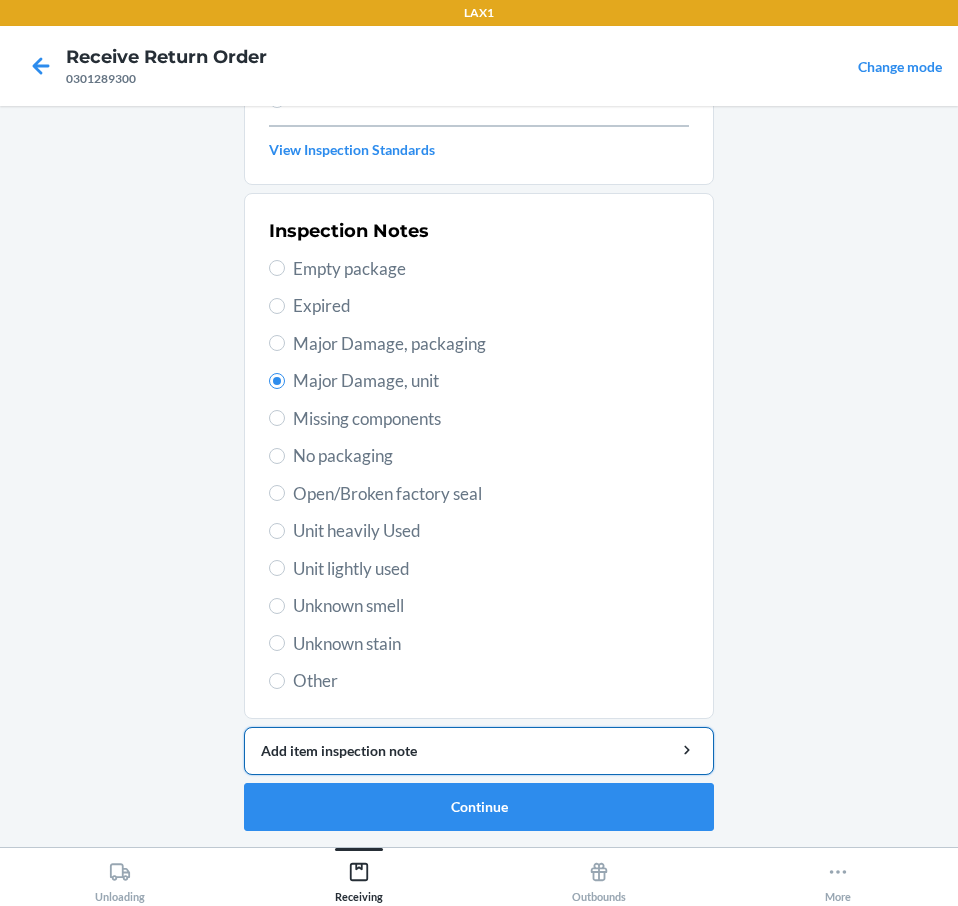 click on "Add item inspection note" at bounding box center [479, 751] 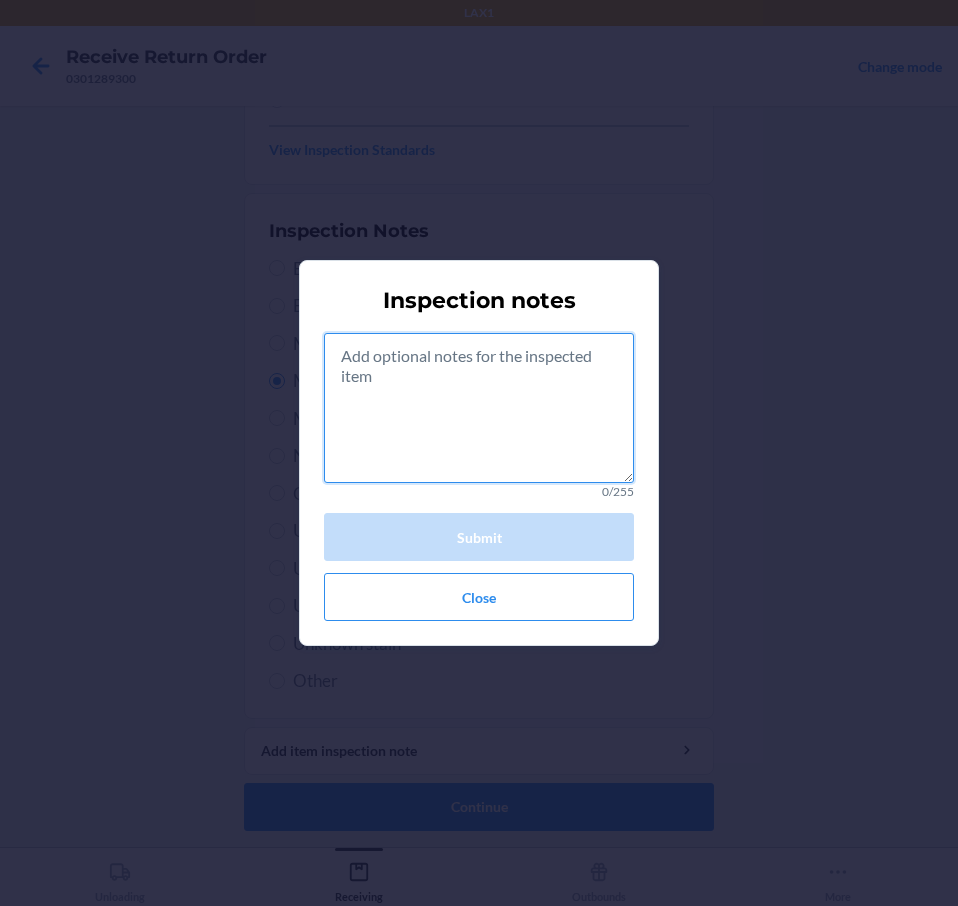 click at bounding box center (479, 408) 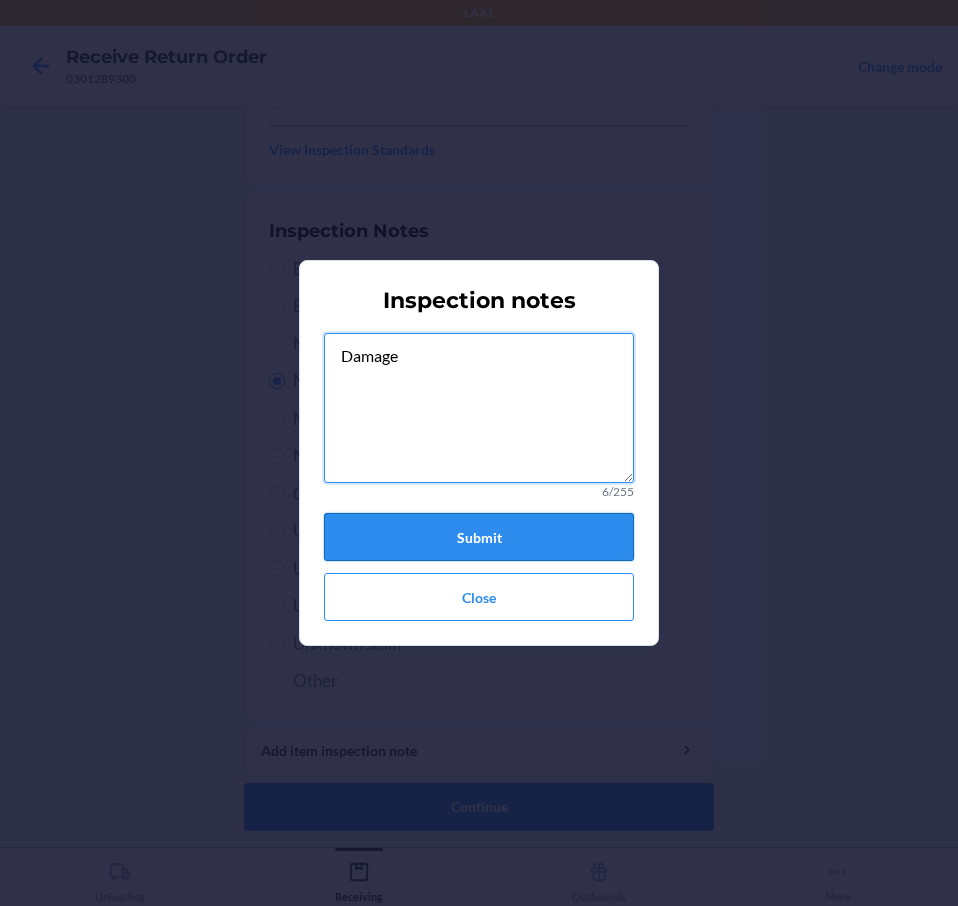 type on "Damage" 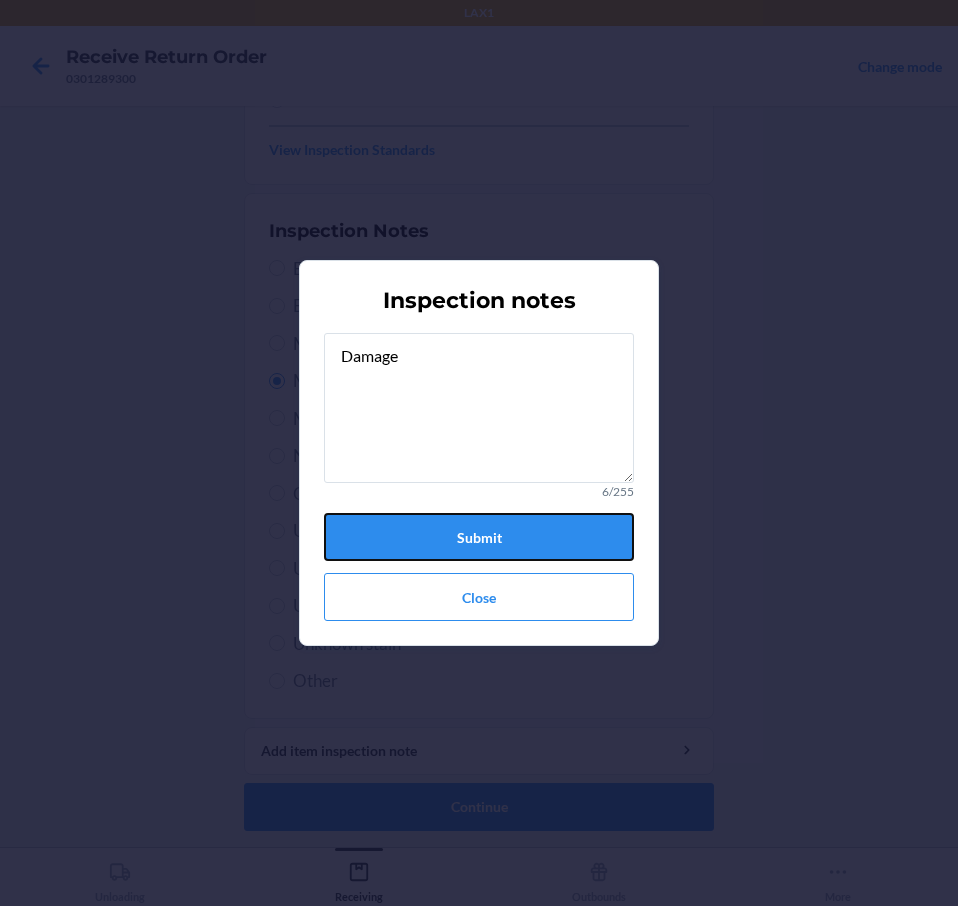 click on "Submit" at bounding box center (479, 537) 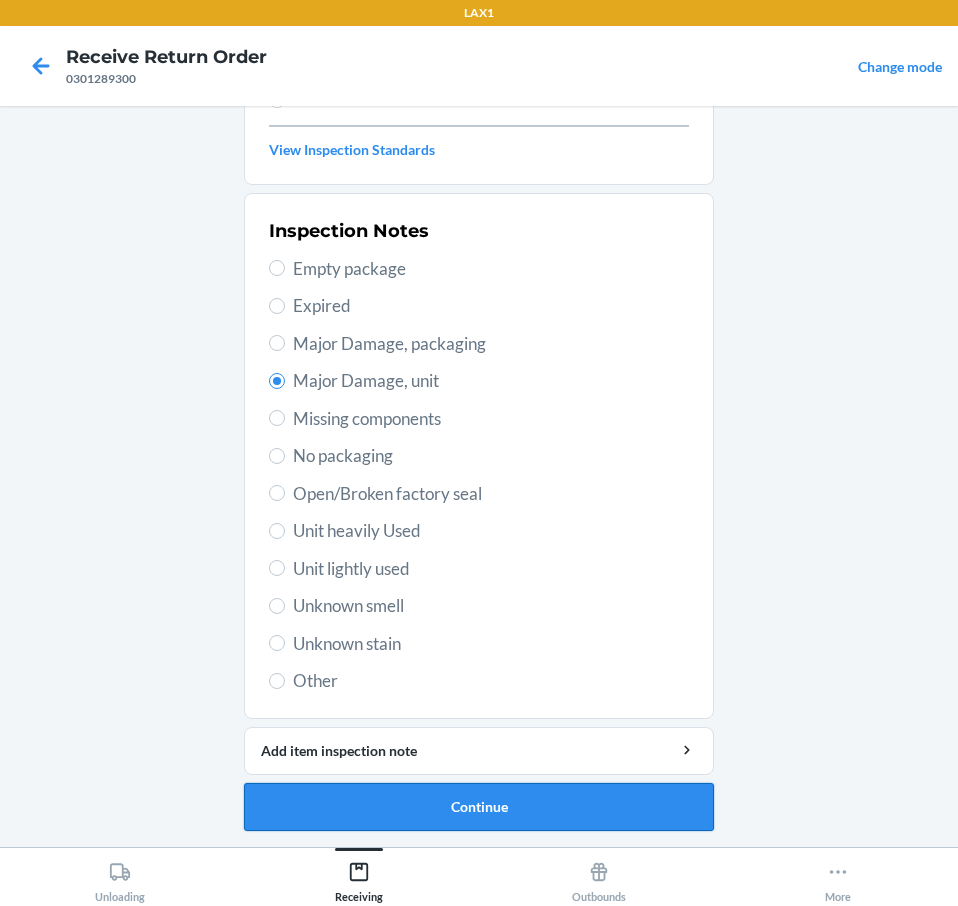click on "Continue" at bounding box center (479, 807) 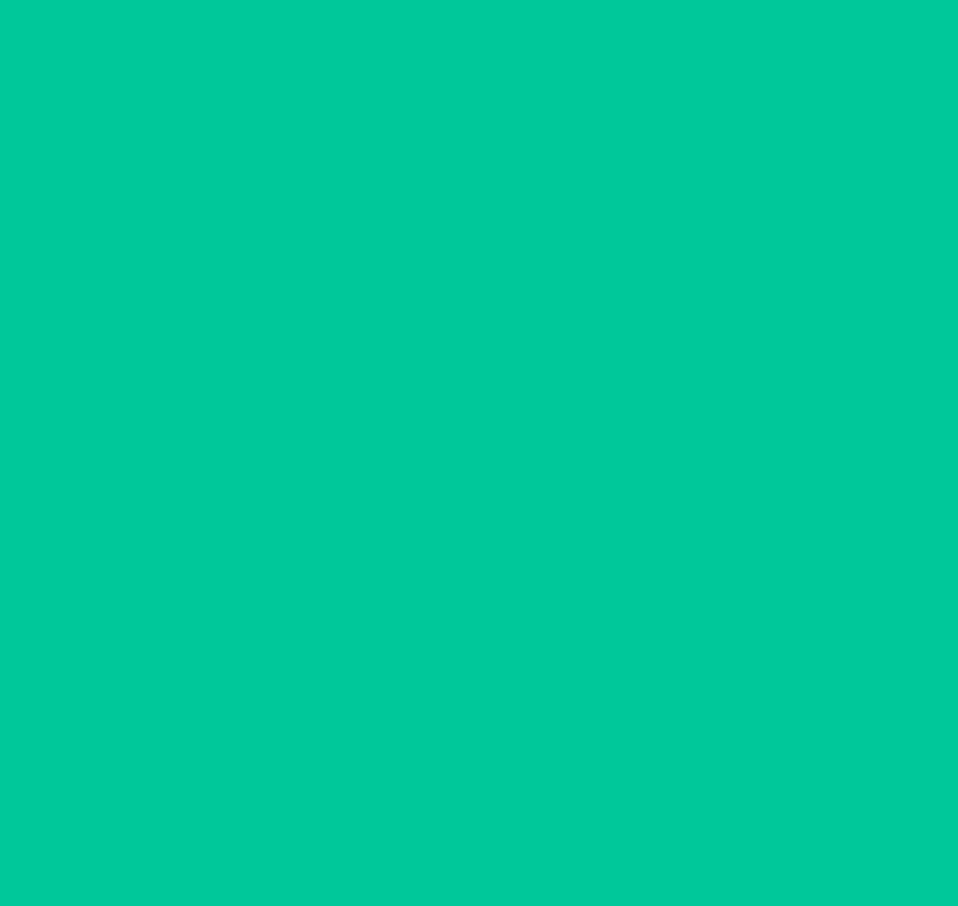 scroll, scrollTop: 136, scrollLeft: 0, axis: vertical 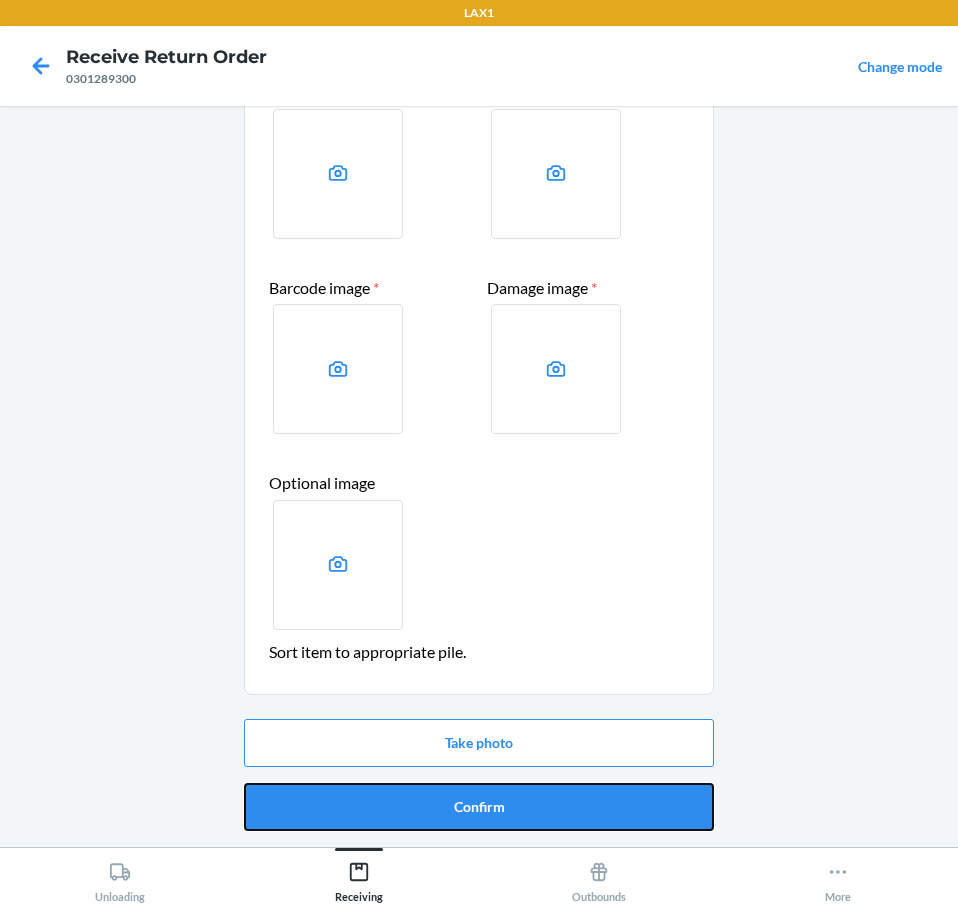 click on "Confirm" at bounding box center [479, 807] 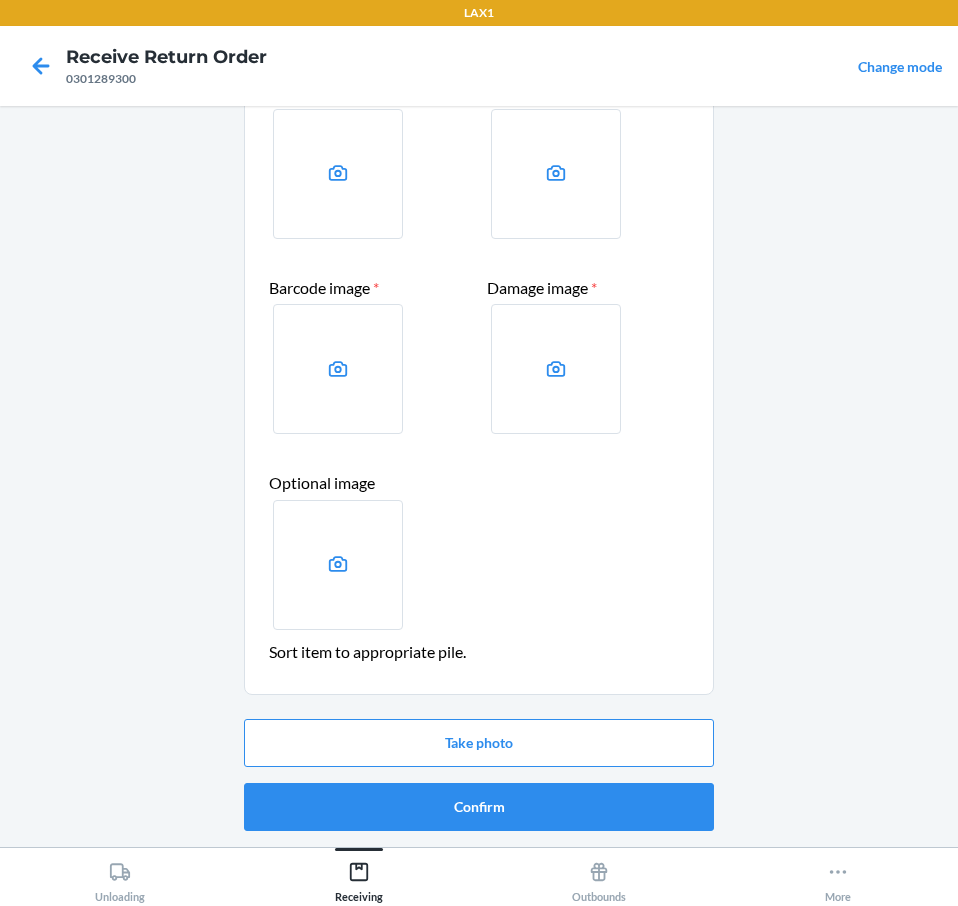 scroll, scrollTop: 0, scrollLeft: 0, axis: both 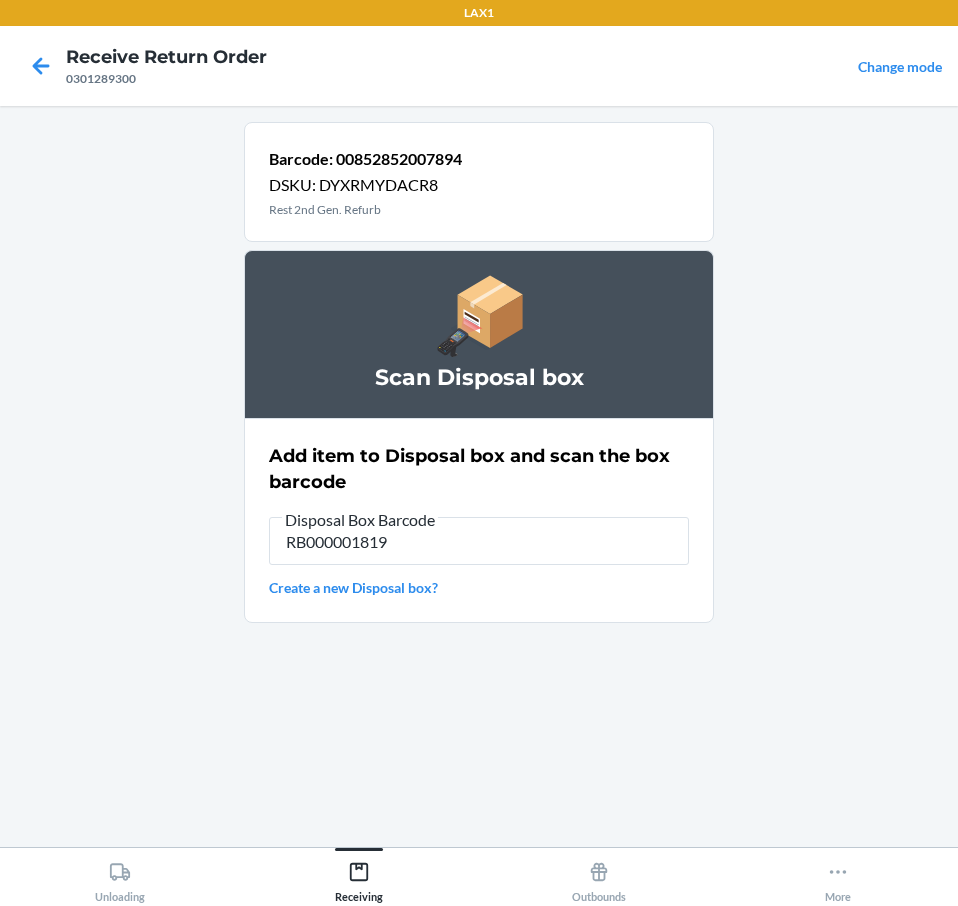 type on "RB000001819" 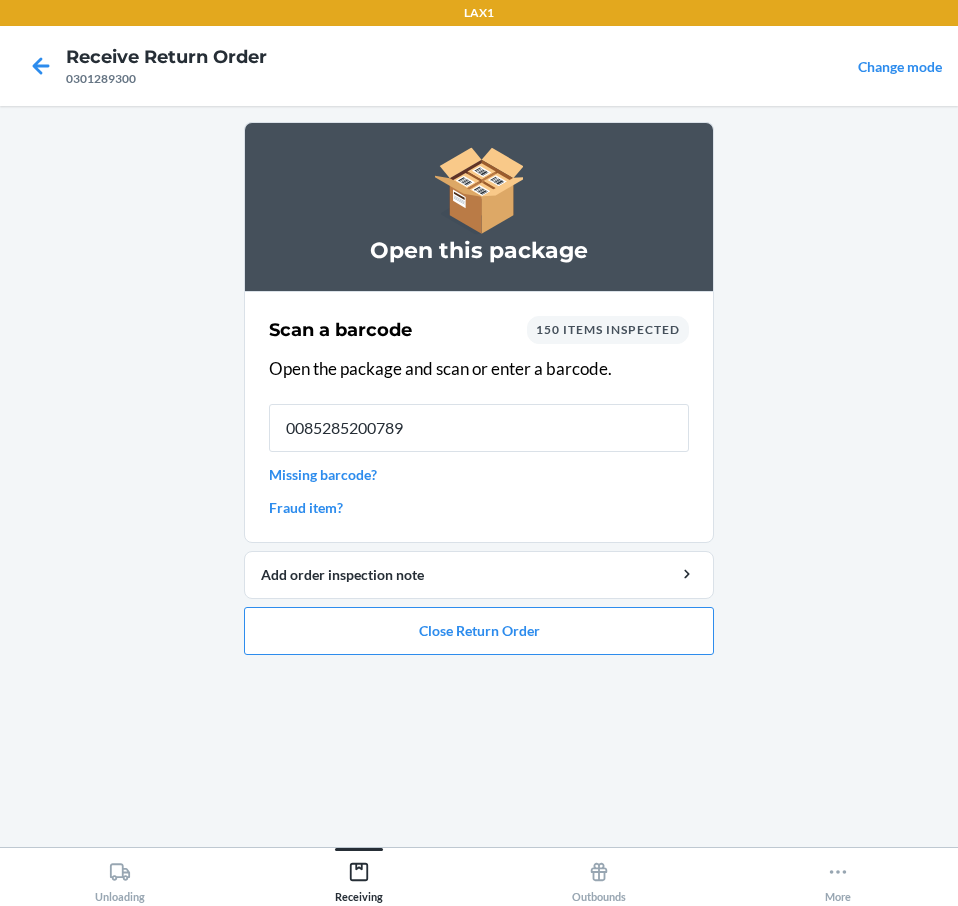 type on "00852852007894" 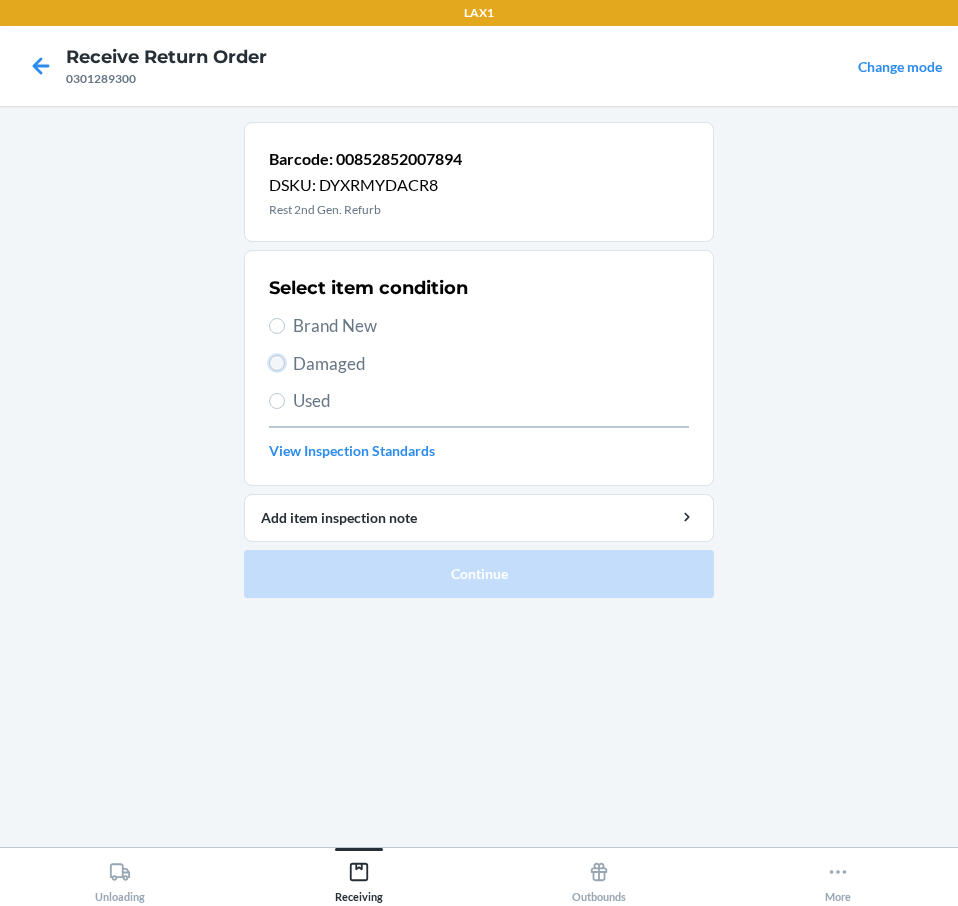 click on "Damaged" at bounding box center (277, 363) 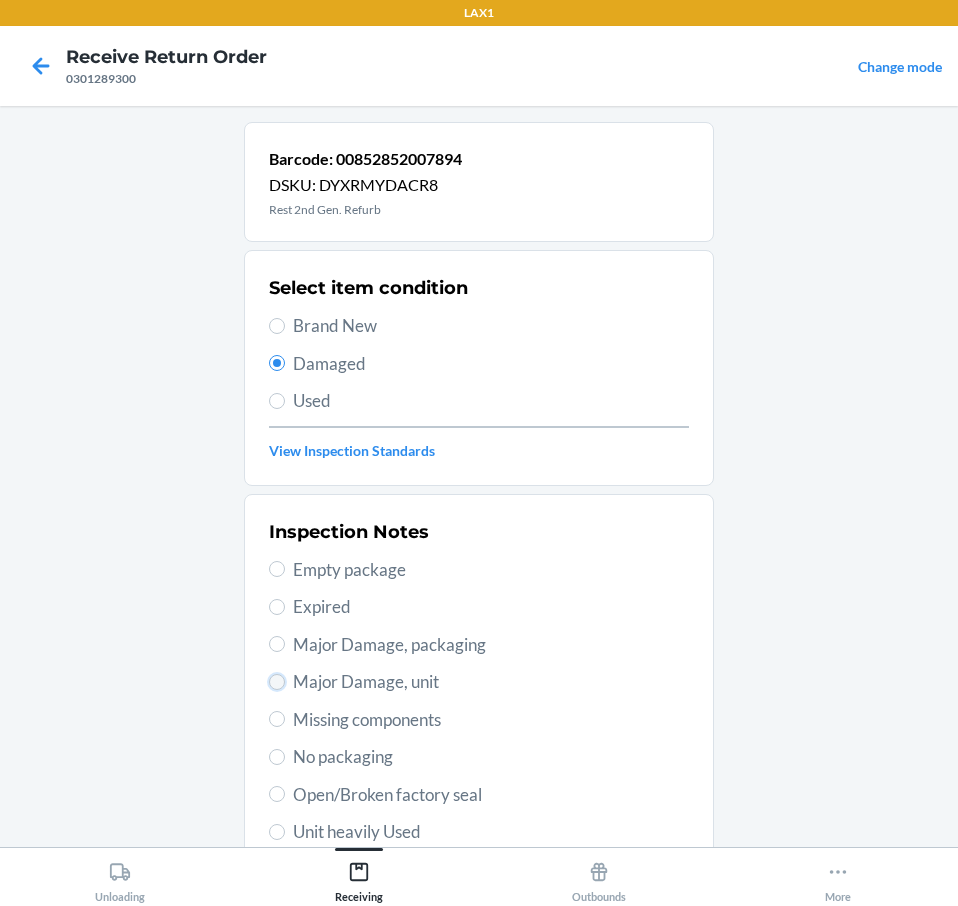 click on "Major Damage, unit" at bounding box center [277, 682] 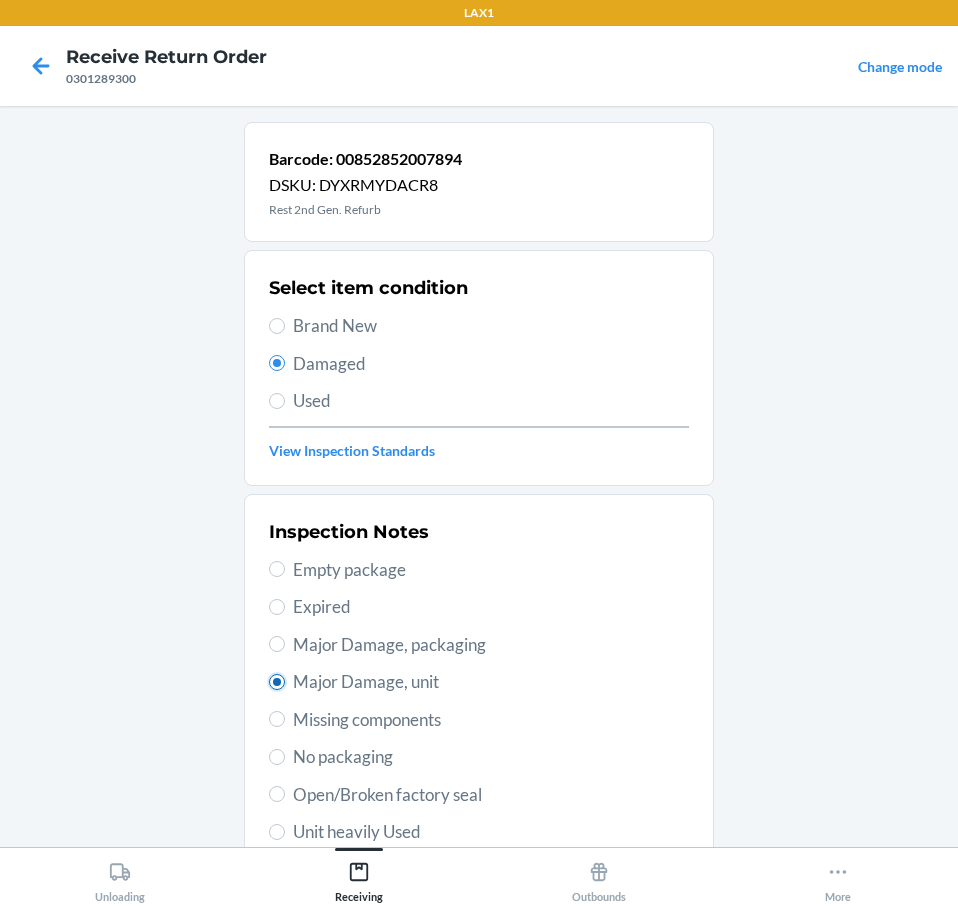 radio on "true" 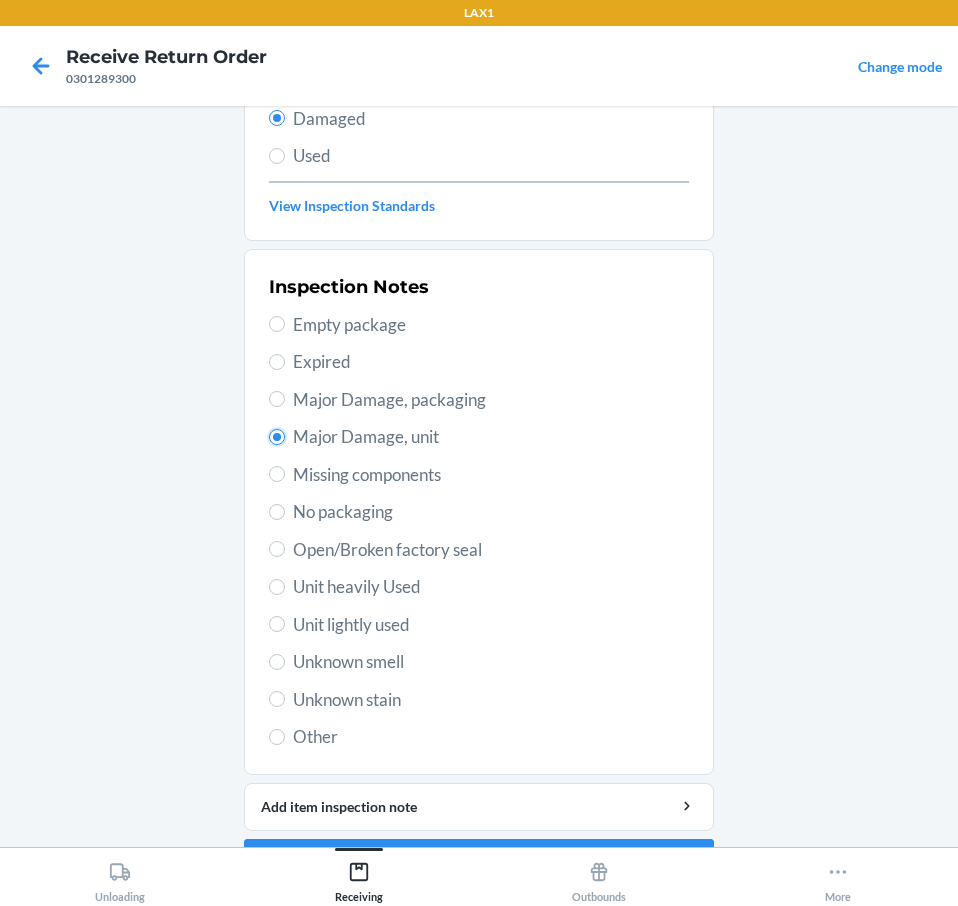scroll, scrollTop: 301, scrollLeft: 0, axis: vertical 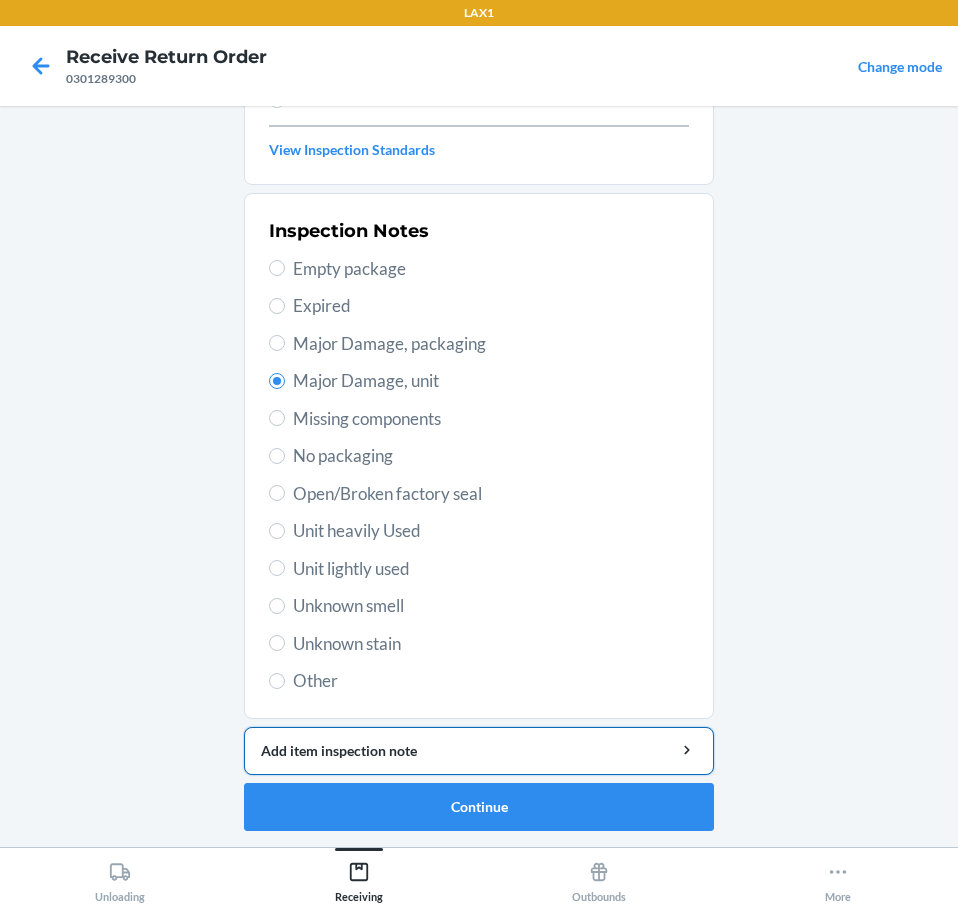 click on "Add item inspection note" at bounding box center [479, 750] 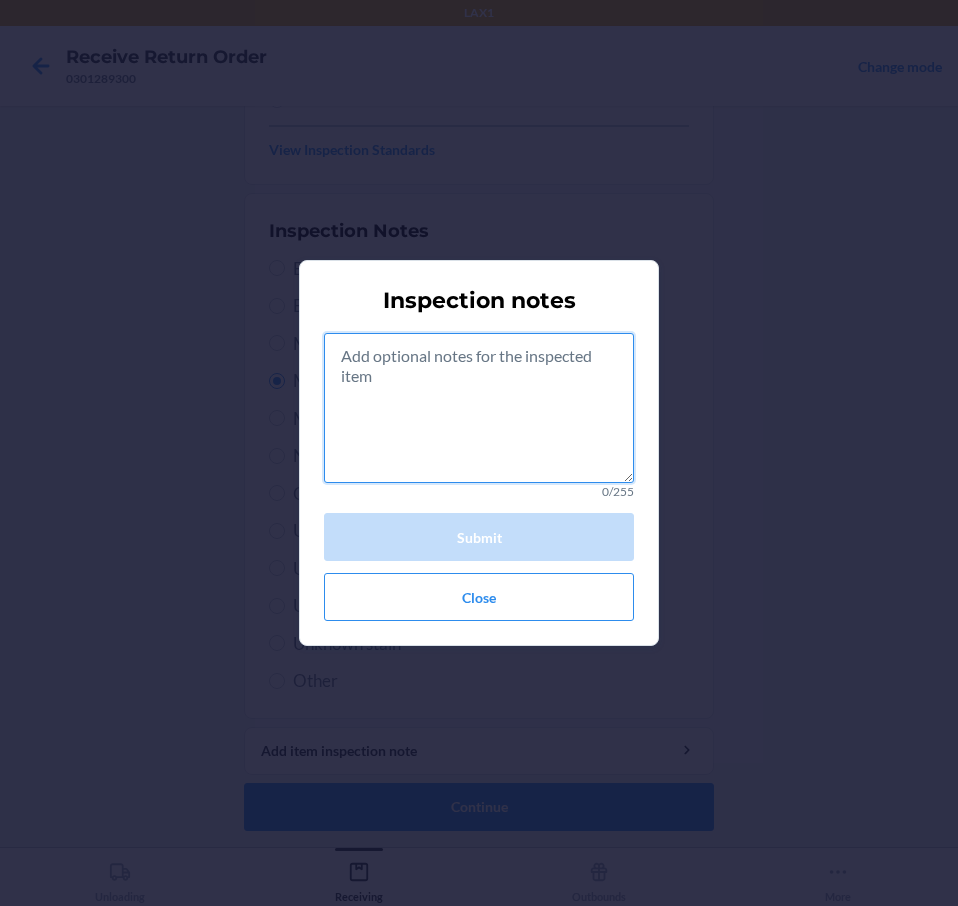 click at bounding box center (479, 408) 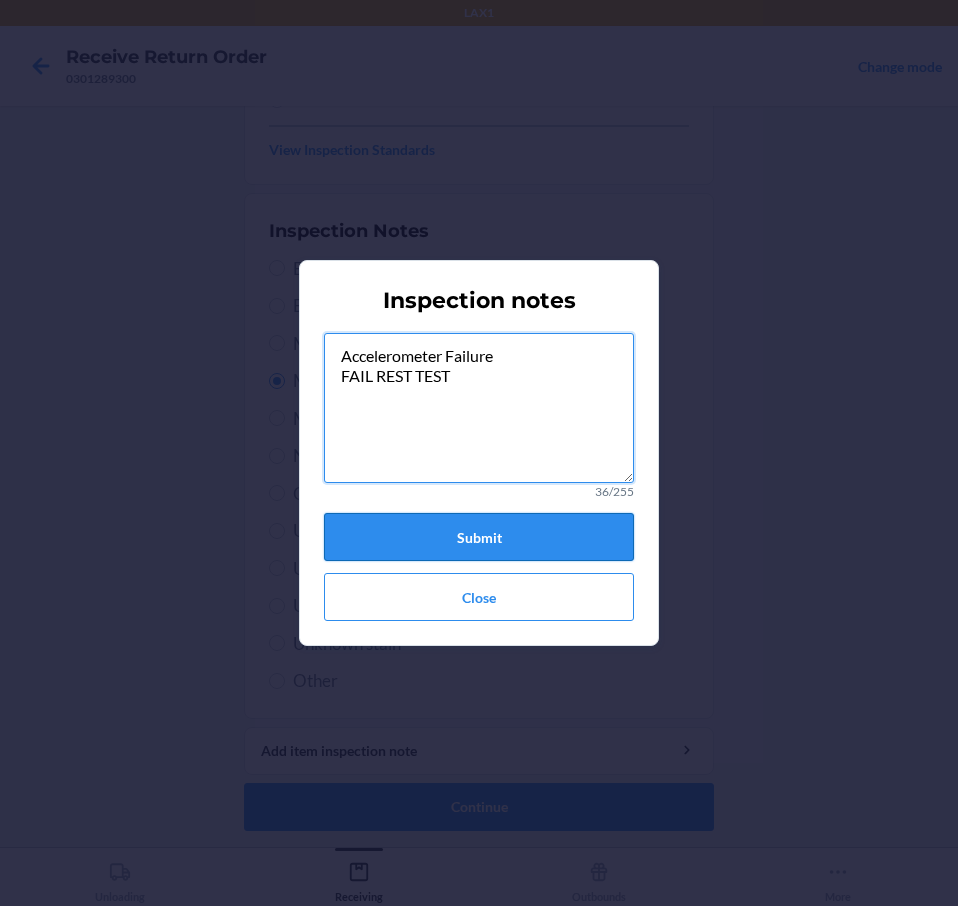 type on "Accelerometer Failure
FAIL REST TEST" 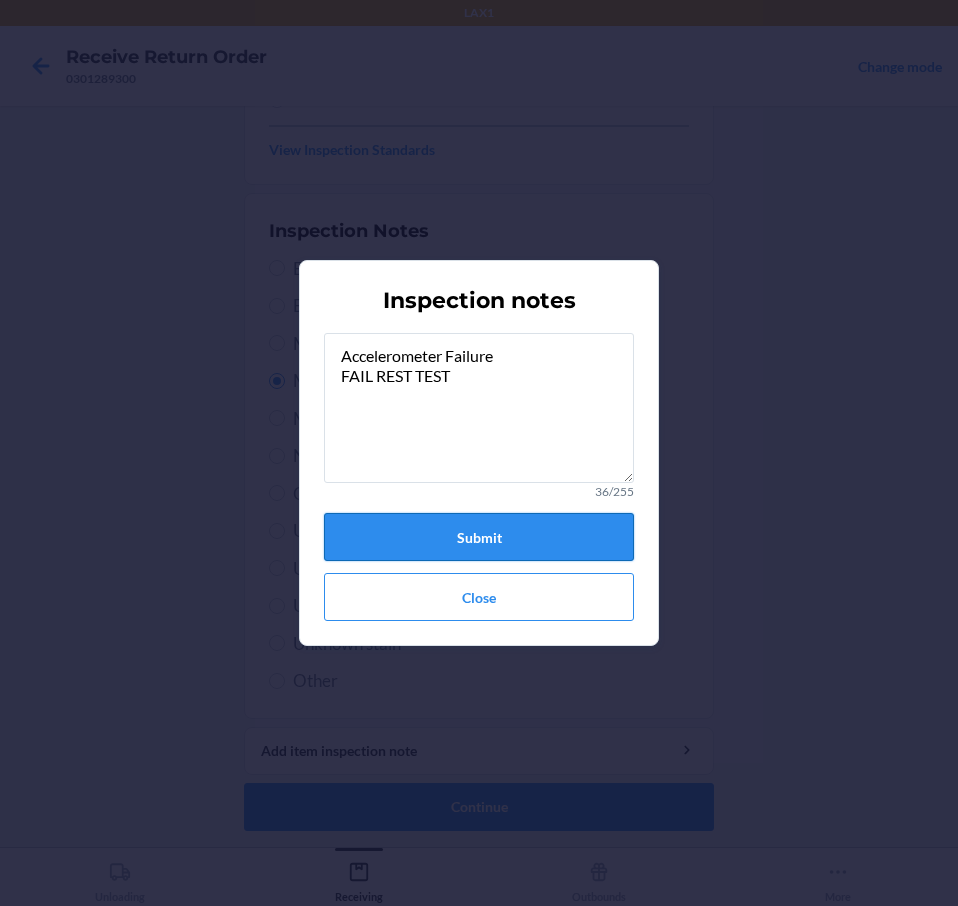 click on "Submit" at bounding box center [479, 537] 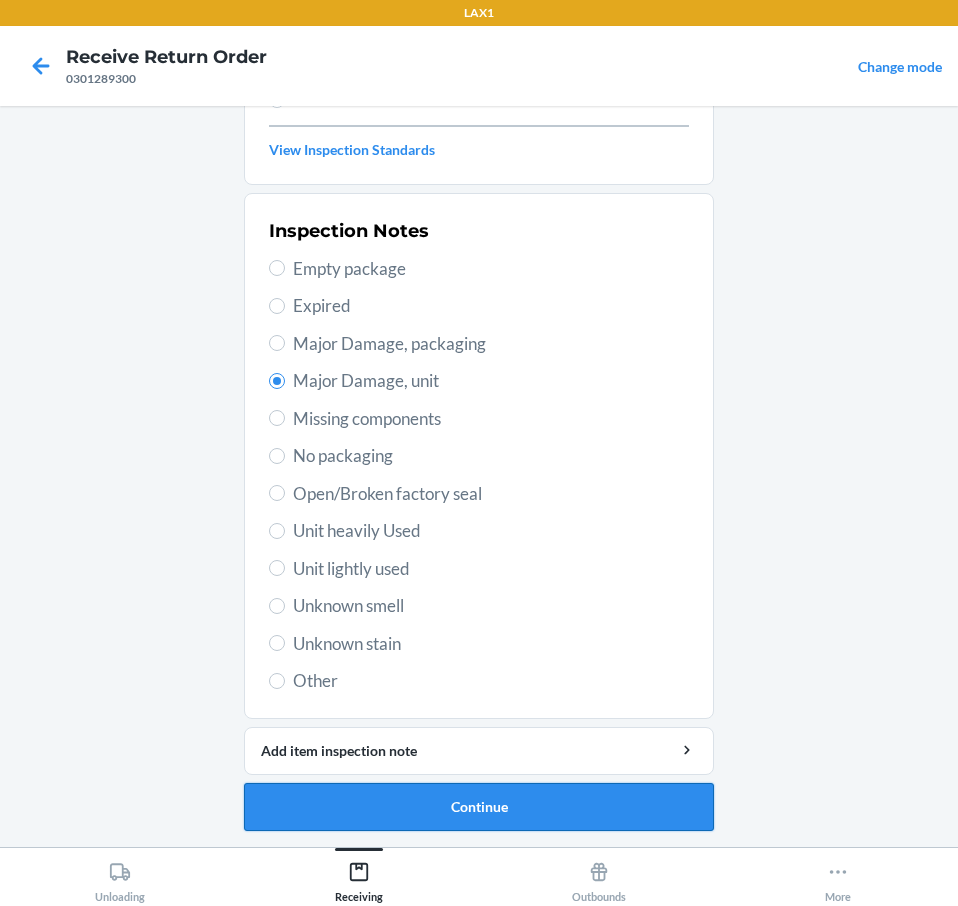 click on "Continue" at bounding box center [479, 807] 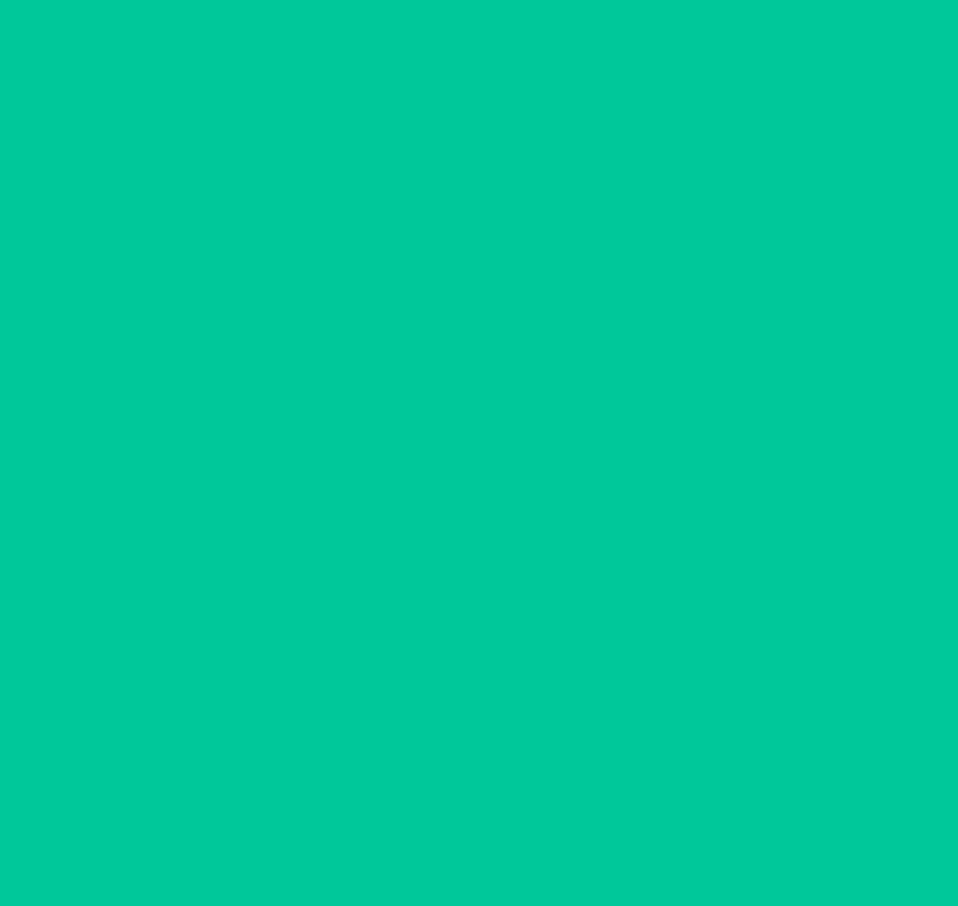 scroll, scrollTop: 136, scrollLeft: 0, axis: vertical 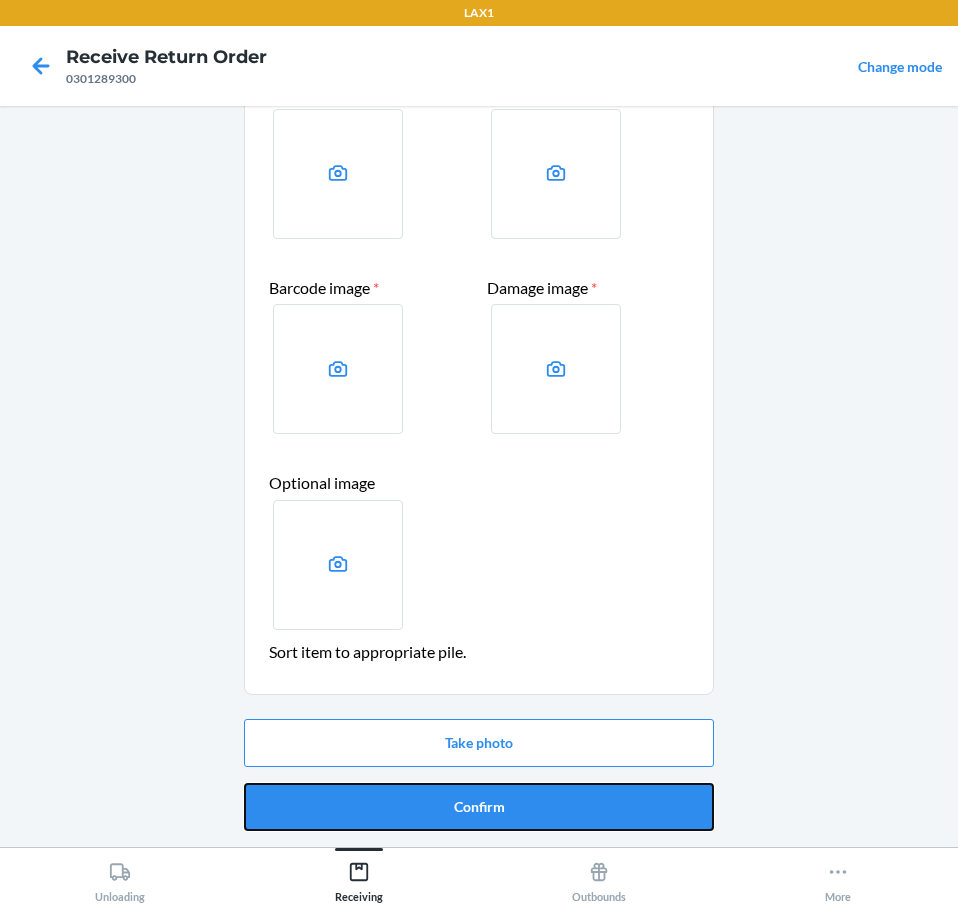 click on "Confirm" at bounding box center (479, 807) 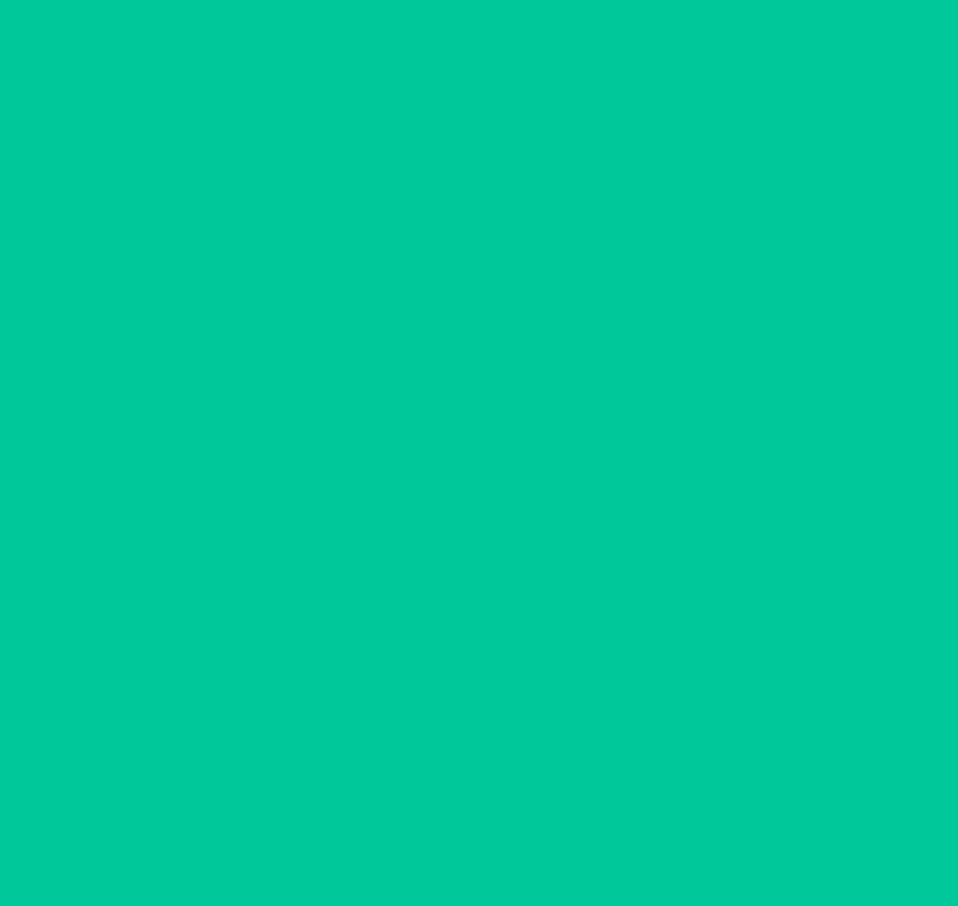 scroll, scrollTop: 0, scrollLeft: 0, axis: both 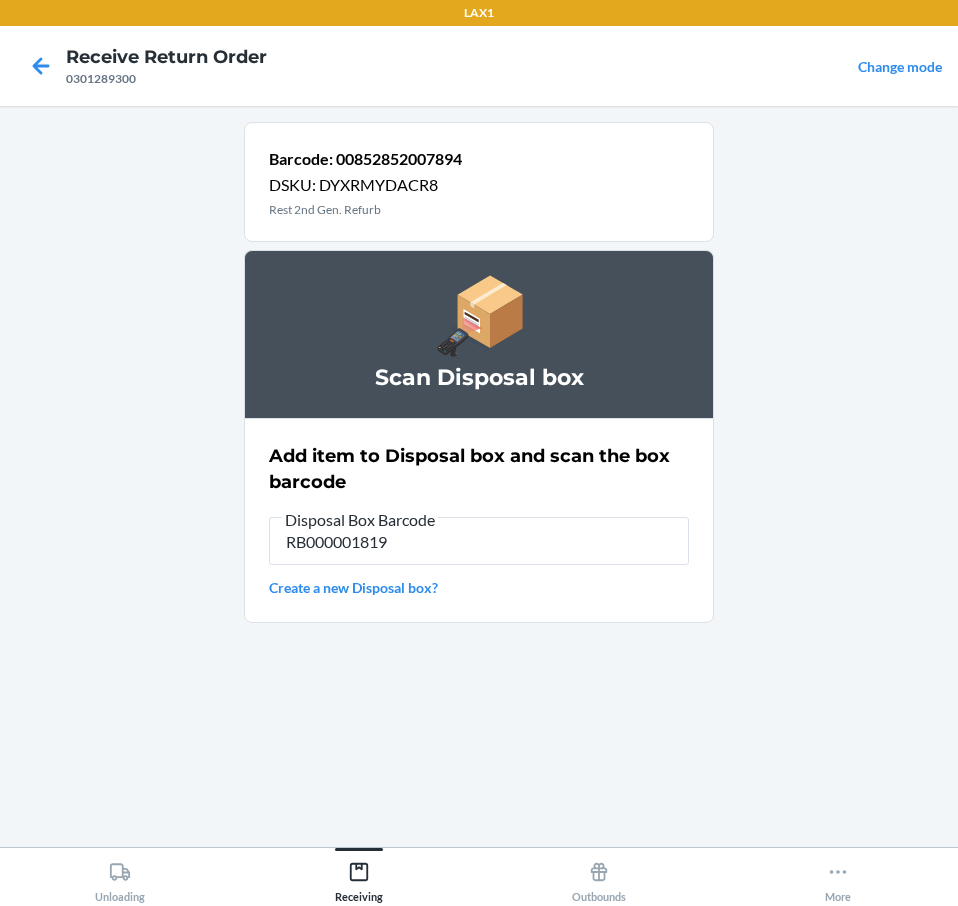 type on "RB000001819" 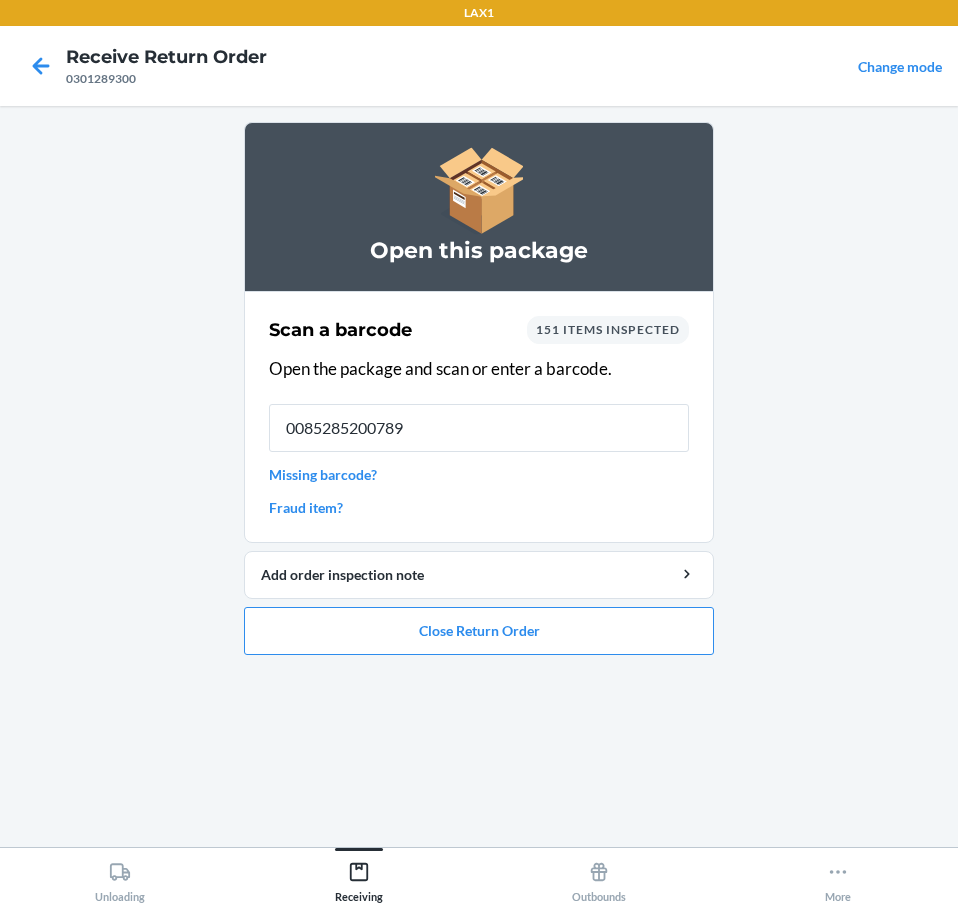 type on "00852852007894" 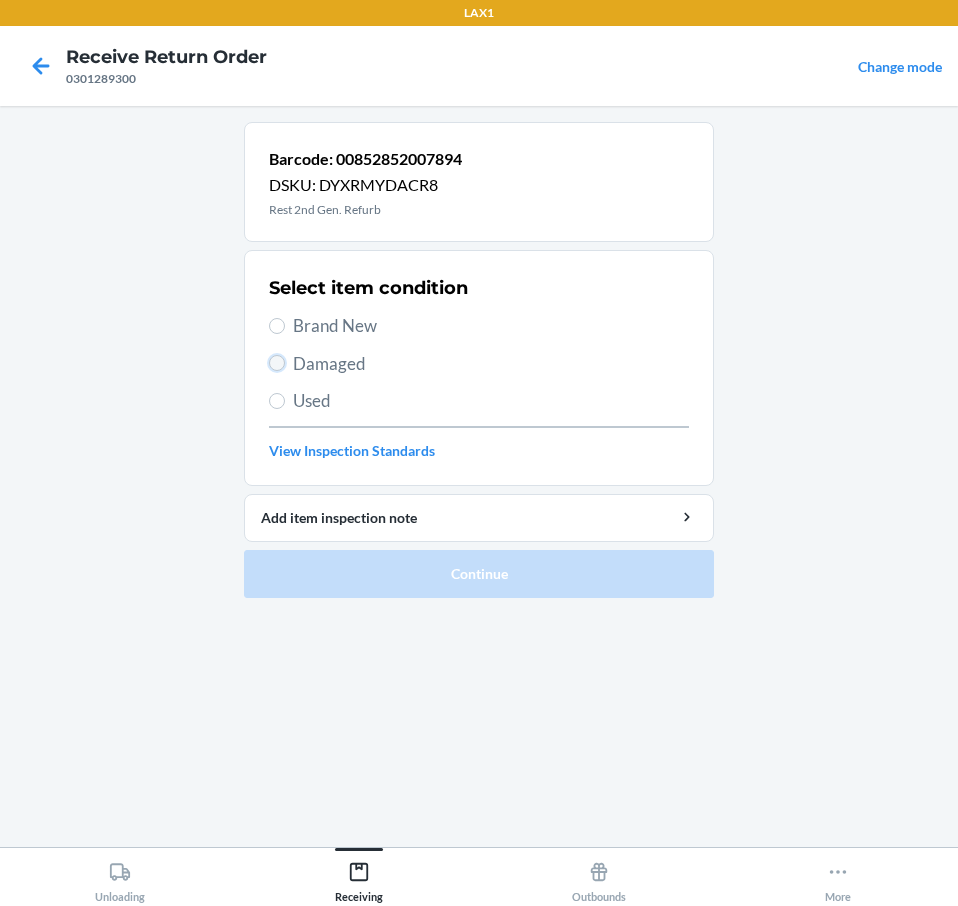 click on "Damaged" at bounding box center (277, 363) 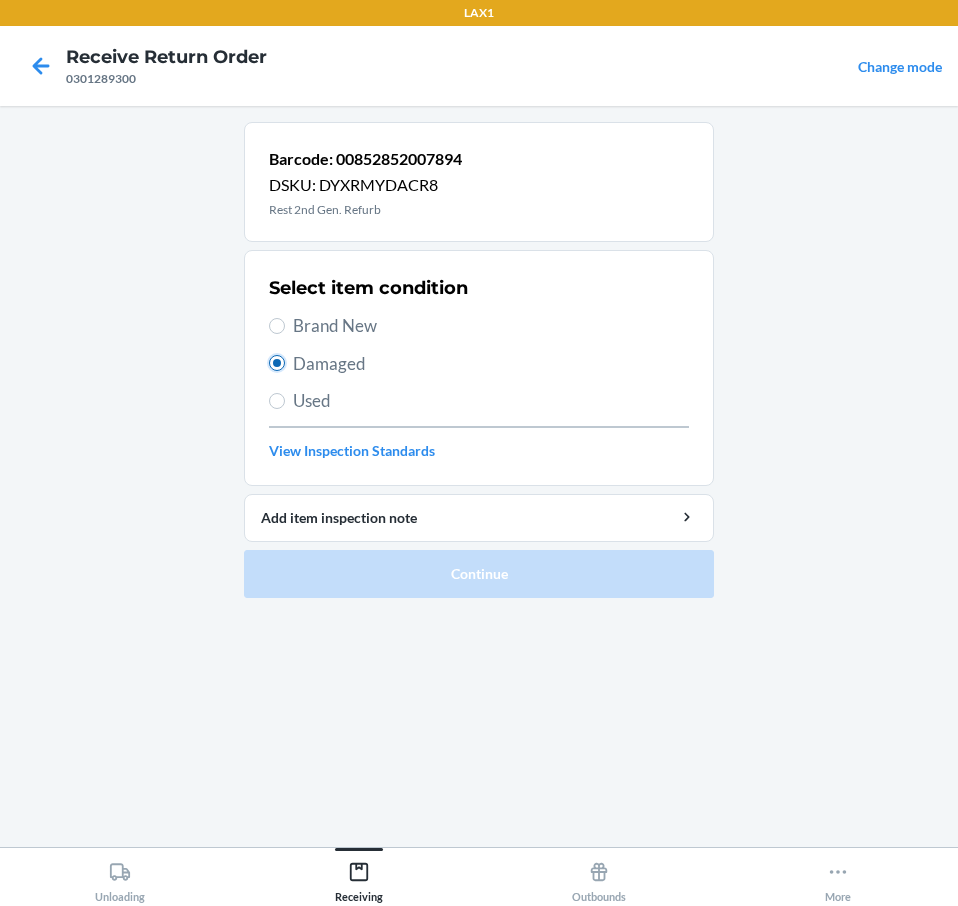 radio on "true" 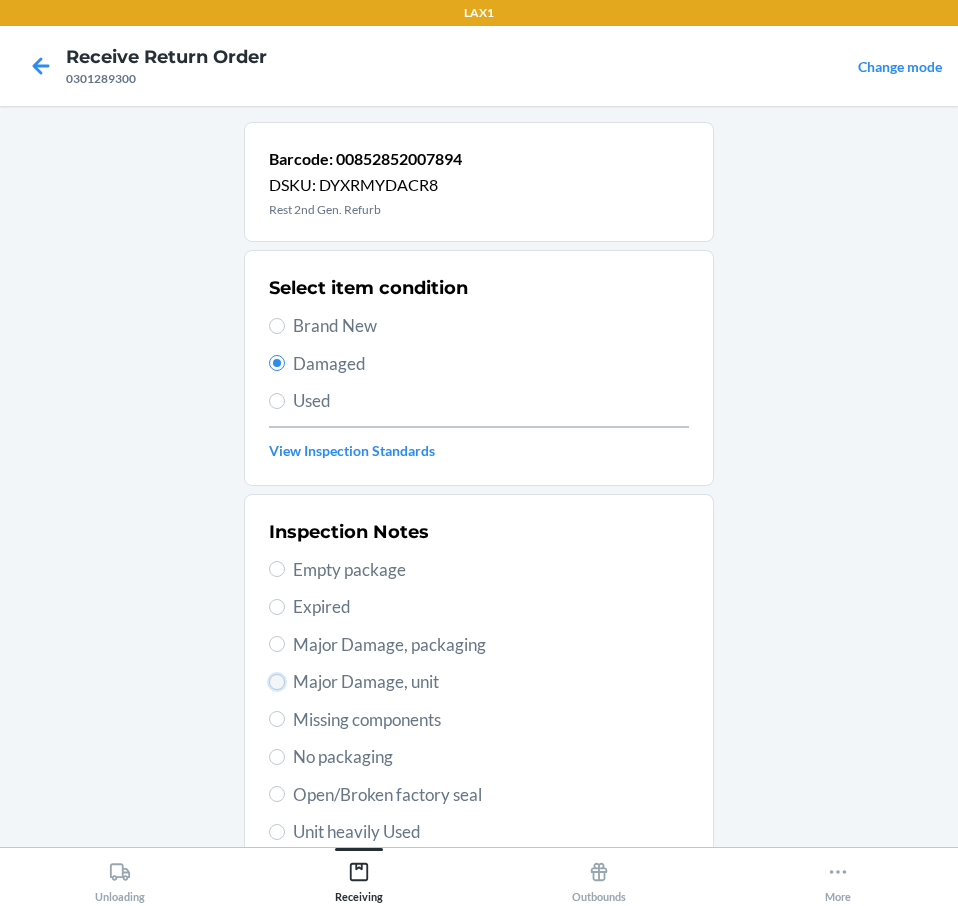 click on "Major Damage, unit" at bounding box center (277, 682) 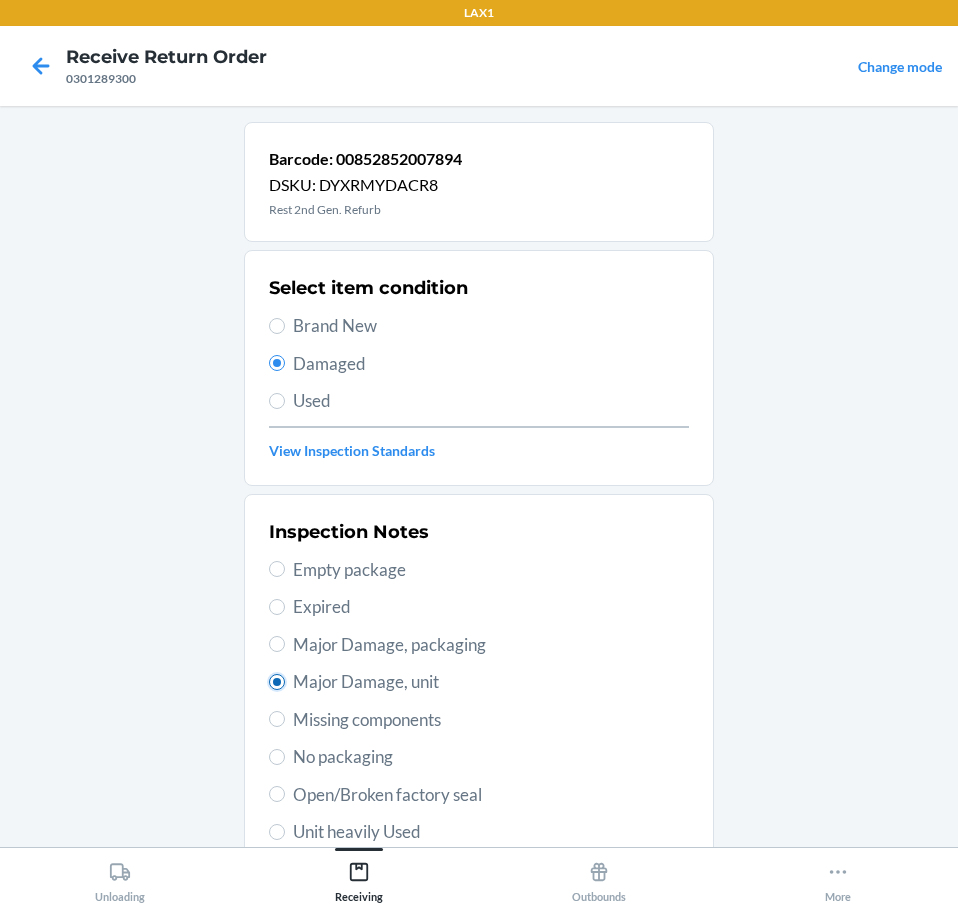 radio on "true" 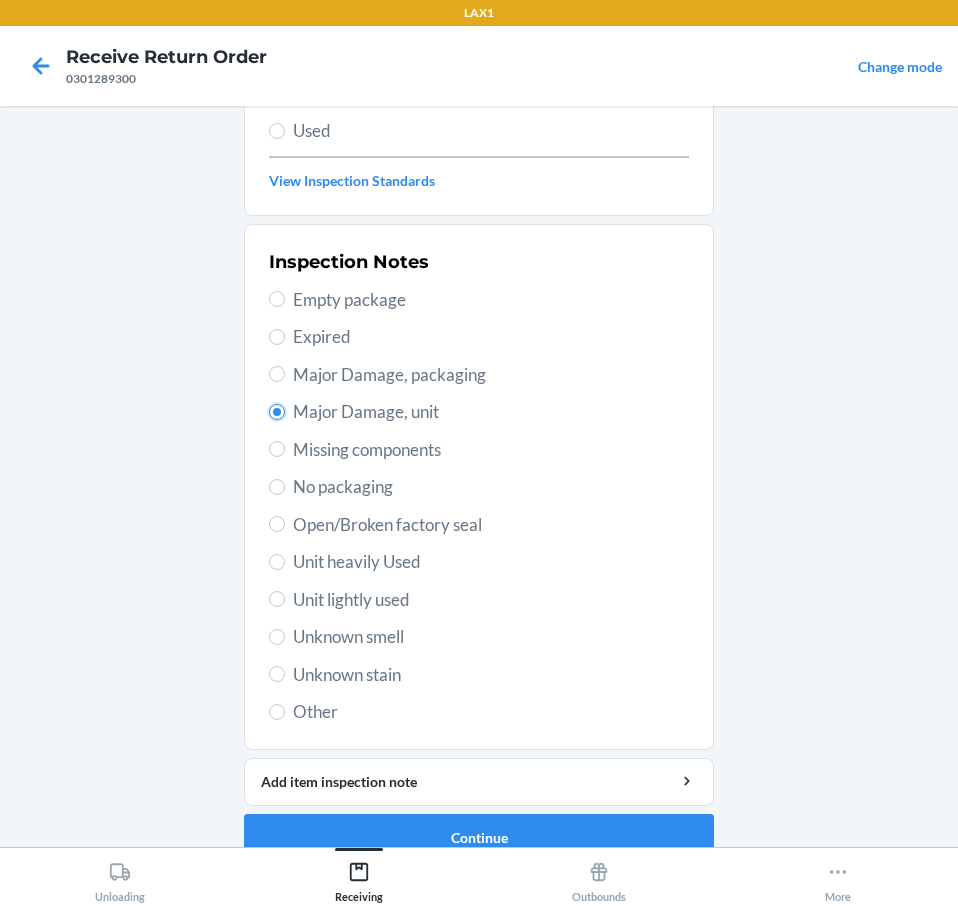 scroll, scrollTop: 301, scrollLeft: 0, axis: vertical 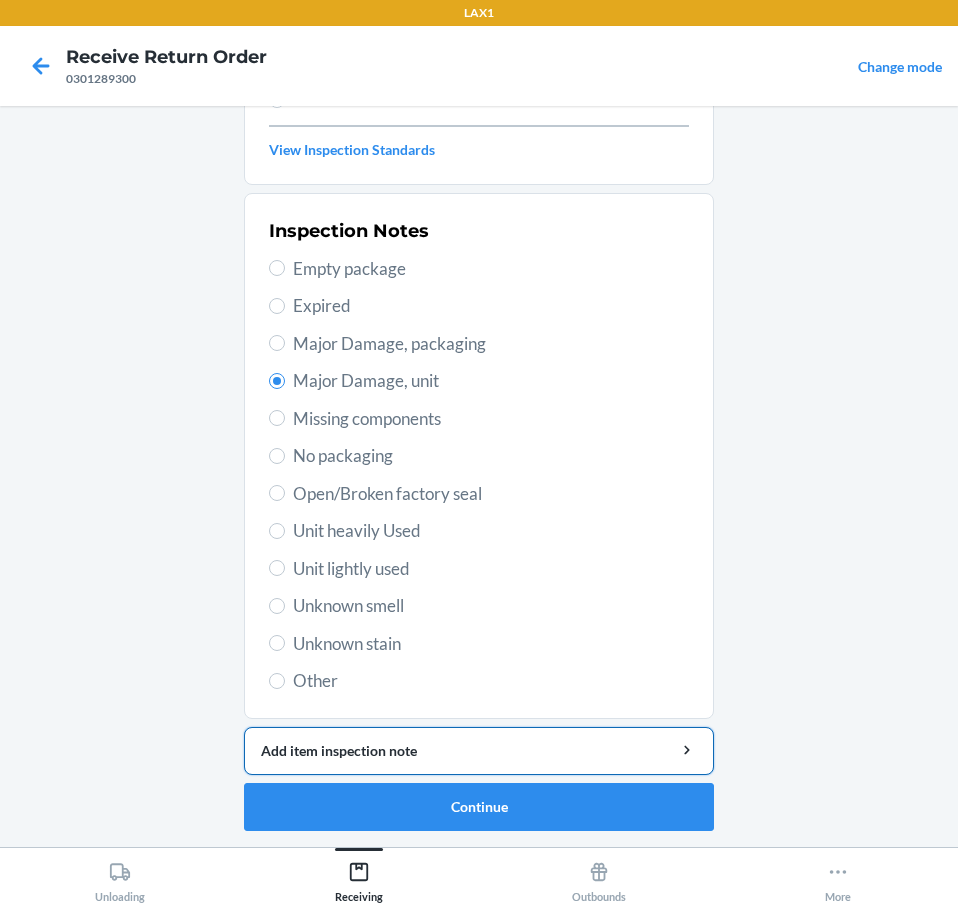 click on "Add item inspection note" at bounding box center [479, 750] 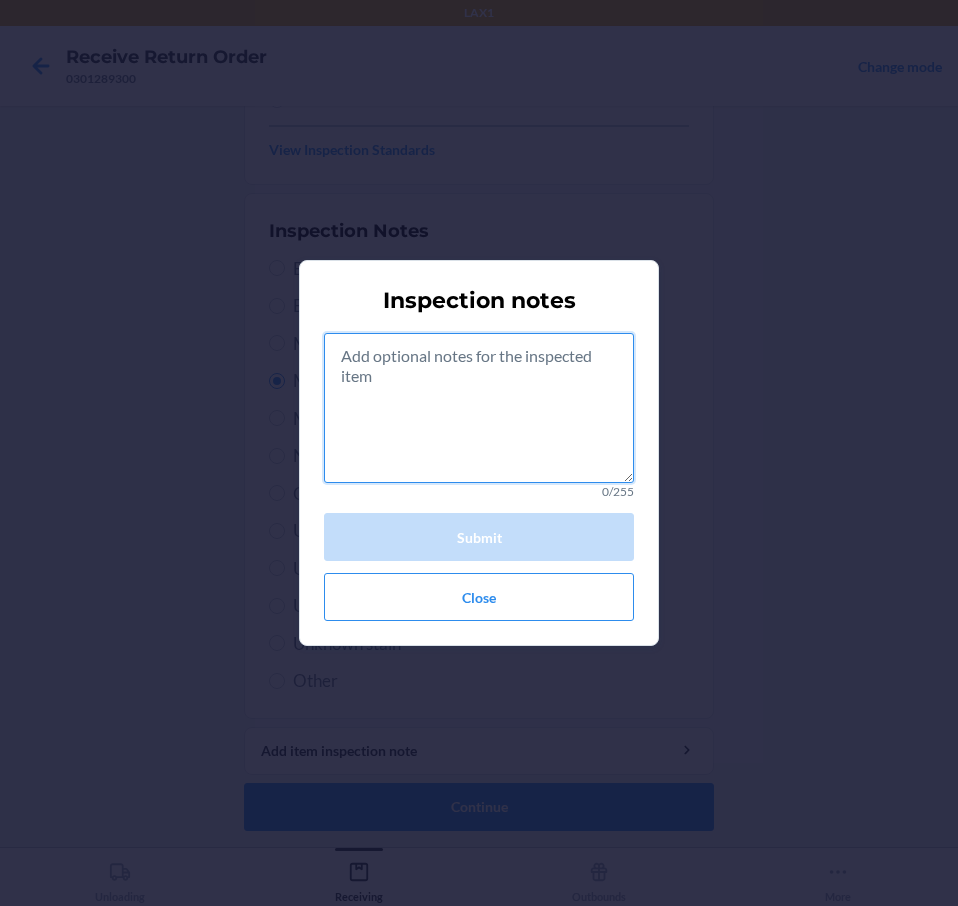 click at bounding box center (479, 408) 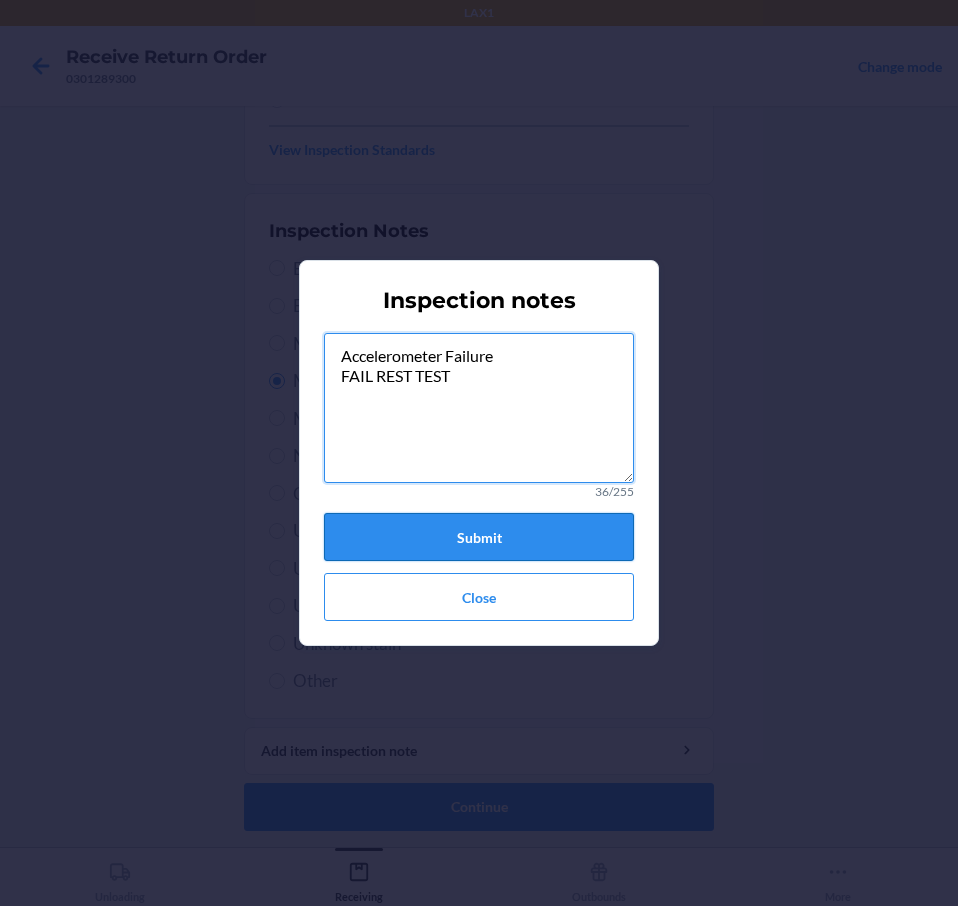 type on "Accelerometer Failure
FAIL REST TEST" 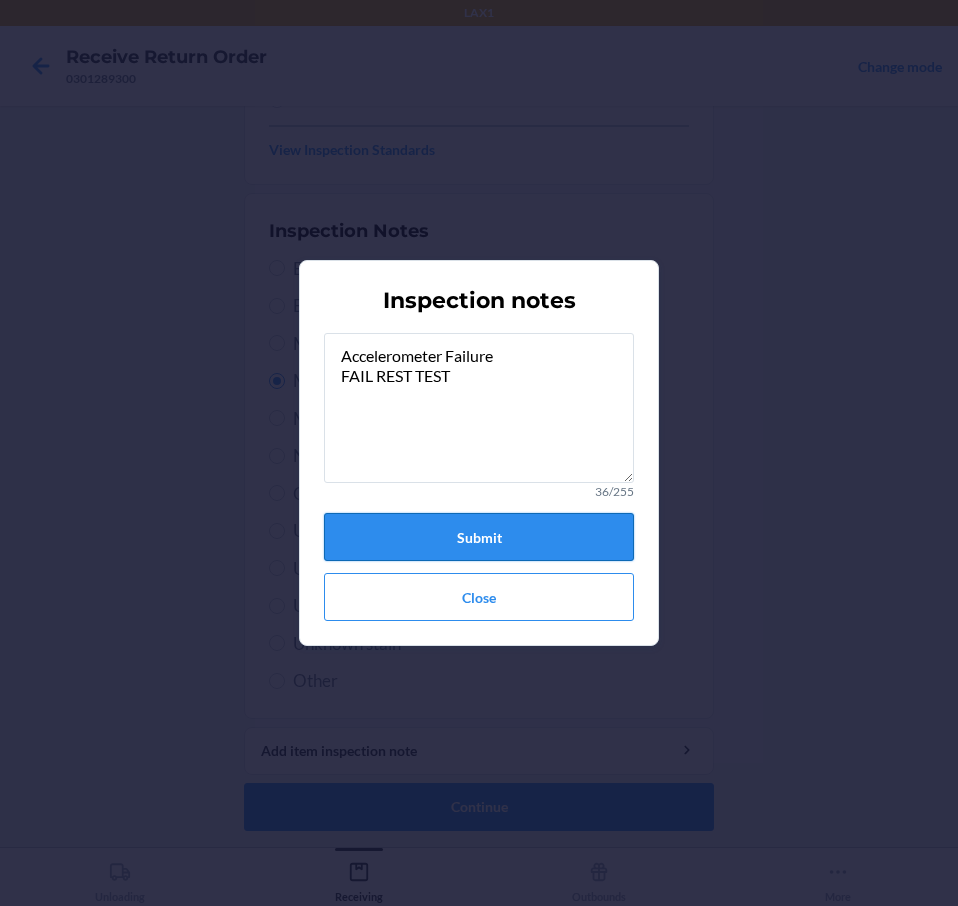 click on "Submit" at bounding box center [479, 537] 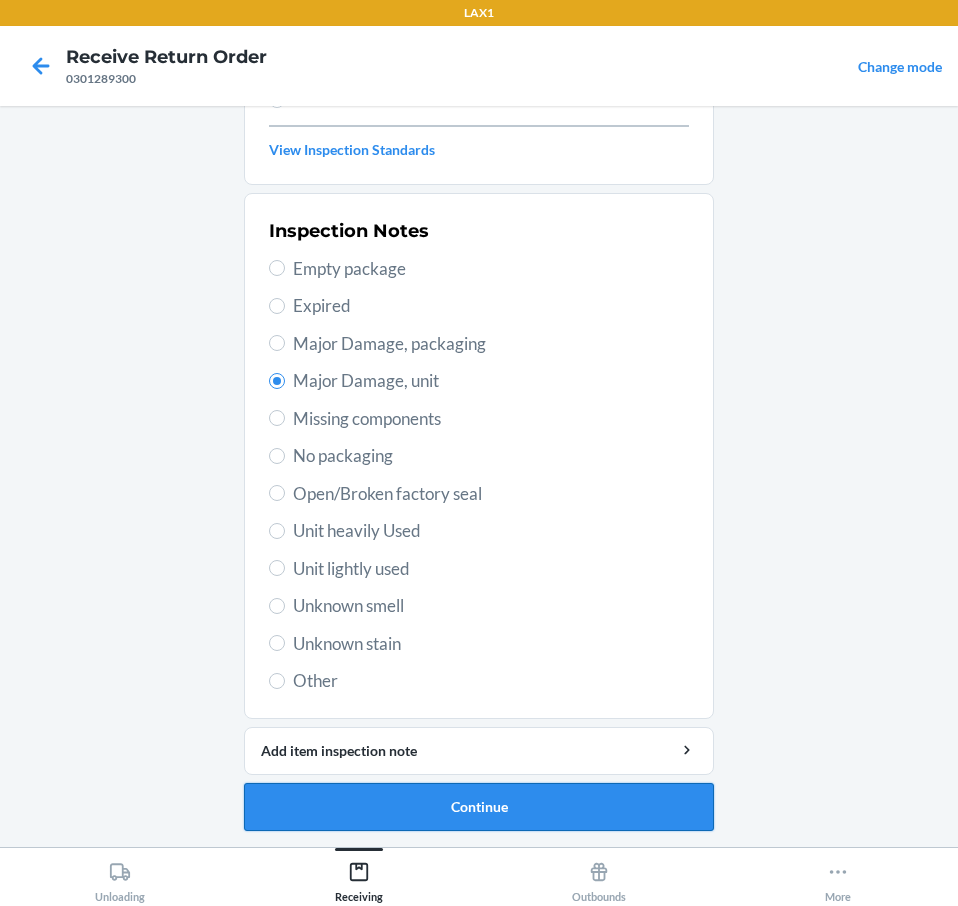 click on "Continue" at bounding box center [479, 807] 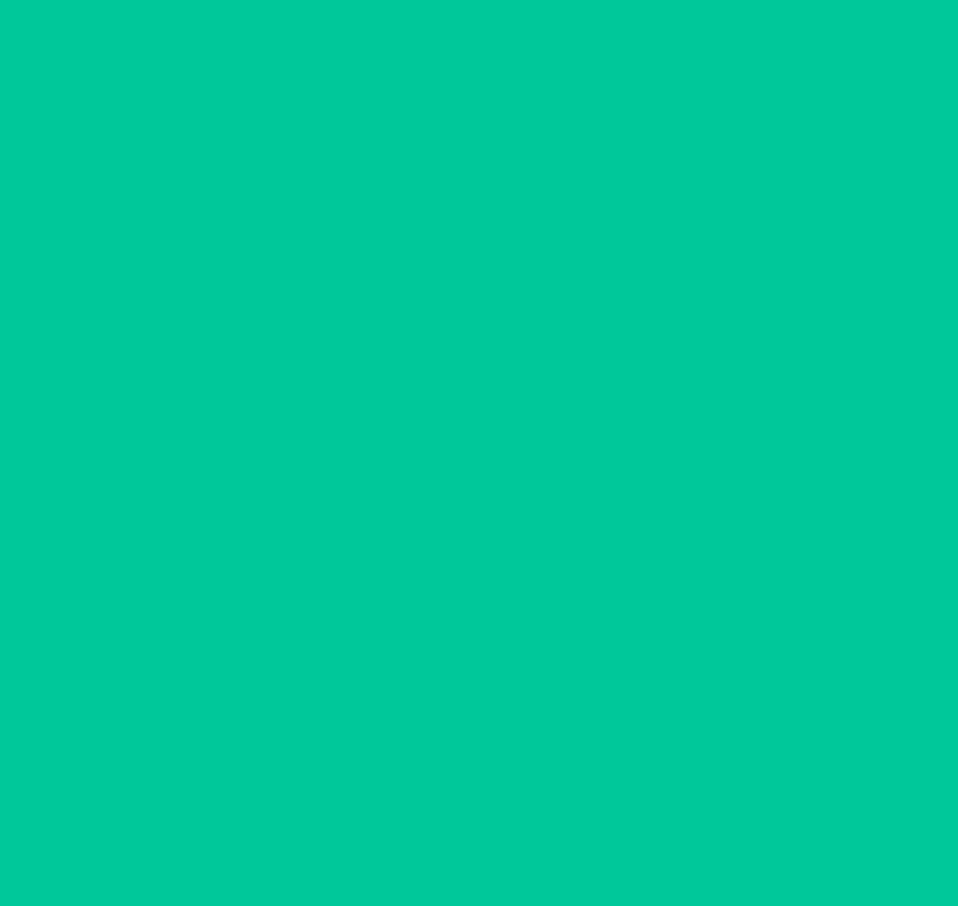 scroll, scrollTop: 136, scrollLeft: 0, axis: vertical 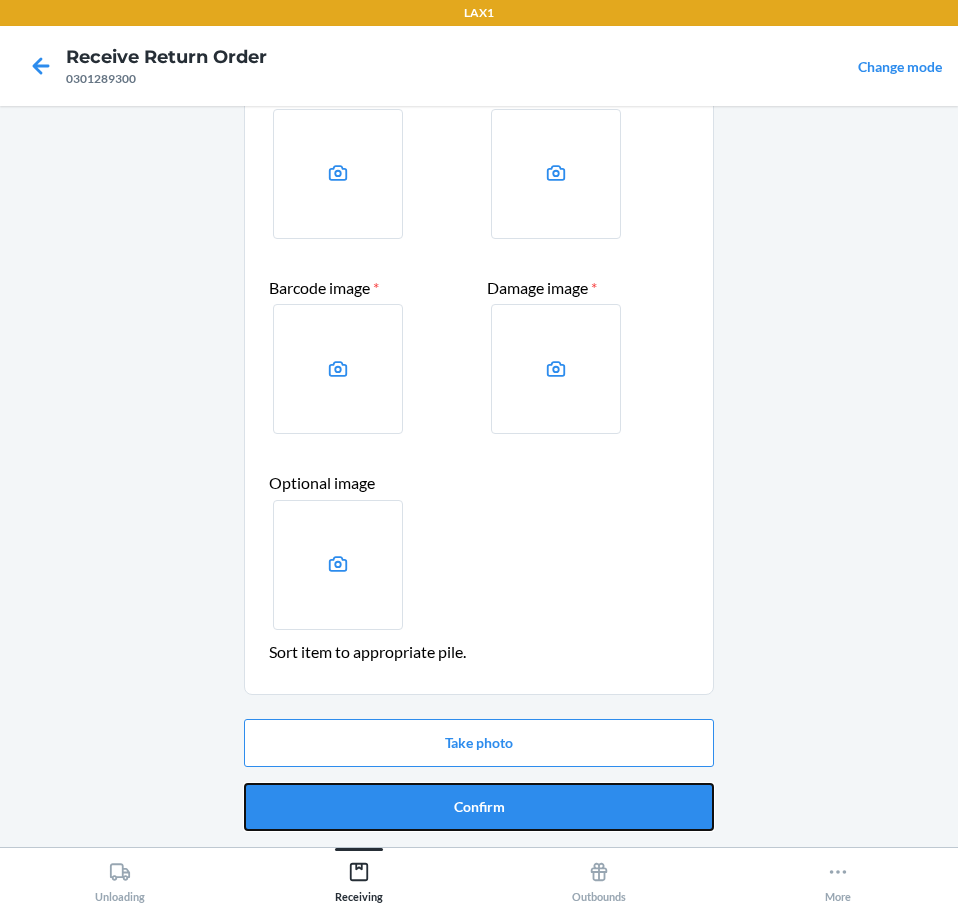 click on "Confirm" at bounding box center [479, 807] 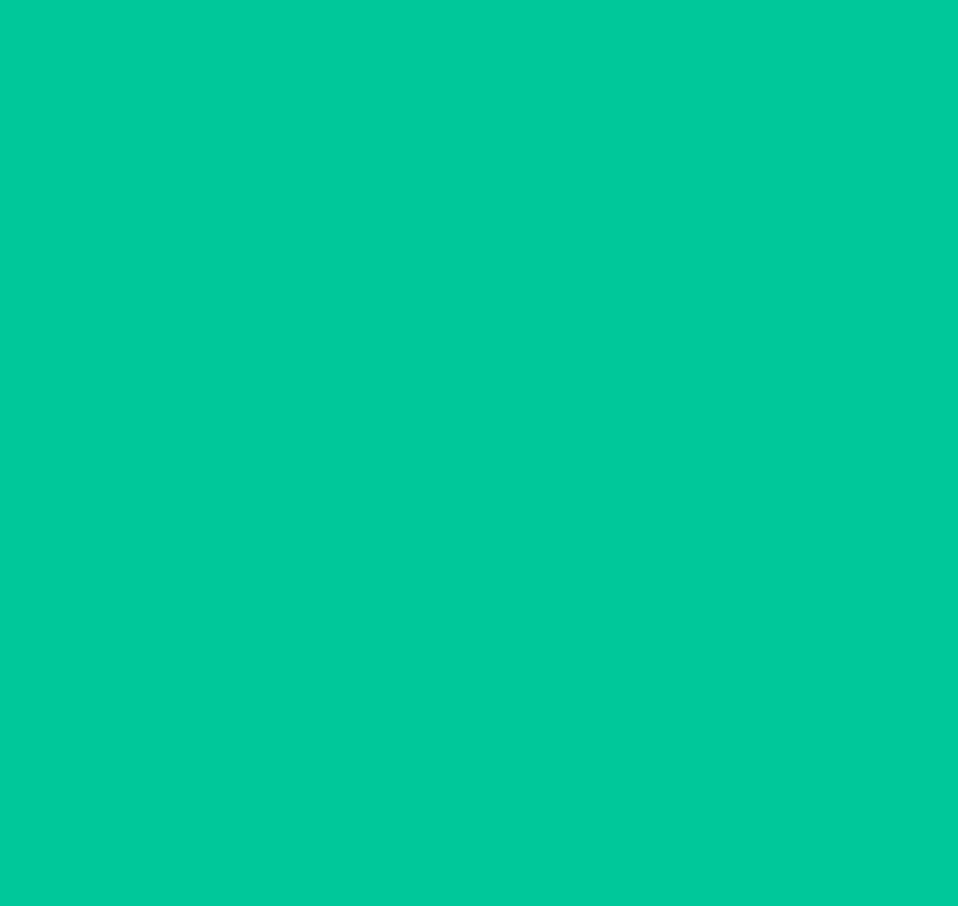 scroll, scrollTop: 0, scrollLeft: 0, axis: both 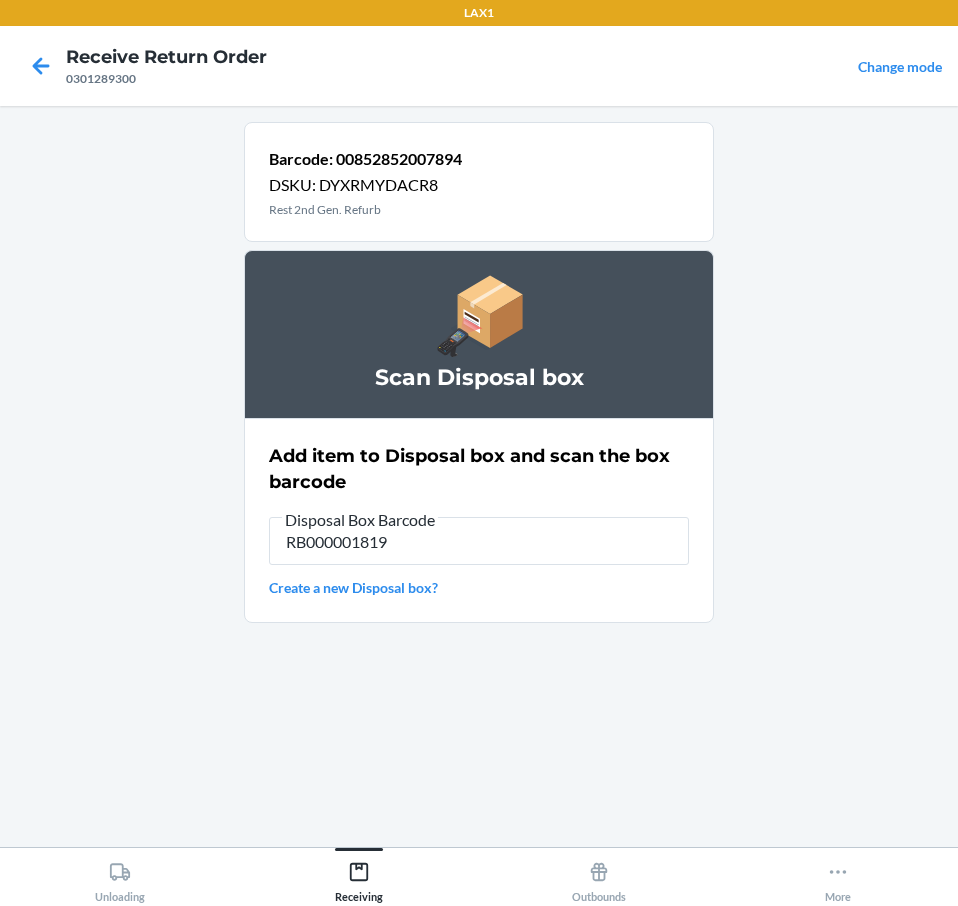type on "RB000001819" 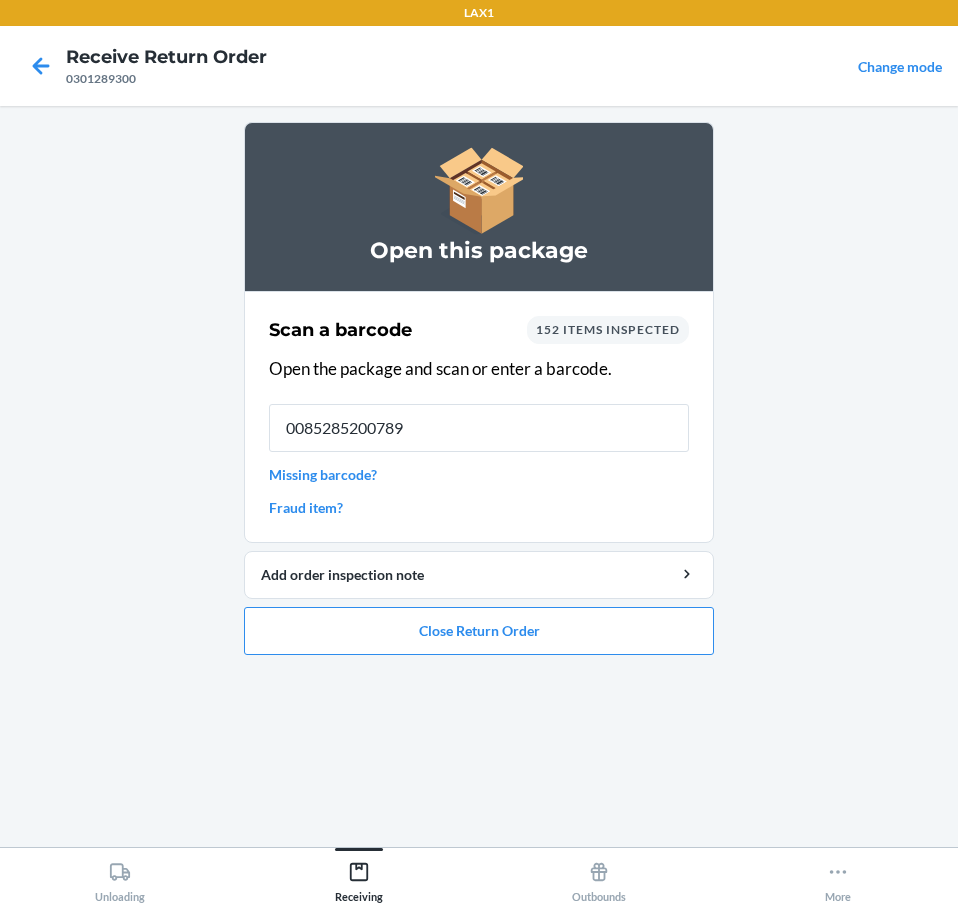 type on "00852852007894" 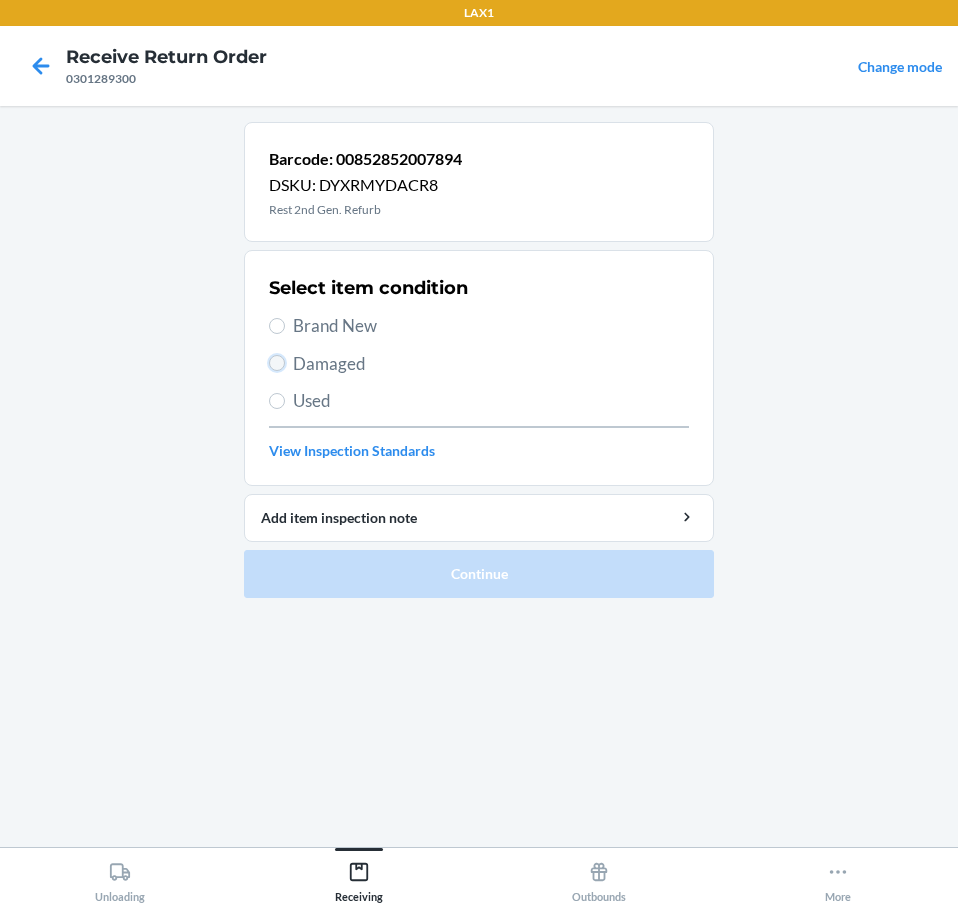 click on "Damaged" at bounding box center (277, 363) 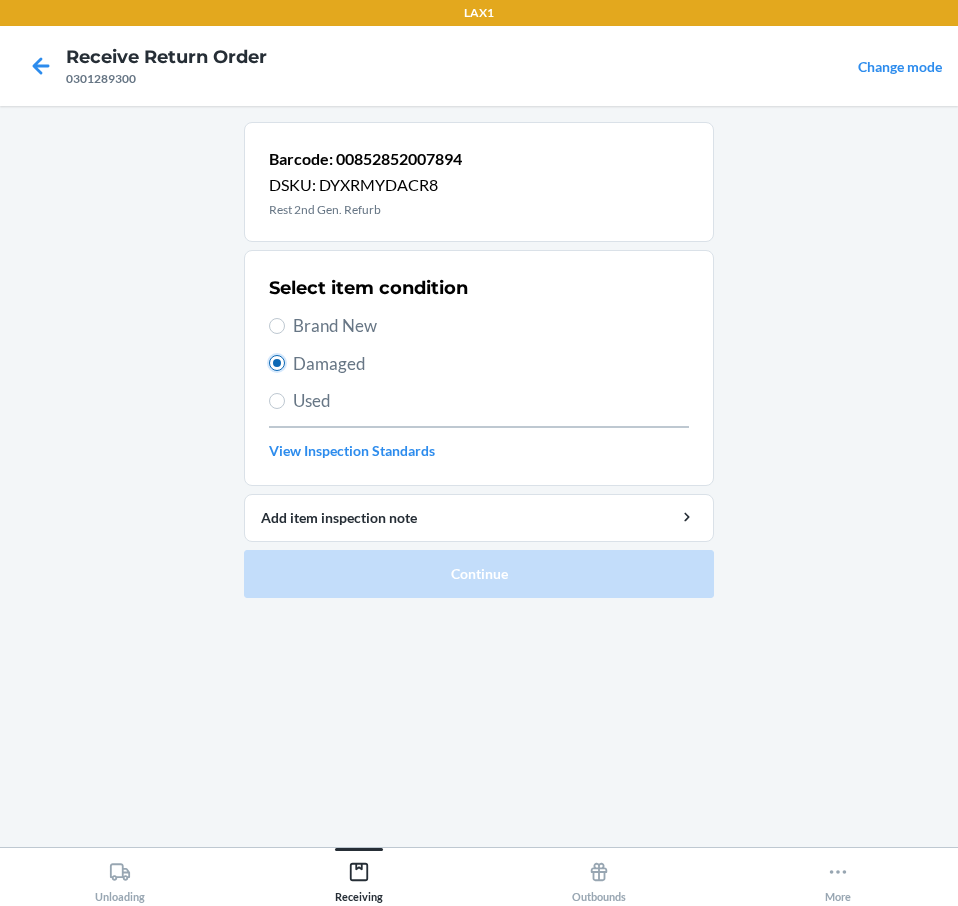 radio on "true" 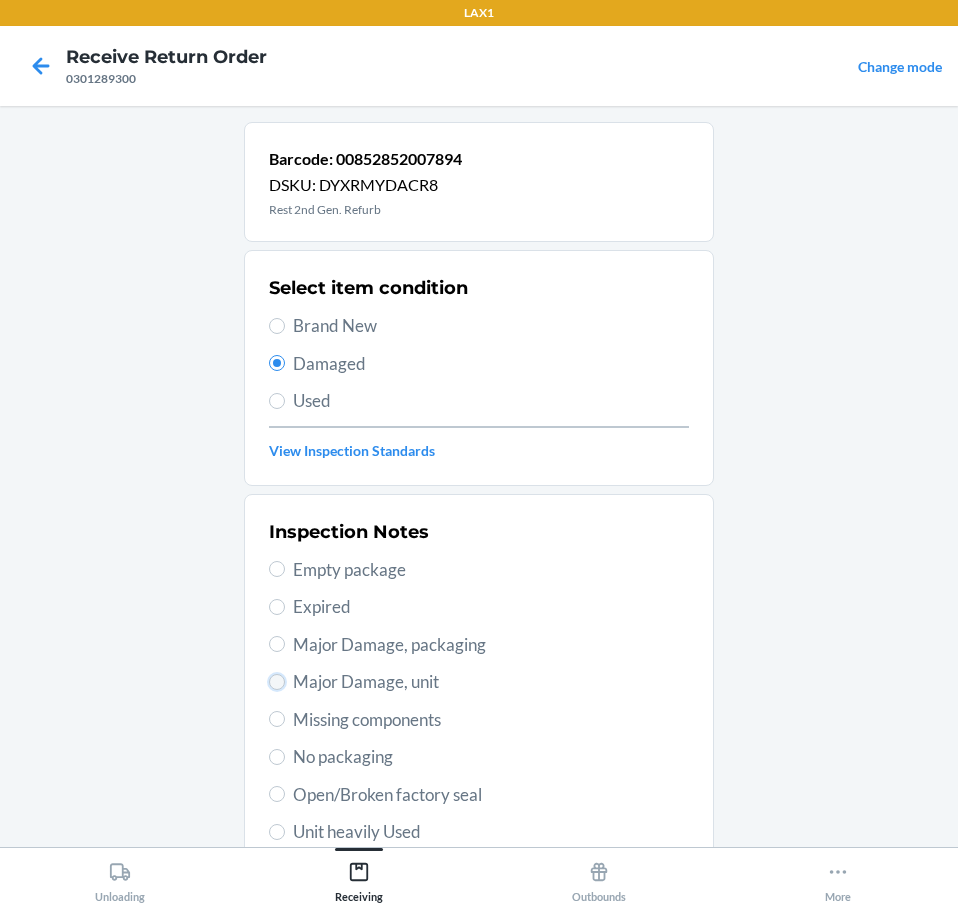 click on "Major Damage, unit" at bounding box center (277, 682) 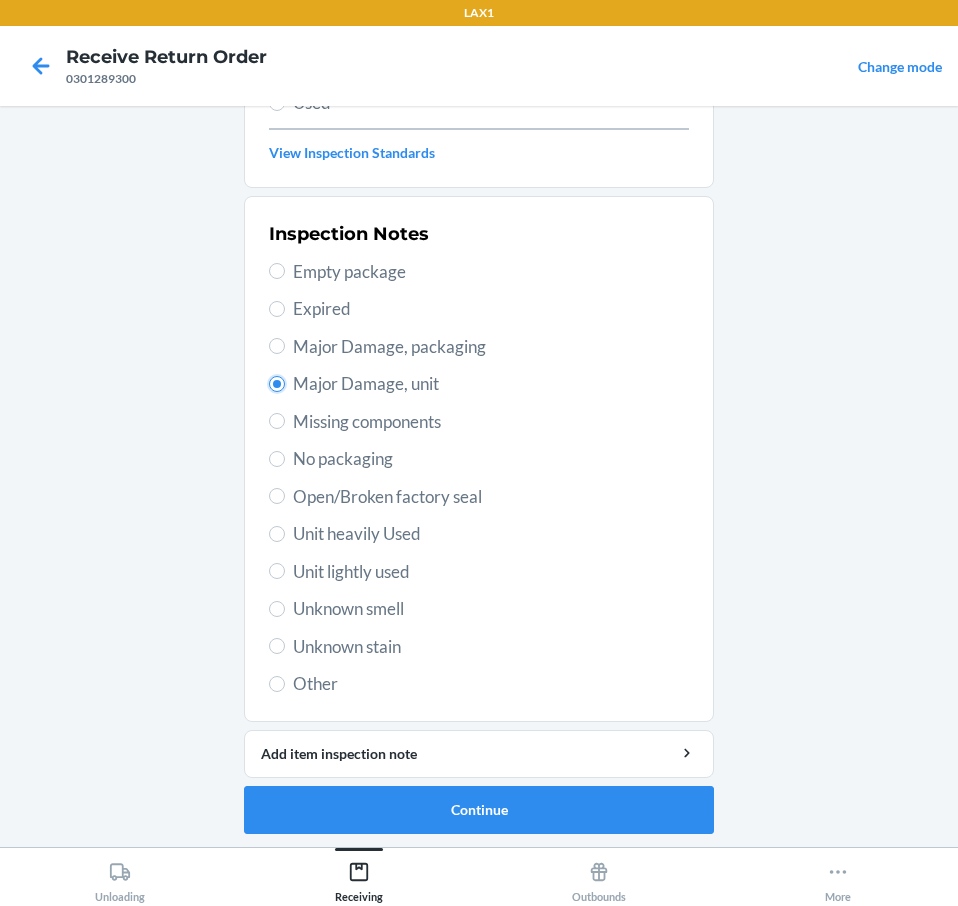 scroll, scrollTop: 301, scrollLeft: 0, axis: vertical 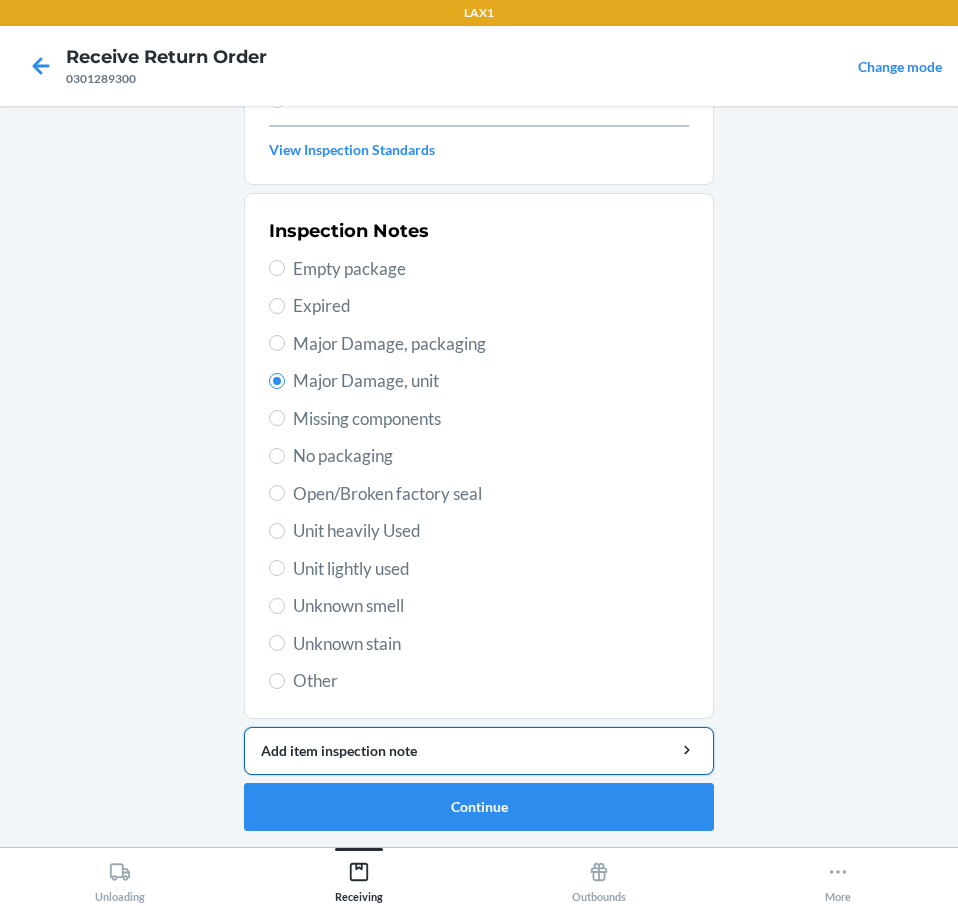 click on "Add item inspection note" at bounding box center [479, 750] 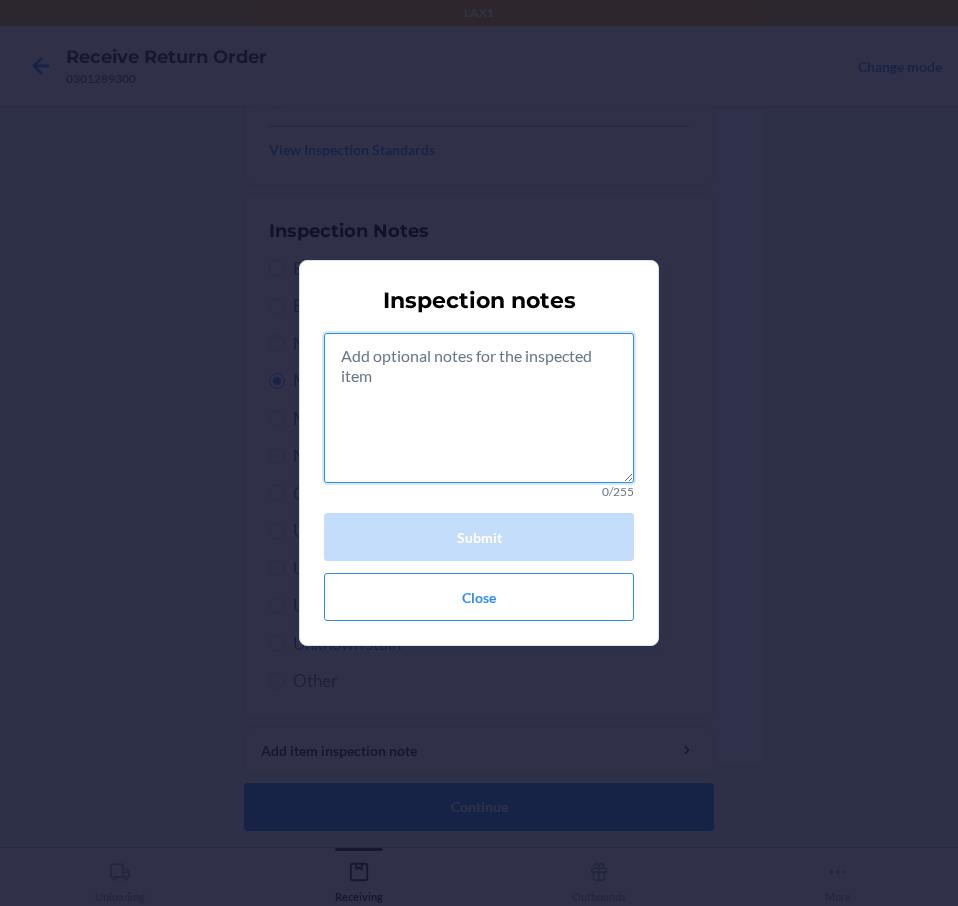 click at bounding box center (479, 408) 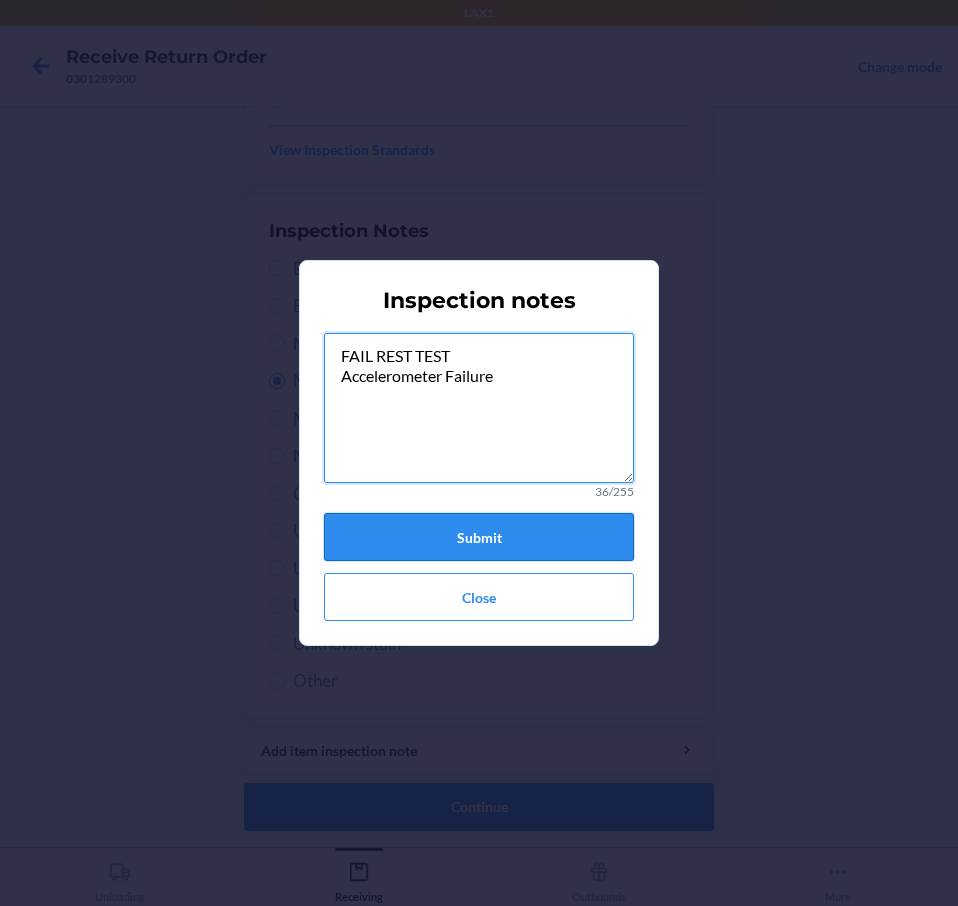 type on "FAIL REST TEST
Accelerometer Failure" 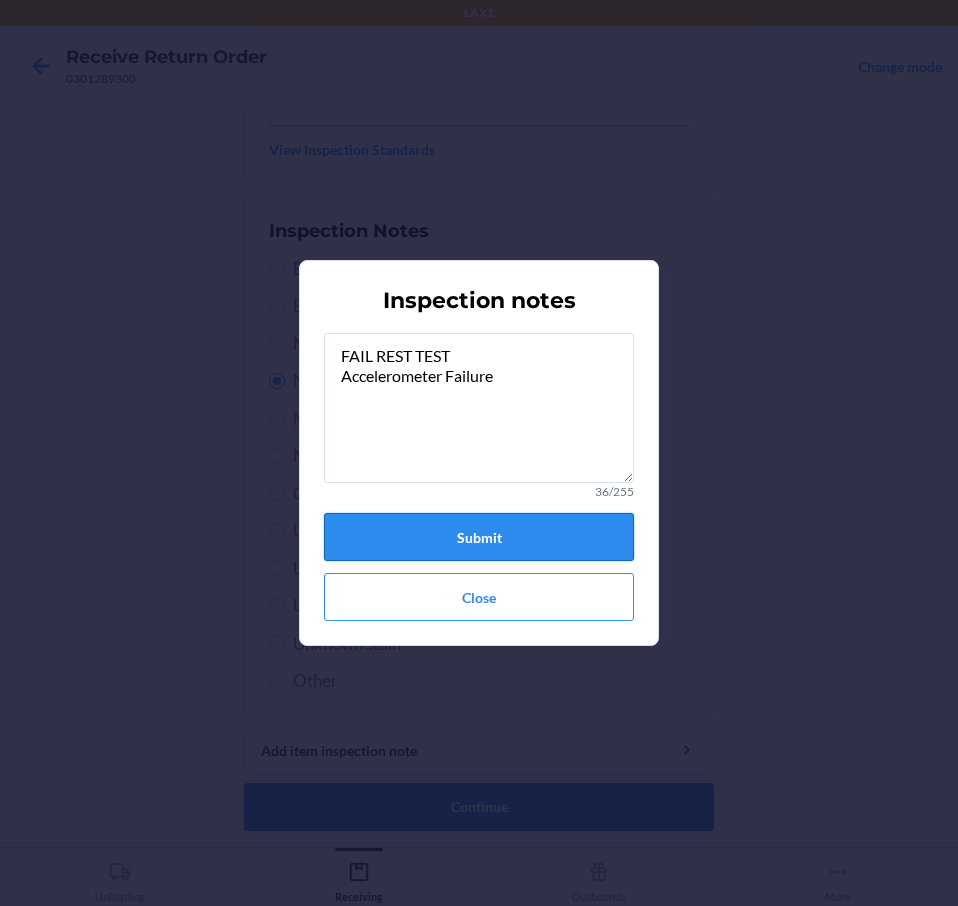 click on "Submit" at bounding box center (479, 537) 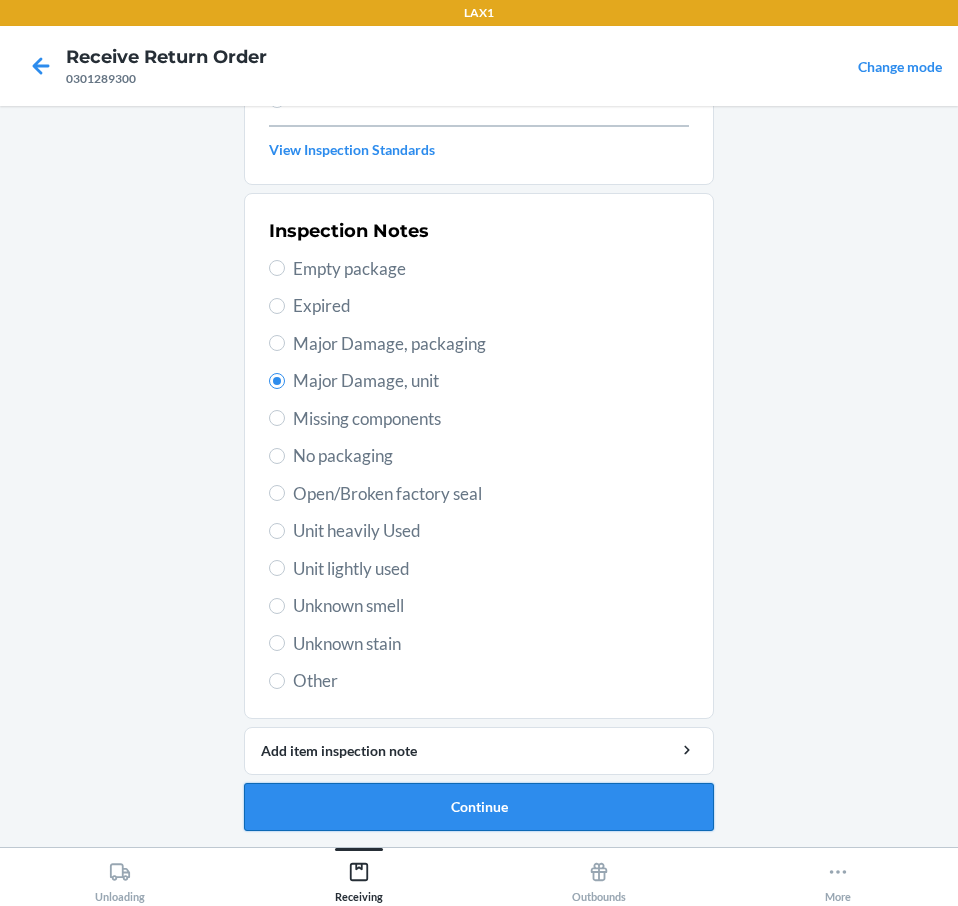 click on "Continue" at bounding box center [479, 807] 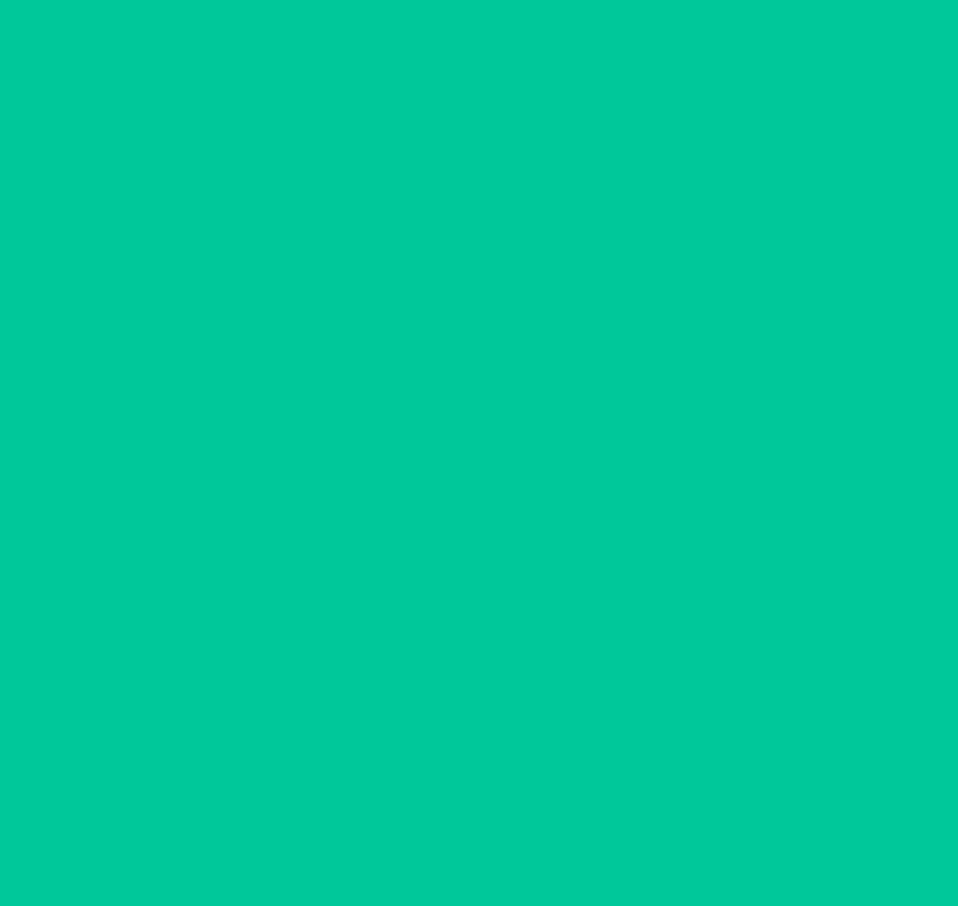 scroll, scrollTop: 136, scrollLeft: 0, axis: vertical 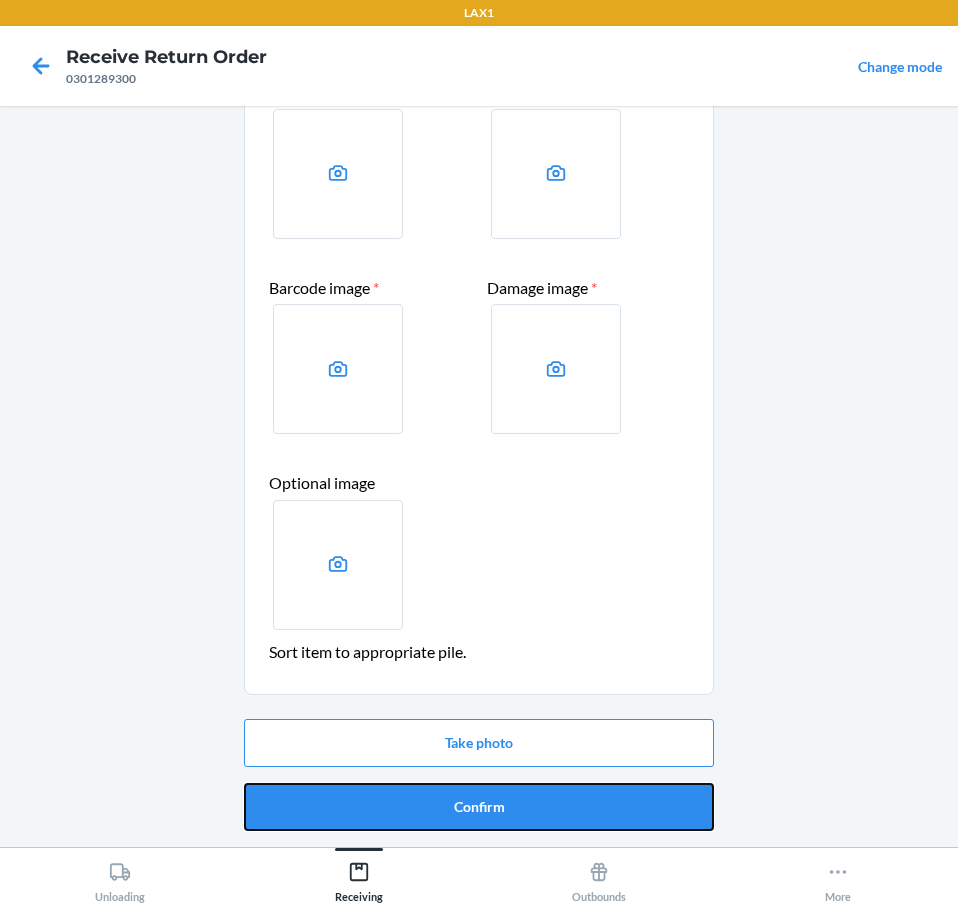 drag, startPoint x: 607, startPoint y: 797, endPoint x: 637, endPoint y: 752, distance: 54.08327 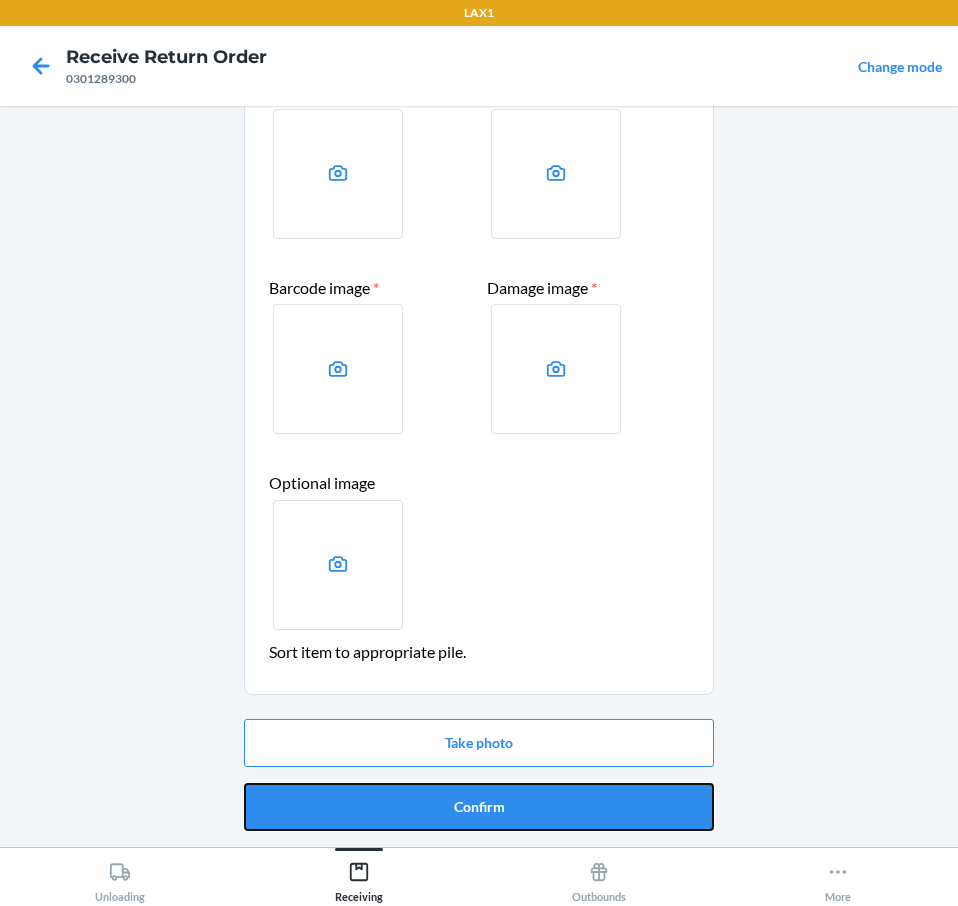 click on "Confirm" at bounding box center (479, 807) 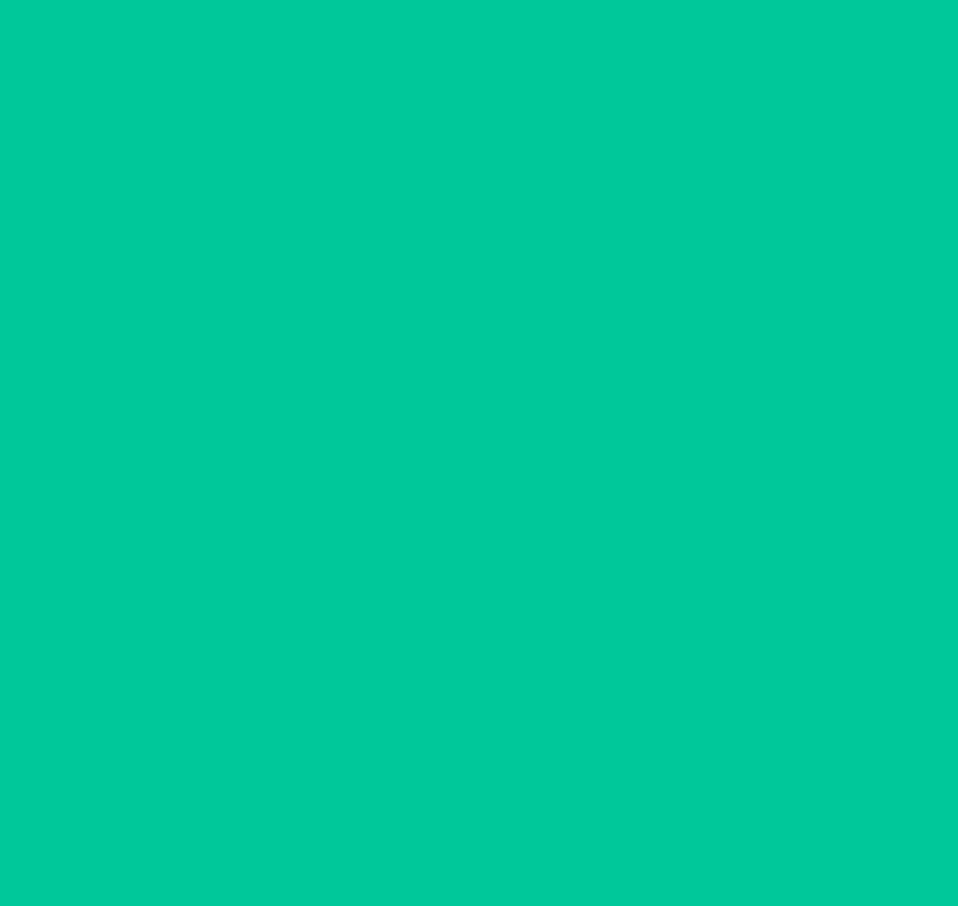 scroll, scrollTop: 0, scrollLeft: 0, axis: both 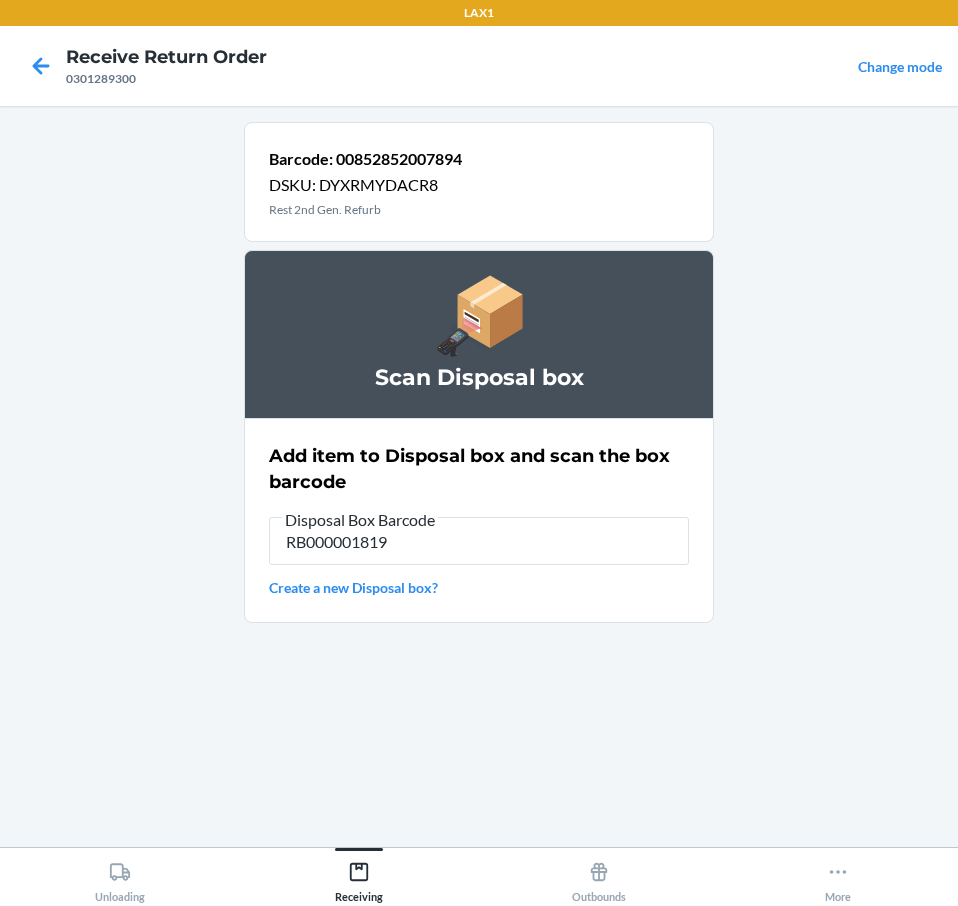type on "RB000001819" 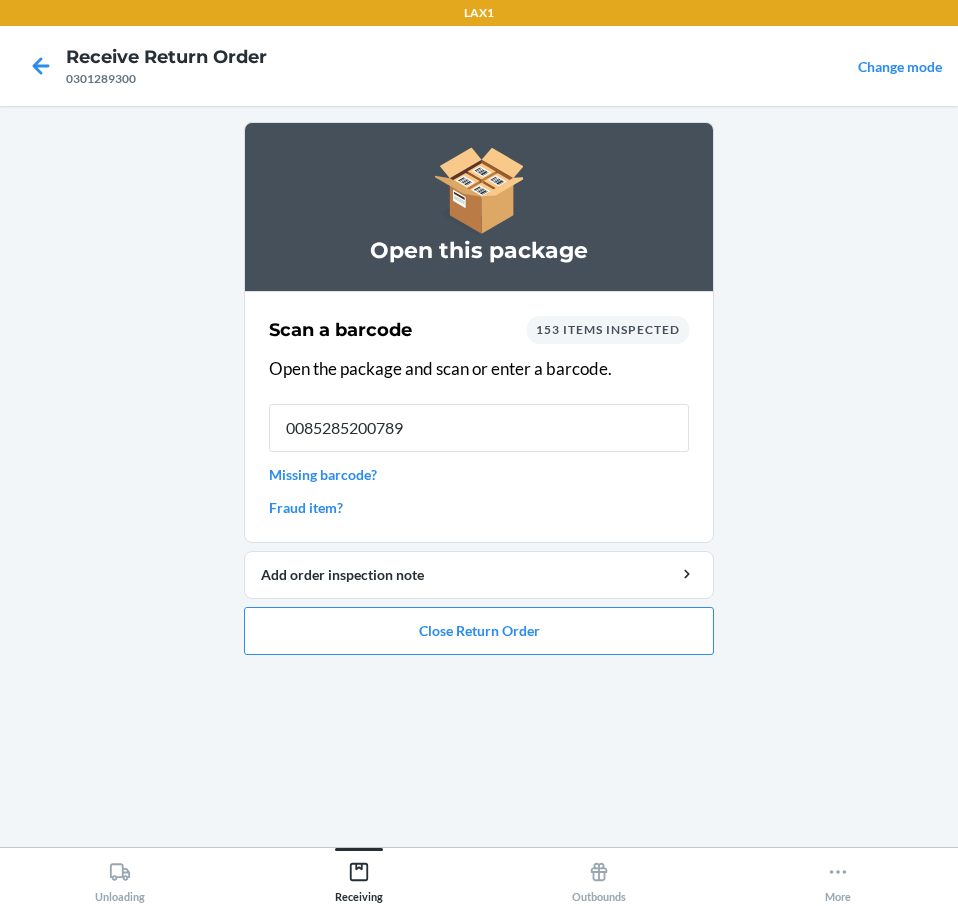 type on "00852852007894" 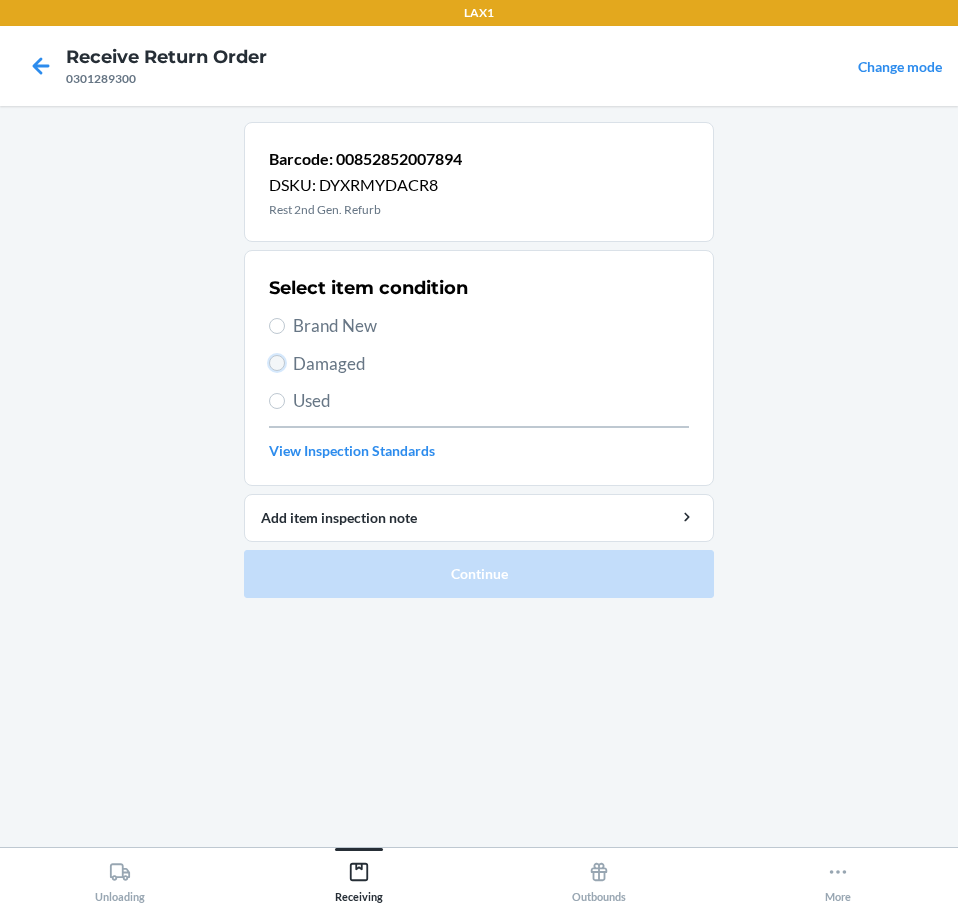click on "Damaged" at bounding box center [277, 363] 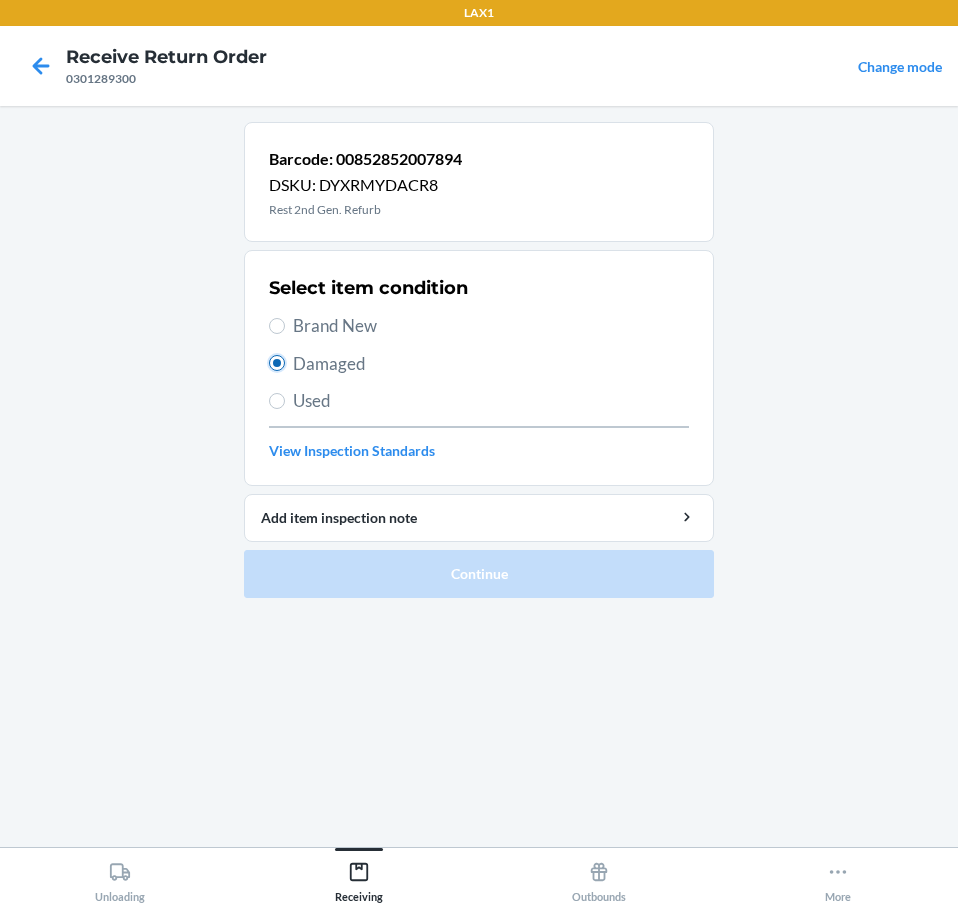 radio on "true" 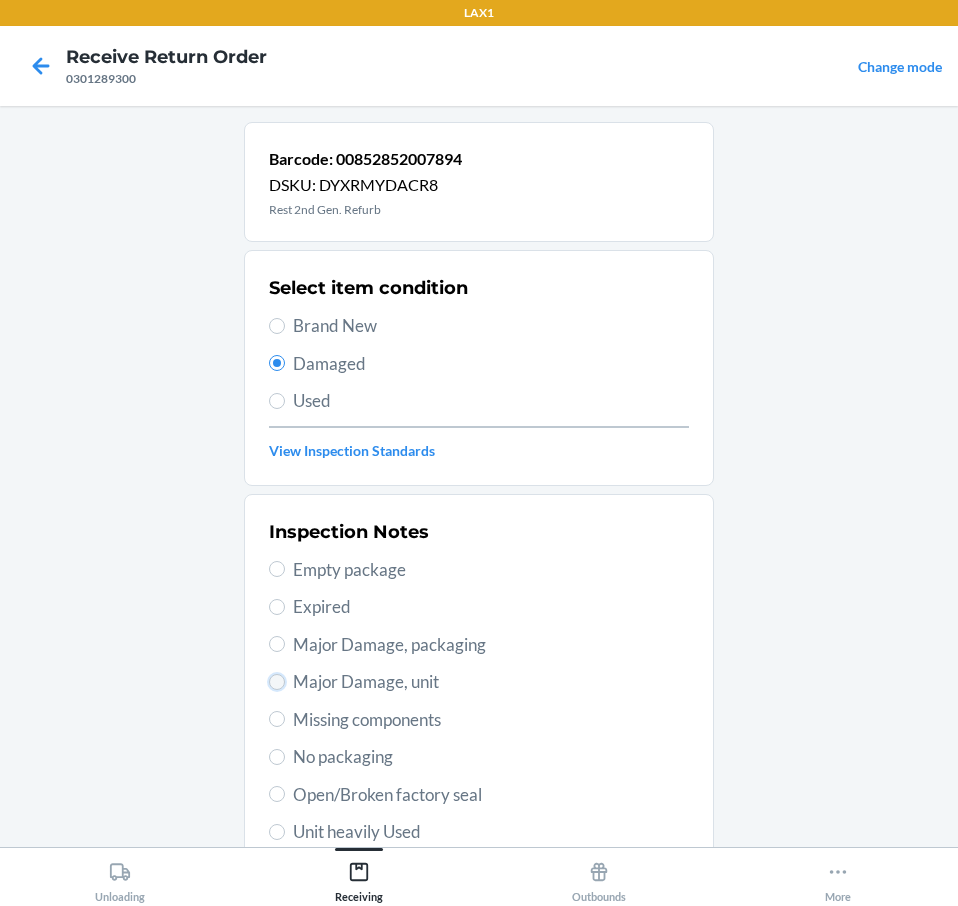 click on "Major Damage, unit" at bounding box center [277, 682] 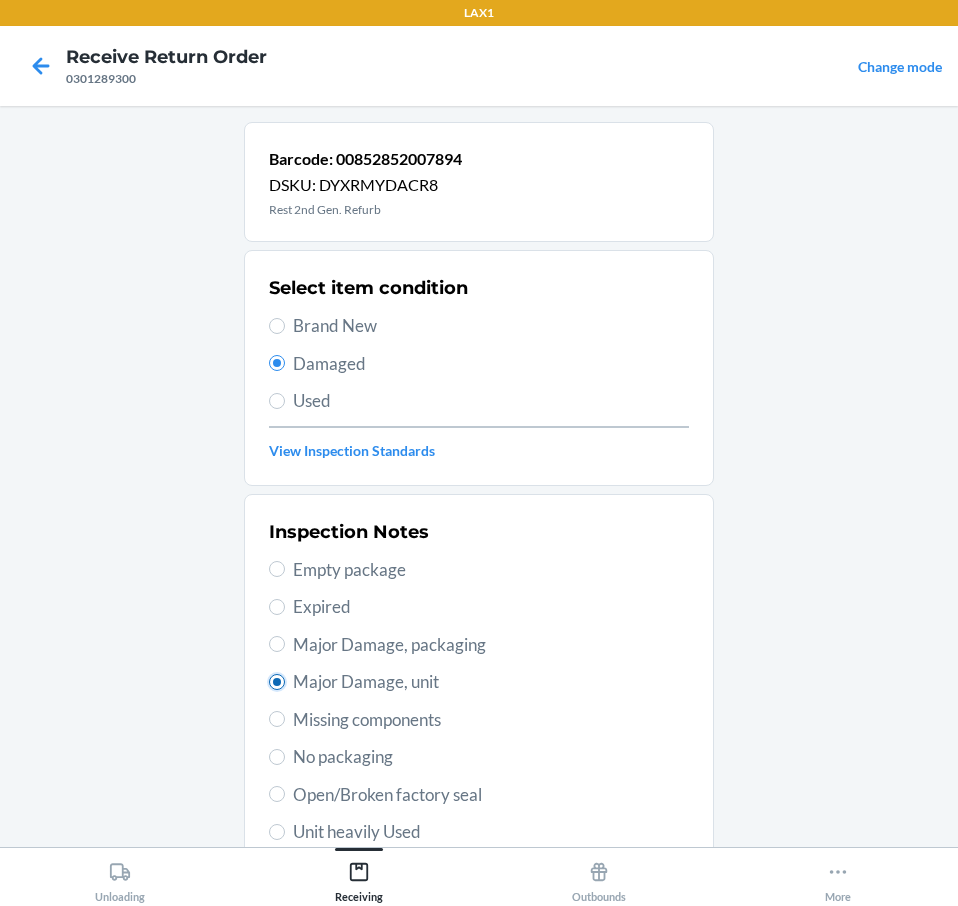 radio on "true" 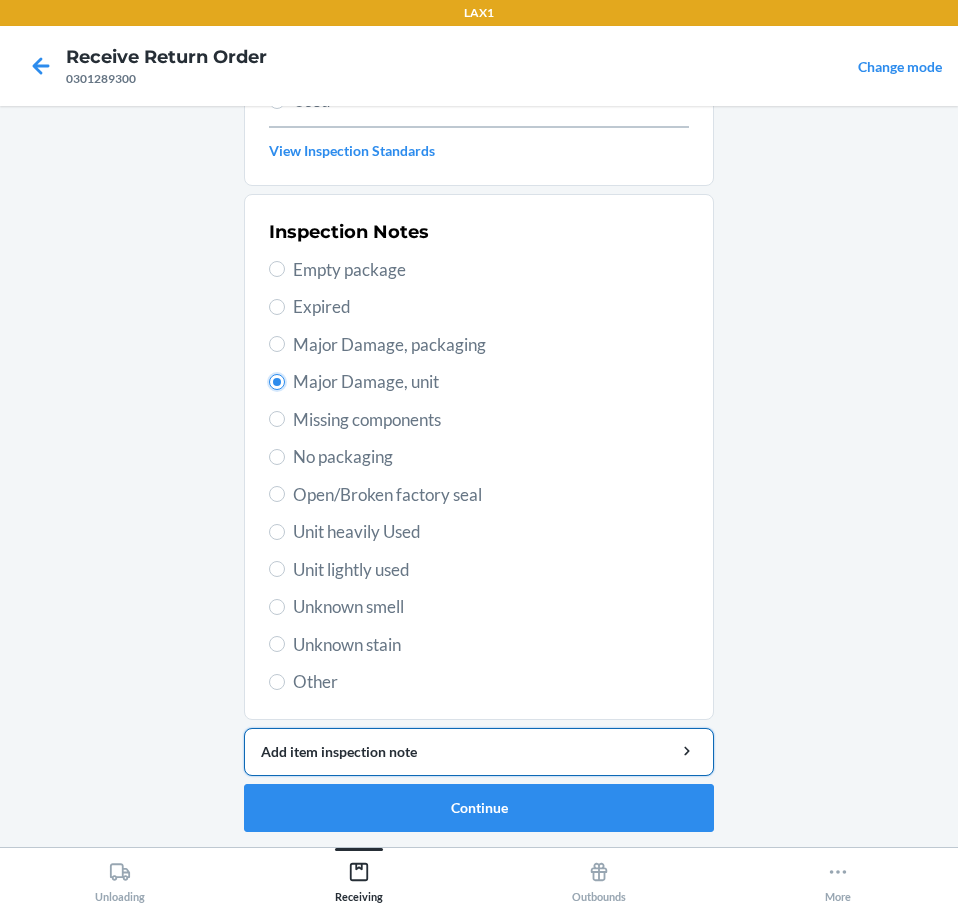 scroll, scrollTop: 301, scrollLeft: 0, axis: vertical 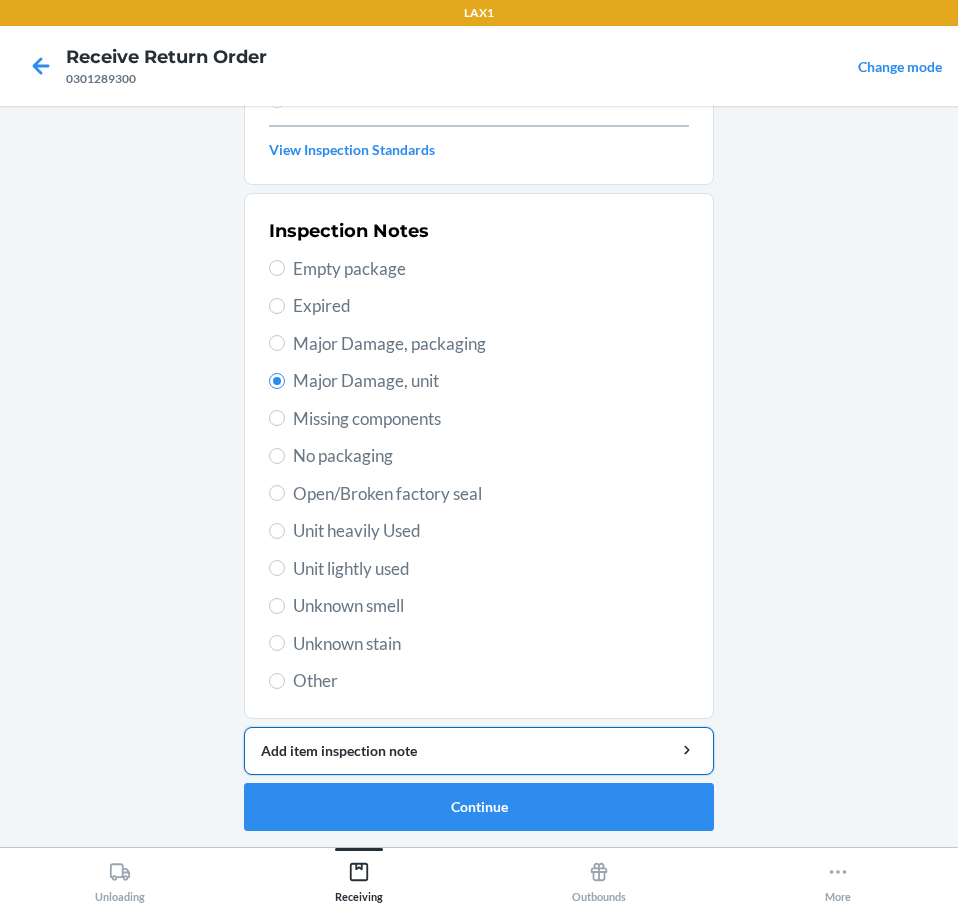 click on "Add item inspection note" at bounding box center [479, 750] 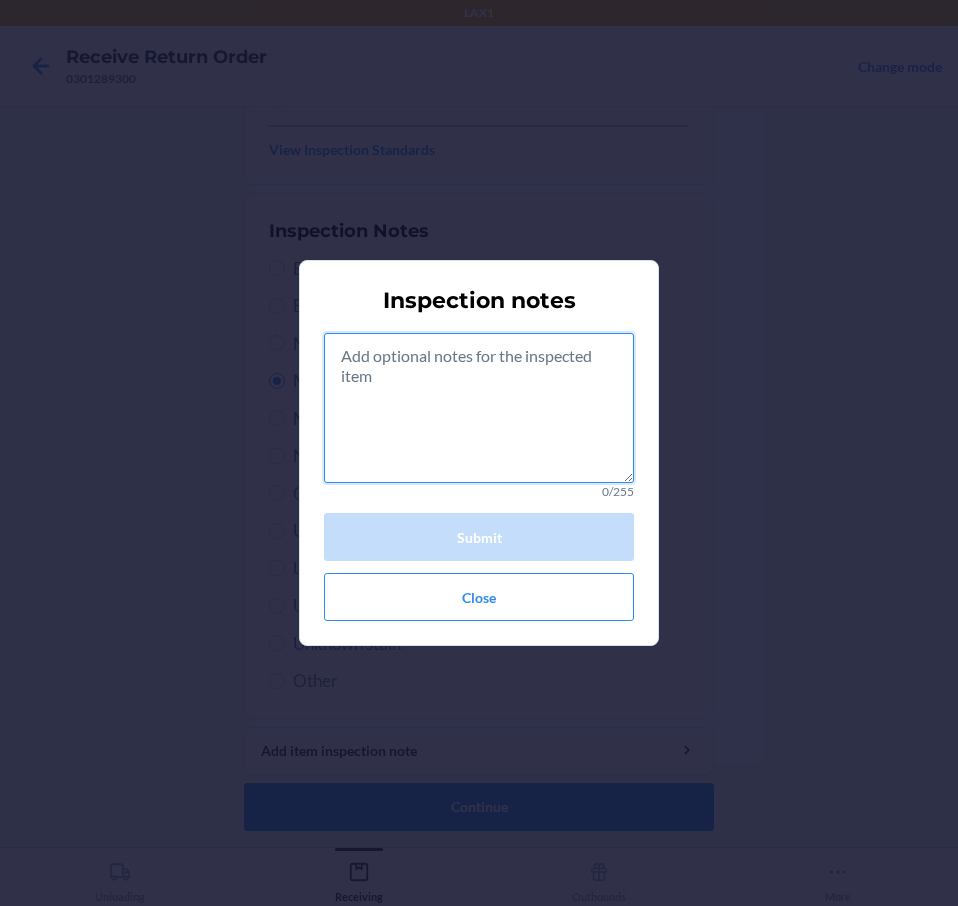 drag, startPoint x: 365, startPoint y: 342, endPoint x: 363, endPoint y: 362, distance: 20.09975 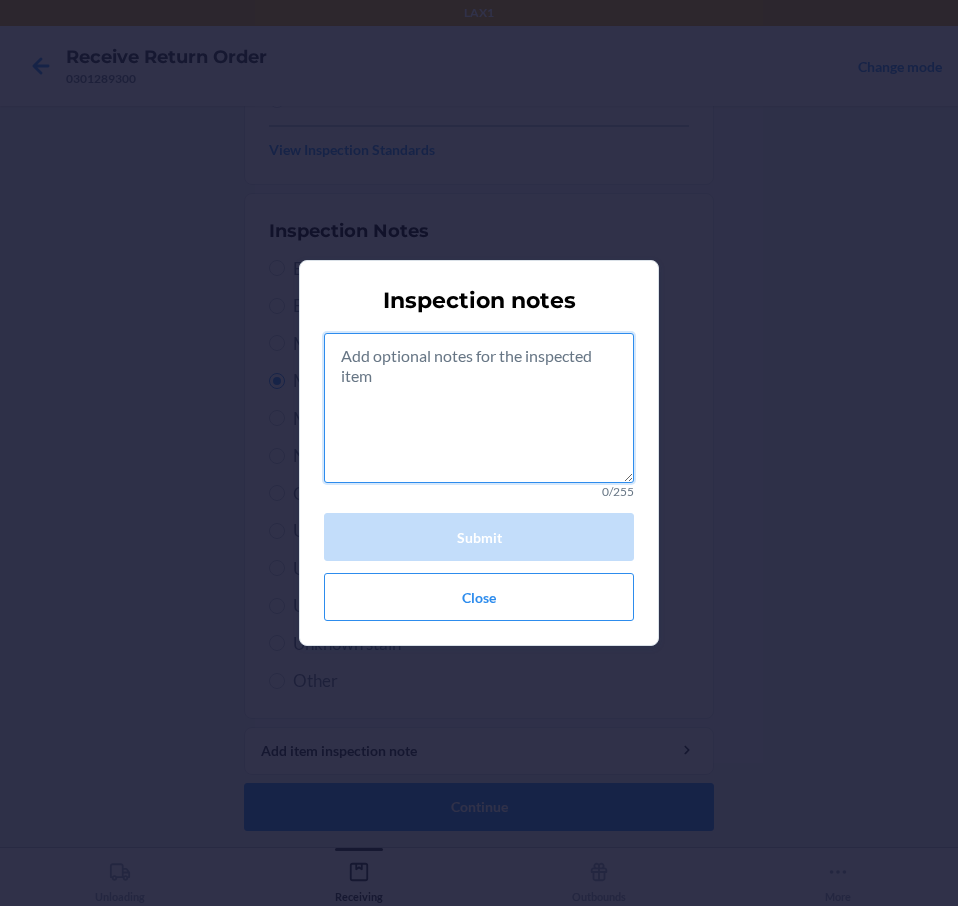 click at bounding box center (479, 408) 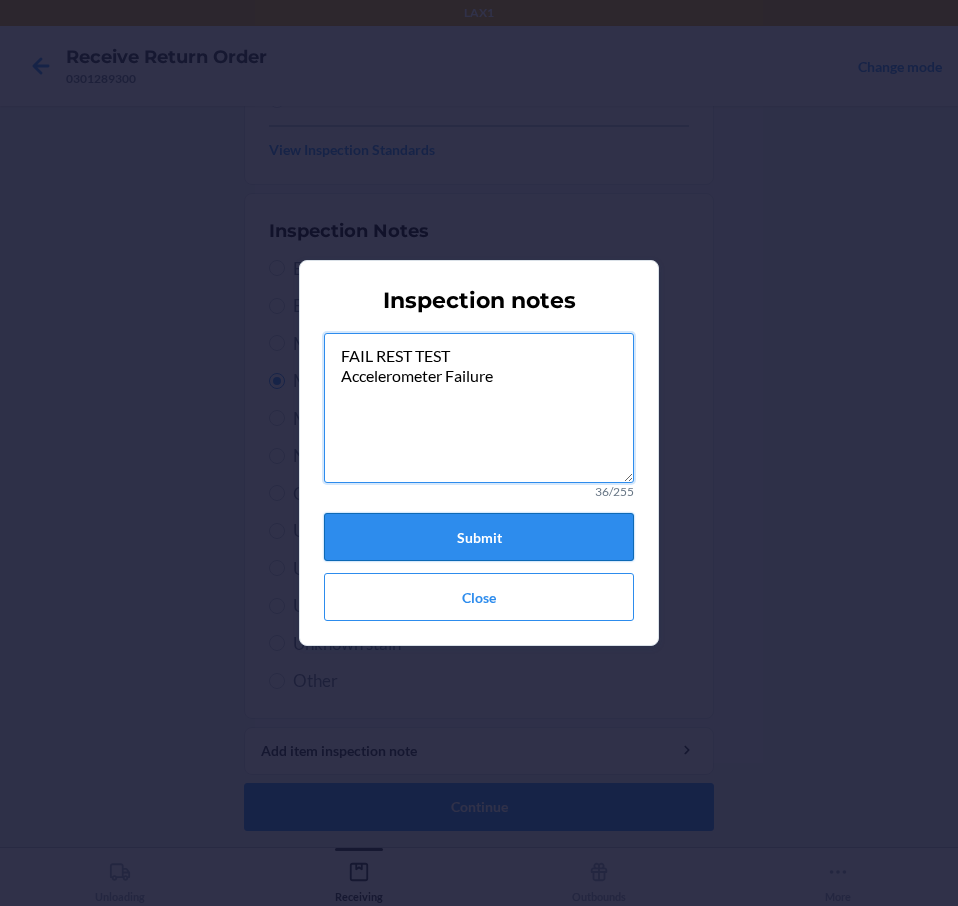 type on "FAIL REST TEST
Accelerometer Failure" 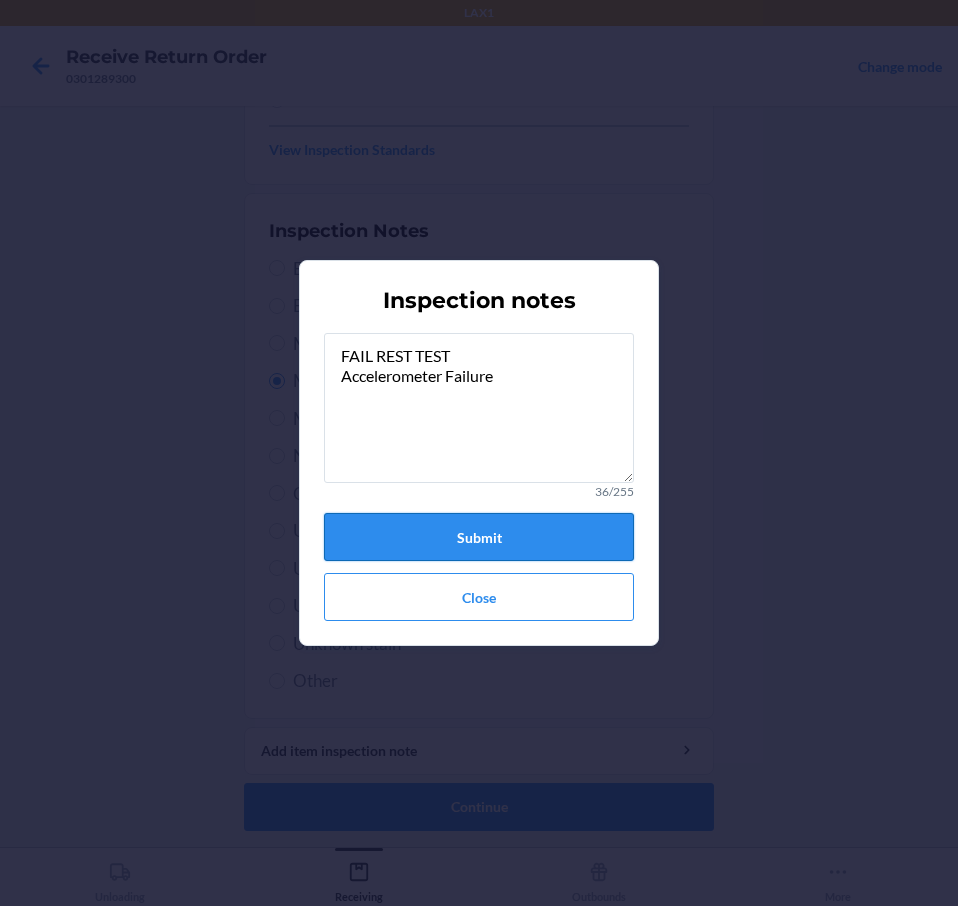 click on "Submit" at bounding box center (479, 537) 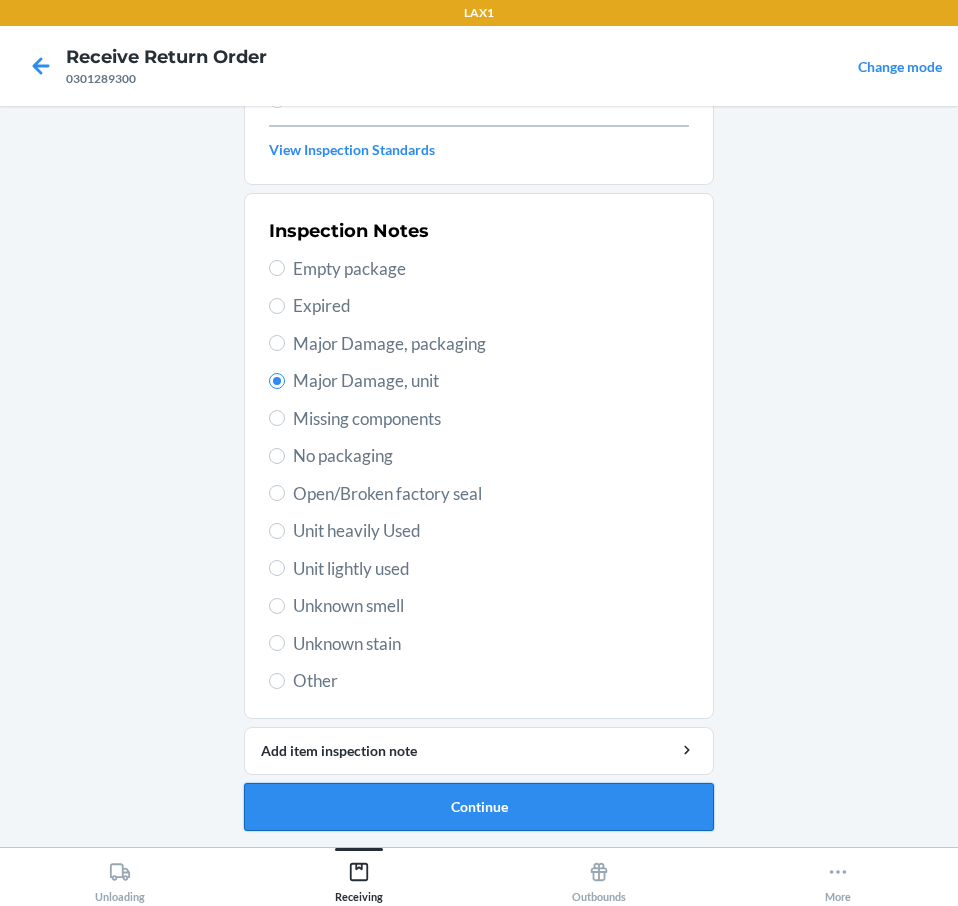 click on "Continue" at bounding box center [479, 807] 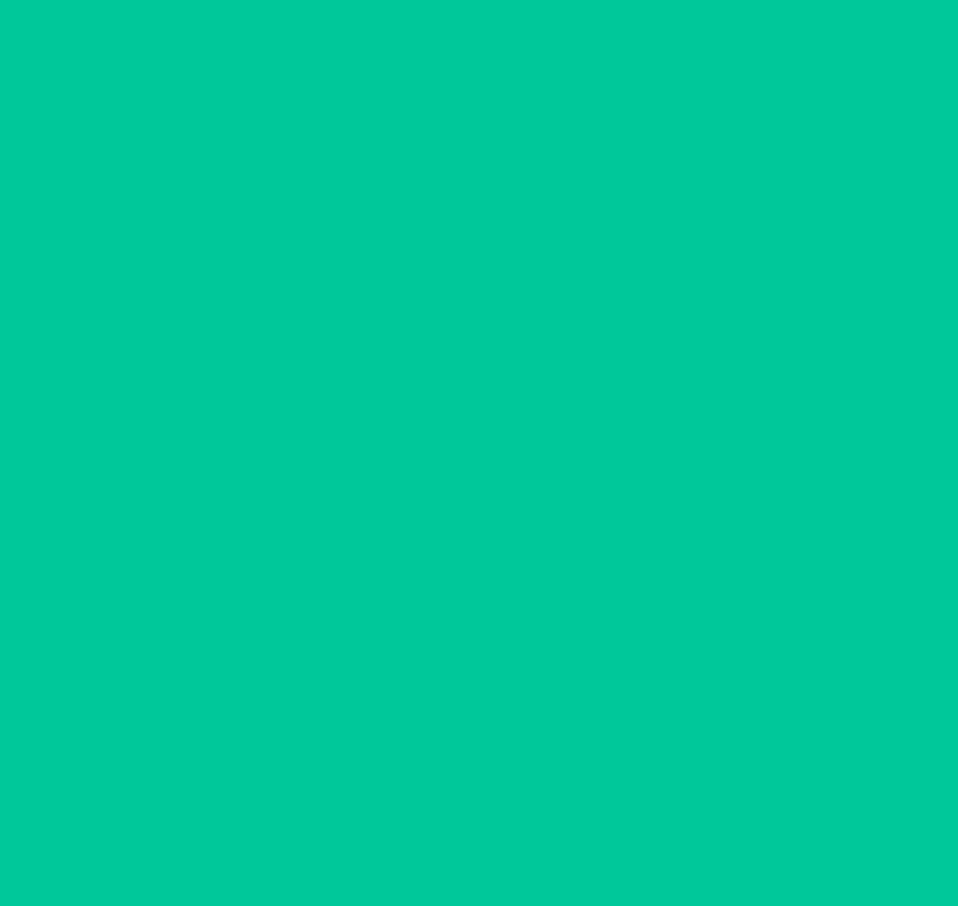 scroll, scrollTop: 136, scrollLeft: 0, axis: vertical 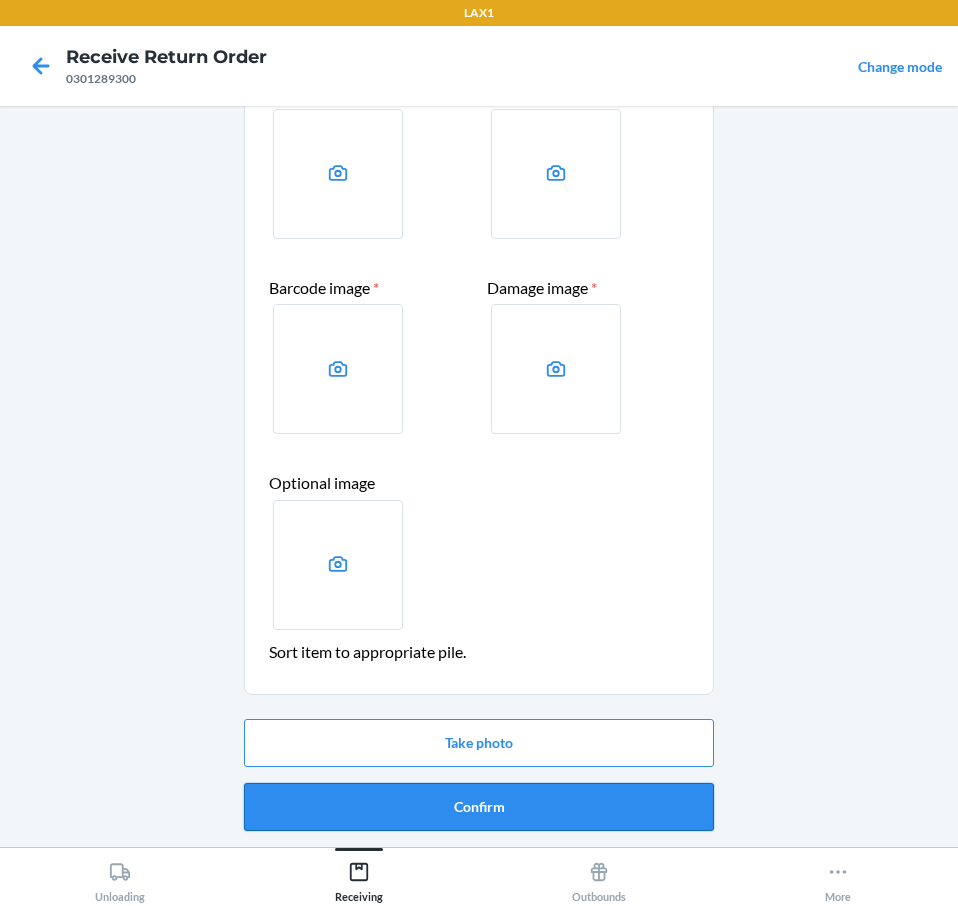 click on "Confirm" at bounding box center (479, 807) 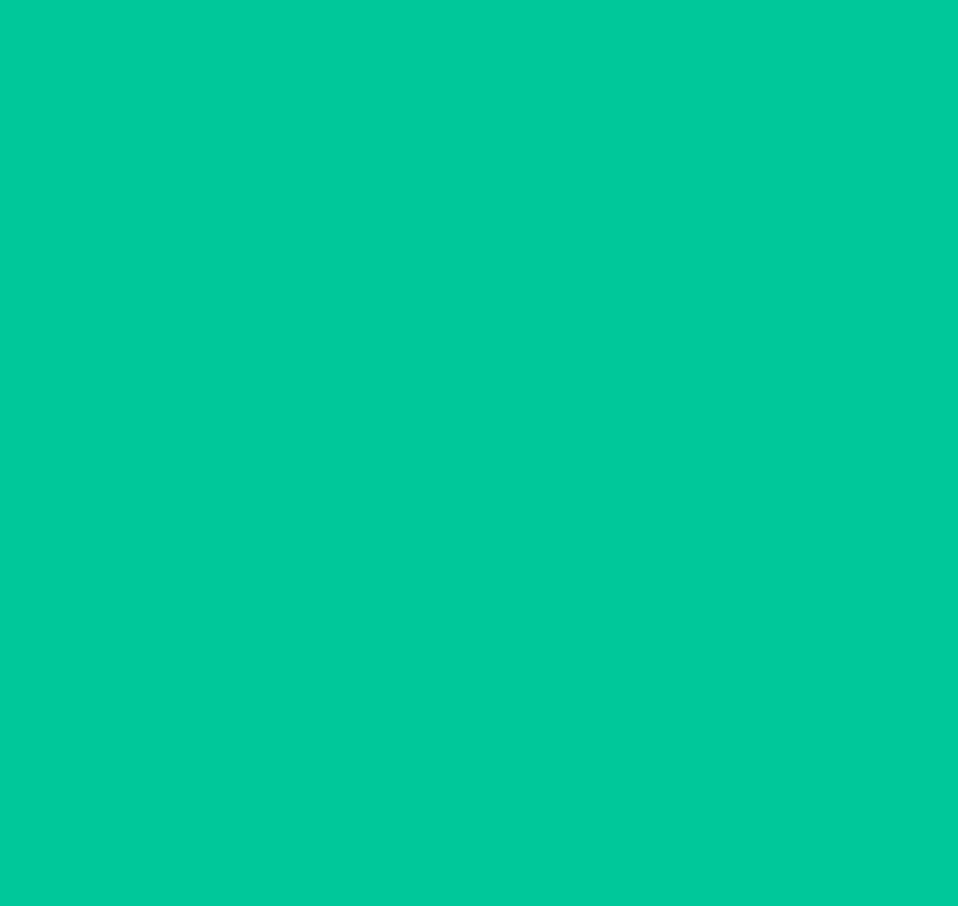 scroll, scrollTop: 0, scrollLeft: 0, axis: both 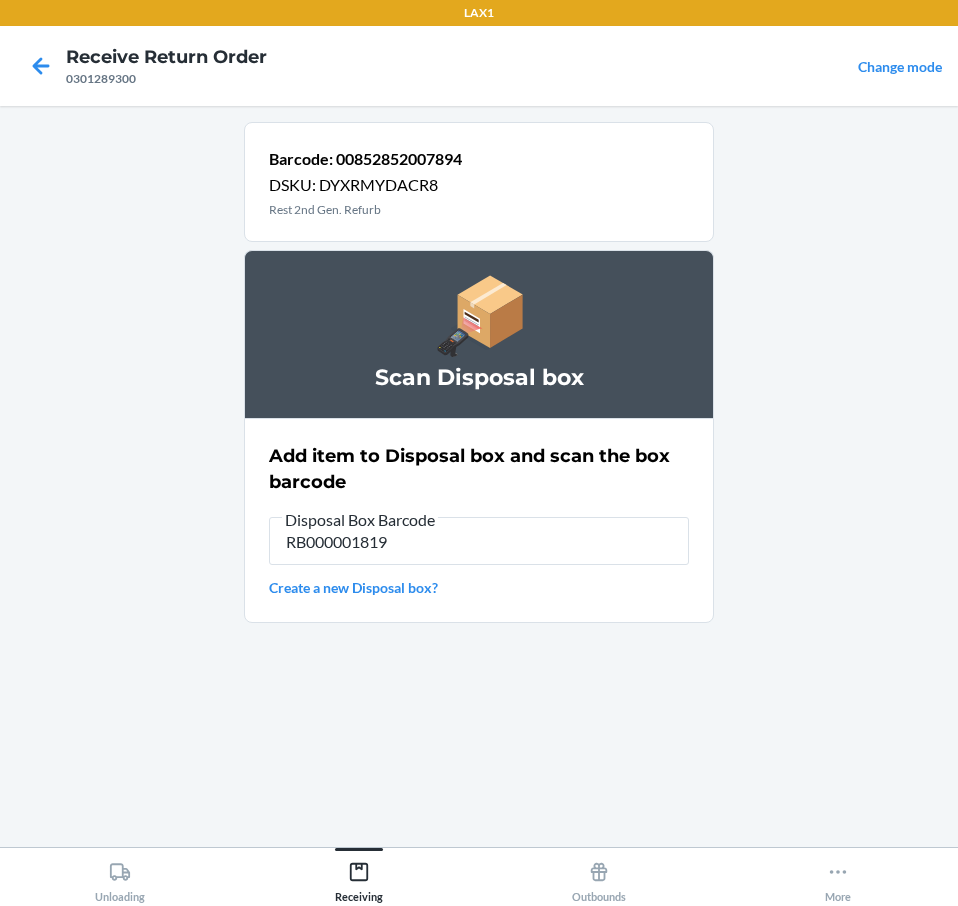 type on "RB000001819" 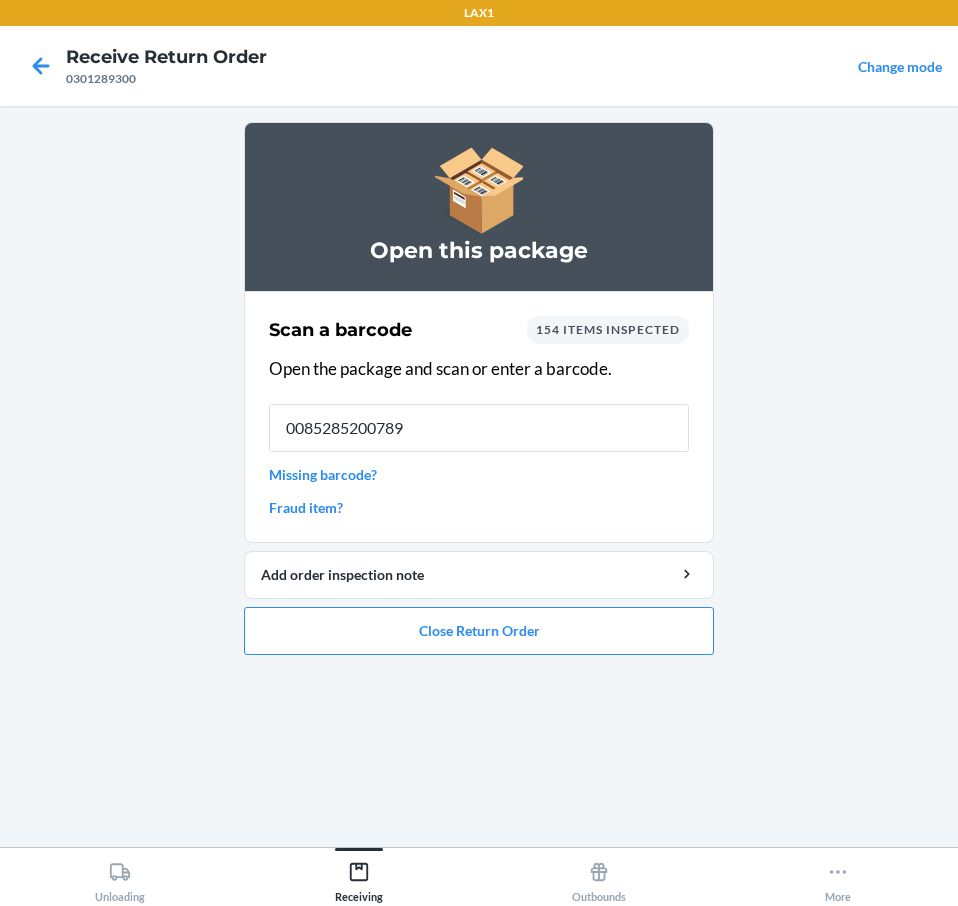 type on "00852852007894" 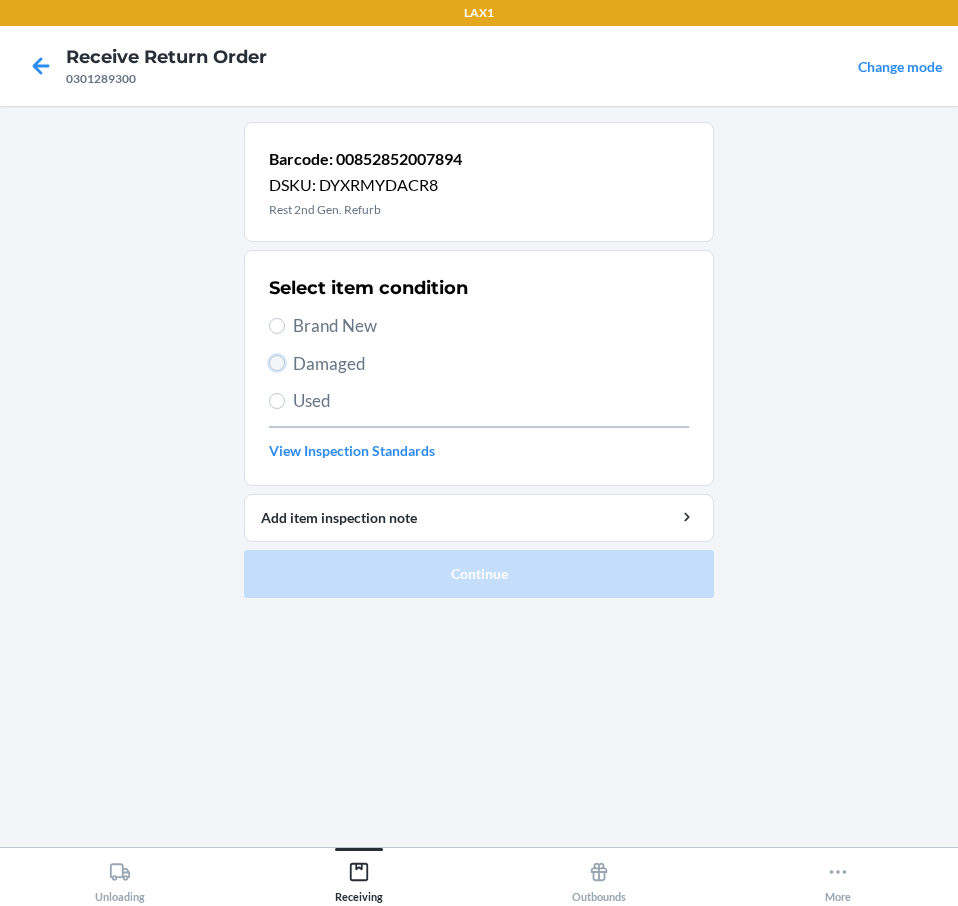 click on "Damaged" at bounding box center [277, 363] 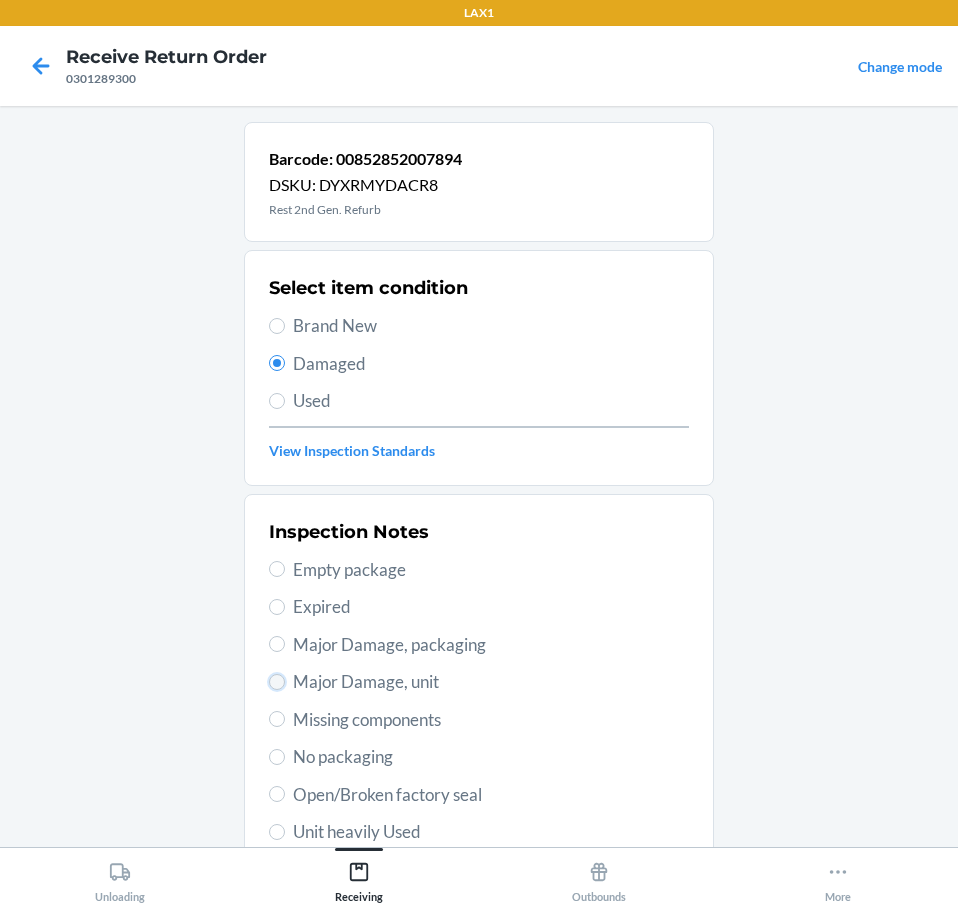 click on "Major Damage, unit" at bounding box center (277, 682) 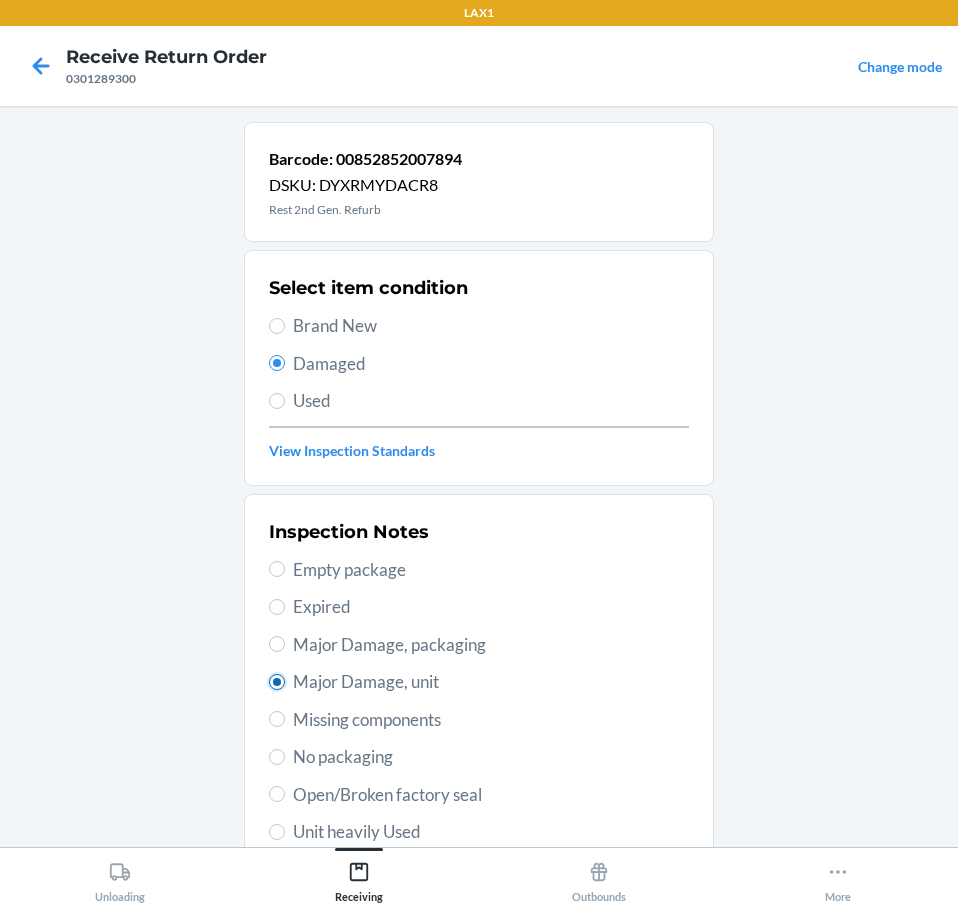 radio on "true" 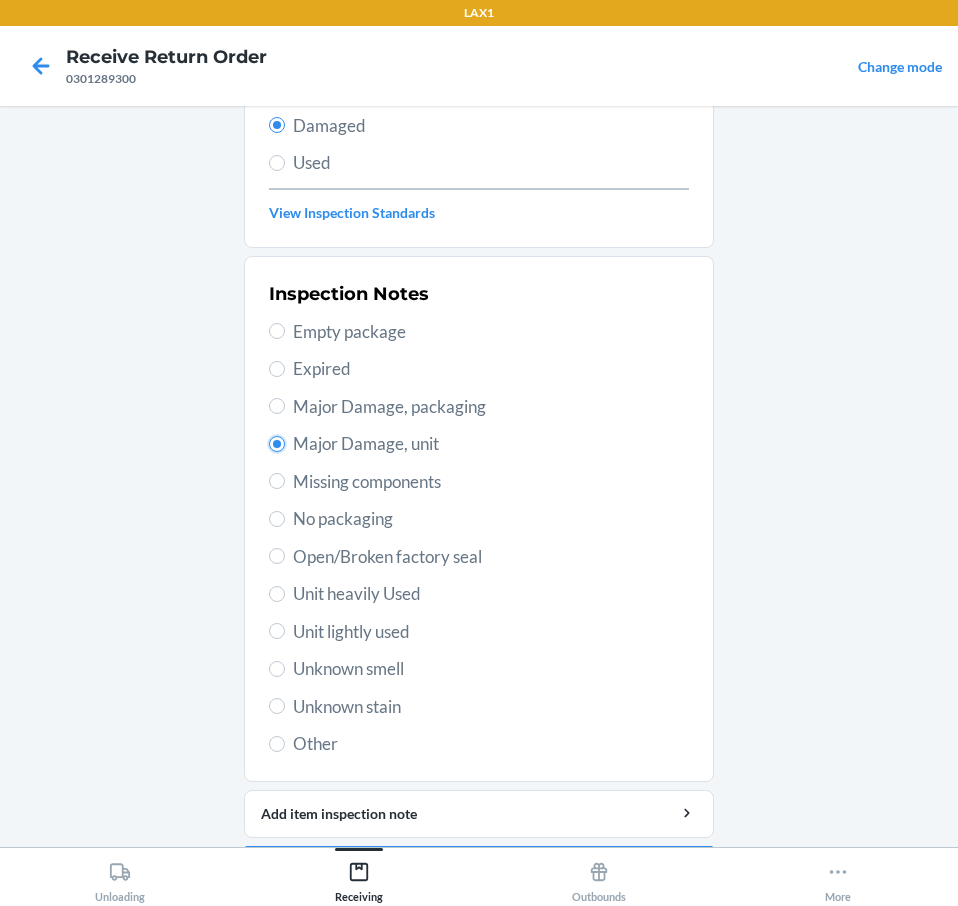 scroll, scrollTop: 301, scrollLeft: 0, axis: vertical 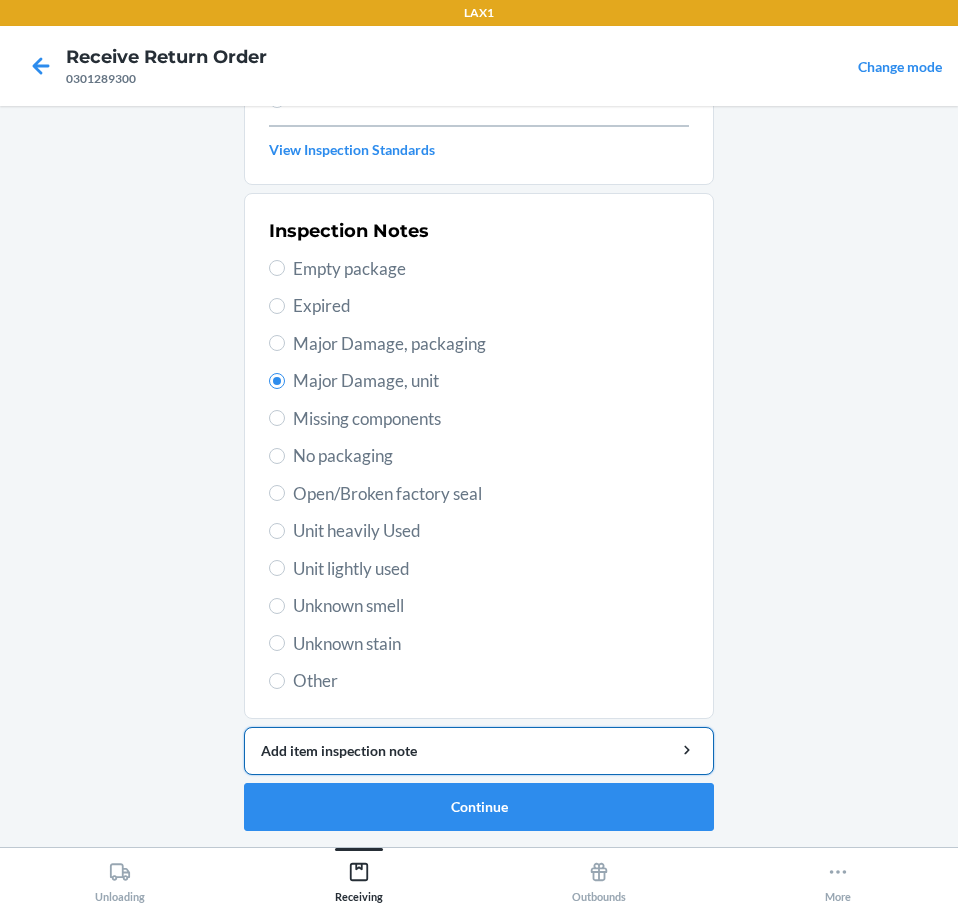 click on "Add item inspection note" at bounding box center (479, 750) 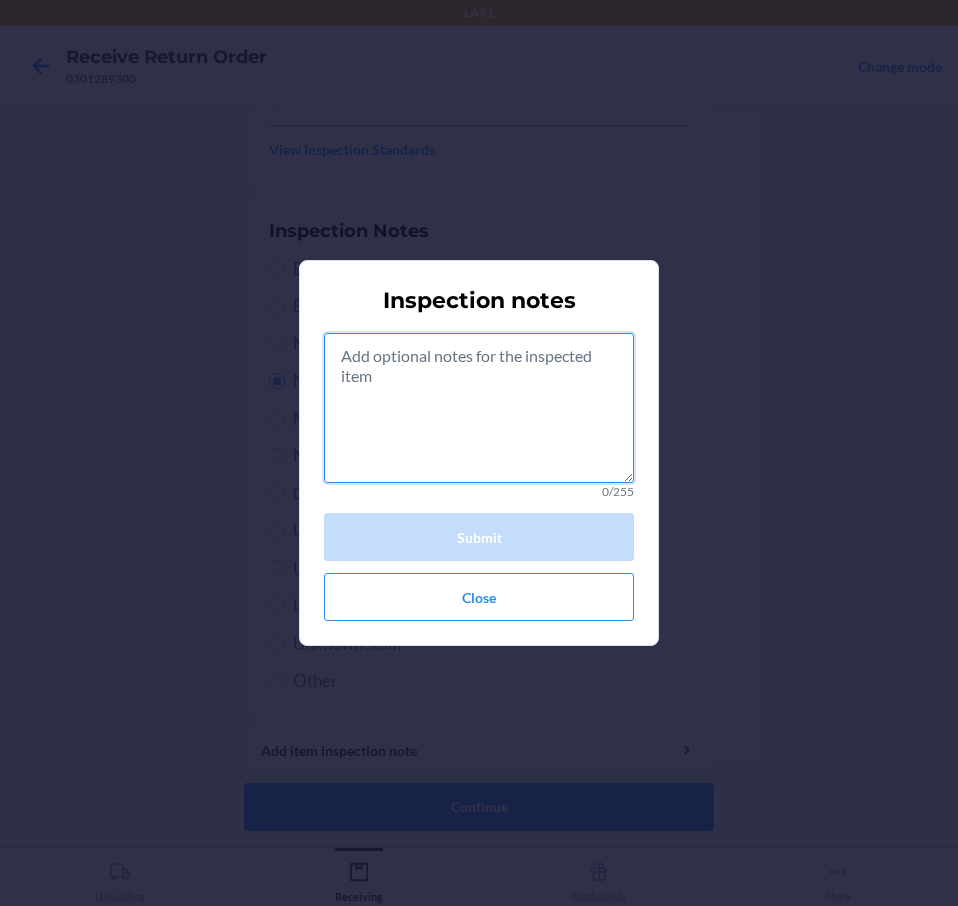 click at bounding box center (479, 408) 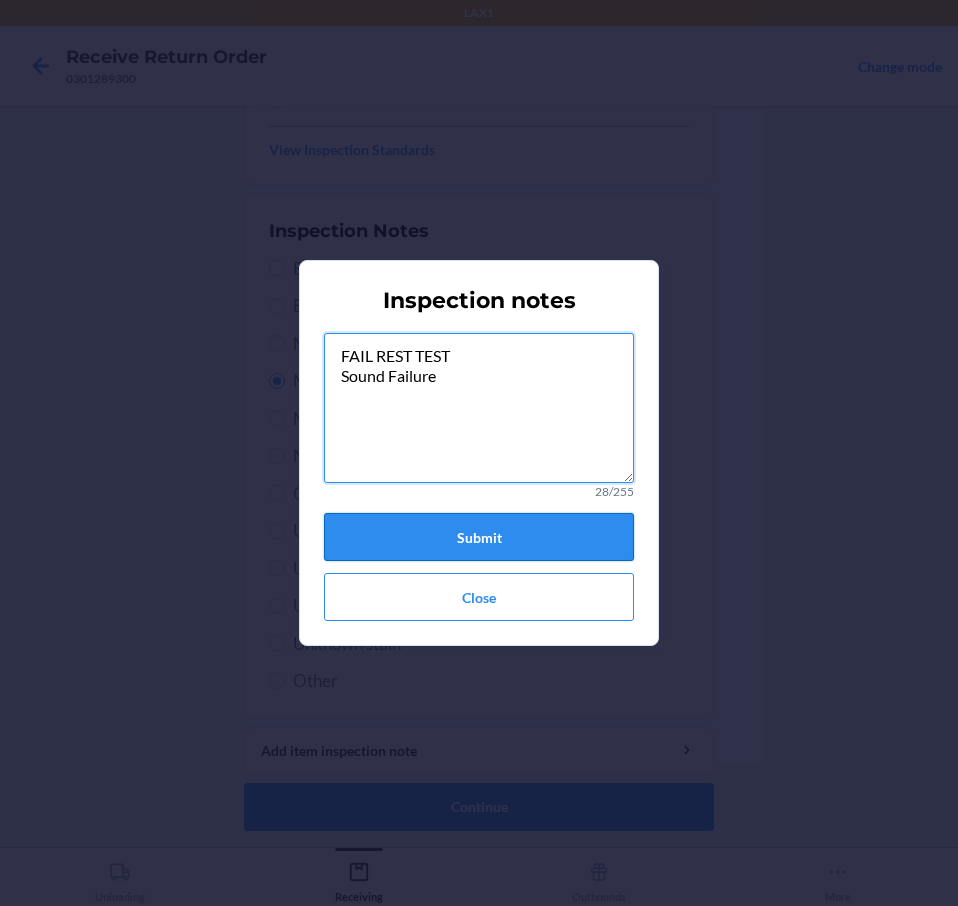 type on "FAIL REST TEST
Sound Failure" 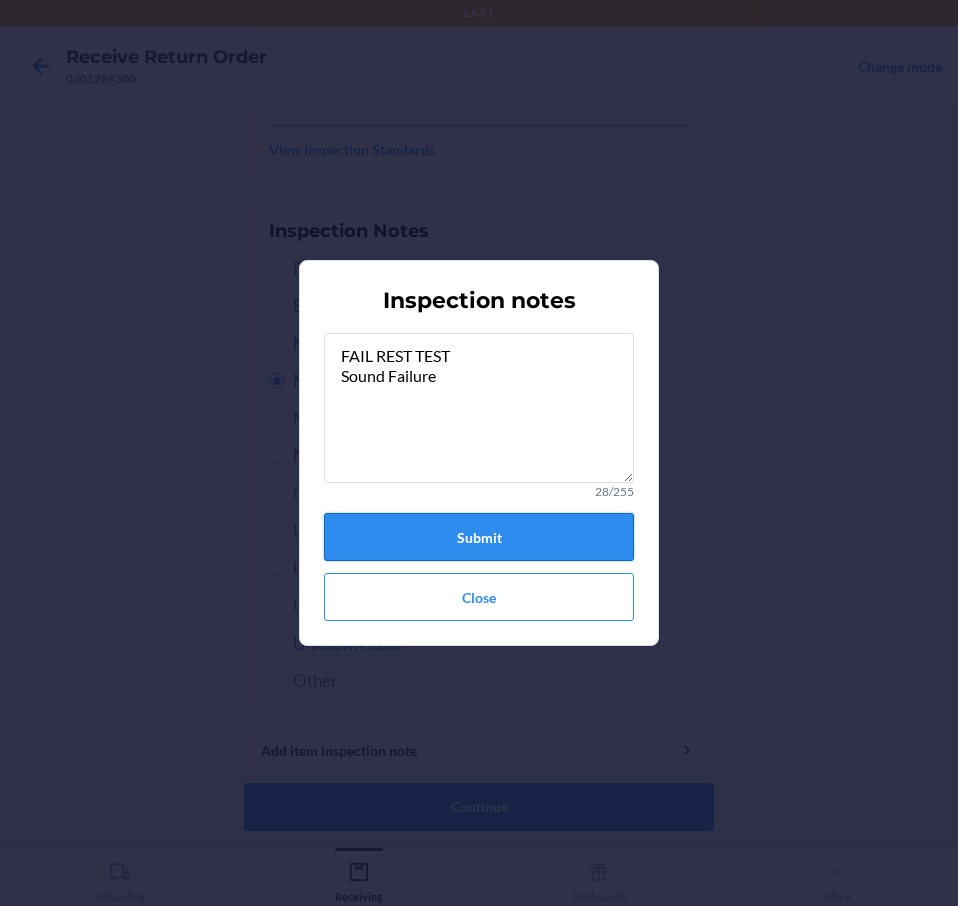 click on "Submit" at bounding box center (479, 537) 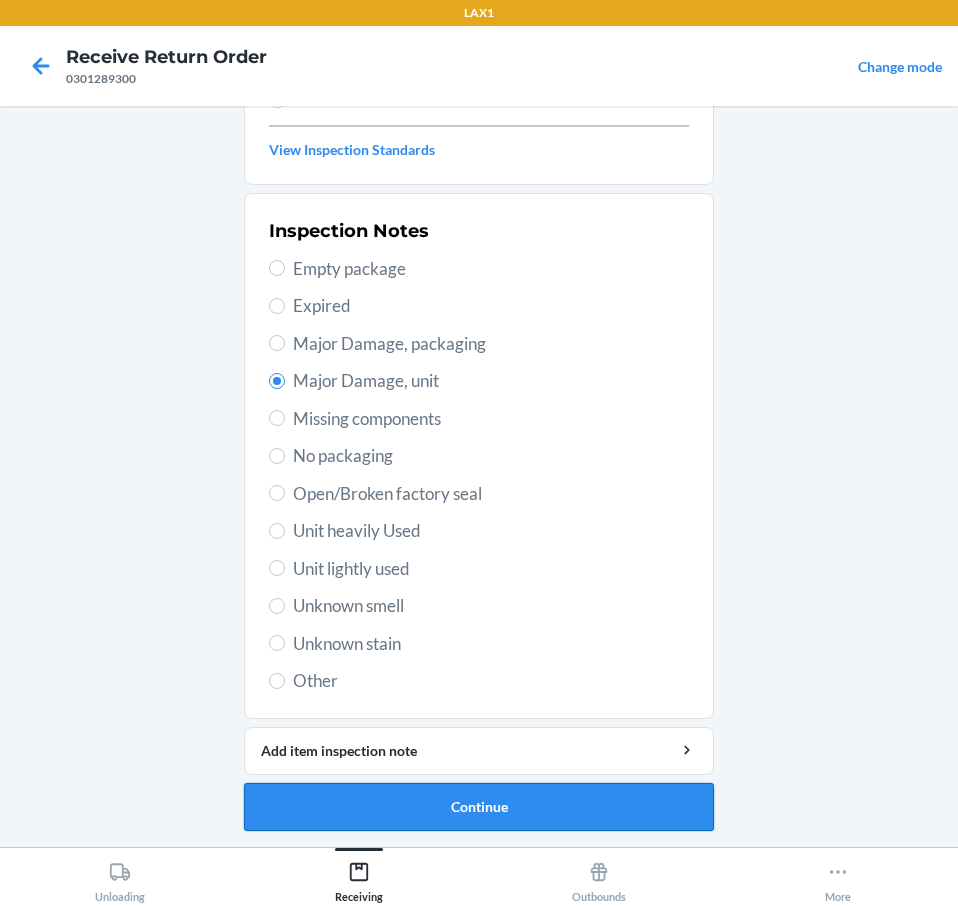 click on "Continue" at bounding box center (479, 807) 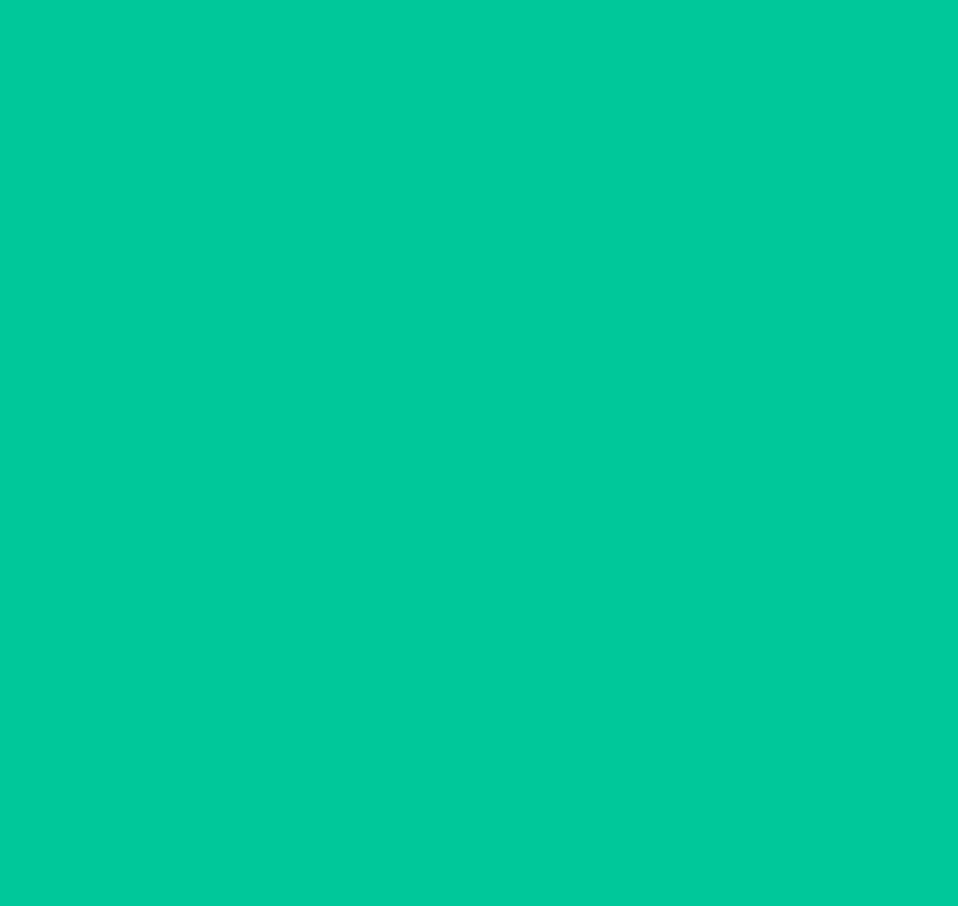scroll, scrollTop: 136, scrollLeft: 0, axis: vertical 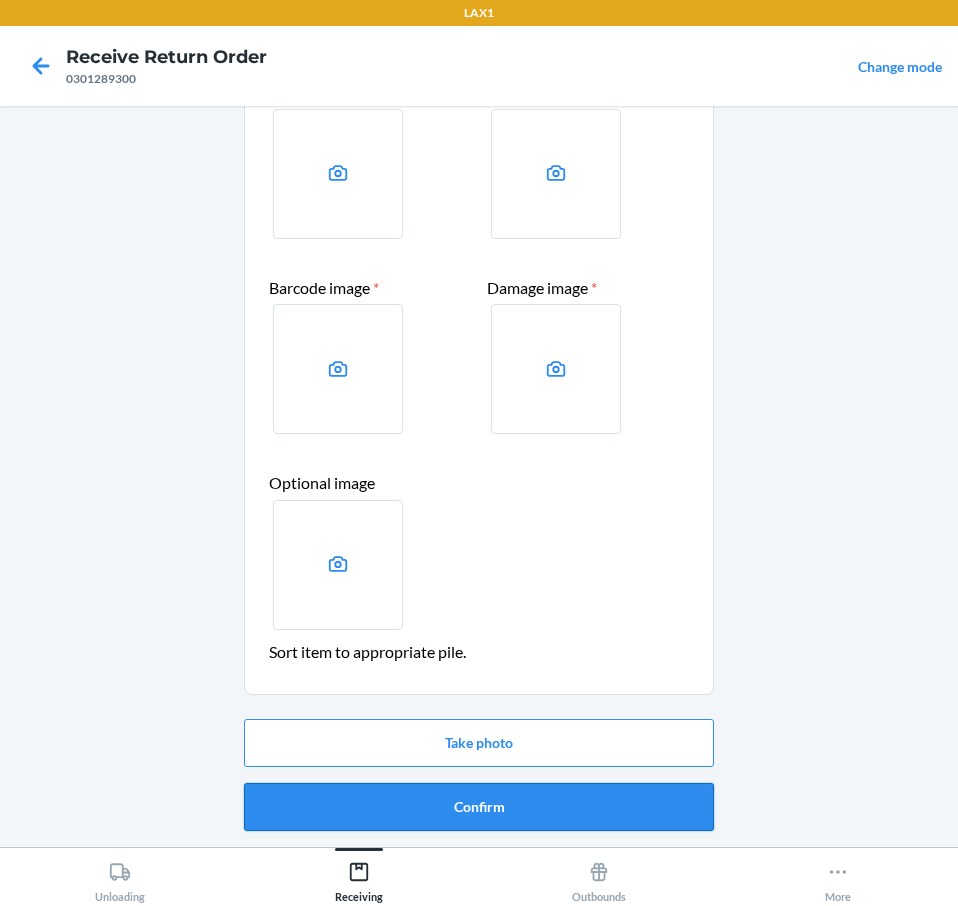 click on "Confirm" at bounding box center [479, 807] 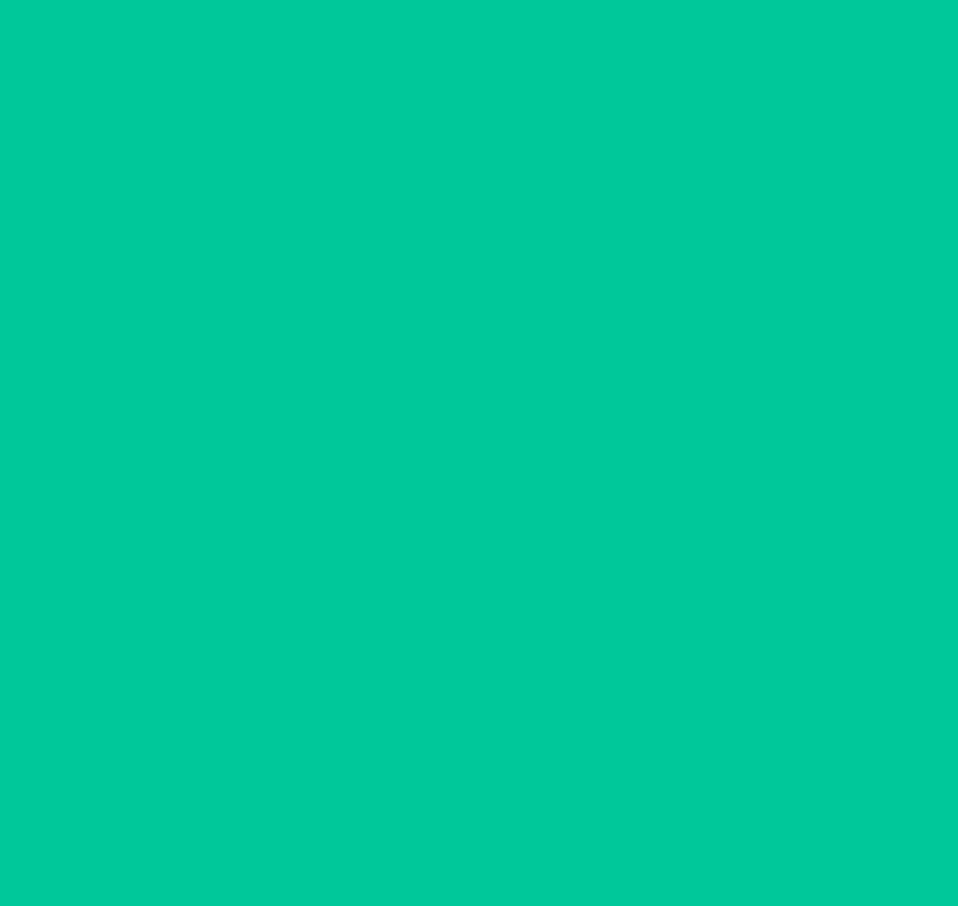 scroll, scrollTop: 0, scrollLeft: 0, axis: both 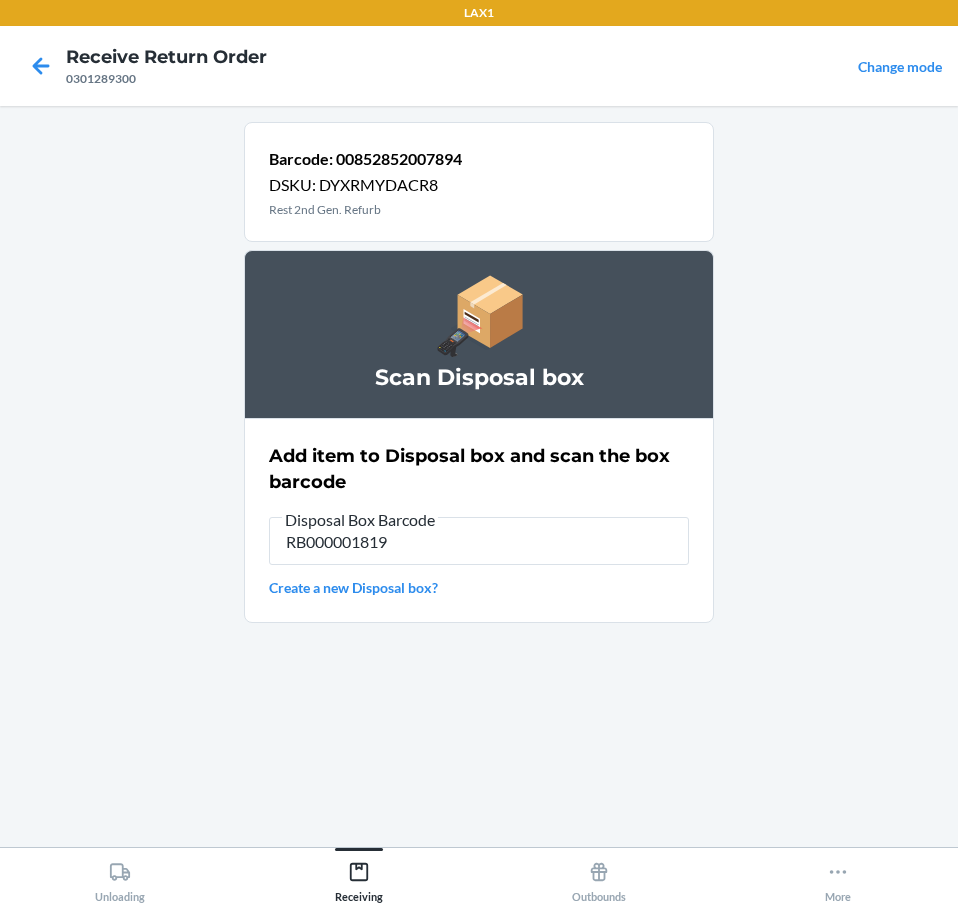 type on "RB000001819" 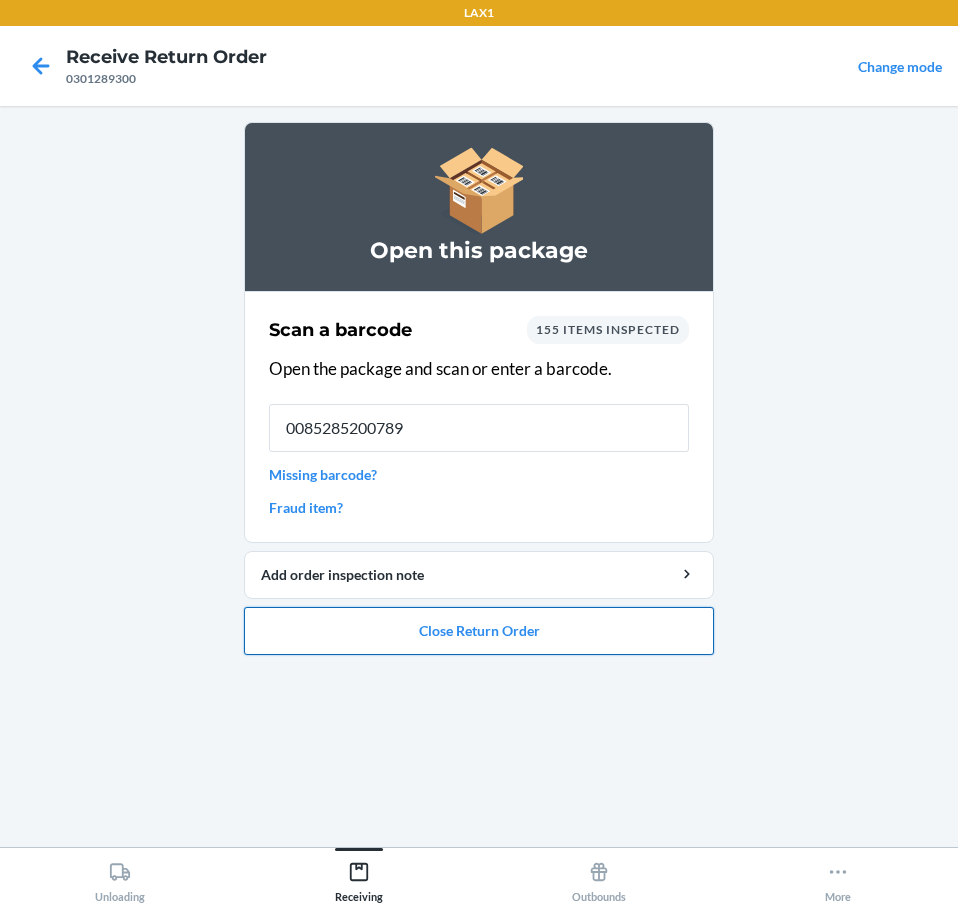 type on "00852852007894" 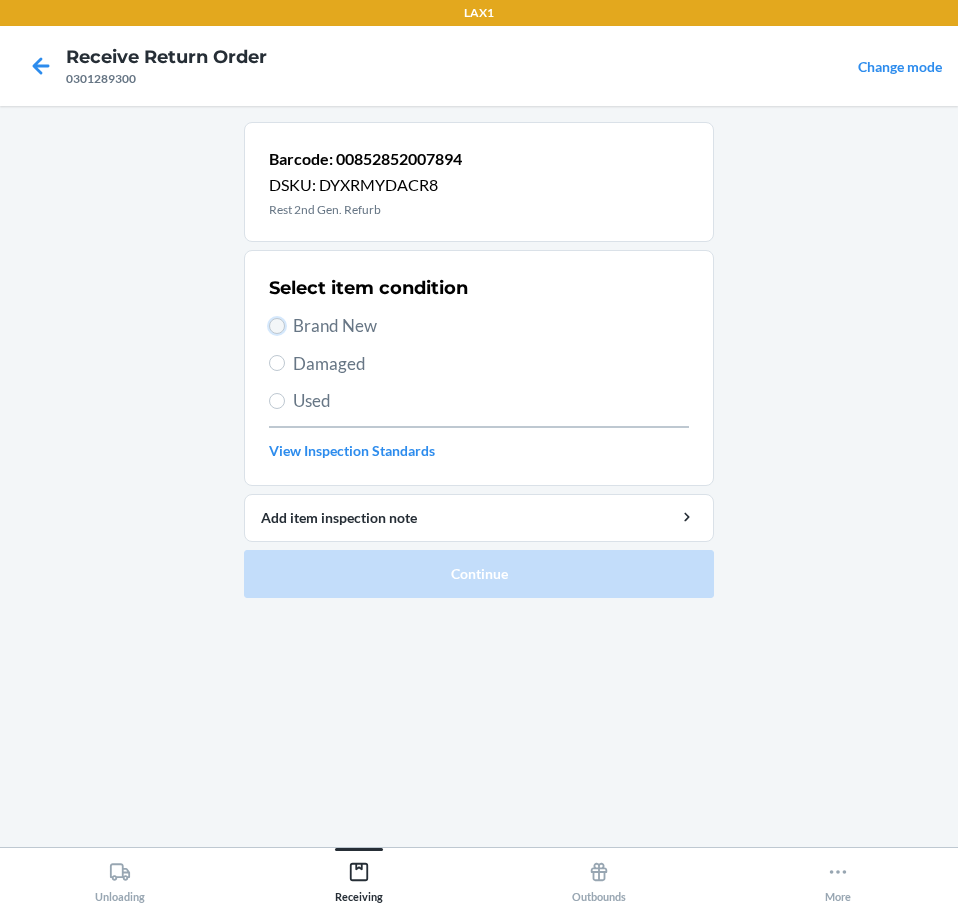 click on "Brand New" at bounding box center [277, 326] 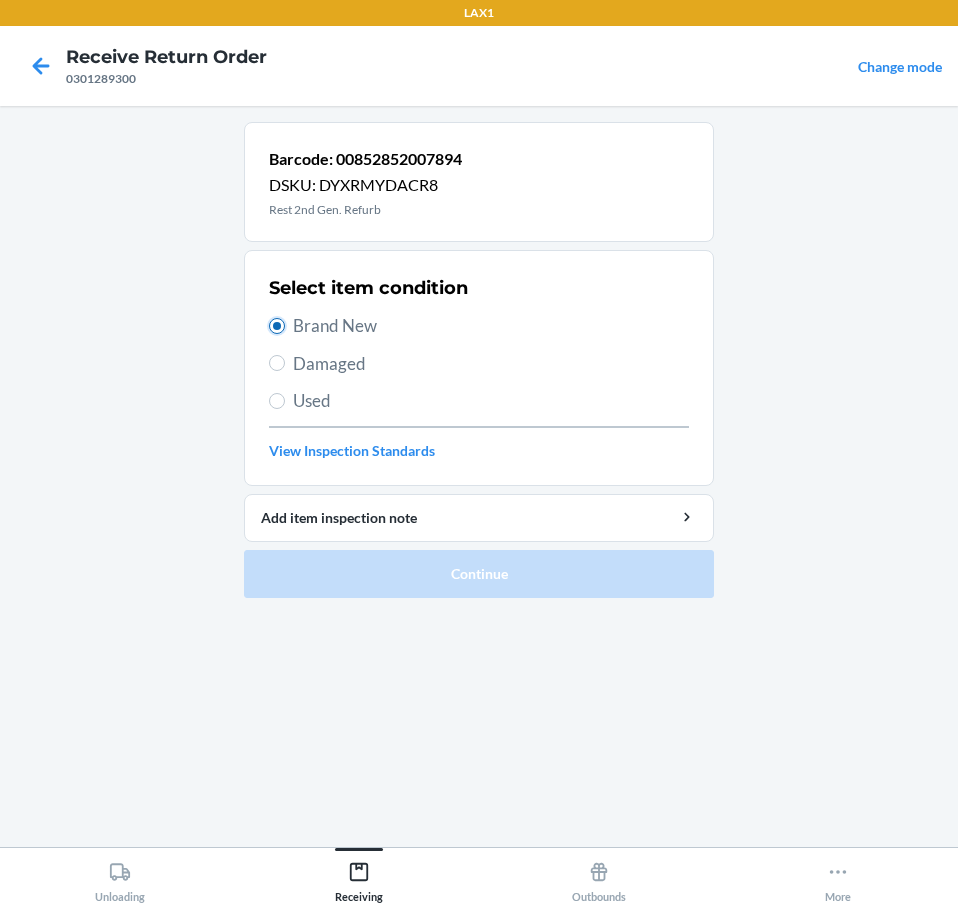 radio on "true" 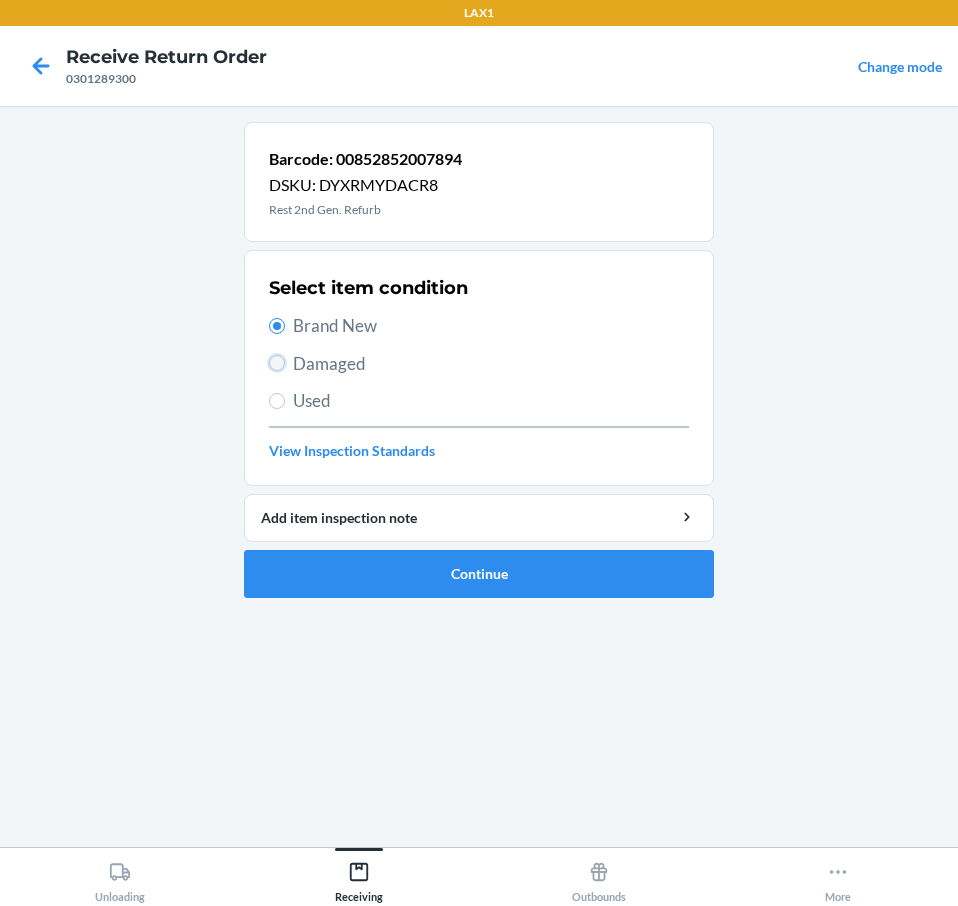 click on "Damaged" at bounding box center (277, 363) 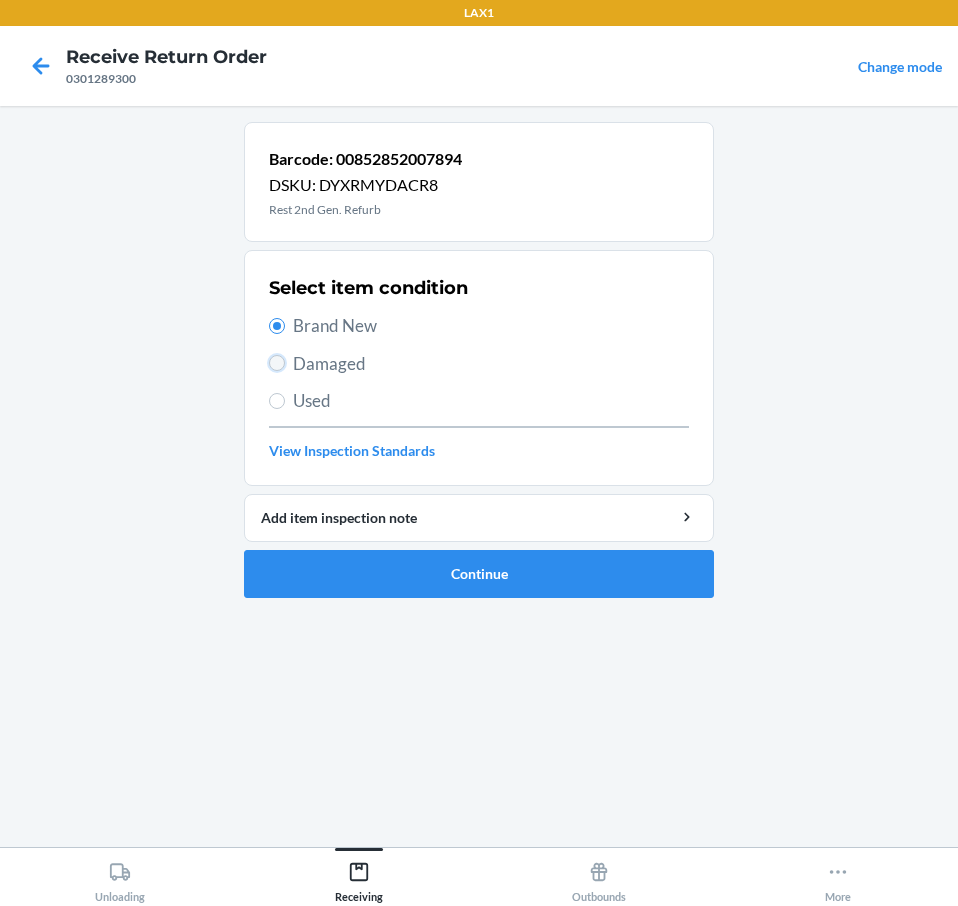 radio on "true" 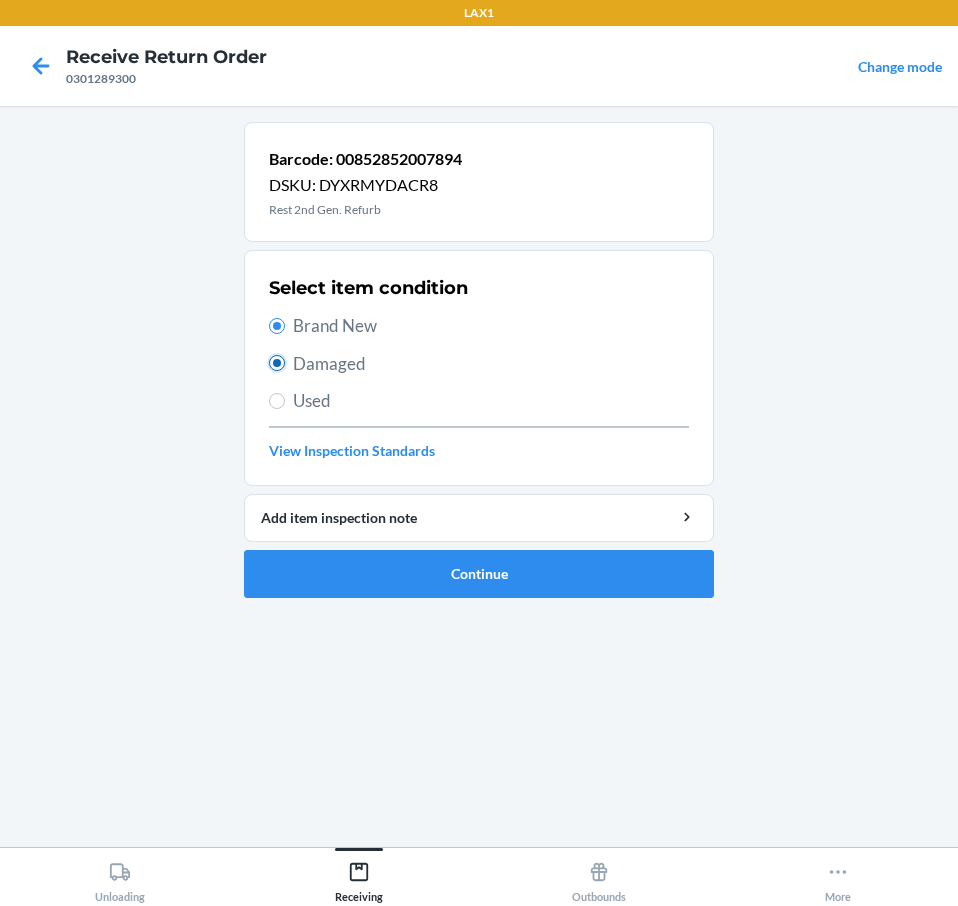 radio on "false" 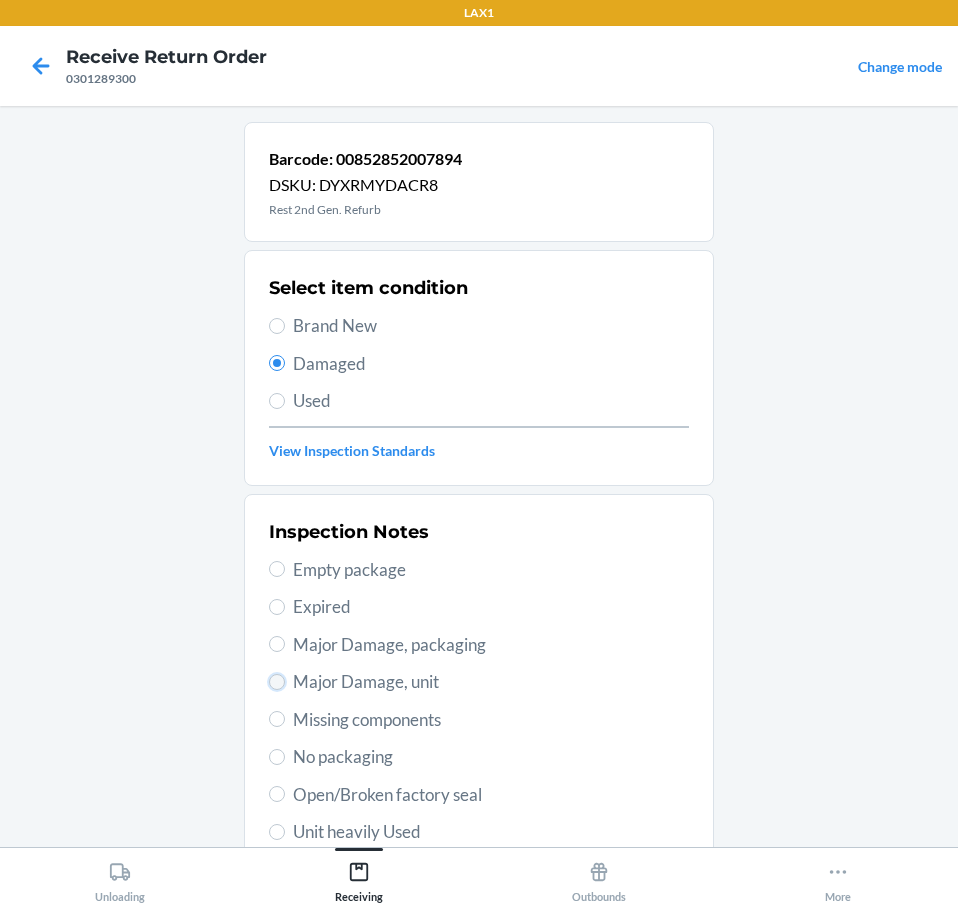 click on "Major Damage, unit" at bounding box center (277, 682) 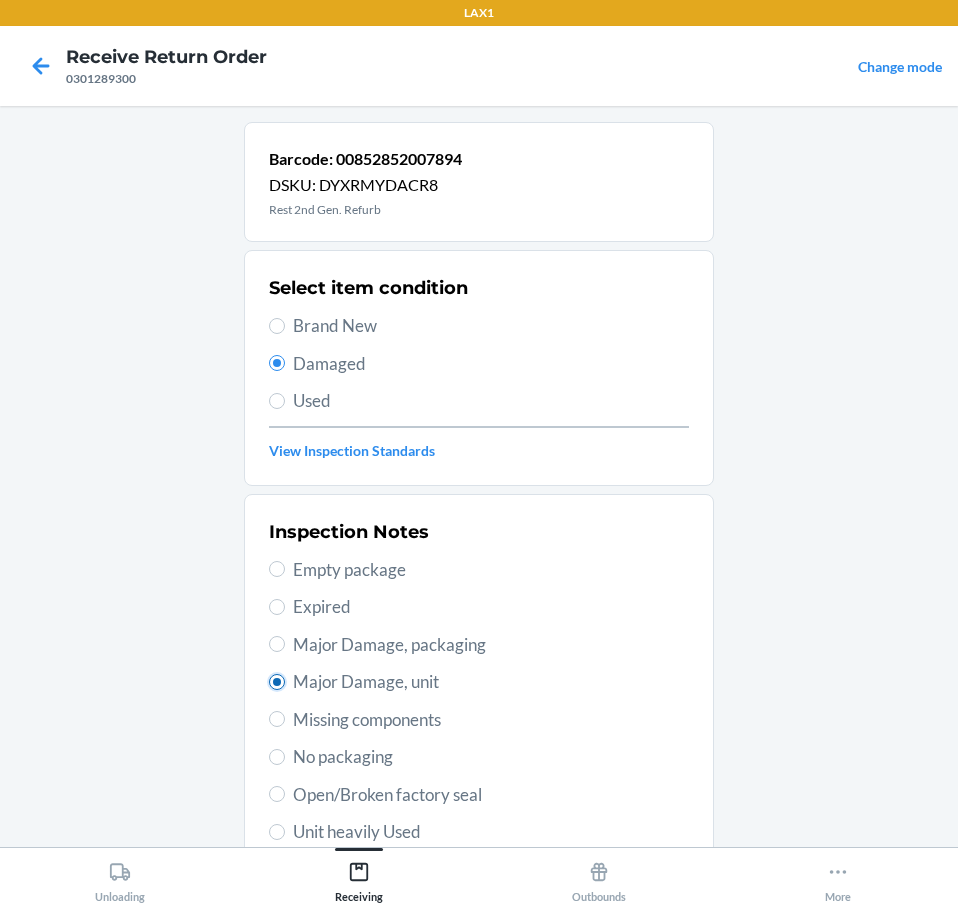 radio on "true" 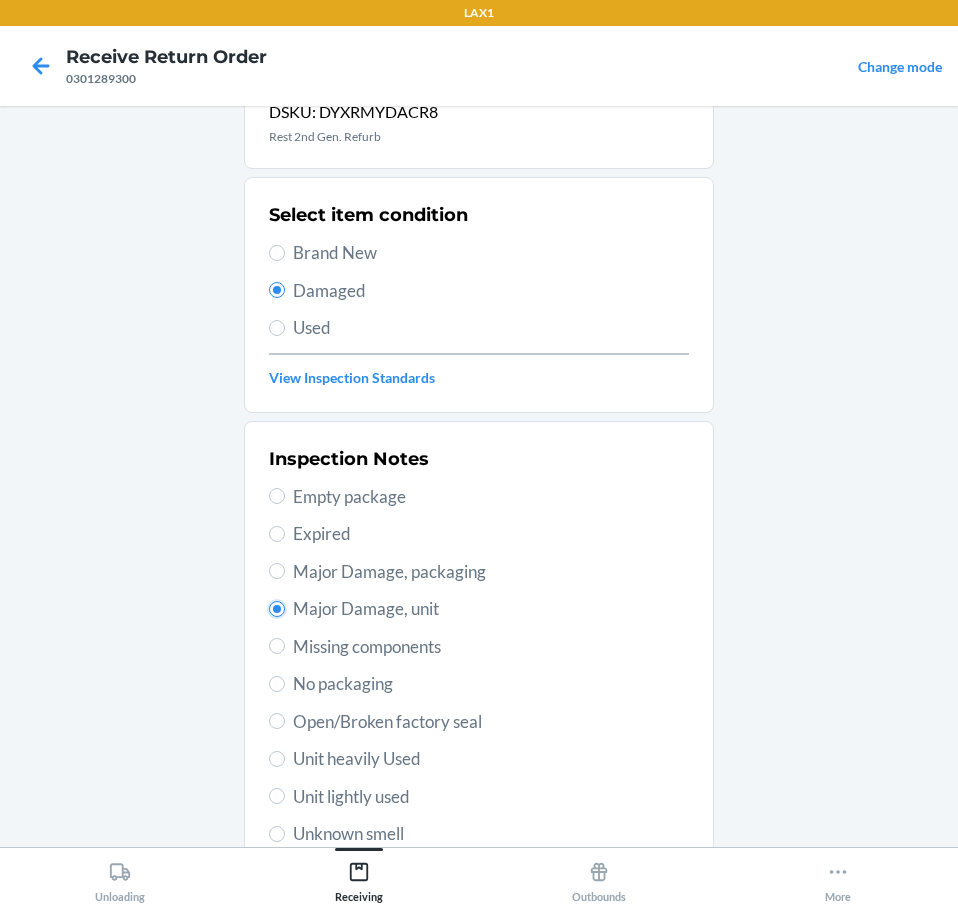 scroll, scrollTop: 301, scrollLeft: 0, axis: vertical 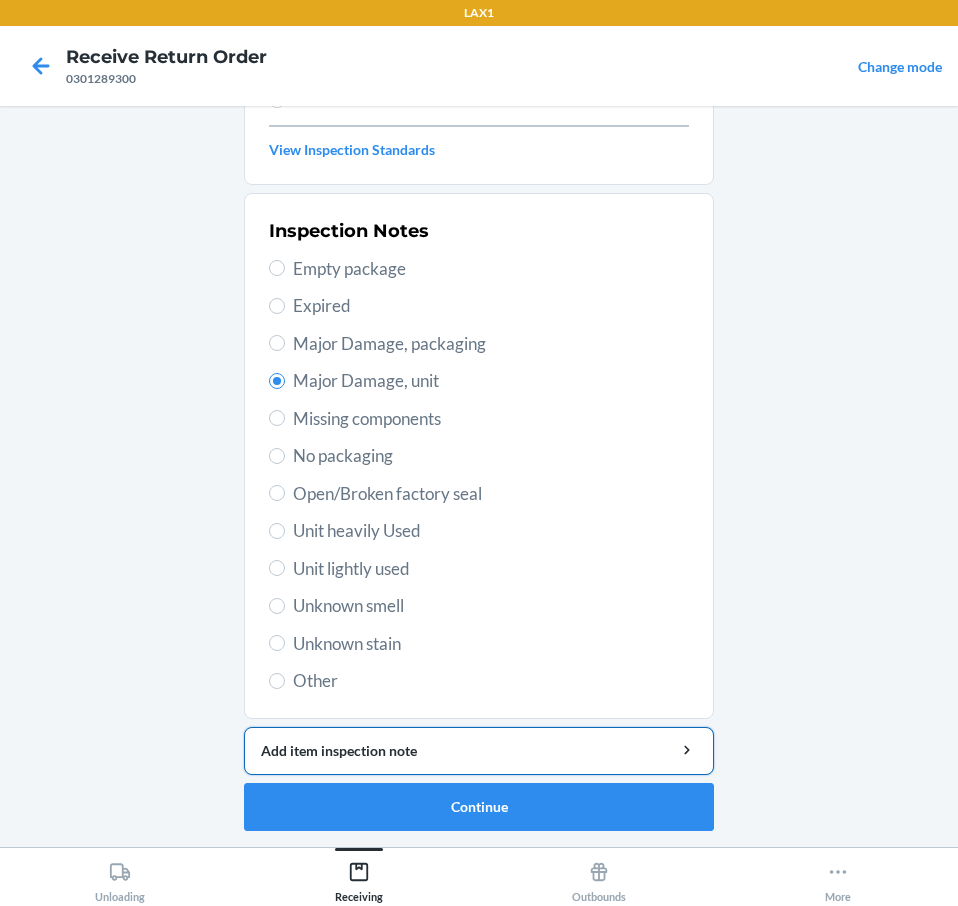 click on "Add item inspection note" at bounding box center (479, 750) 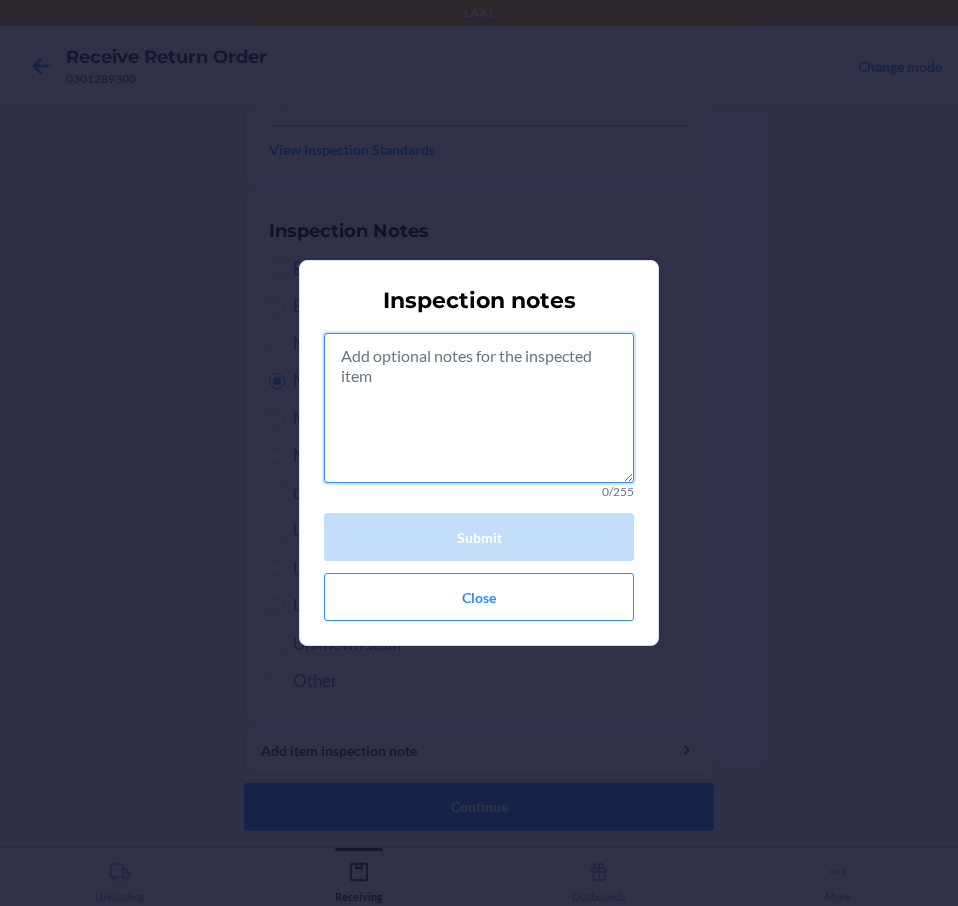 click at bounding box center (479, 408) 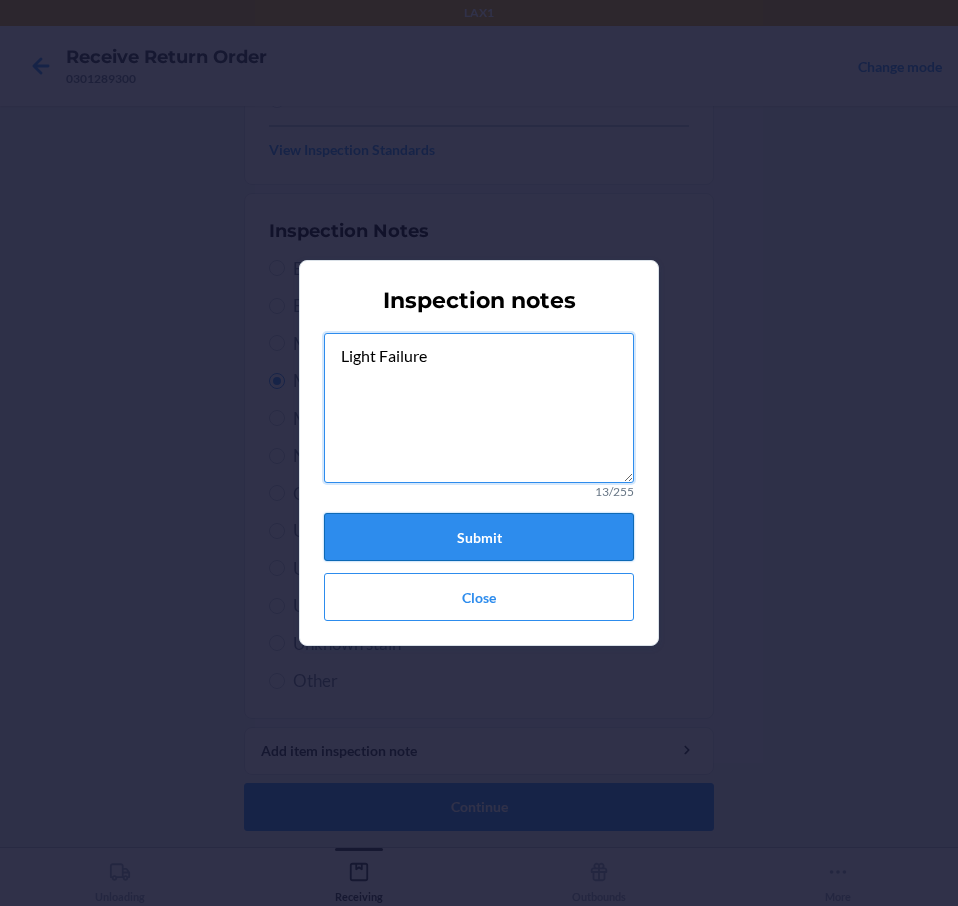 type on "Light Failure" 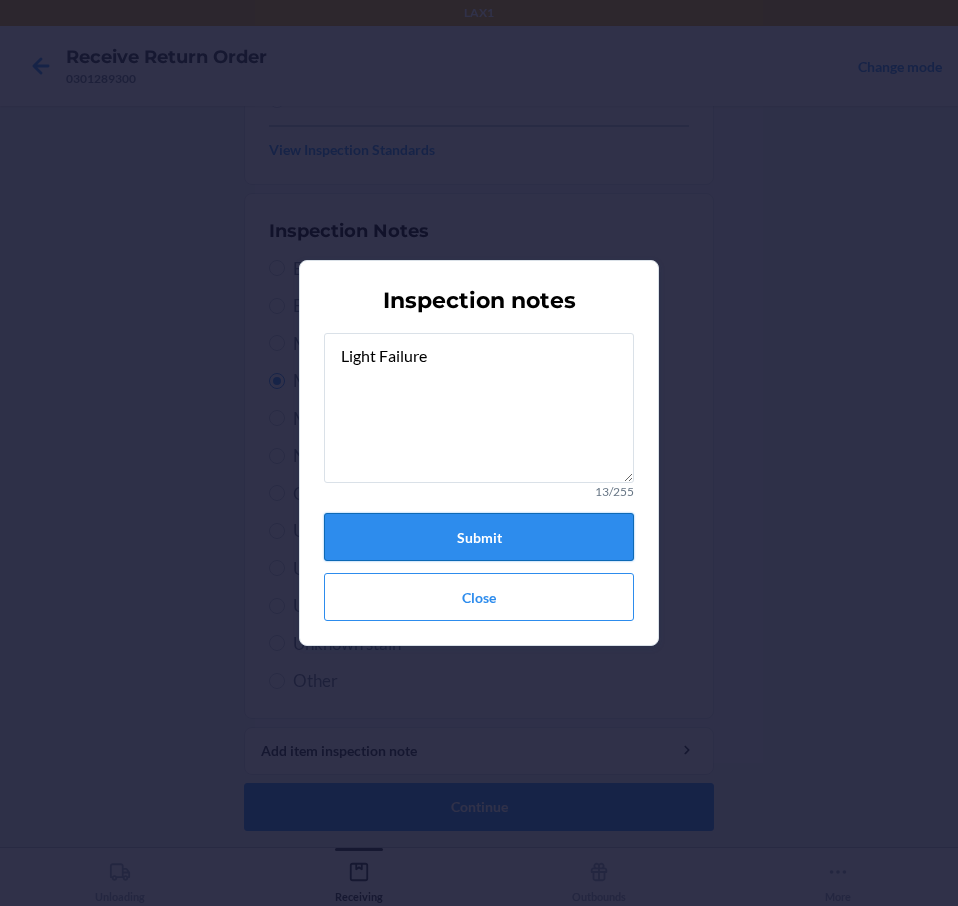 click on "Submit" at bounding box center [479, 537] 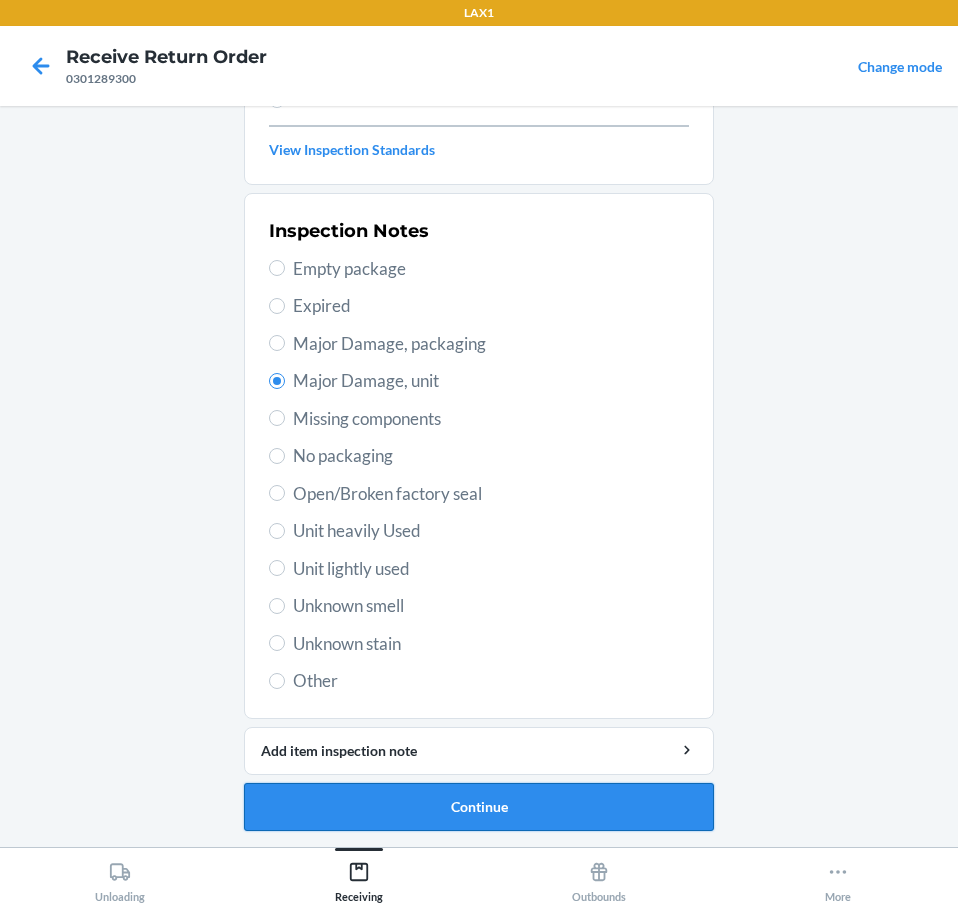 click on "Continue" at bounding box center [479, 807] 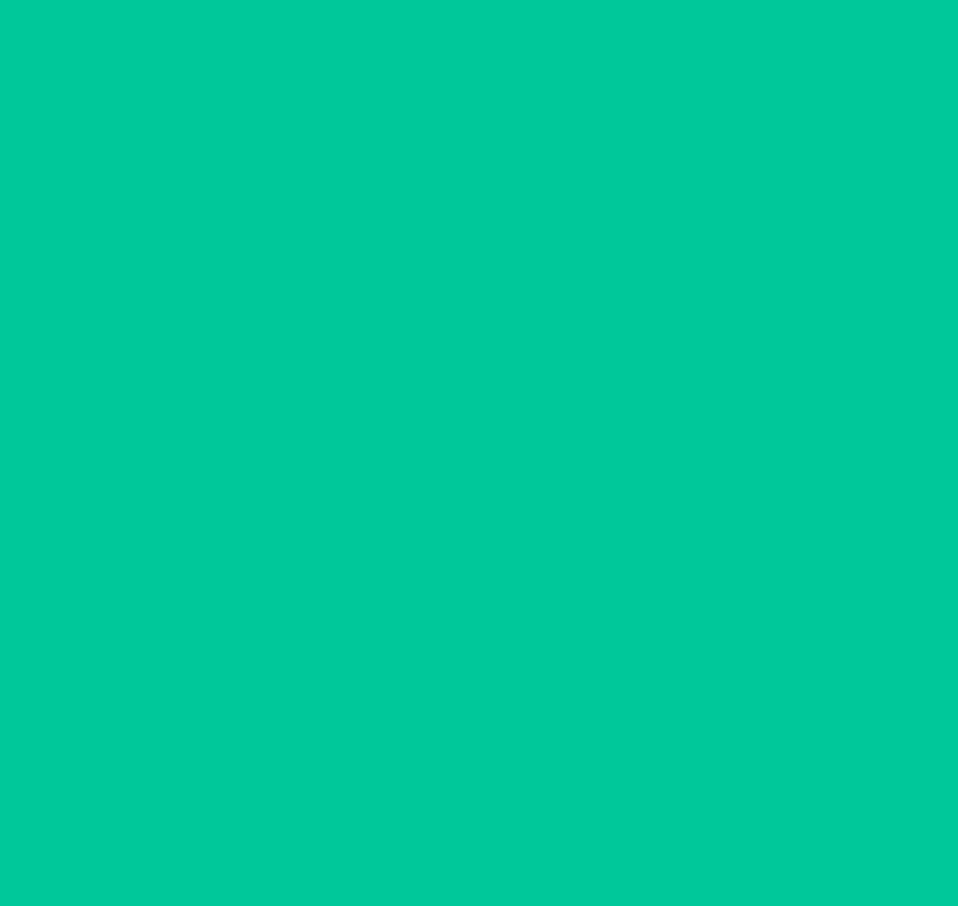 scroll, scrollTop: 136, scrollLeft: 0, axis: vertical 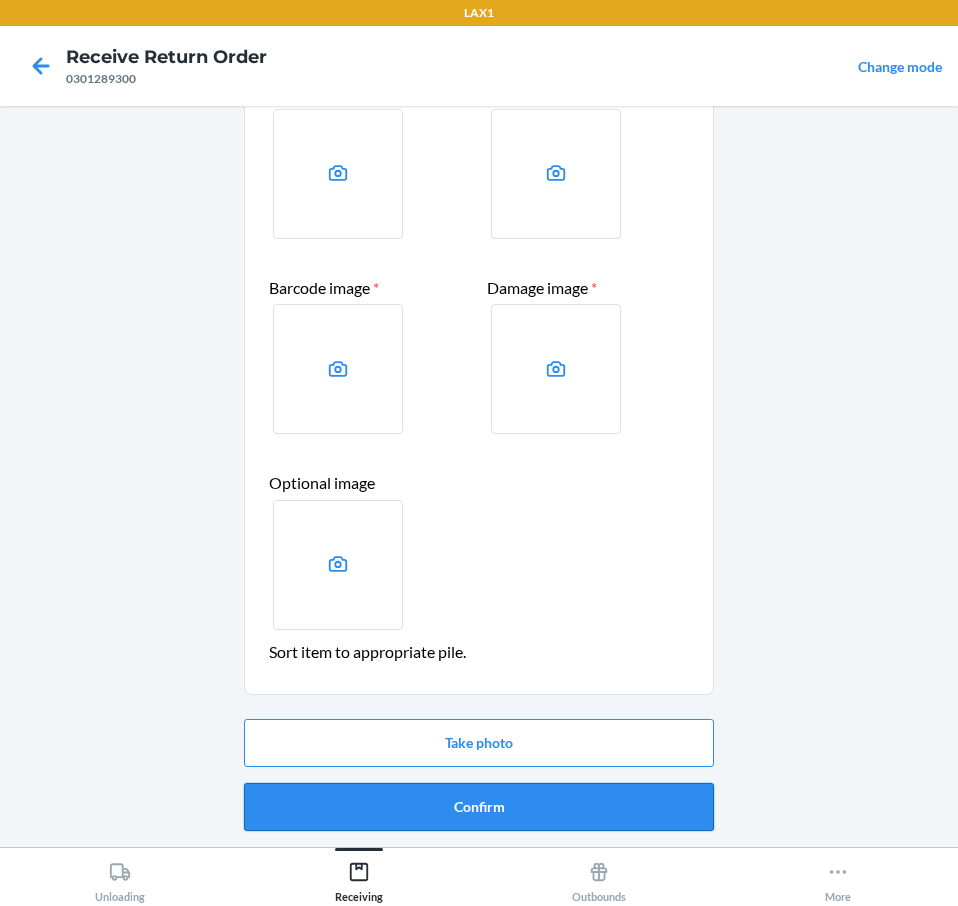click on "Confirm" at bounding box center (479, 807) 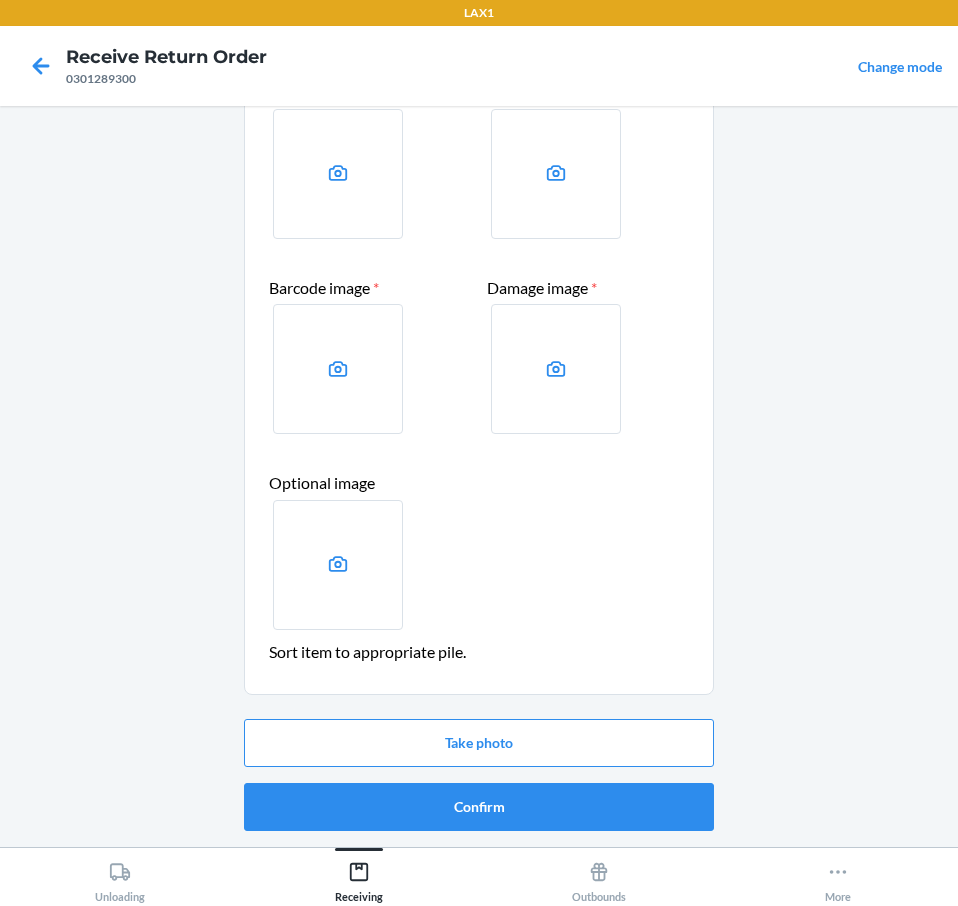 scroll, scrollTop: 0, scrollLeft: 0, axis: both 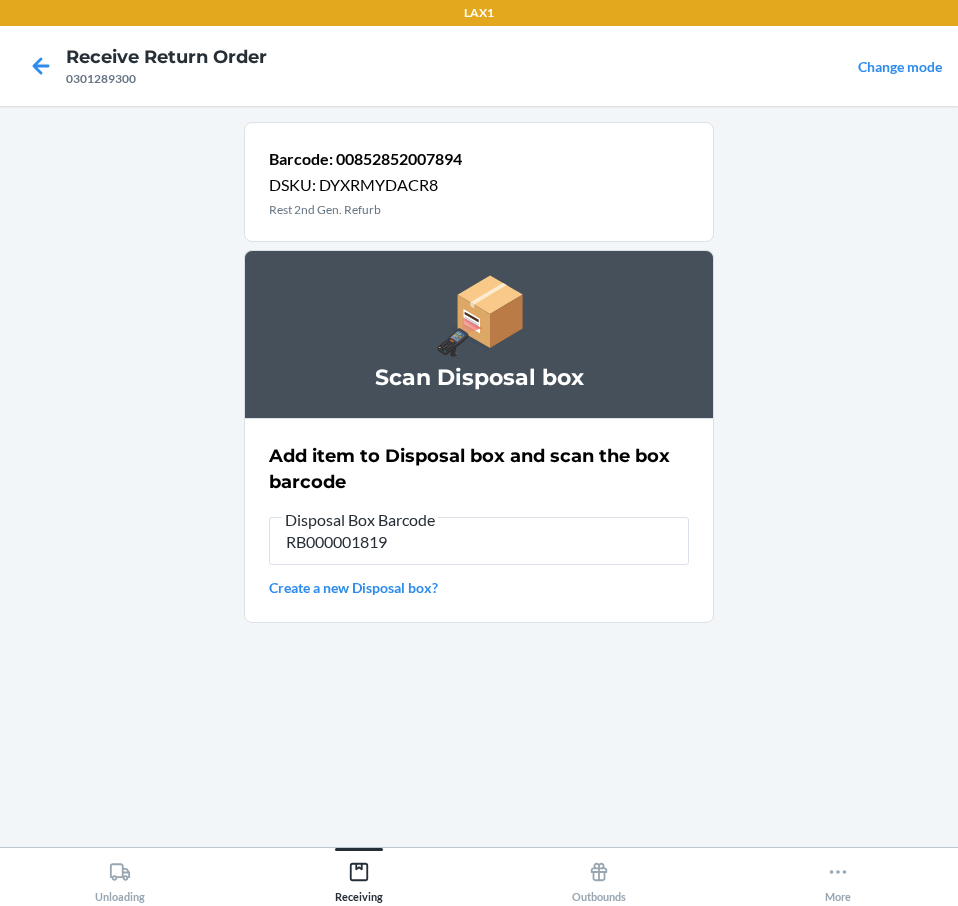 type on "RB000001819" 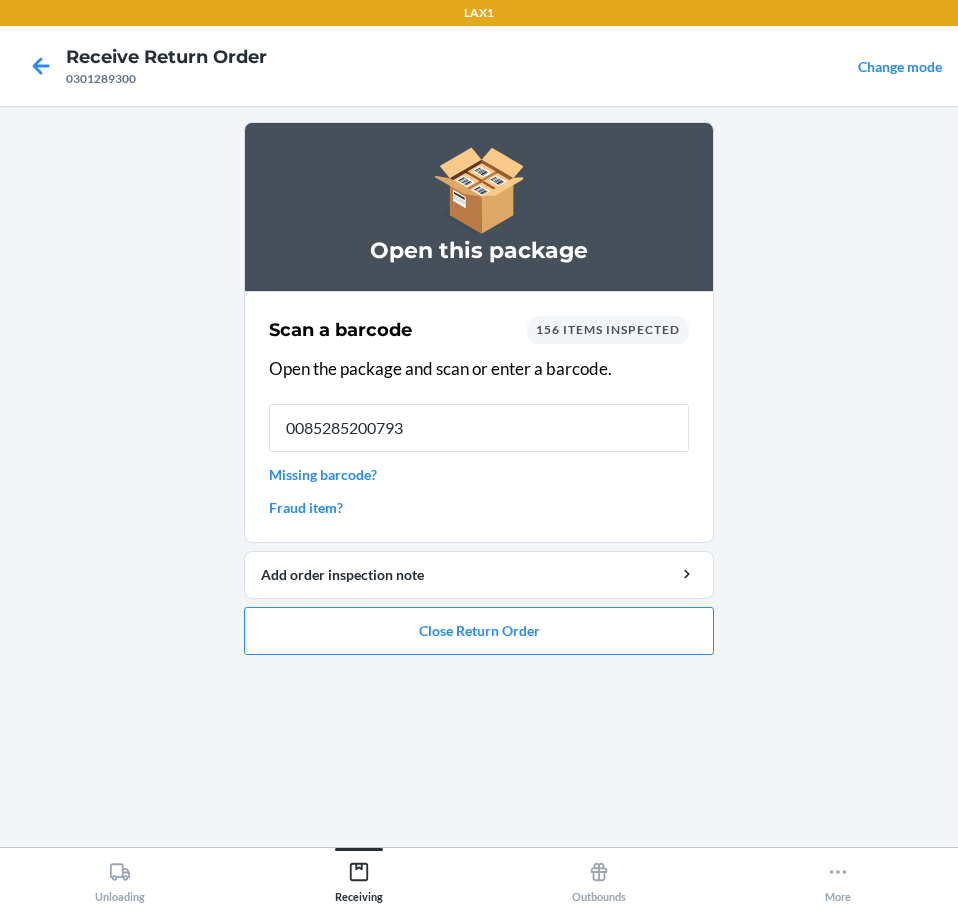type on "00852852007931" 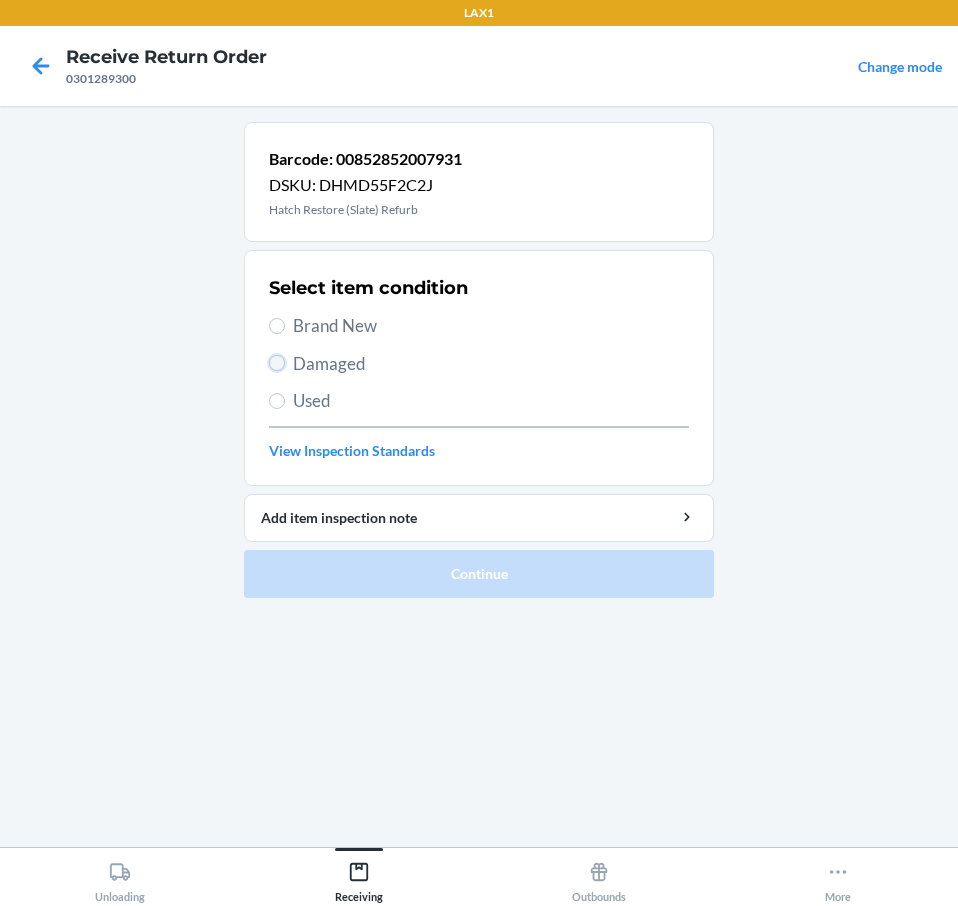 click on "Damaged" at bounding box center [277, 363] 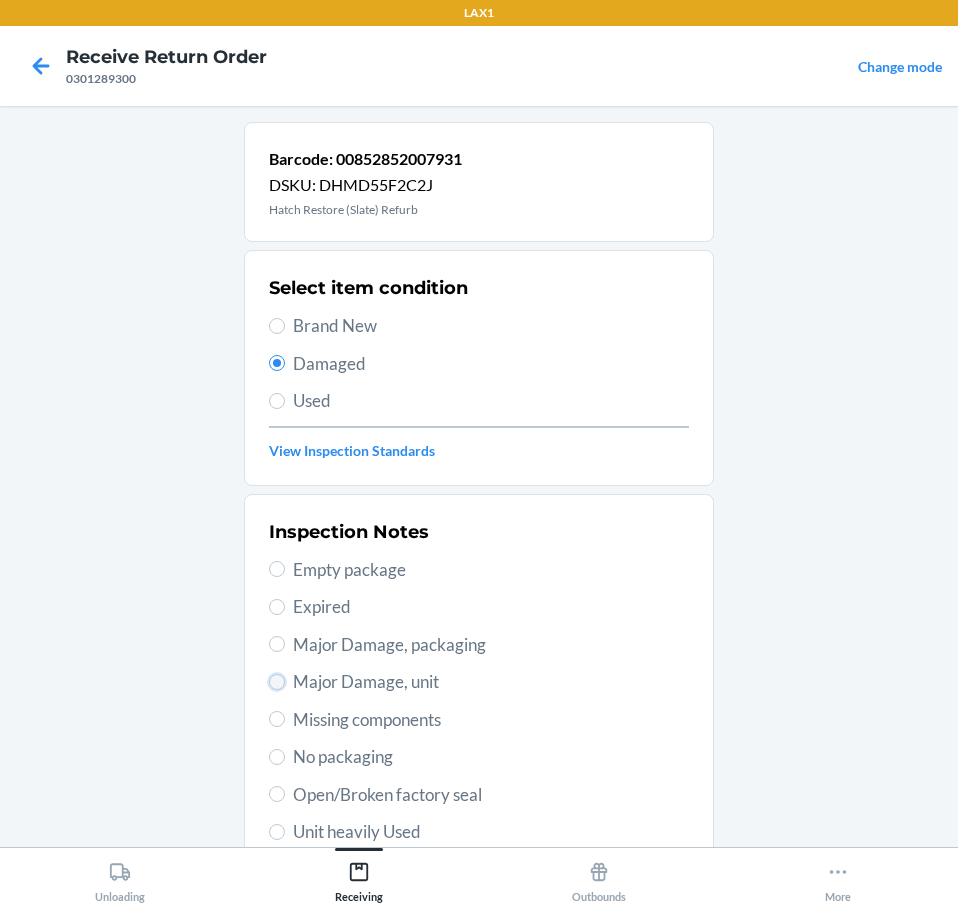 click on "Major Damage, unit" at bounding box center (277, 682) 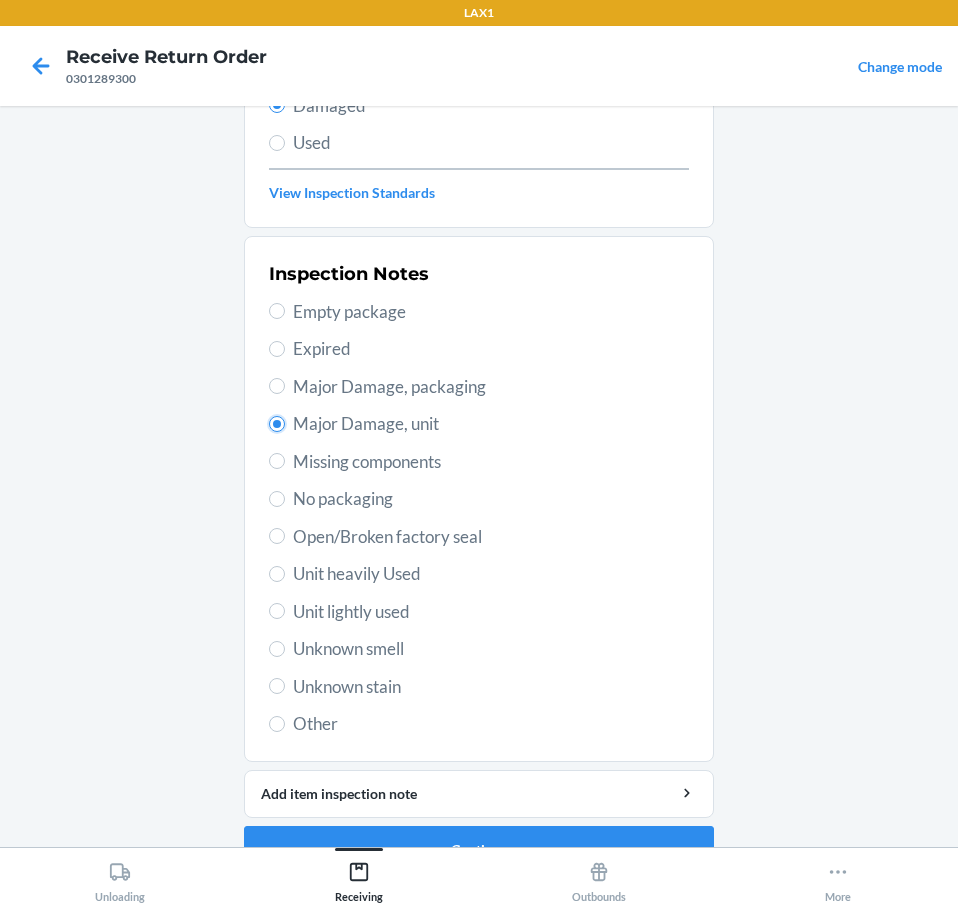 scroll, scrollTop: 301, scrollLeft: 0, axis: vertical 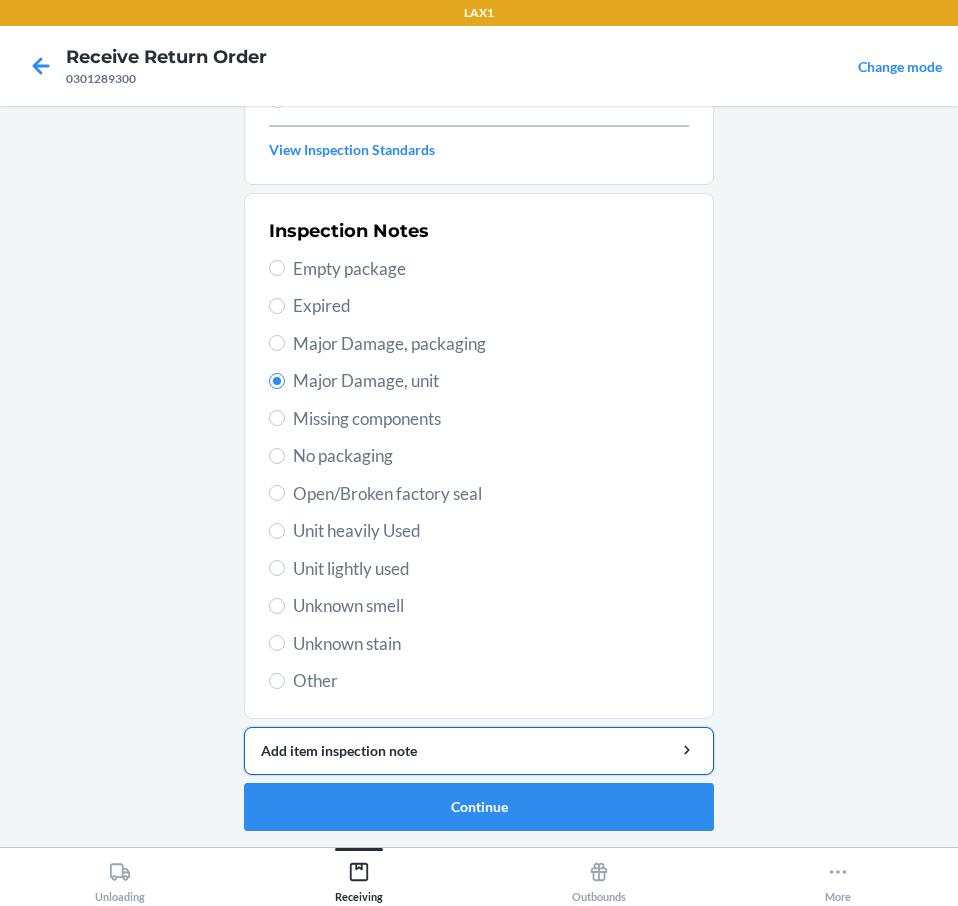click on "Add item inspection note" at bounding box center (479, 750) 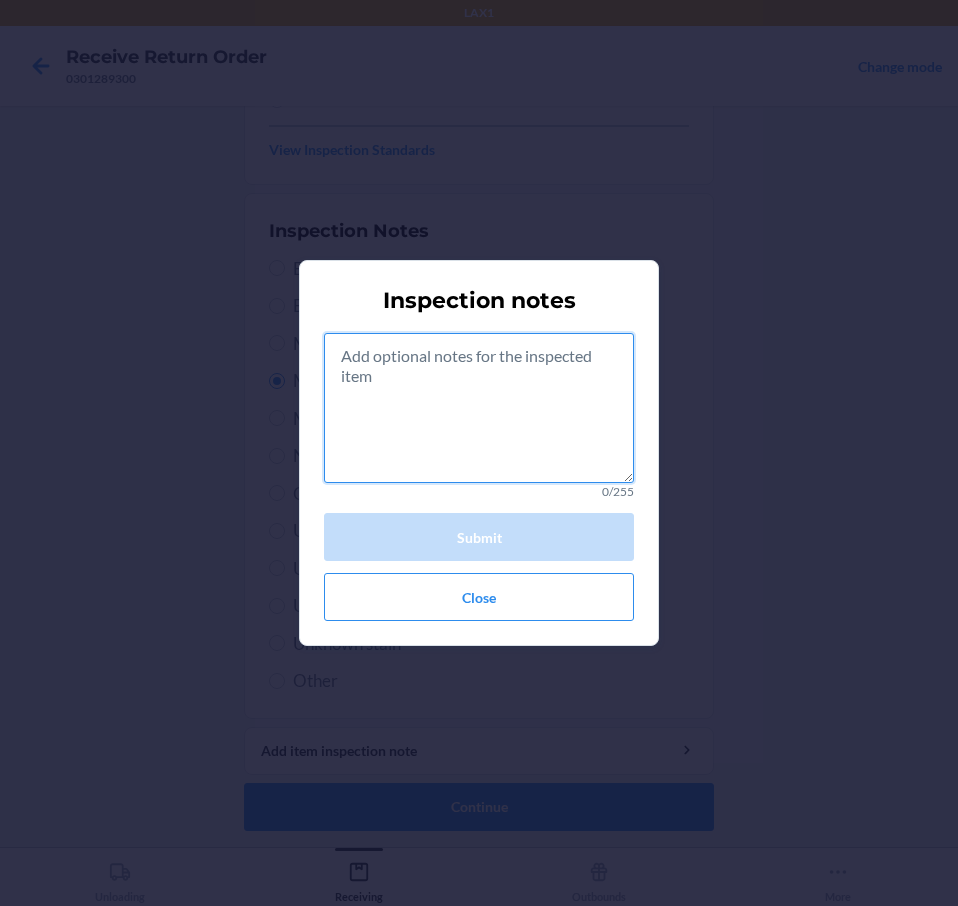 click at bounding box center [479, 408] 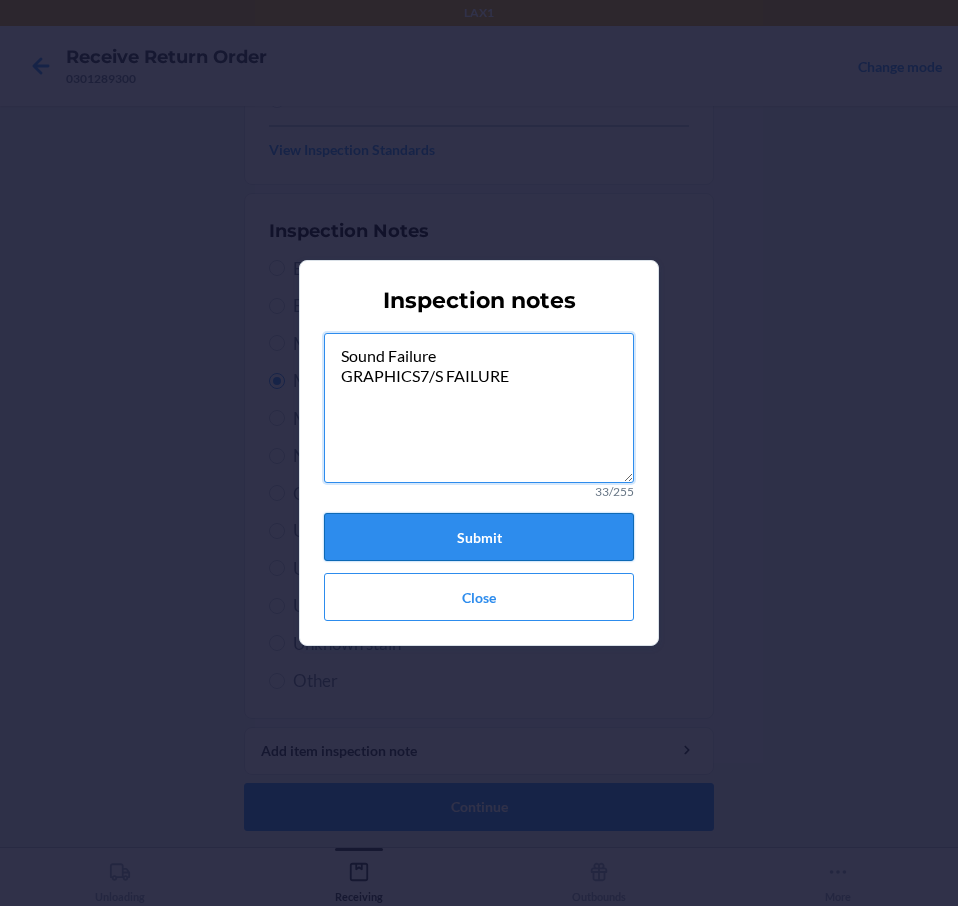 type on "Sound Failure
GRAPHICS7/S FAILURE" 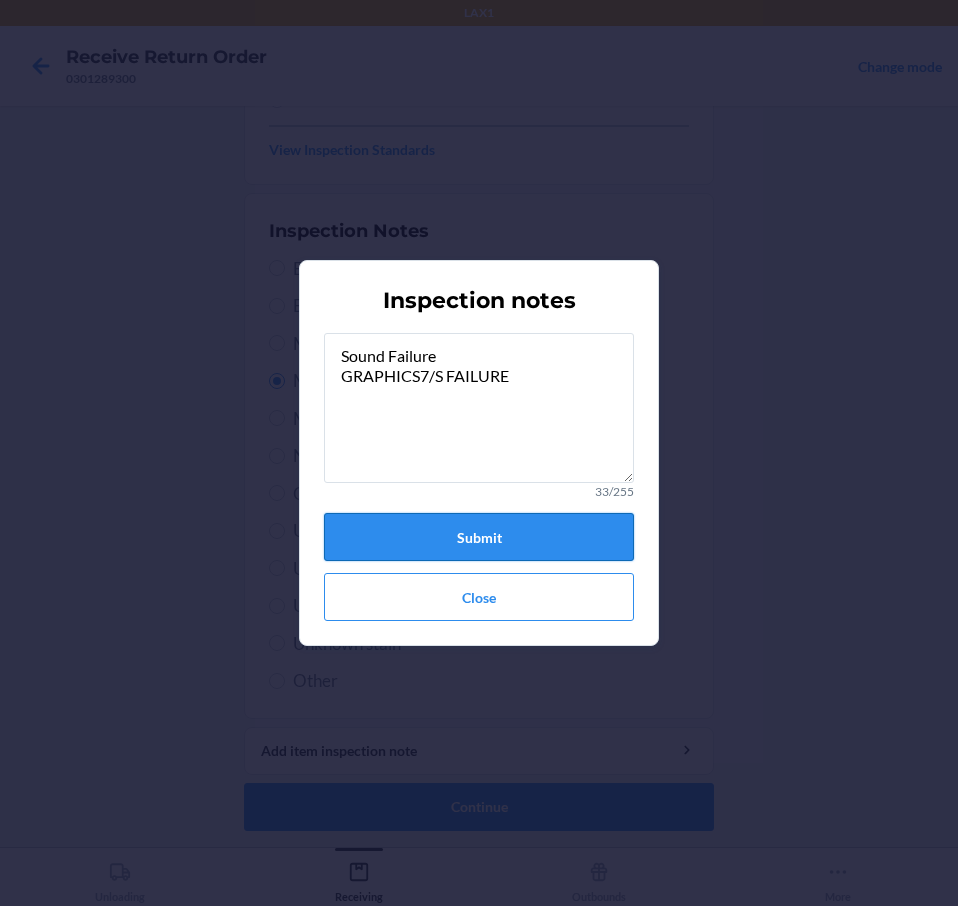 click on "Submit" at bounding box center [479, 537] 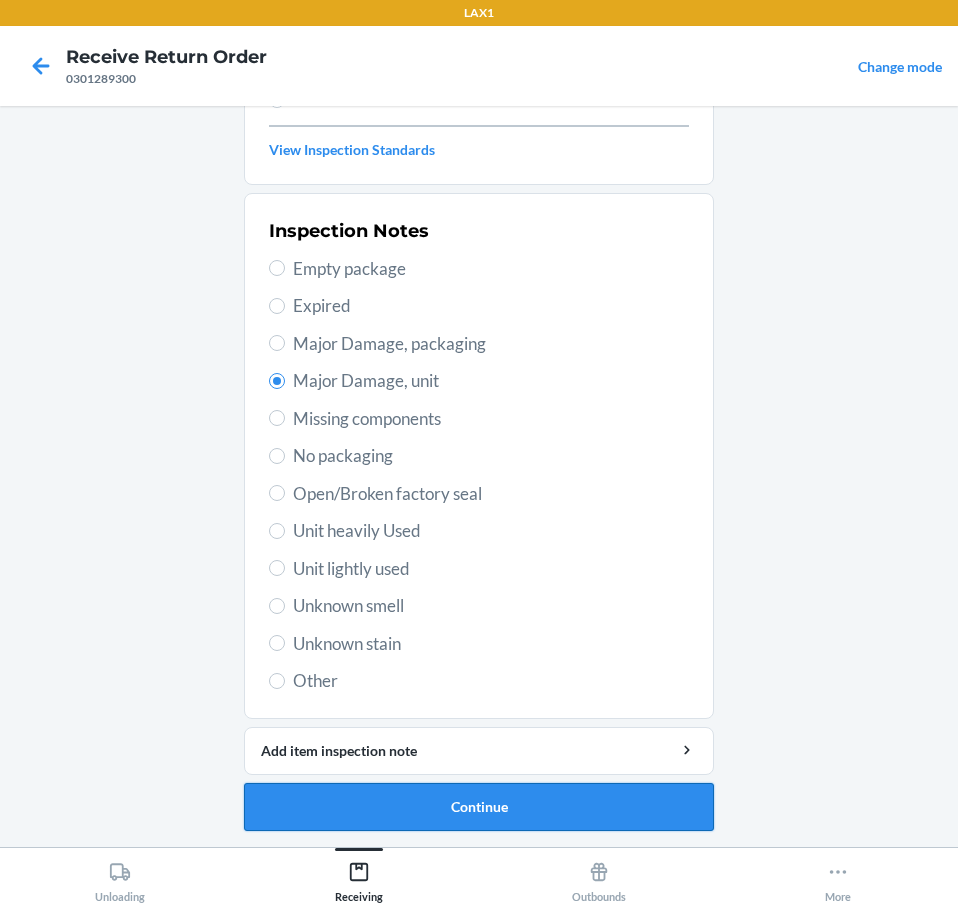 click on "Continue" at bounding box center [479, 807] 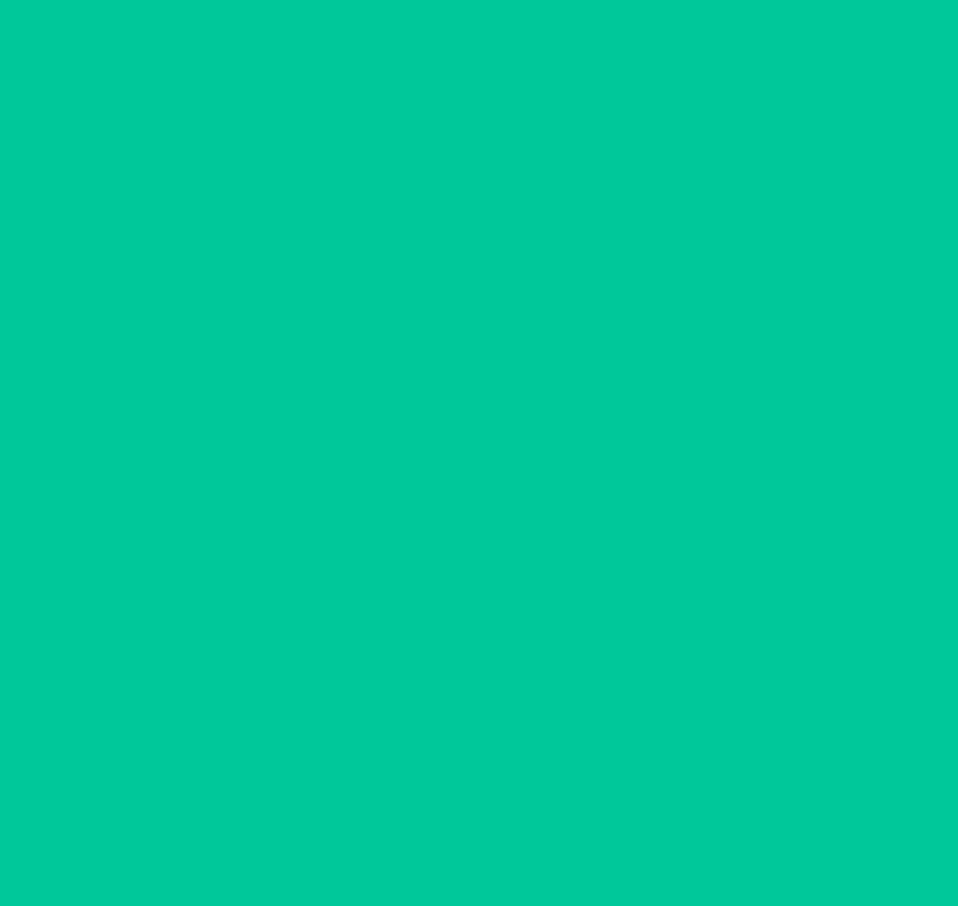 scroll, scrollTop: 136, scrollLeft: 0, axis: vertical 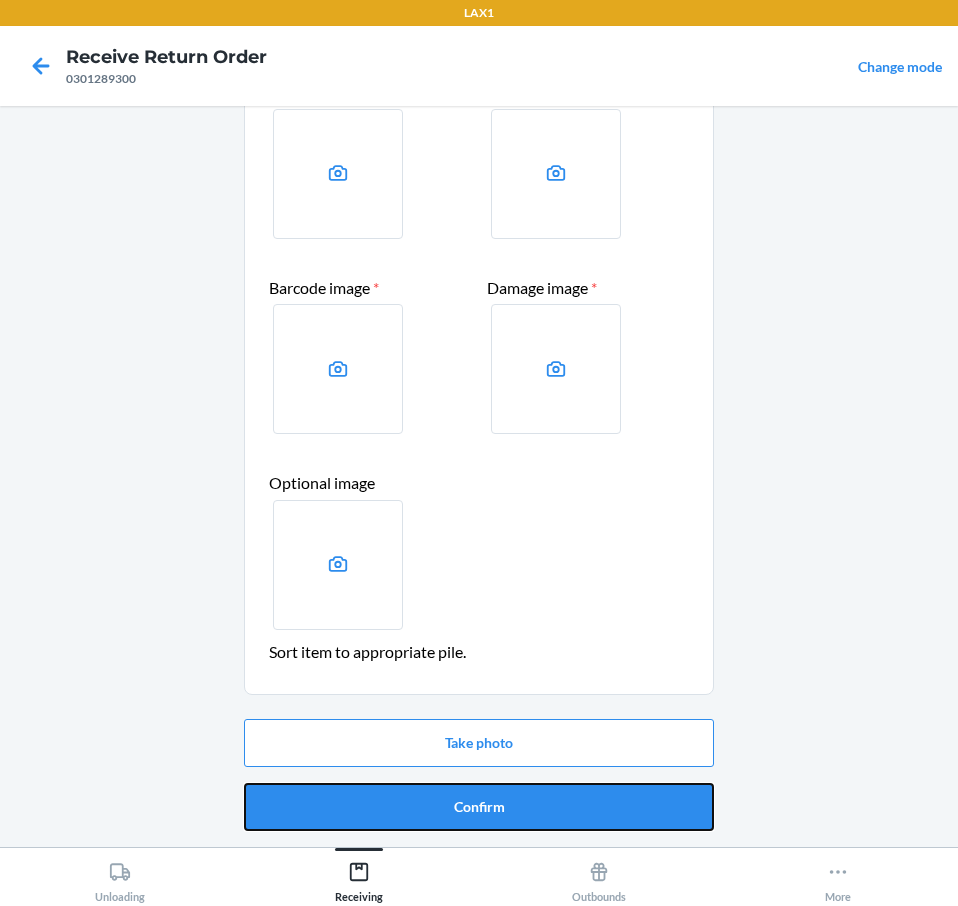drag, startPoint x: 595, startPoint y: 795, endPoint x: 599, endPoint y: 780, distance: 15.524175 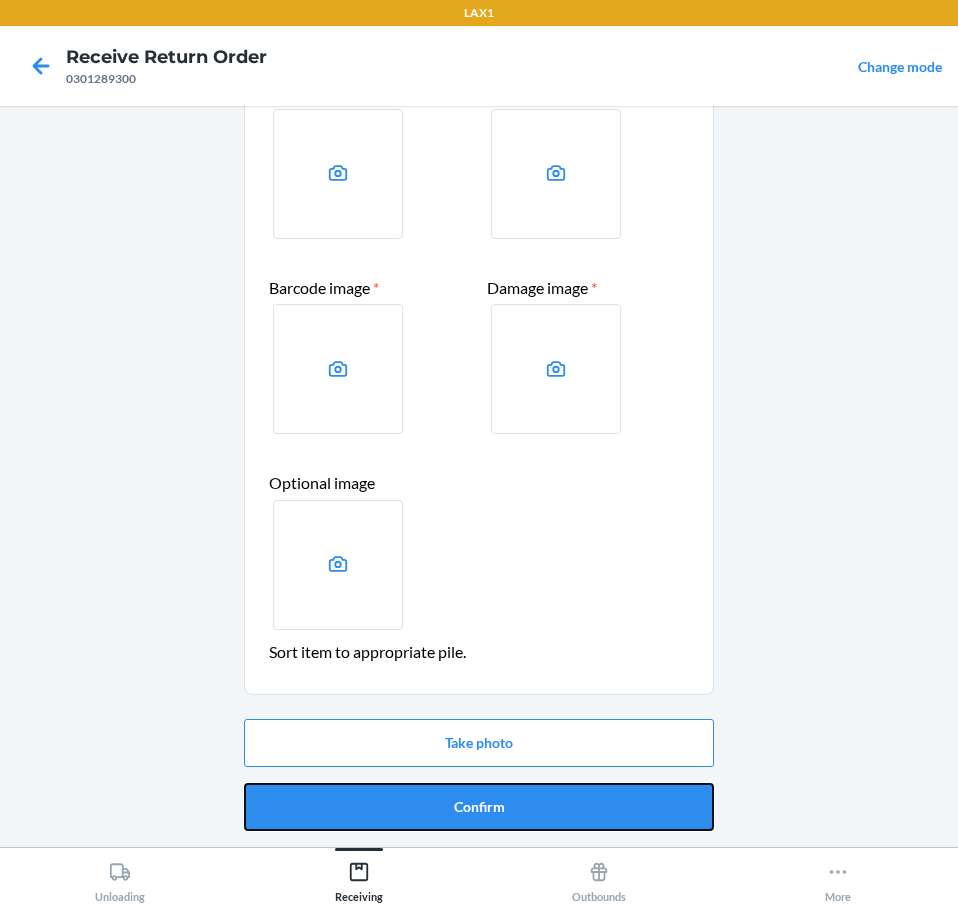 click on "Confirm" at bounding box center [479, 807] 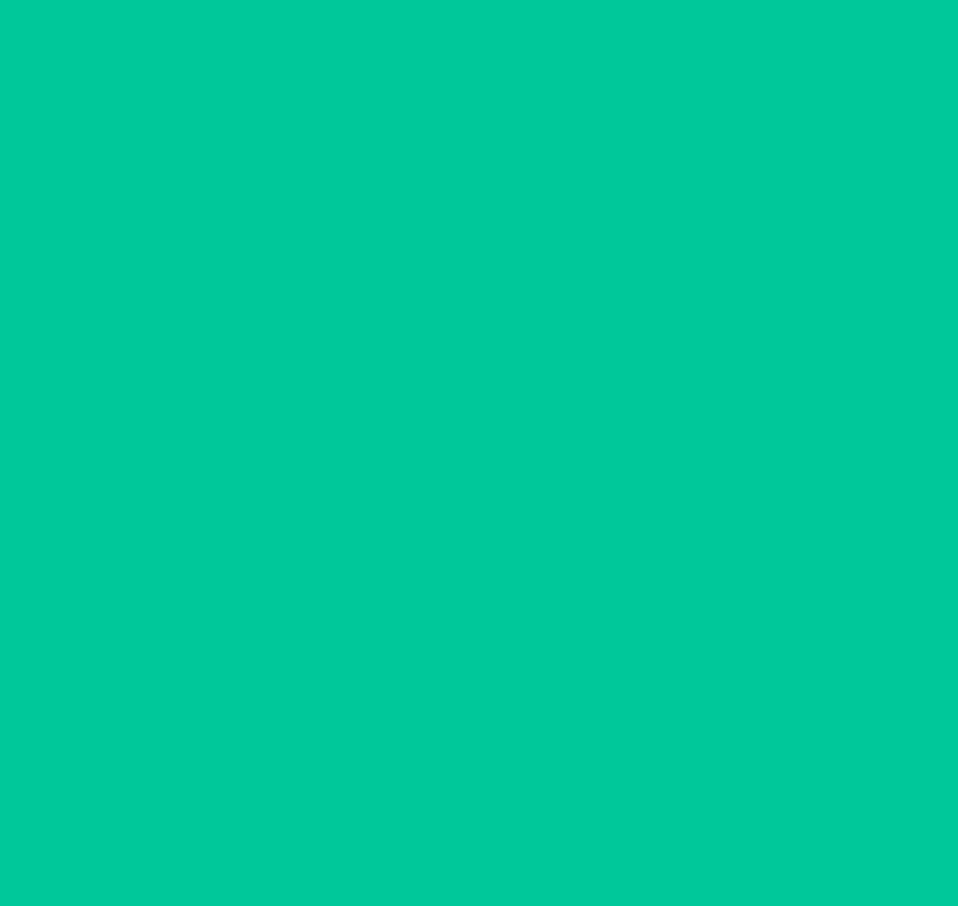 scroll, scrollTop: 0, scrollLeft: 0, axis: both 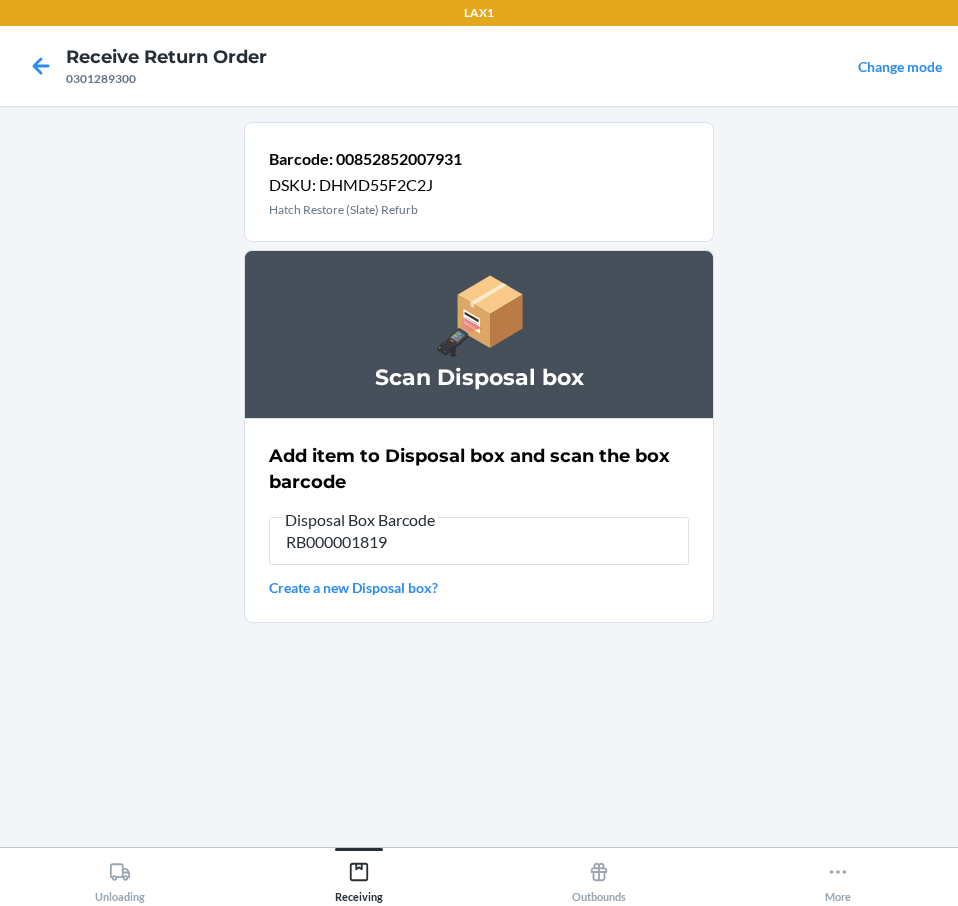 type on "RB000001819" 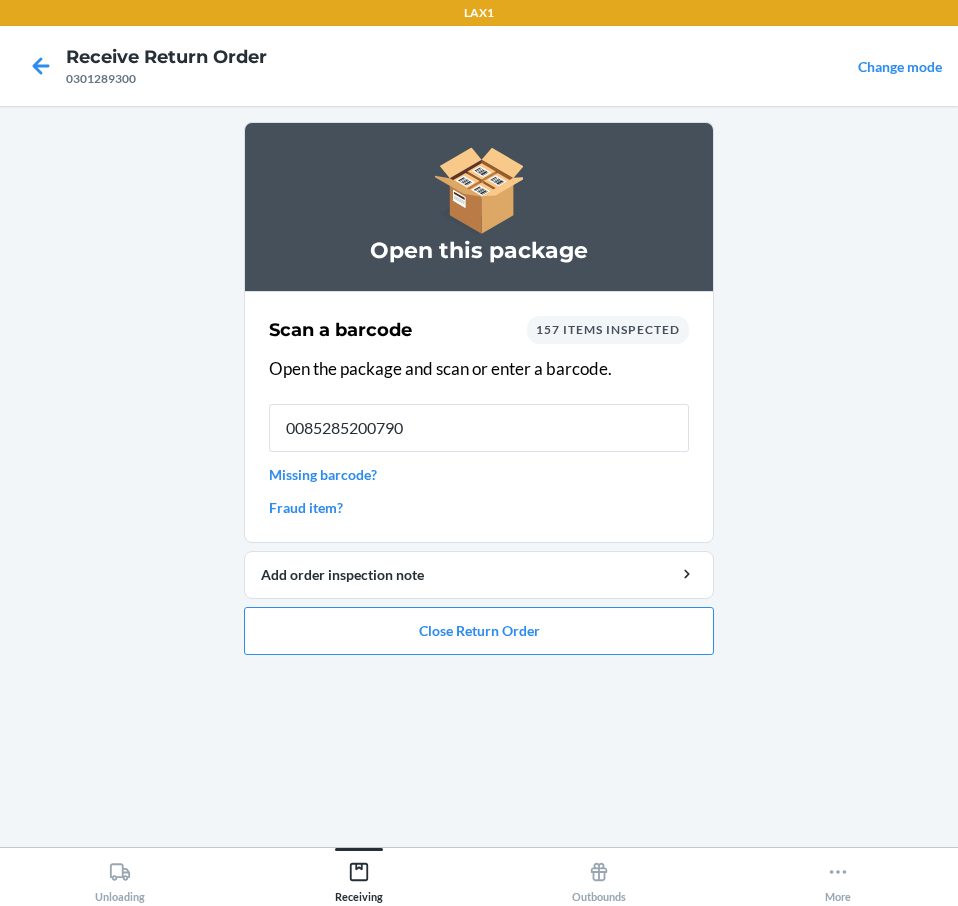 type on "00852852007900" 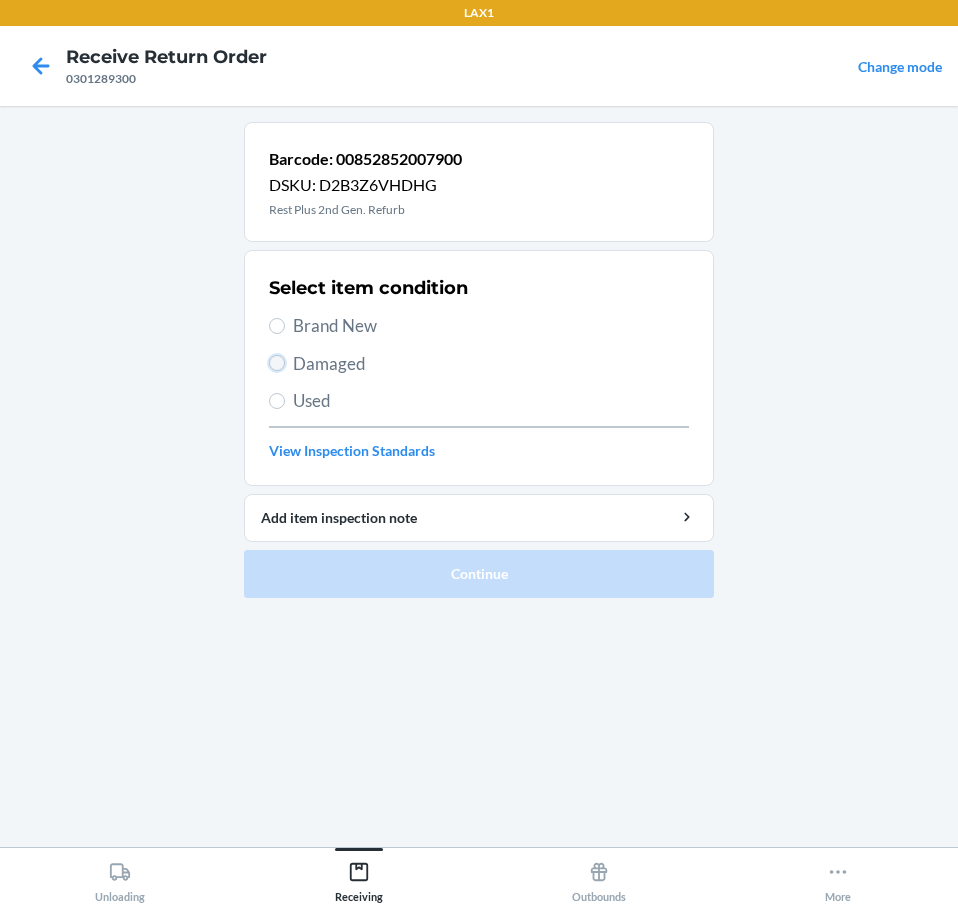 click on "Damaged" at bounding box center [277, 363] 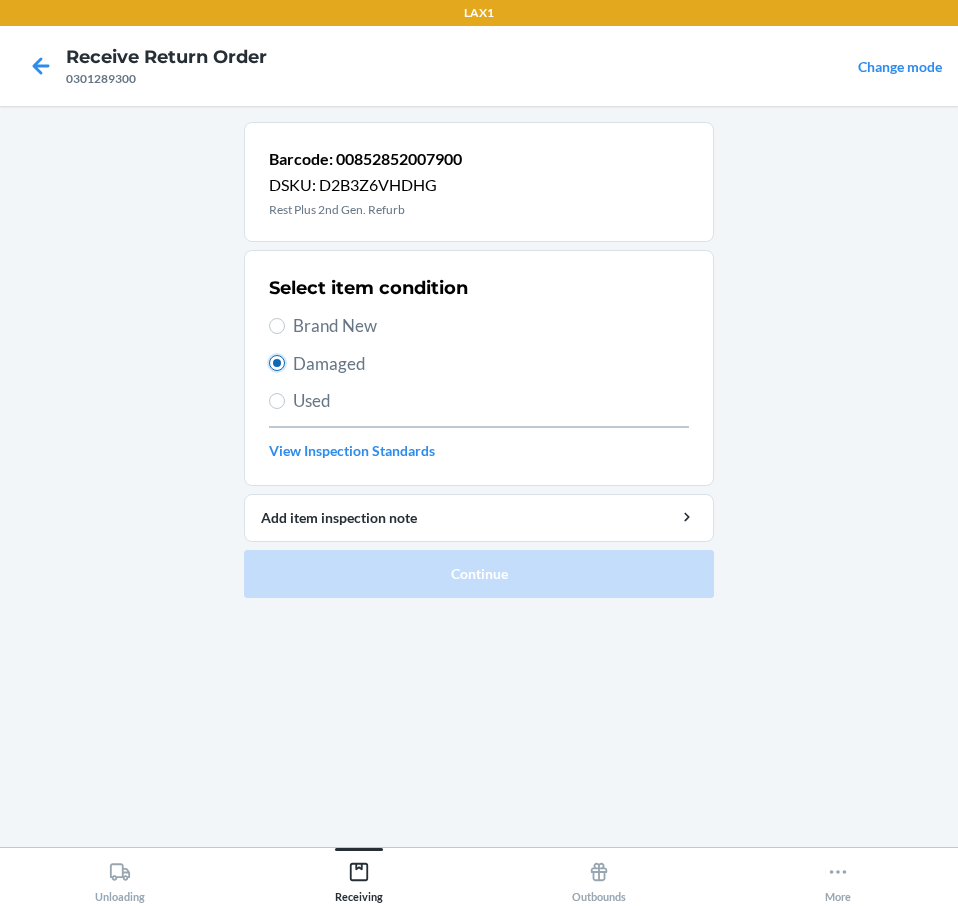radio on "true" 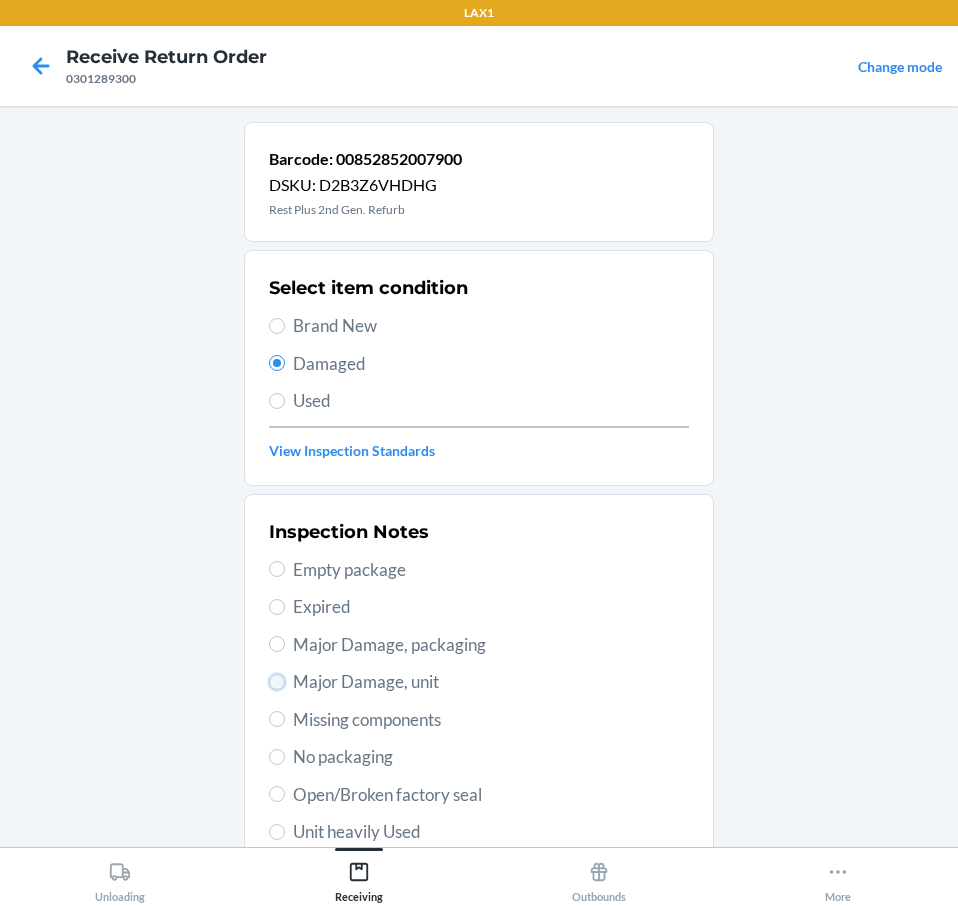 click on "Major Damage, unit" at bounding box center [277, 682] 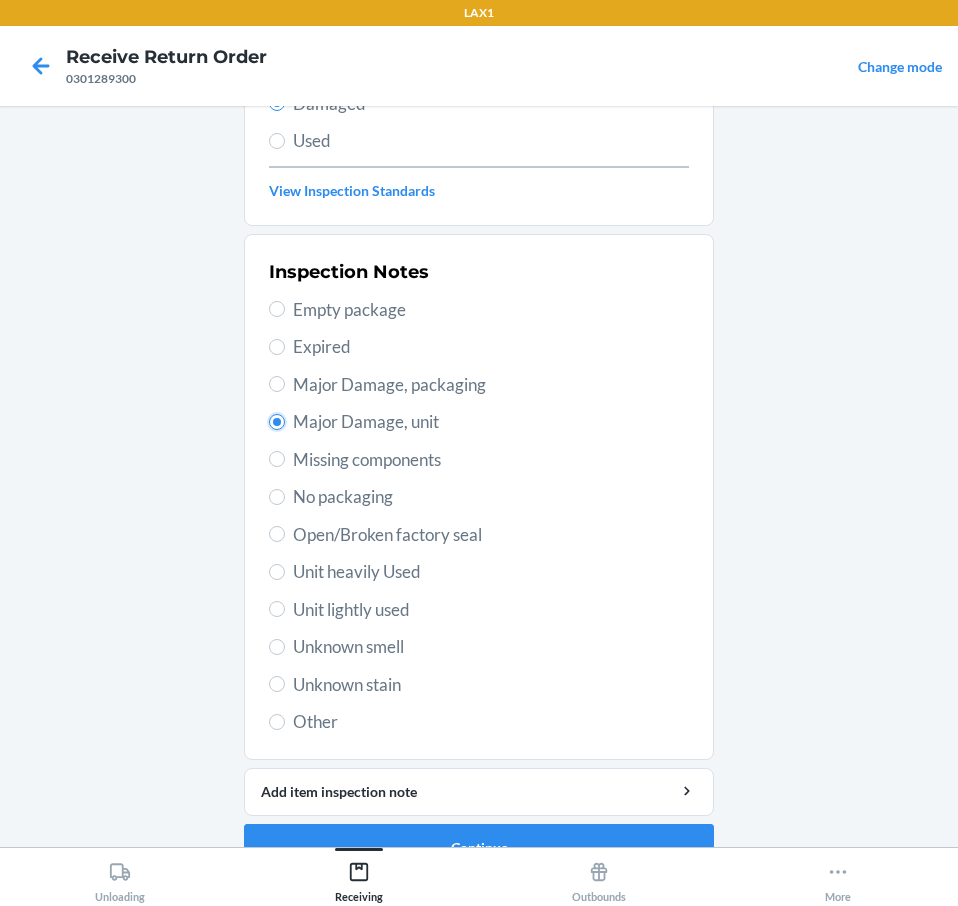 scroll, scrollTop: 301, scrollLeft: 0, axis: vertical 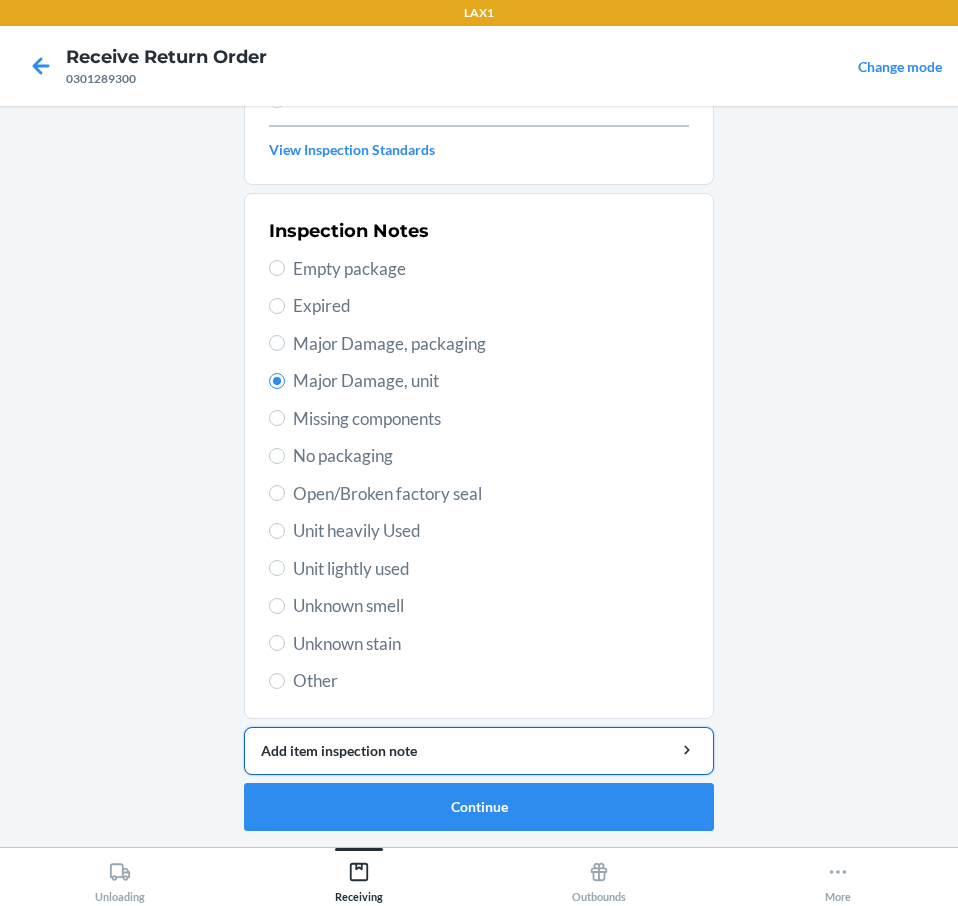 click on "Add item inspection note" at bounding box center (479, 750) 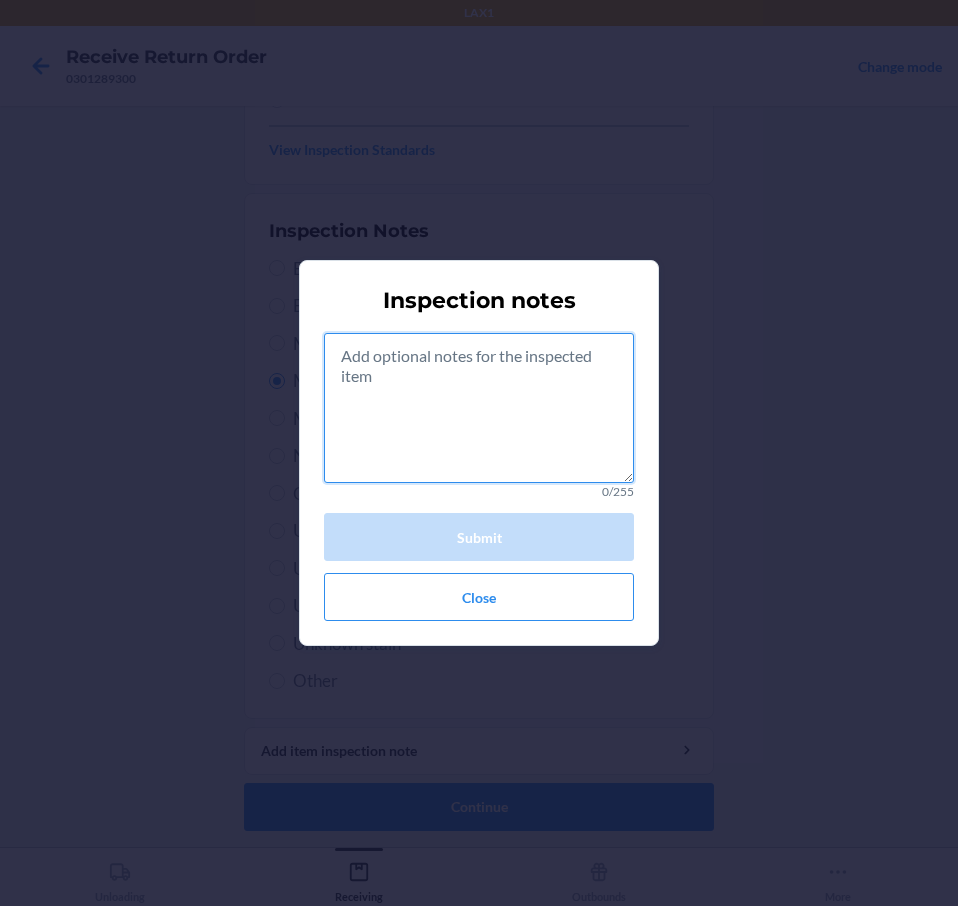 click at bounding box center (479, 408) 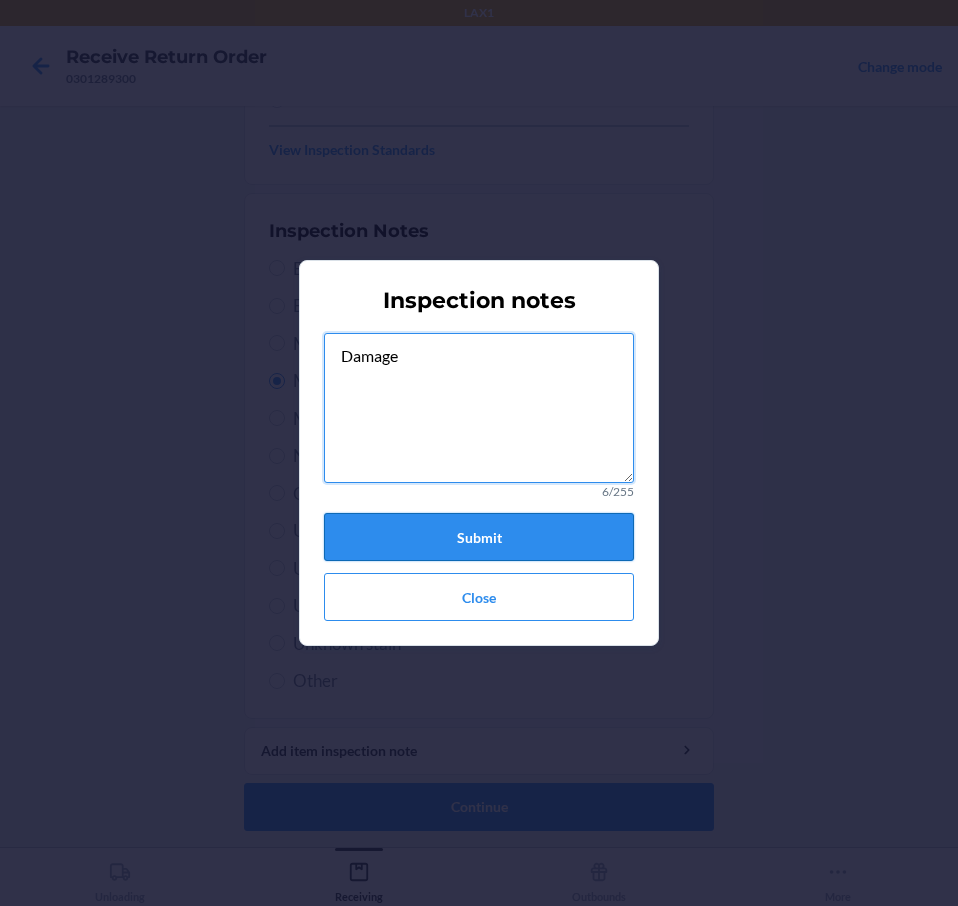 type on "Damage" 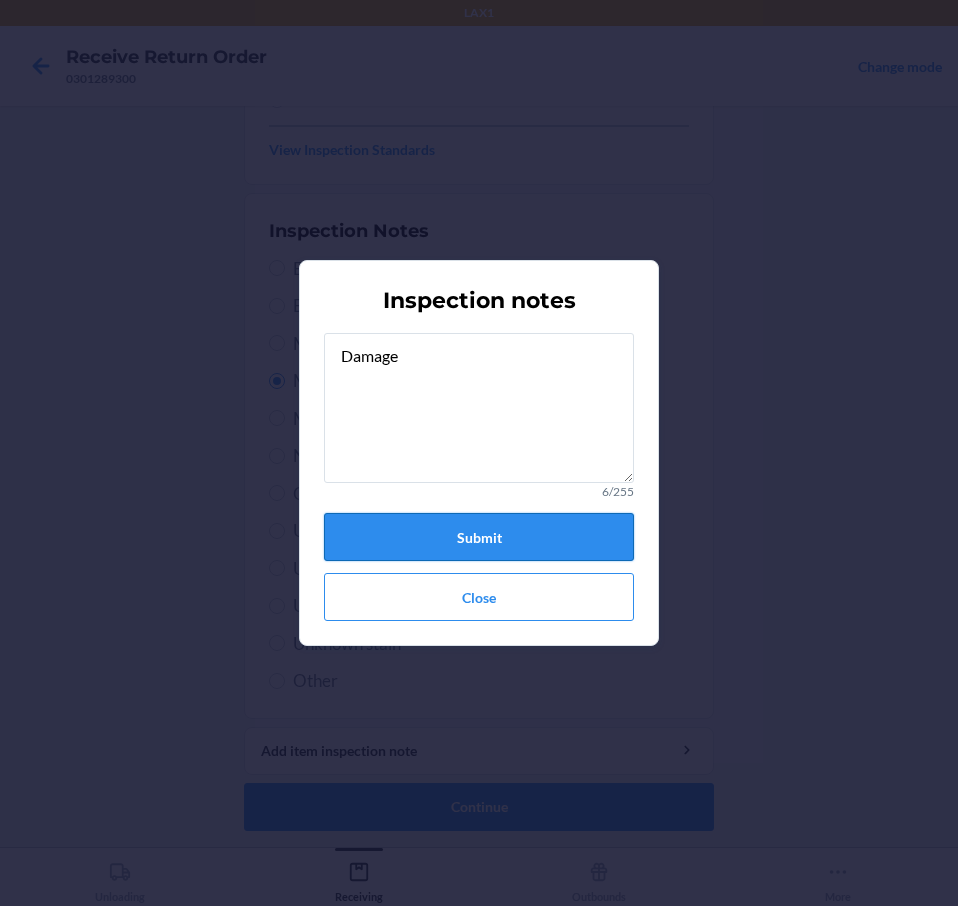 click on "Submit" at bounding box center (479, 537) 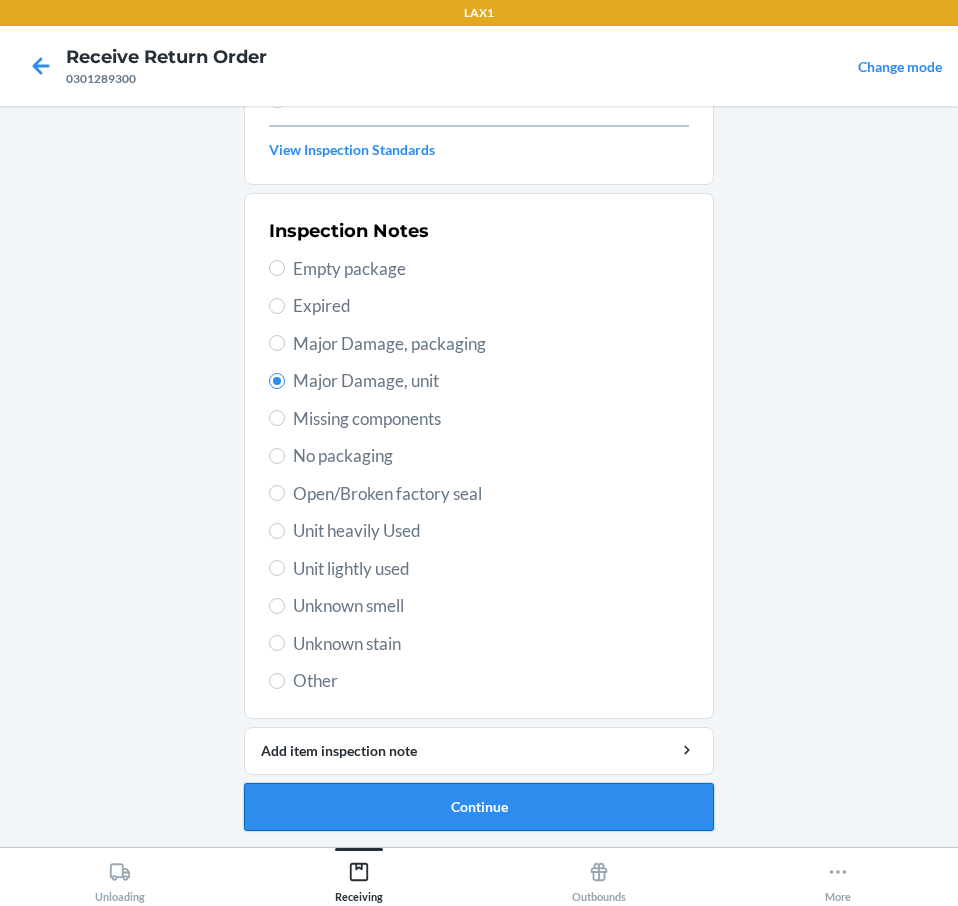click on "Continue" at bounding box center (479, 807) 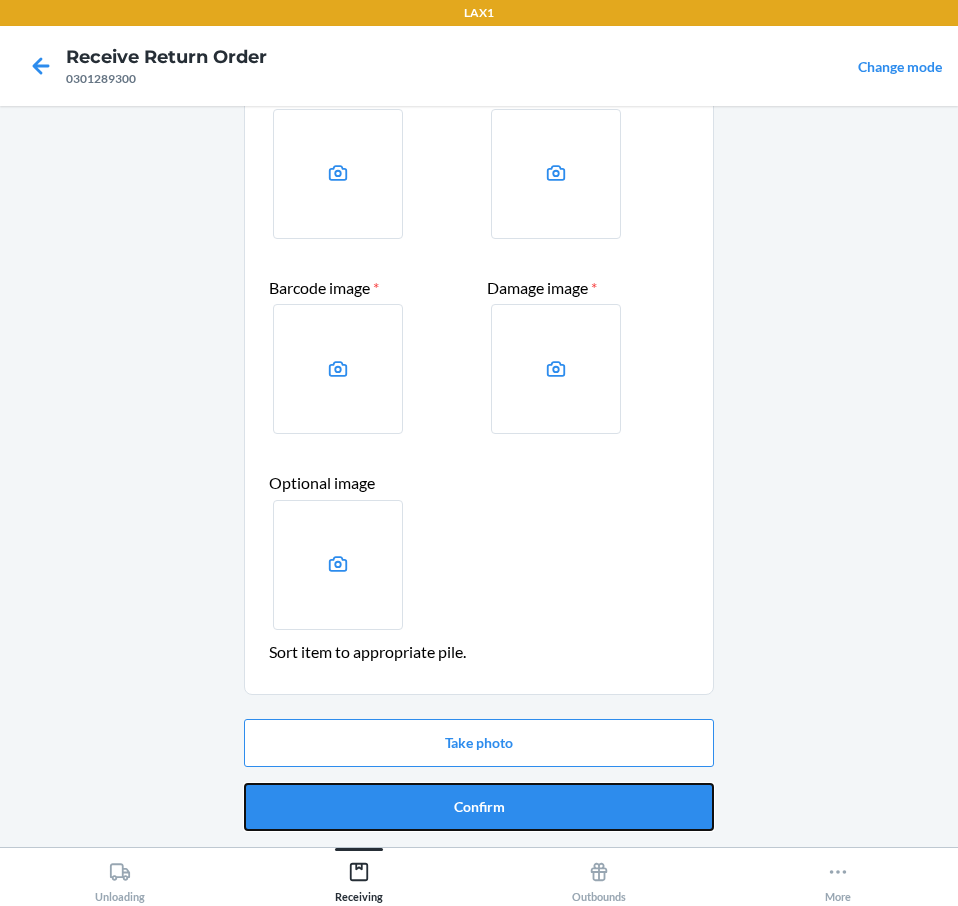 drag, startPoint x: 552, startPoint y: 814, endPoint x: 544, endPoint y: 722, distance: 92.34717 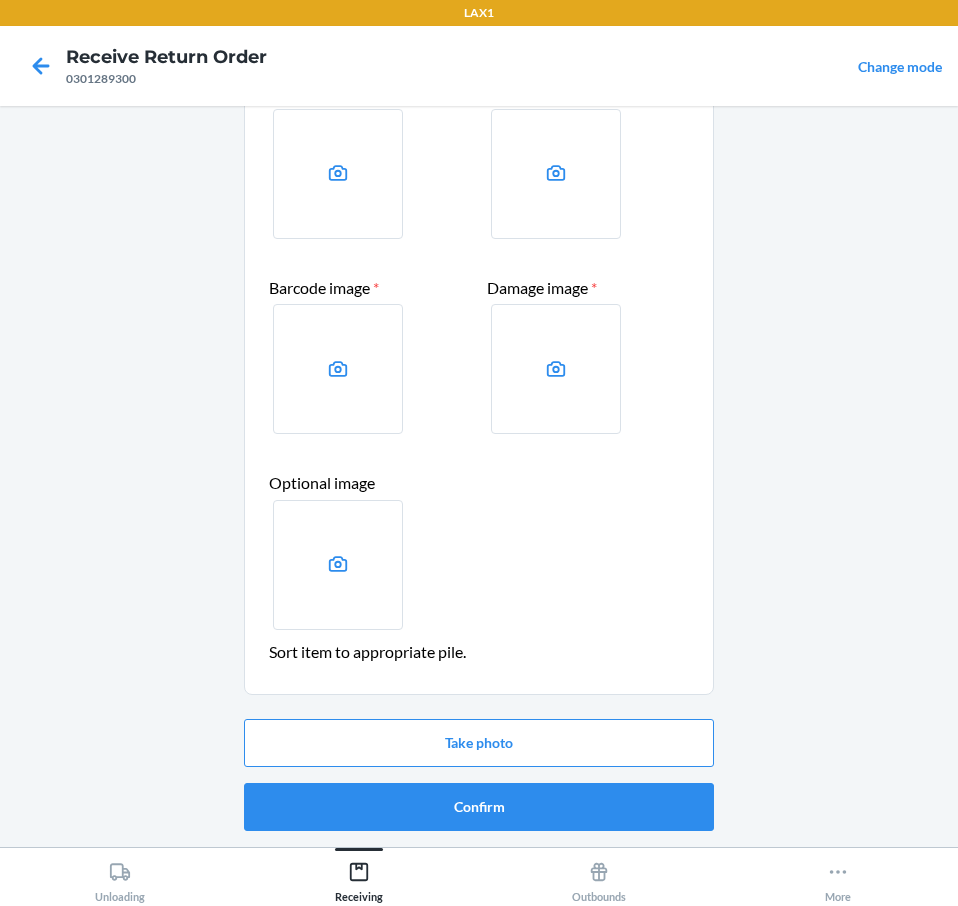 scroll, scrollTop: 0, scrollLeft: 0, axis: both 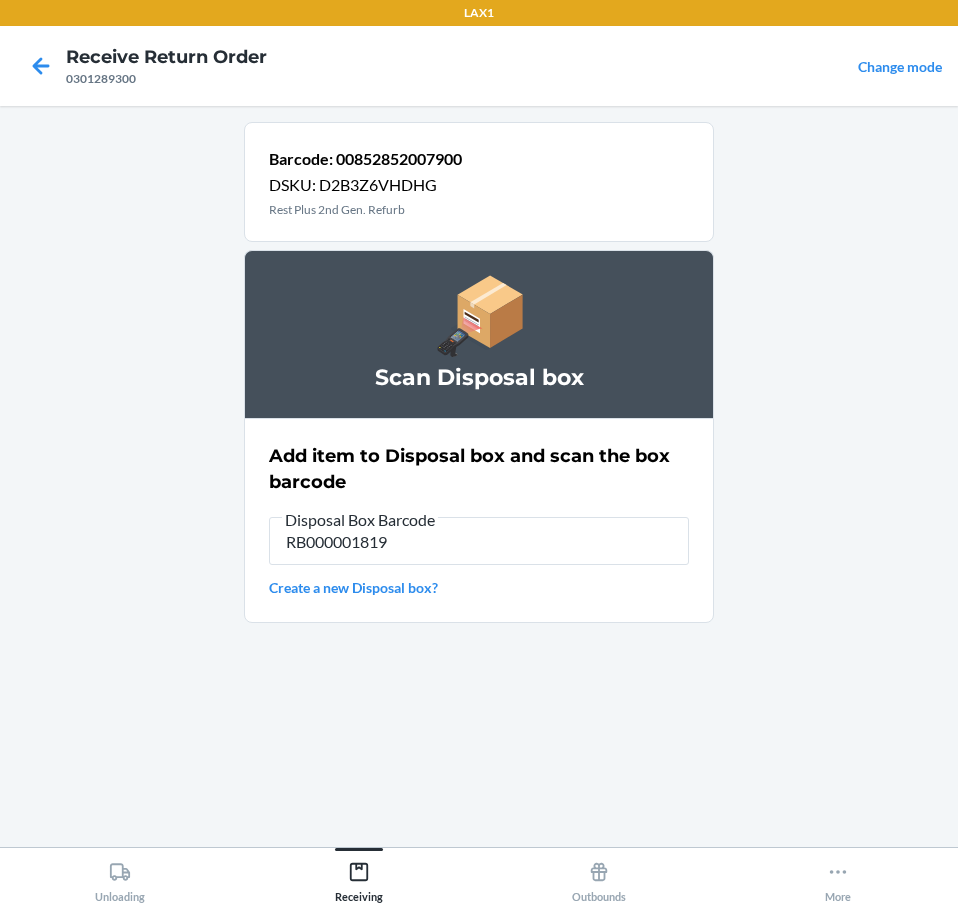 type on "RB000001819" 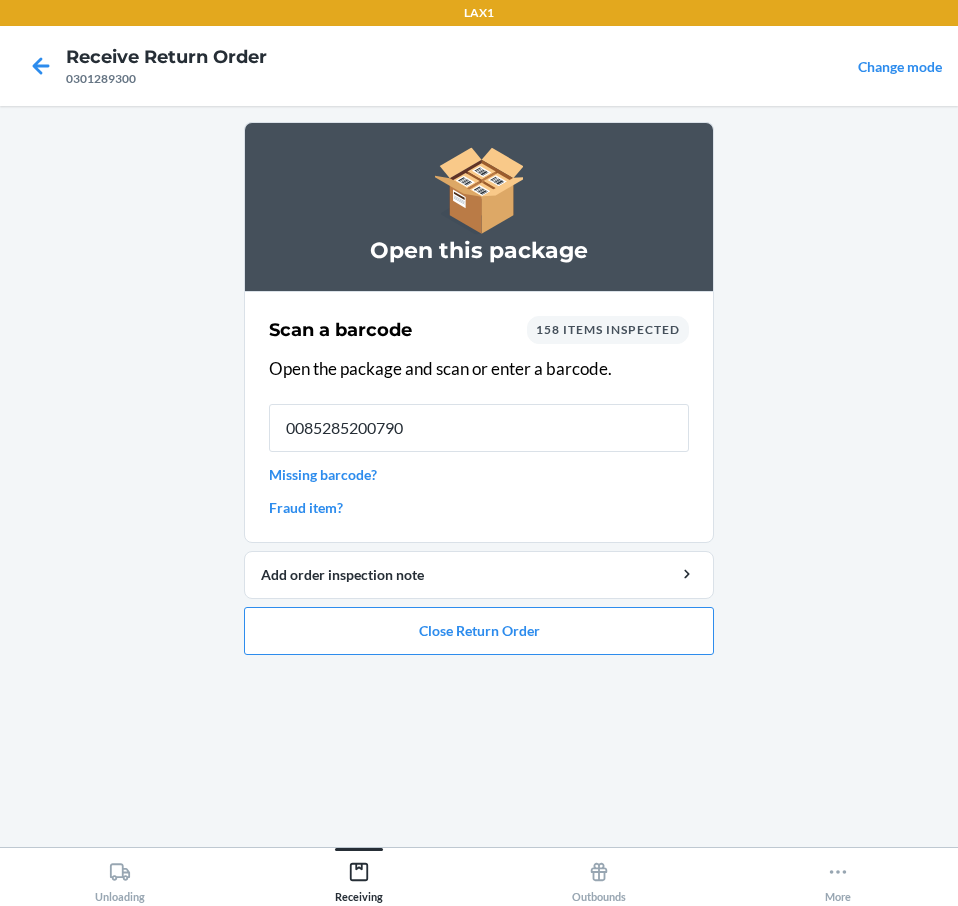 type on "00852852007900" 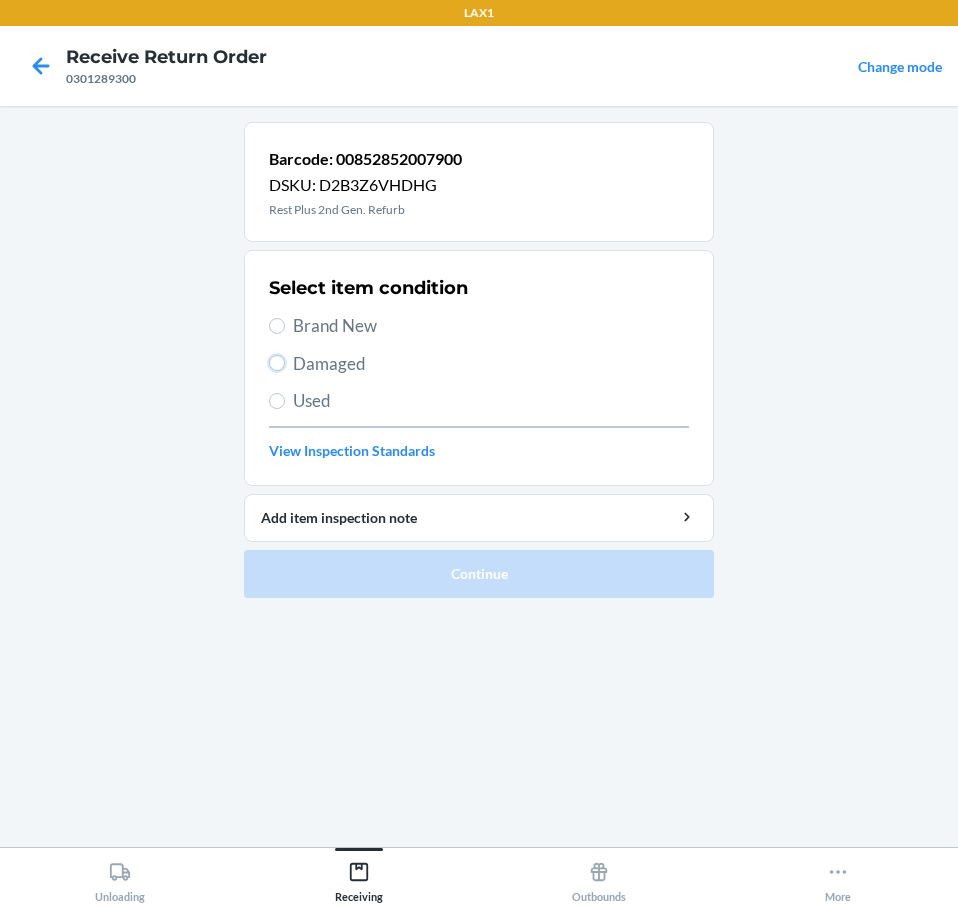 drag, startPoint x: 276, startPoint y: 360, endPoint x: 285, endPoint y: 375, distance: 17.492855 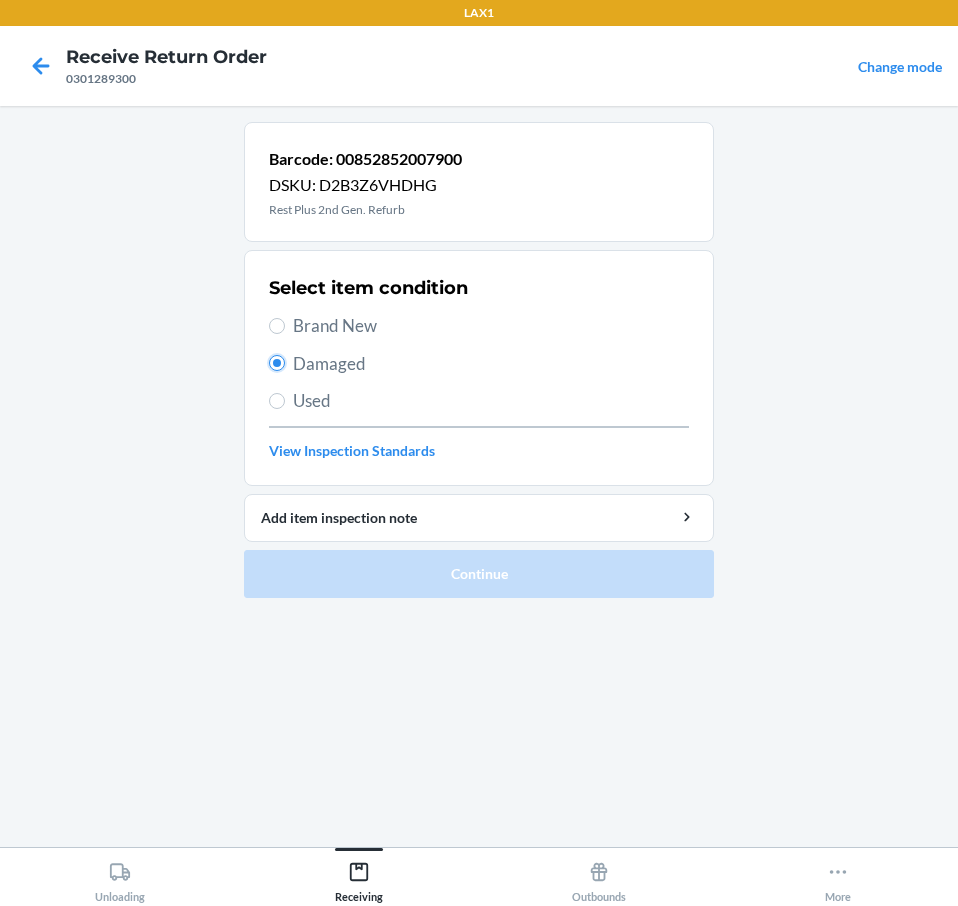 radio on "true" 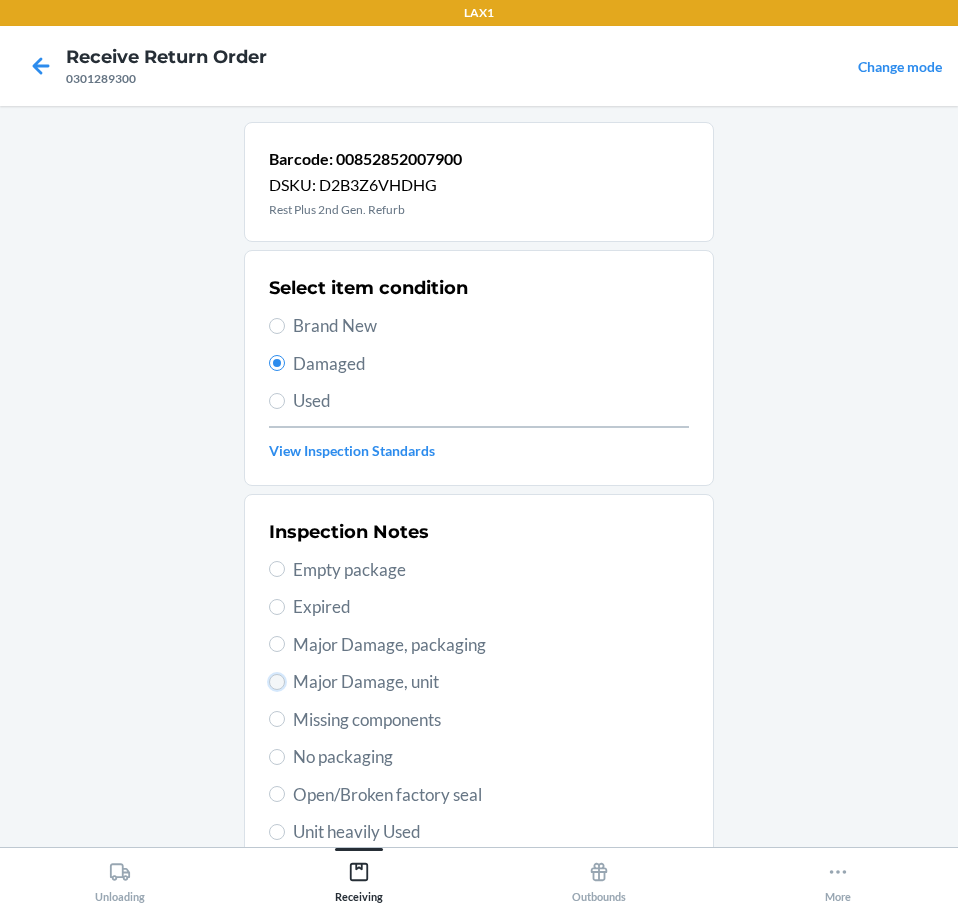 click on "Major Damage, unit" at bounding box center [277, 682] 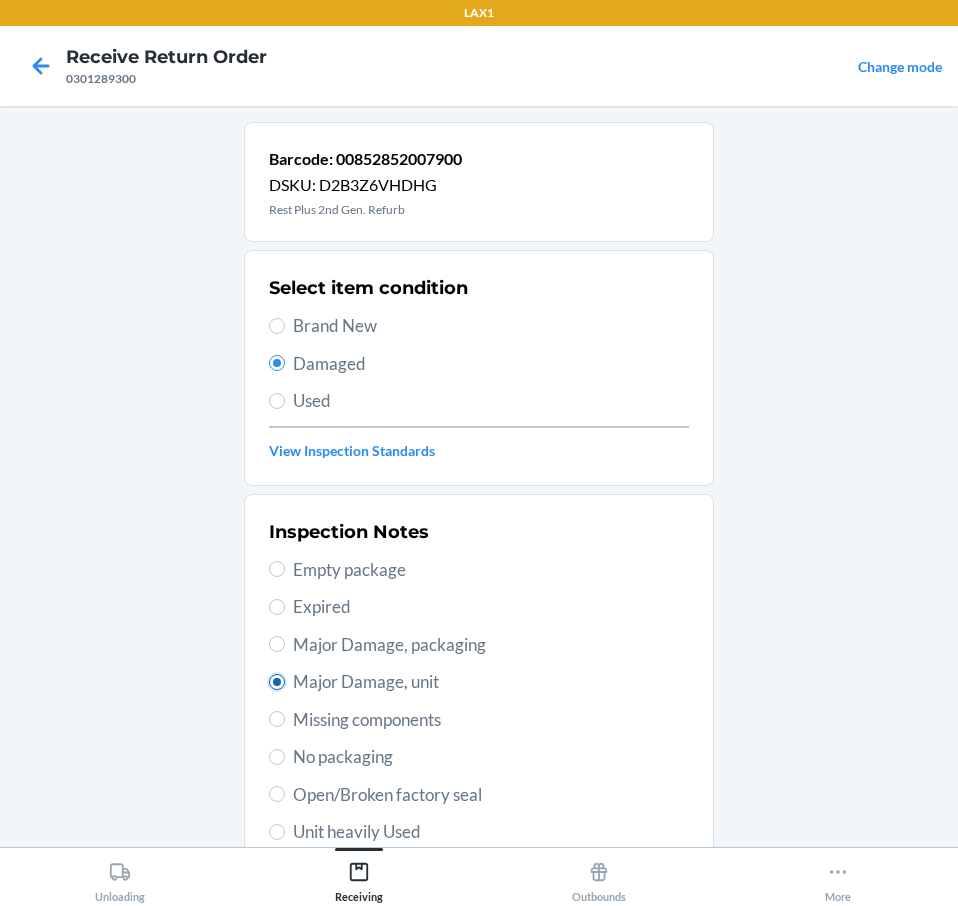 radio on "true" 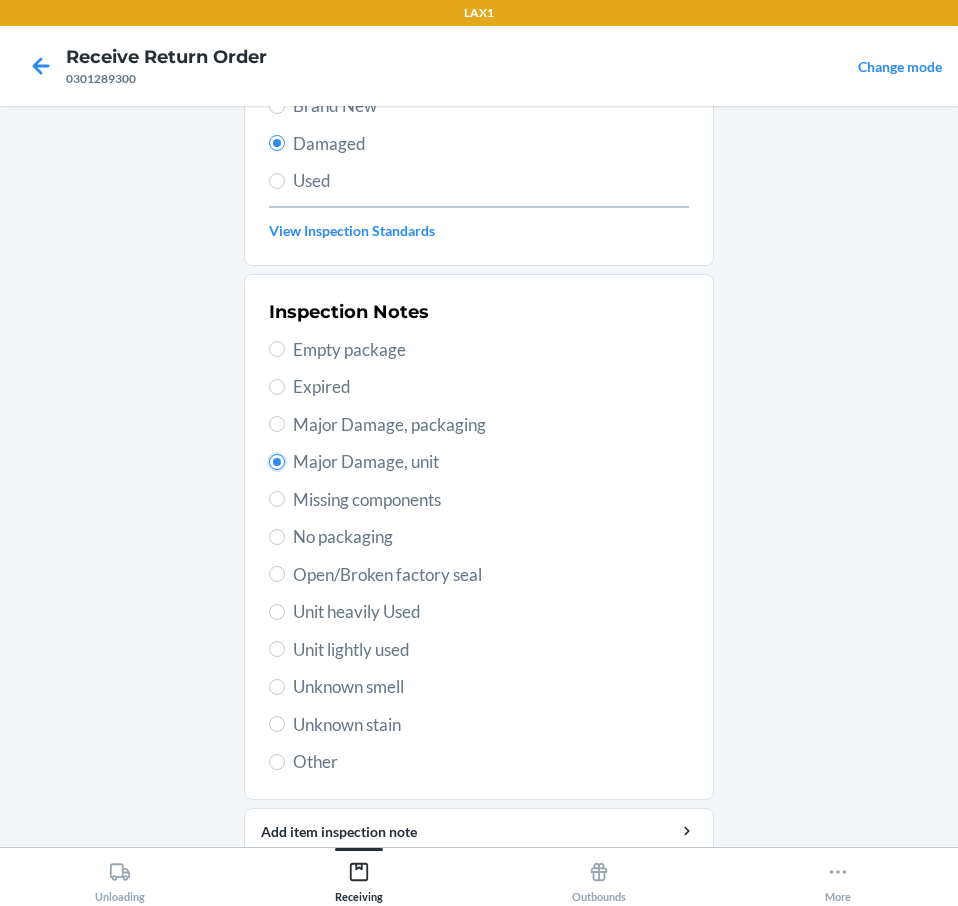 scroll, scrollTop: 301, scrollLeft: 0, axis: vertical 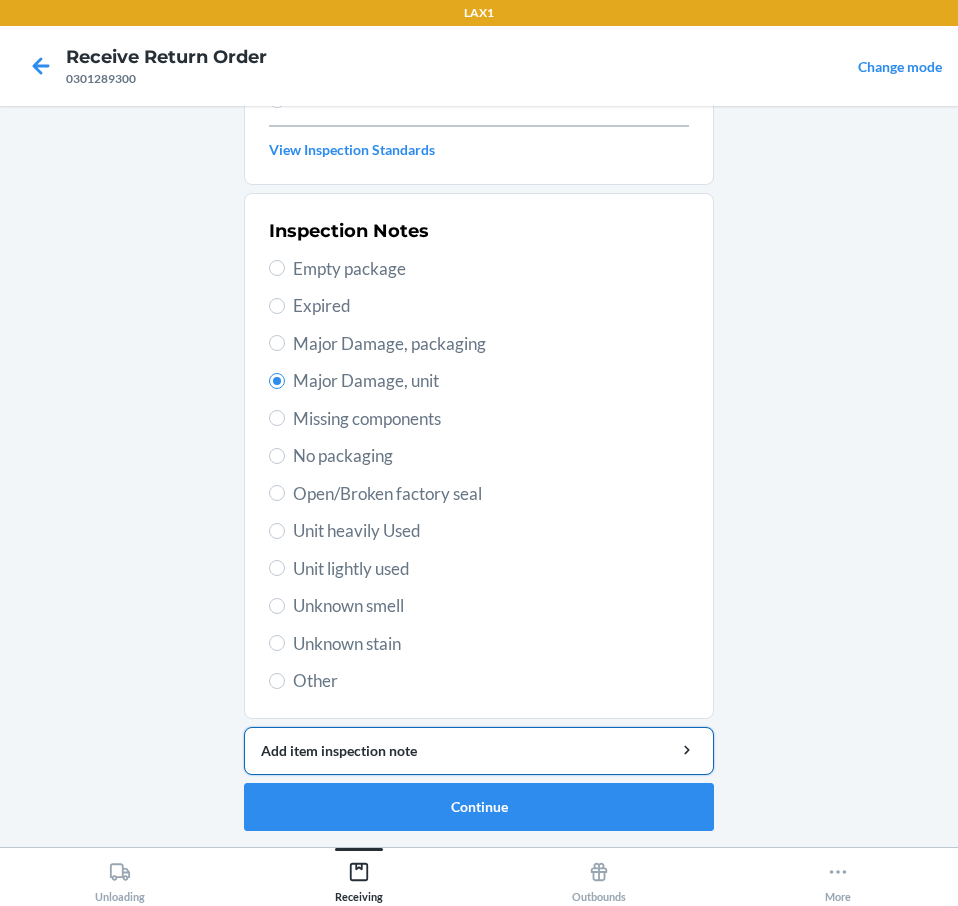 click on "Add item inspection note" at bounding box center [479, 750] 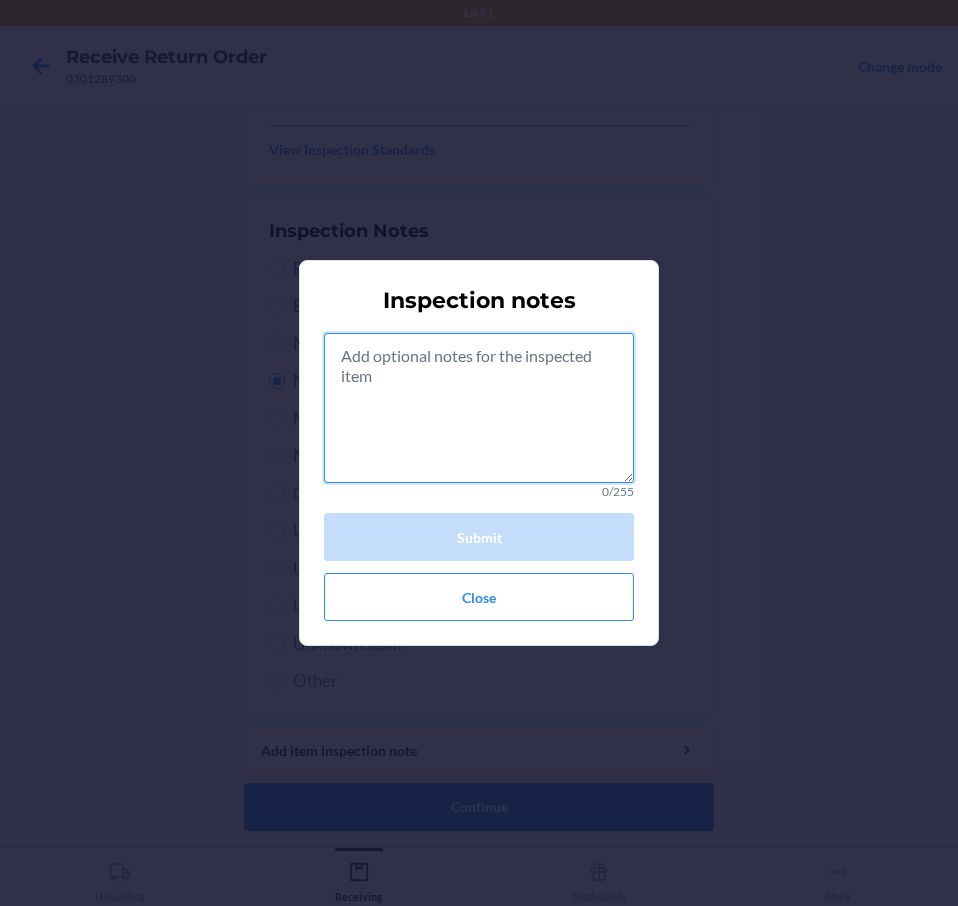 click at bounding box center [479, 408] 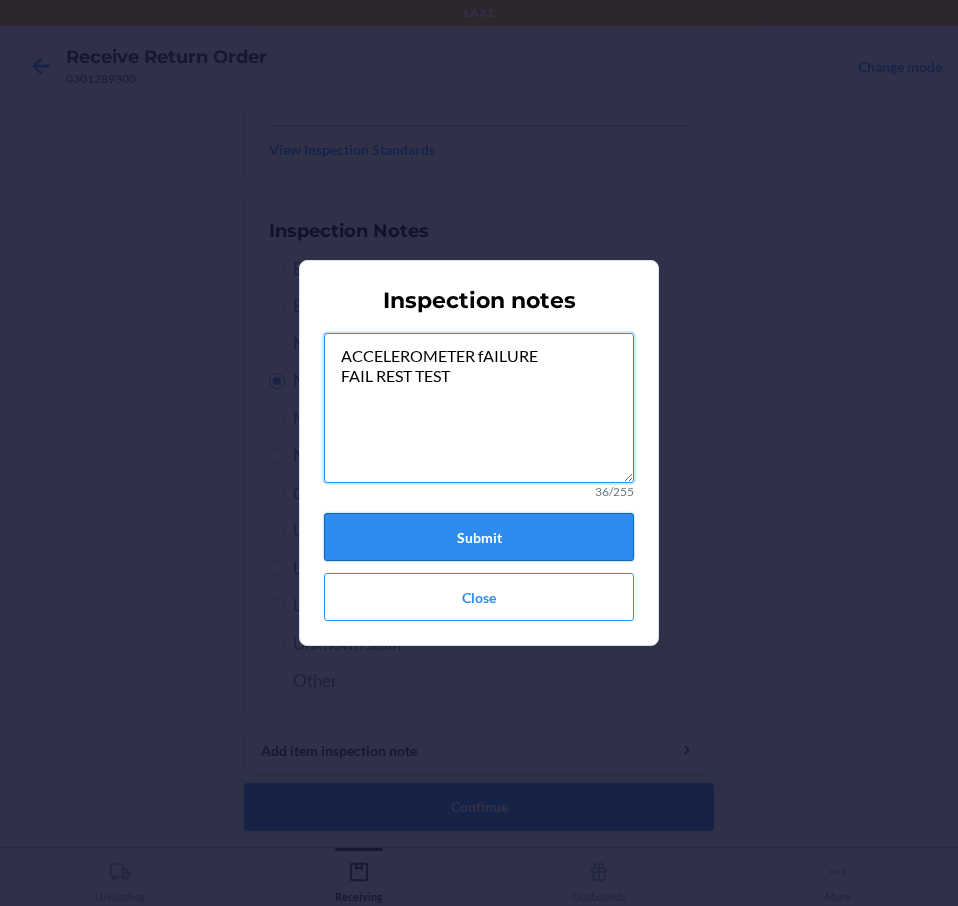 type on "ACCELEROMETER fAILURE
FAIL REST TEST" 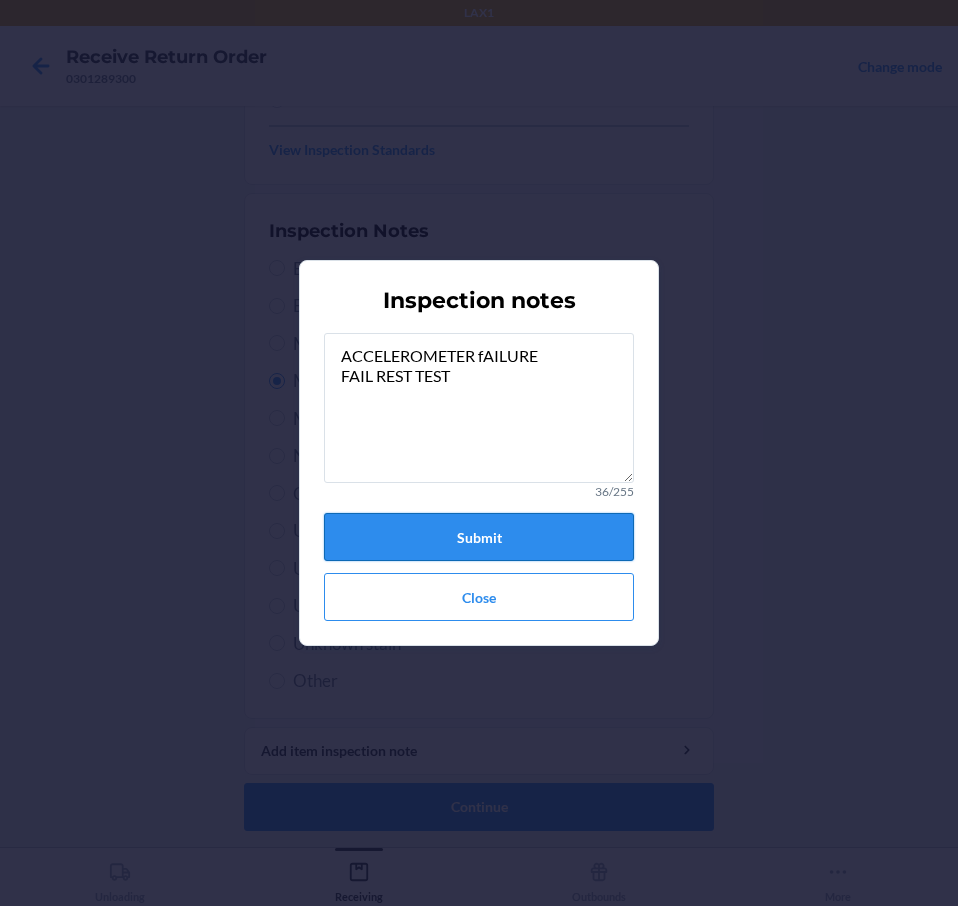 click on "Submit" at bounding box center (479, 537) 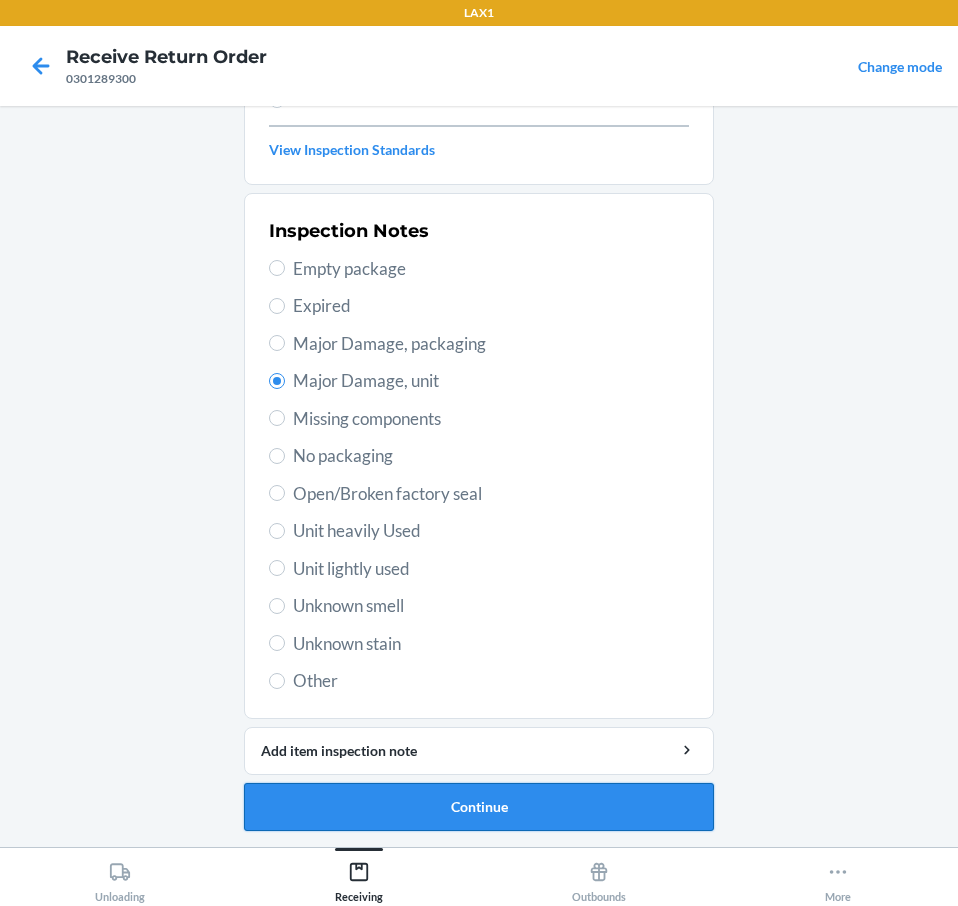 click on "Continue" at bounding box center [479, 807] 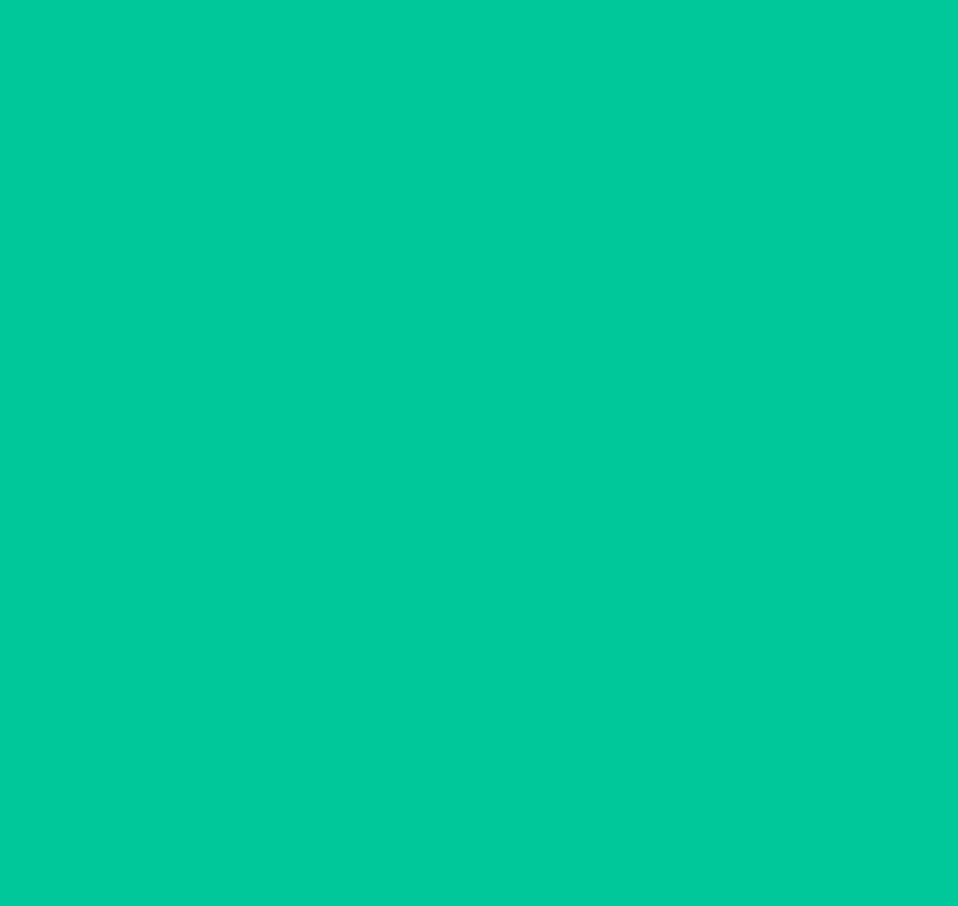scroll, scrollTop: 136, scrollLeft: 0, axis: vertical 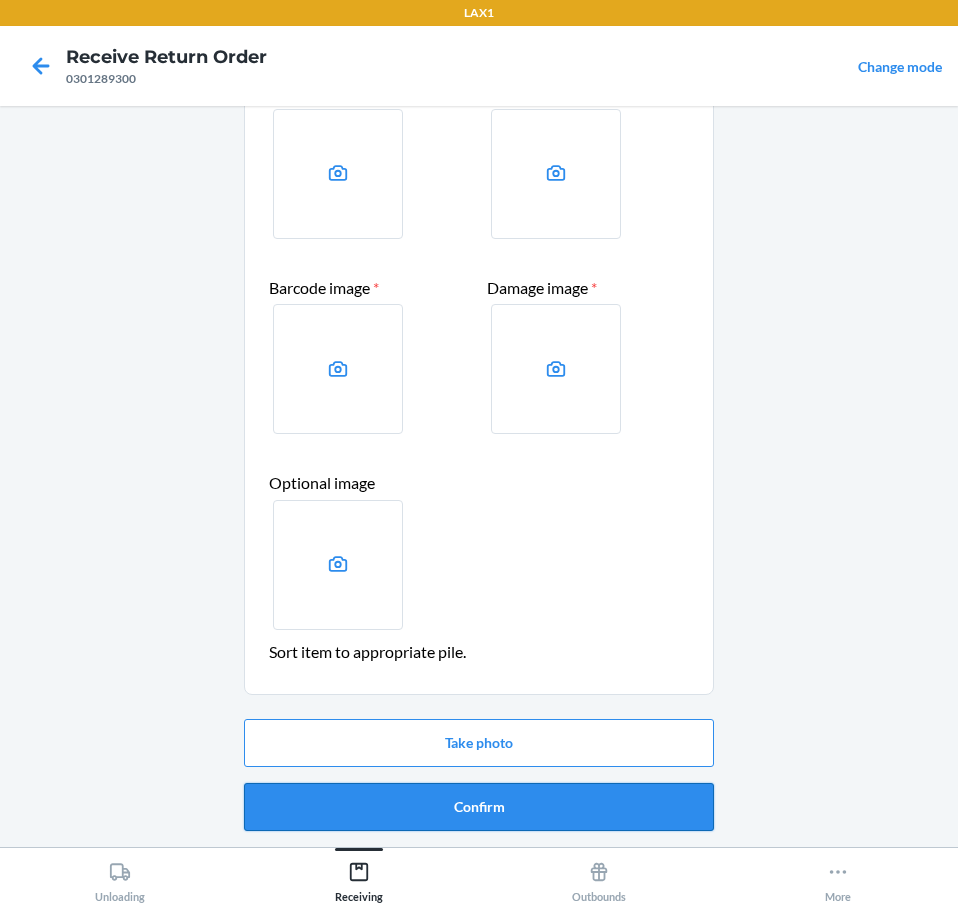 click on "Confirm" at bounding box center [479, 807] 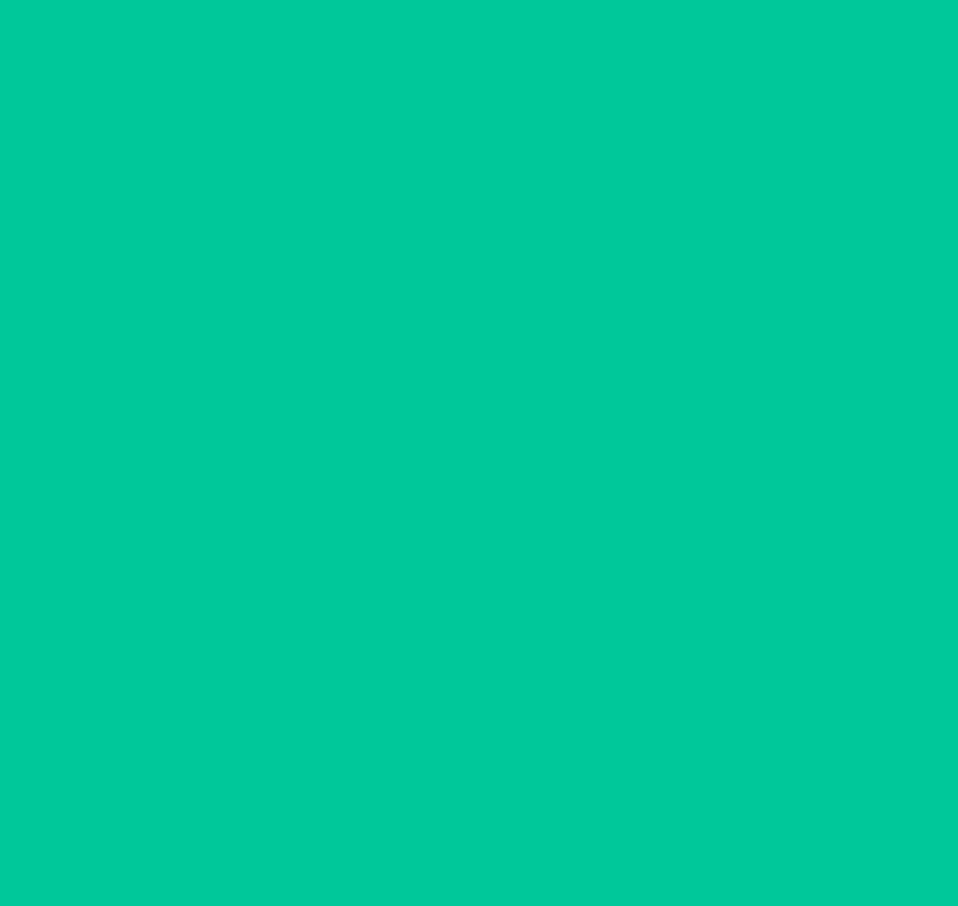 scroll, scrollTop: 0, scrollLeft: 0, axis: both 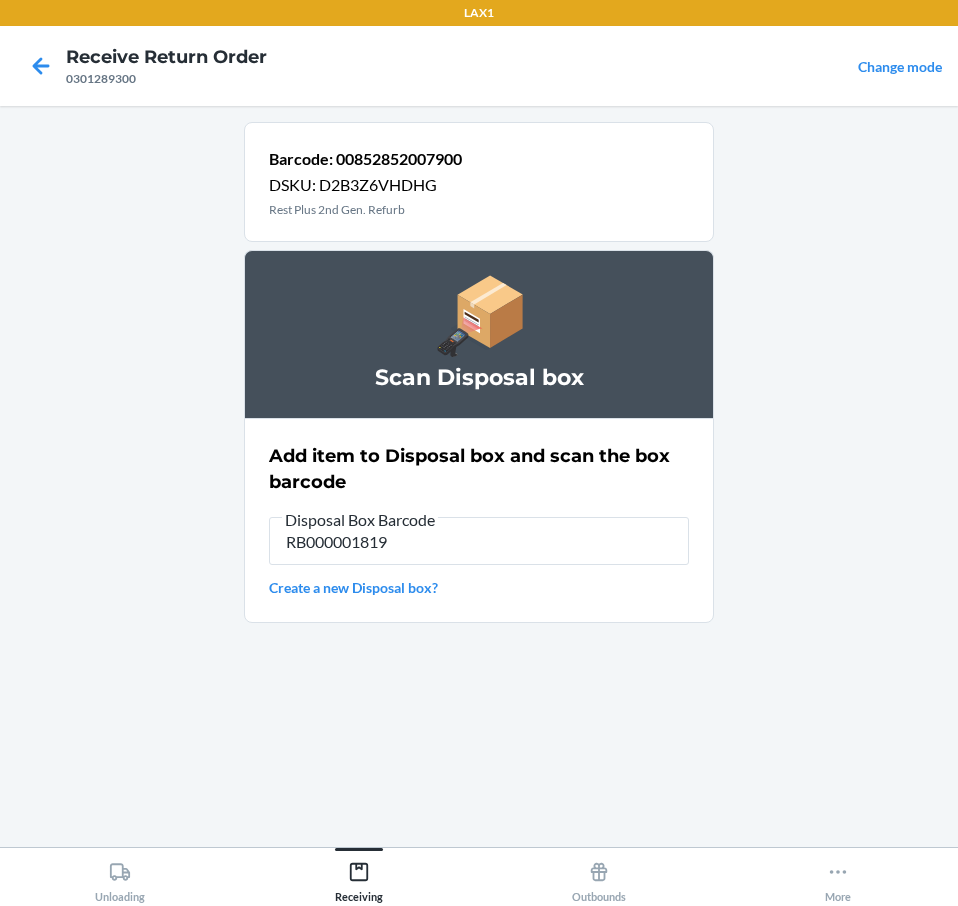 type on "RB000001819" 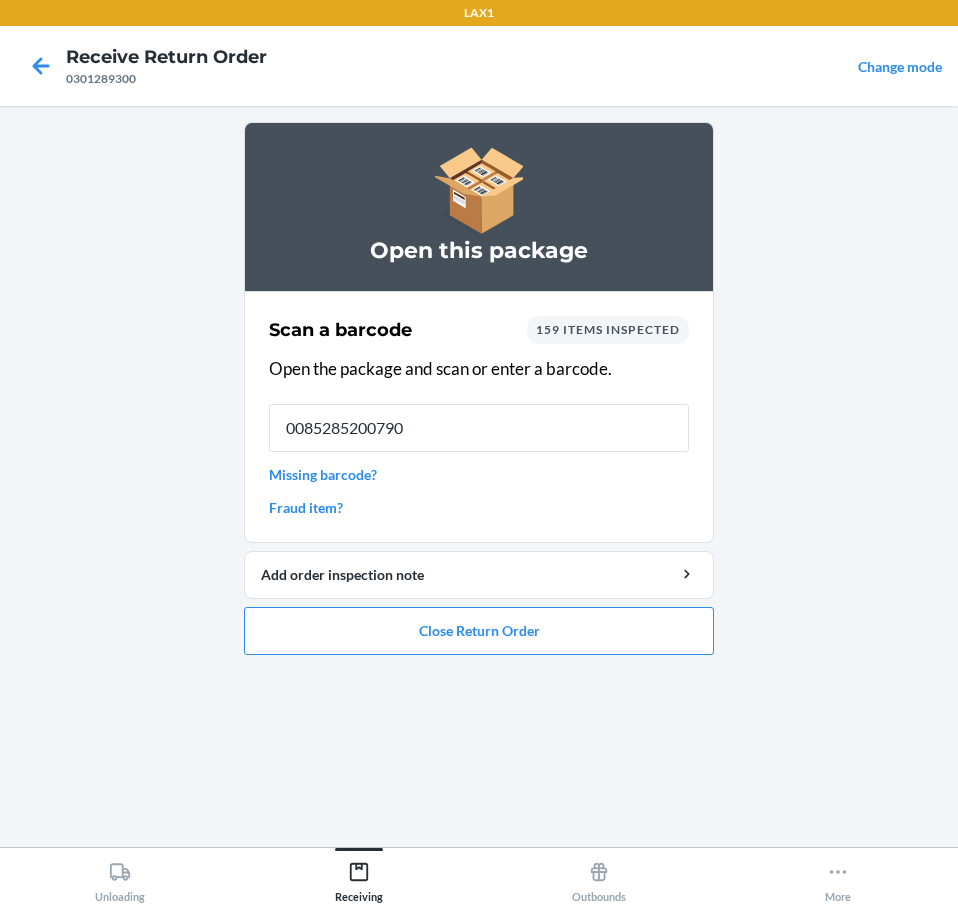 type on "00852852007900" 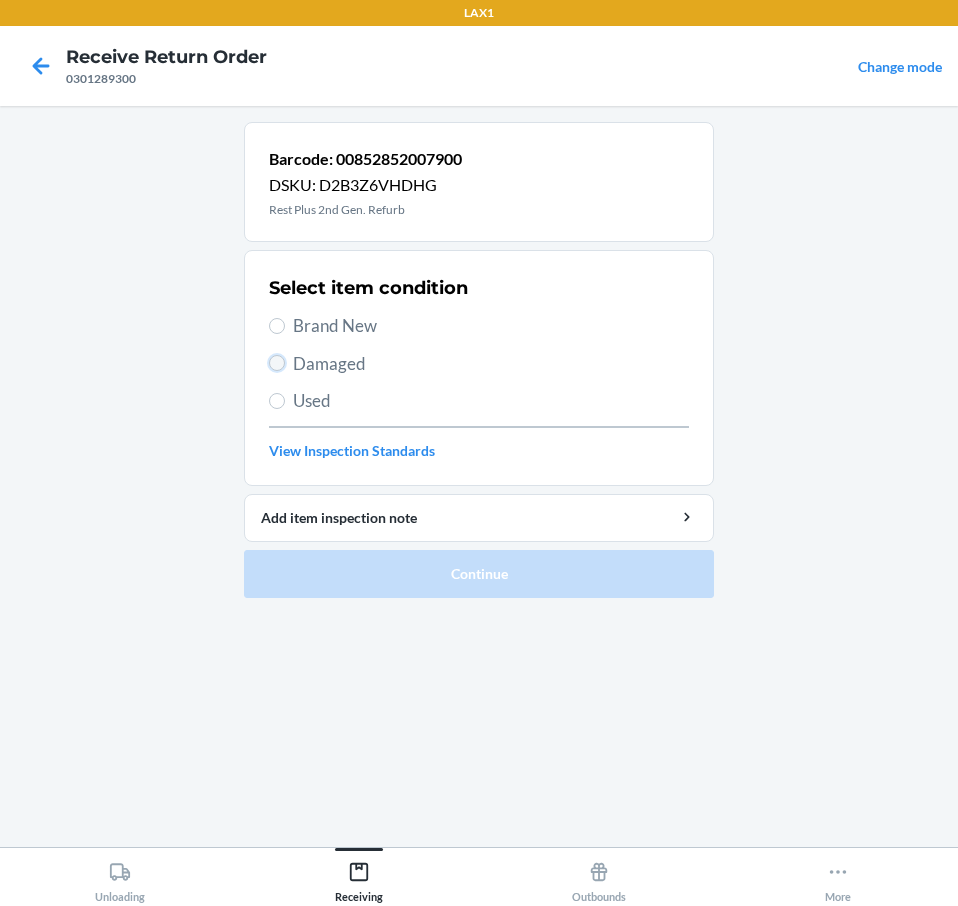 click on "Damaged" at bounding box center [277, 363] 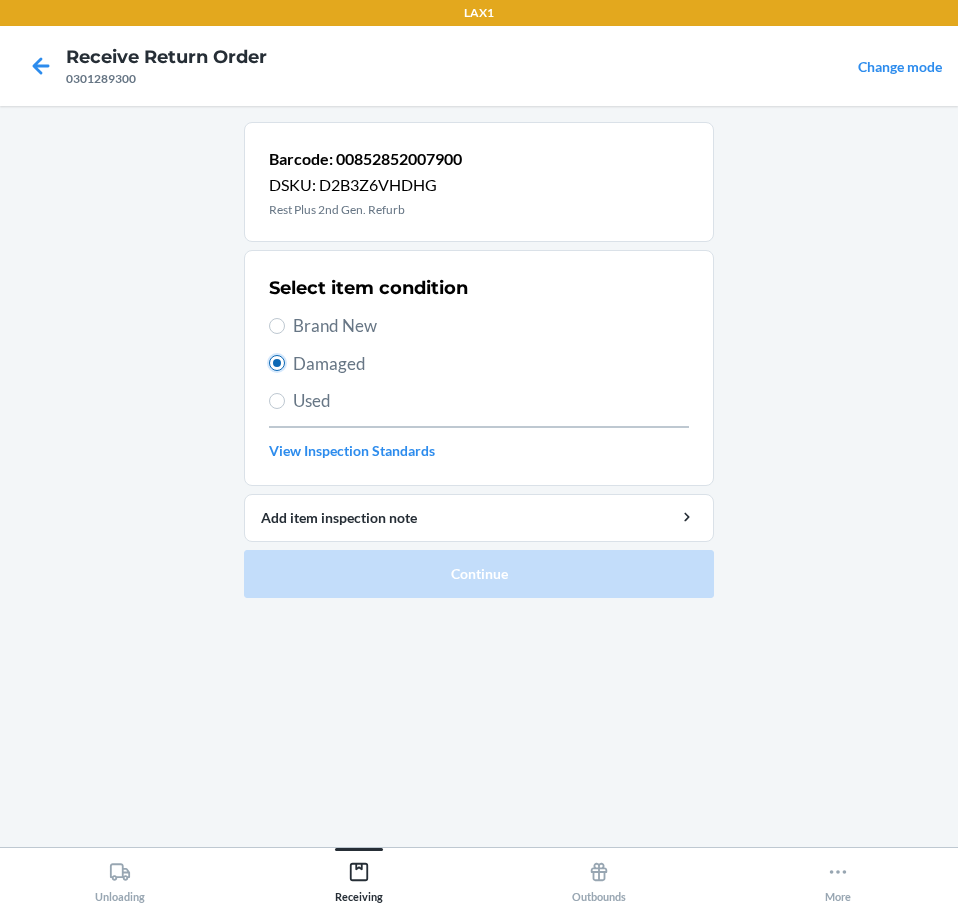 radio on "true" 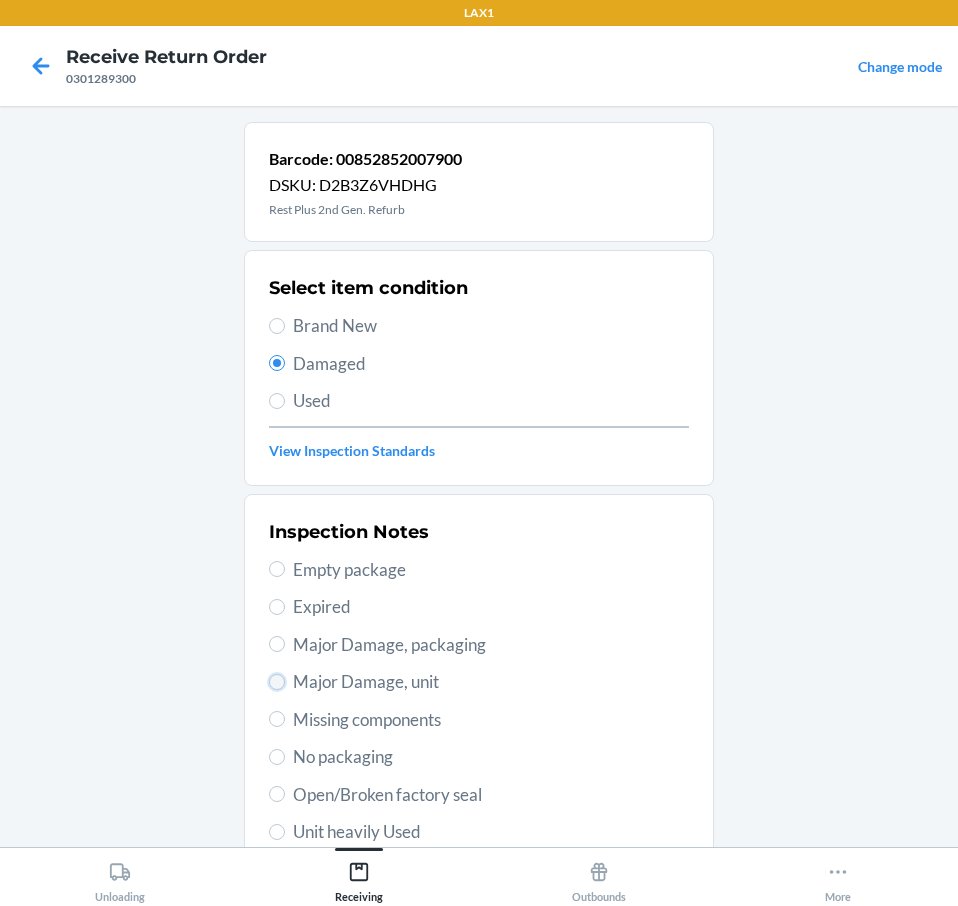 click on "Major Damage, unit" at bounding box center [277, 682] 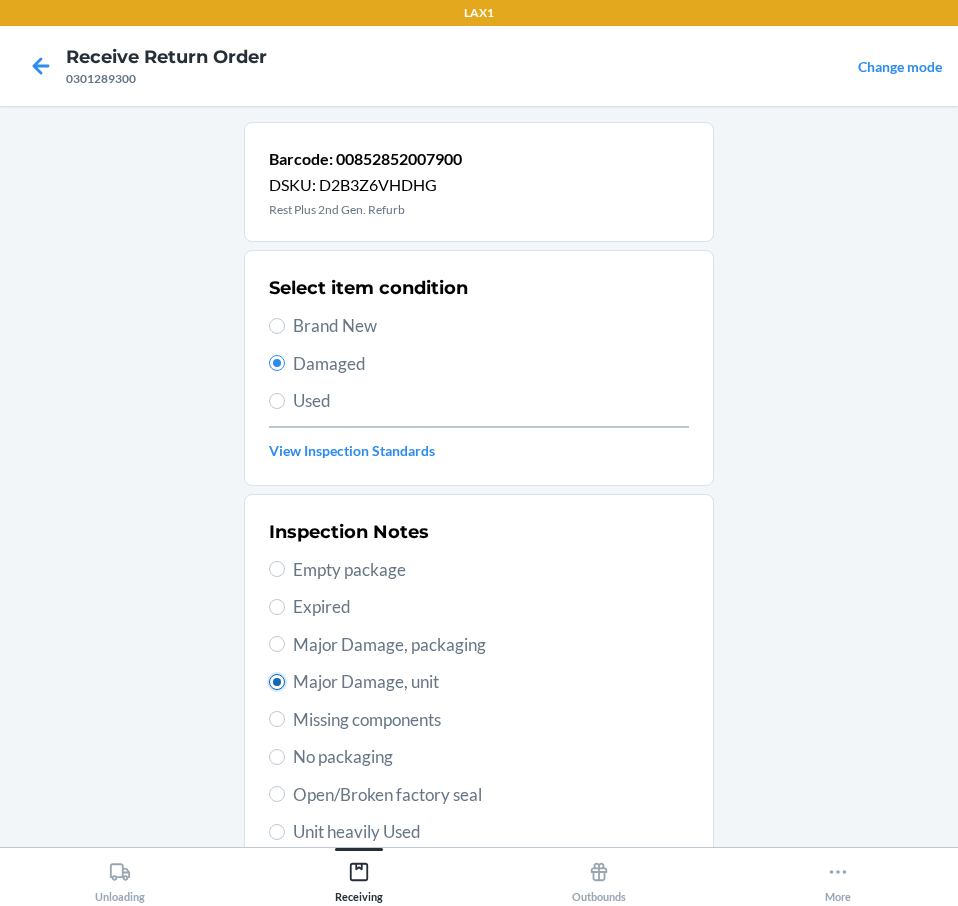 radio on "true" 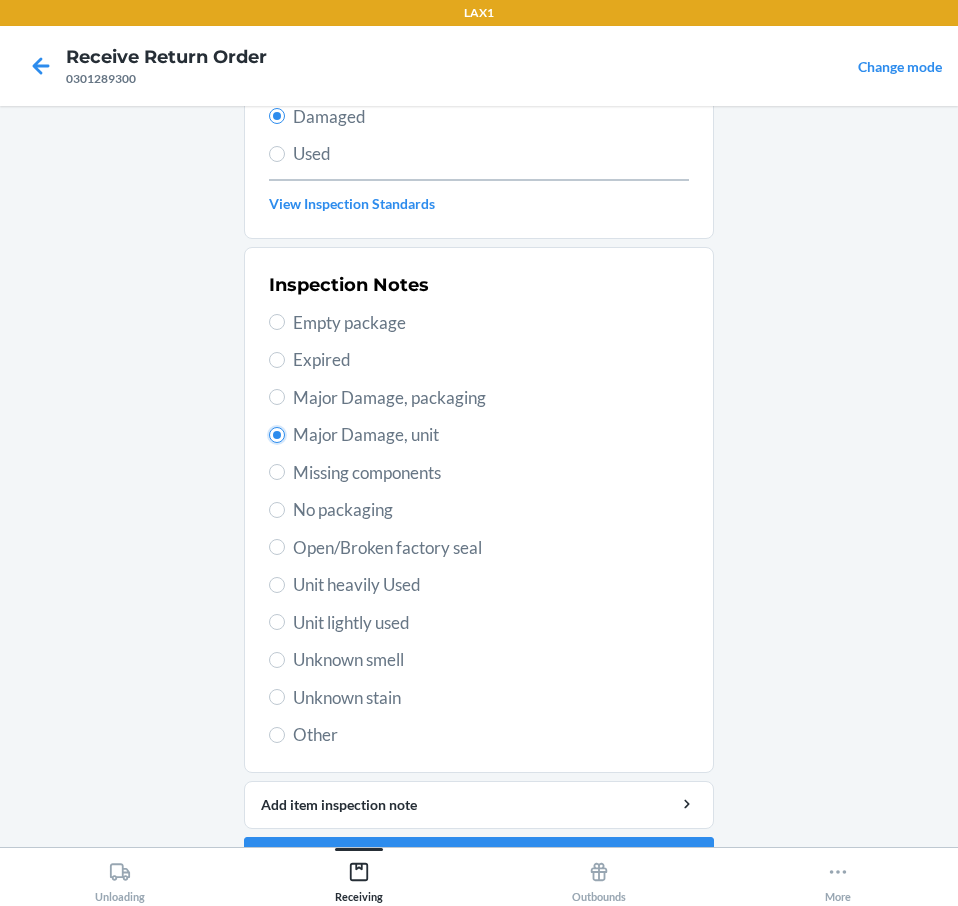 scroll, scrollTop: 301, scrollLeft: 0, axis: vertical 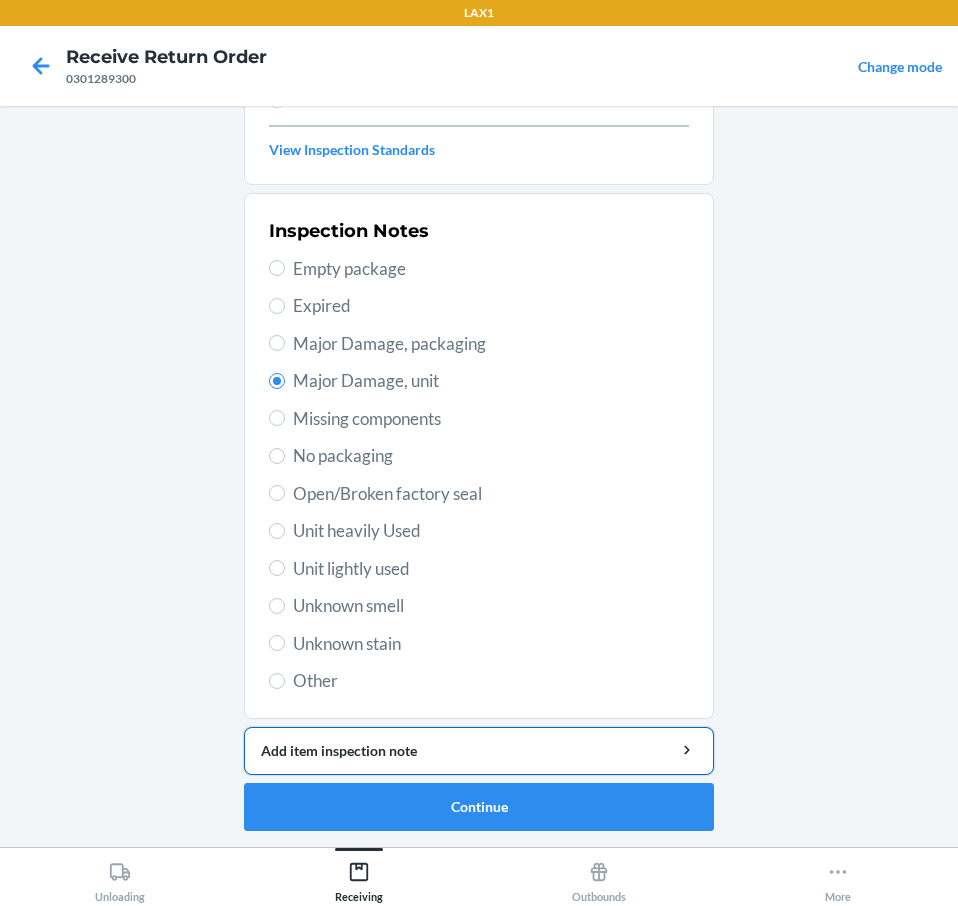 click on "Add item inspection note" at bounding box center [479, 750] 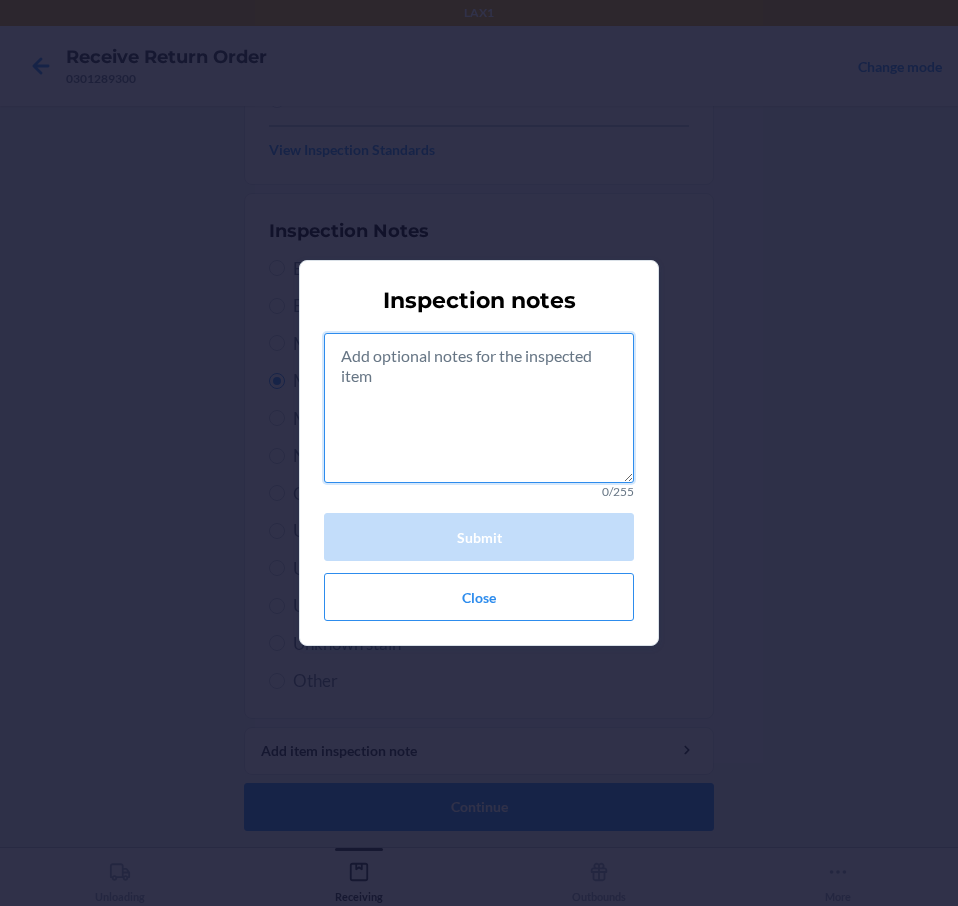 click at bounding box center [479, 408] 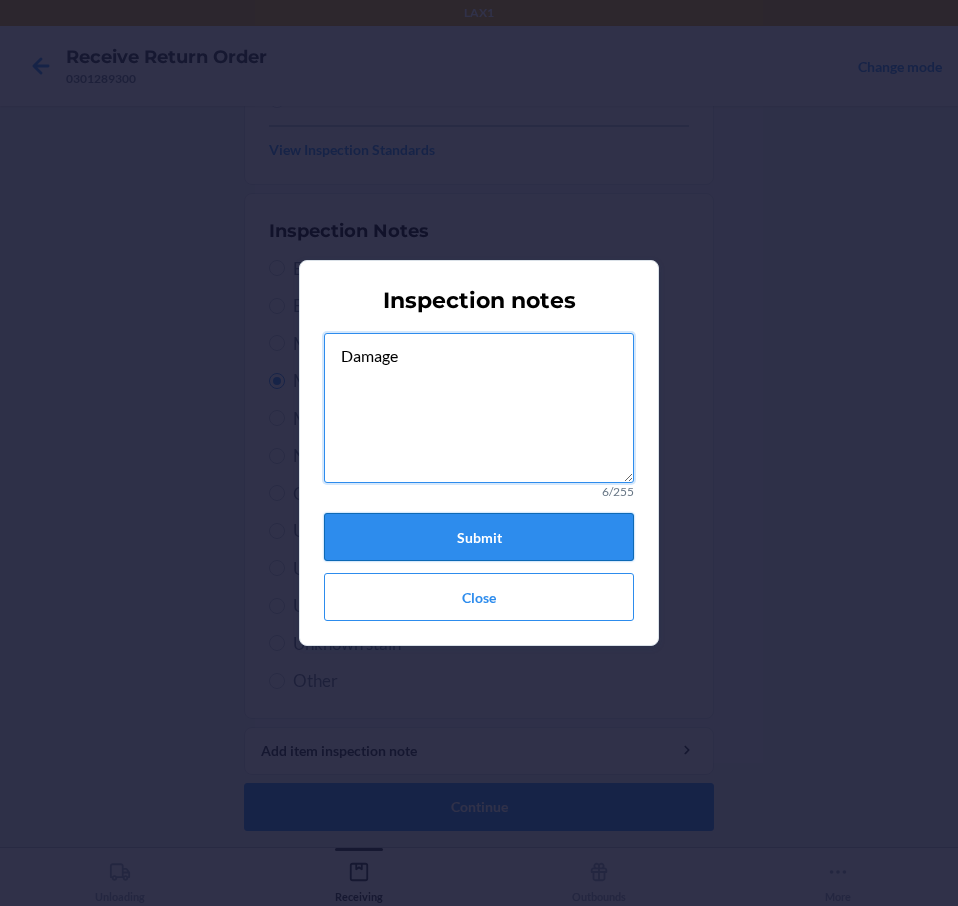 type on "Damage" 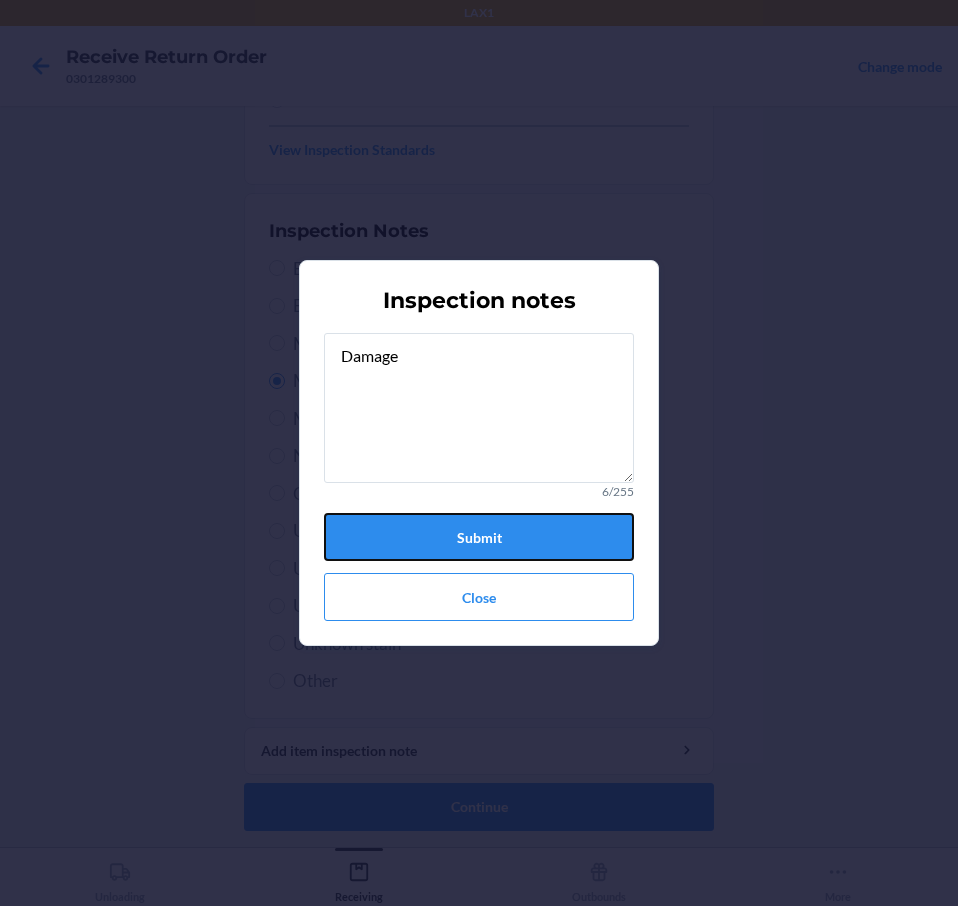 click on "Submit" at bounding box center [479, 537] 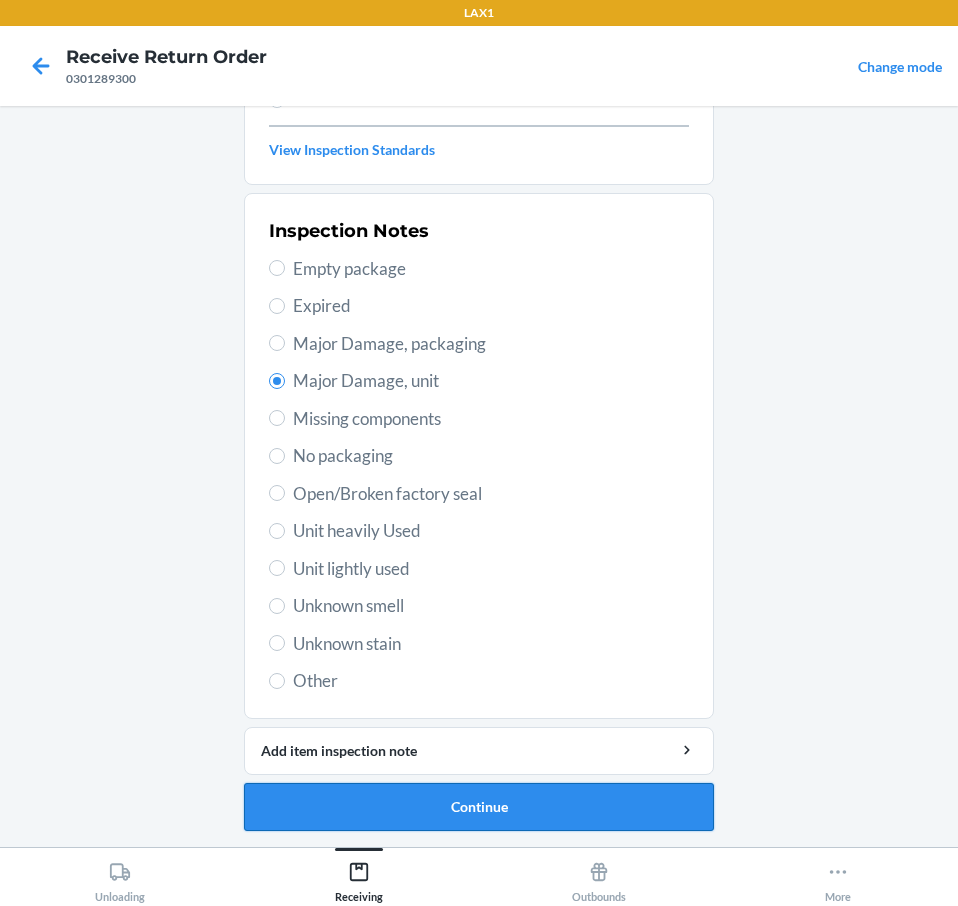 click on "Continue" at bounding box center [479, 807] 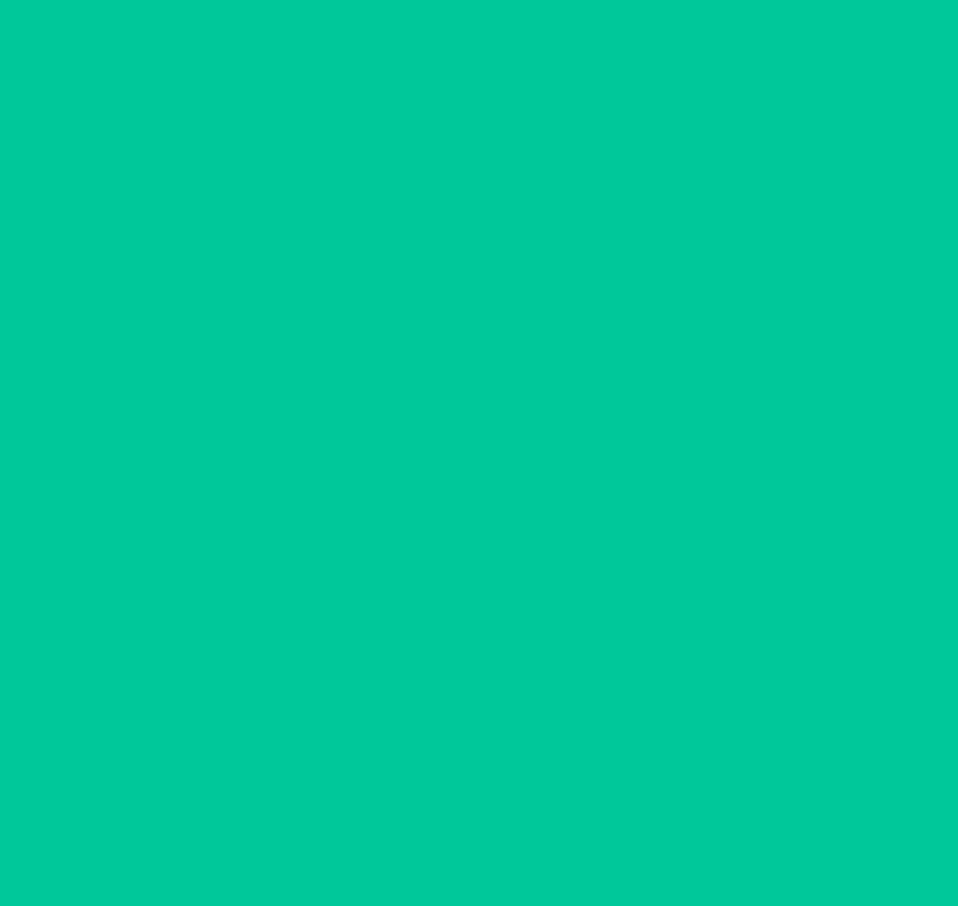 scroll, scrollTop: 136, scrollLeft: 0, axis: vertical 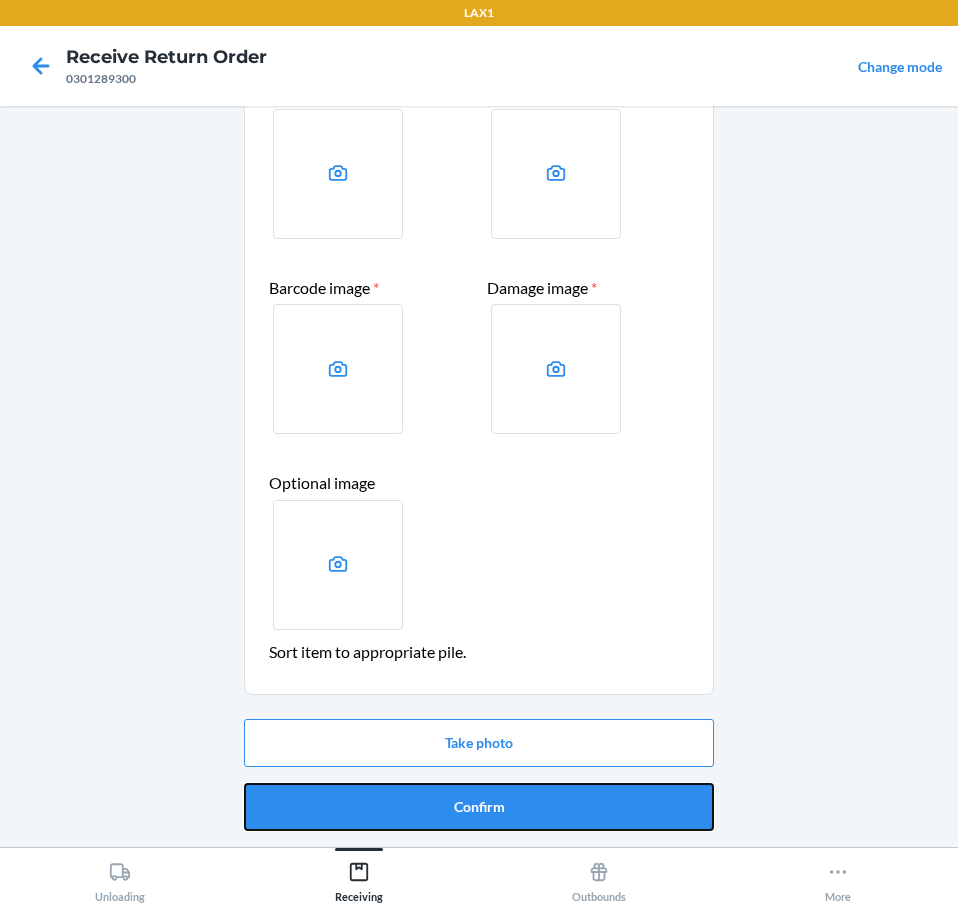 click on "Confirm" at bounding box center [479, 807] 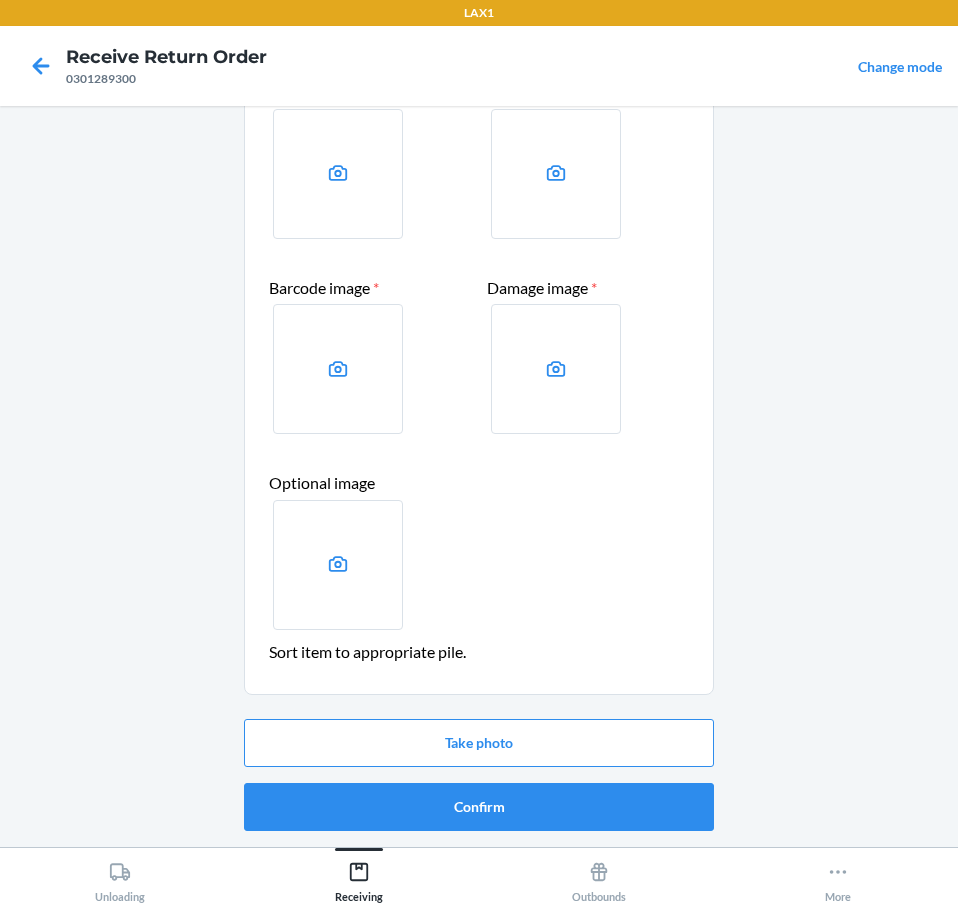 scroll, scrollTop: 0, scrollLeft: 0, axis: both 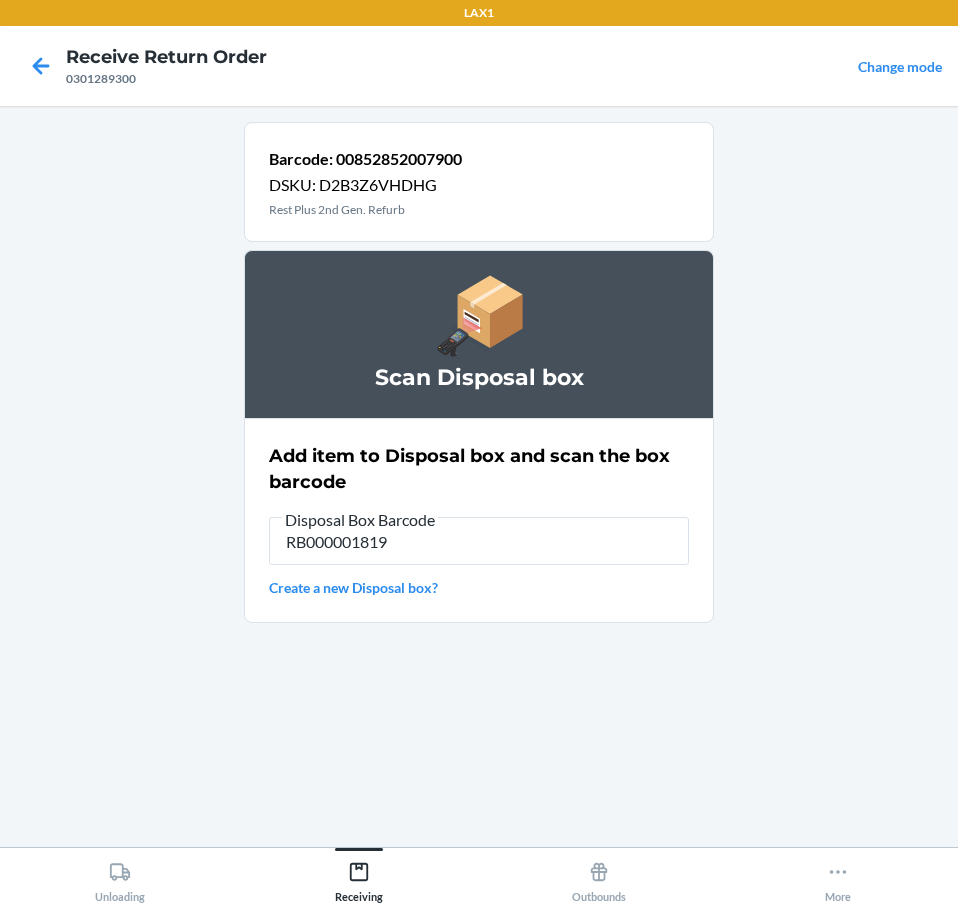 type on "RB000001819" 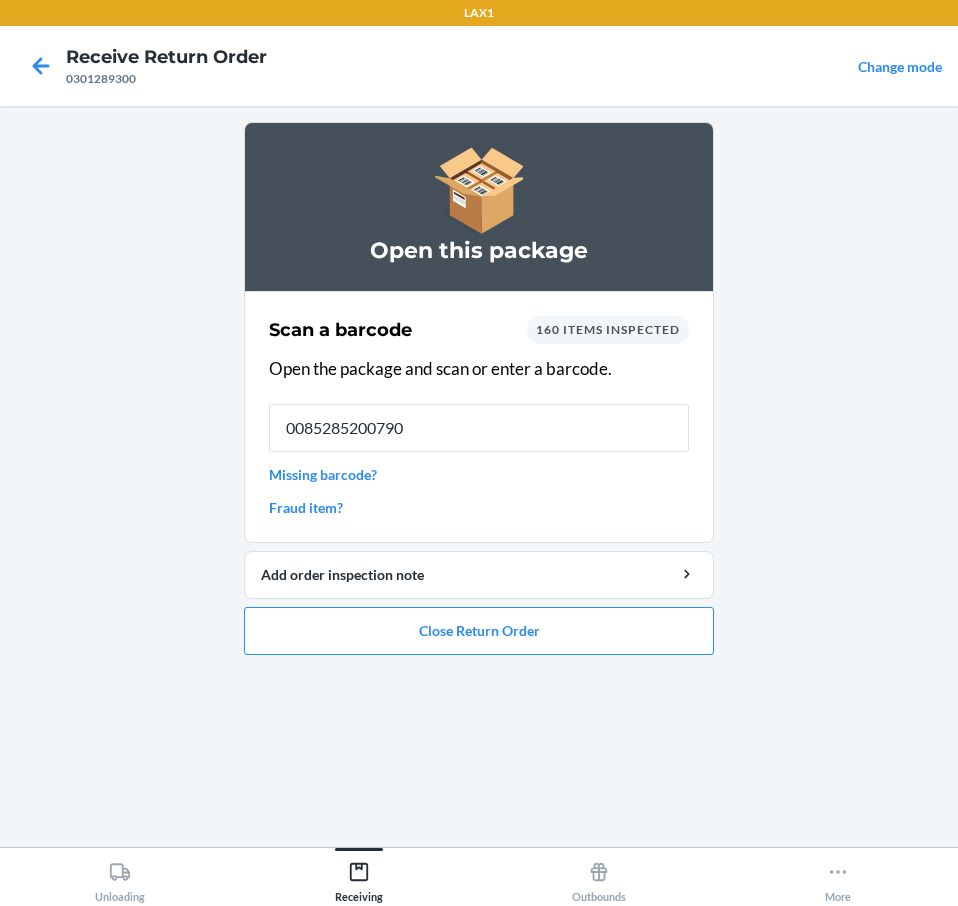 type on "00852852007900" 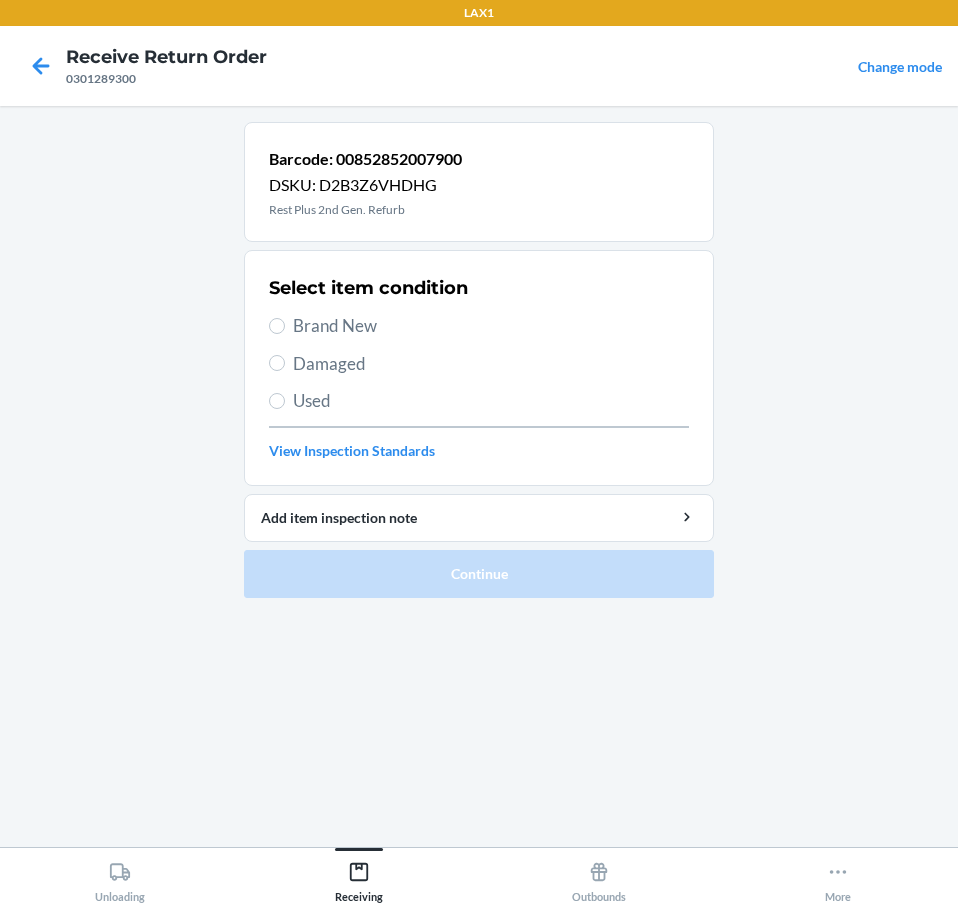 click on "Damaged" at bounding box center (479, 364) 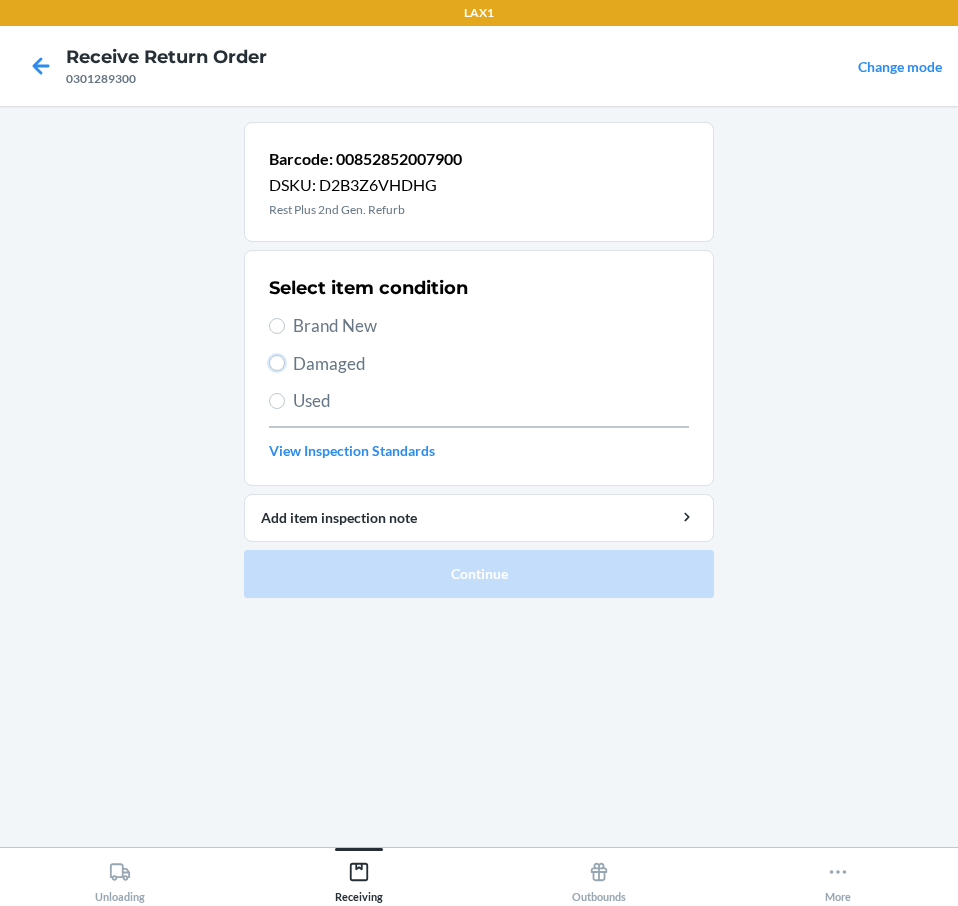 click on "Damaged" at bounding box center [277, 363] 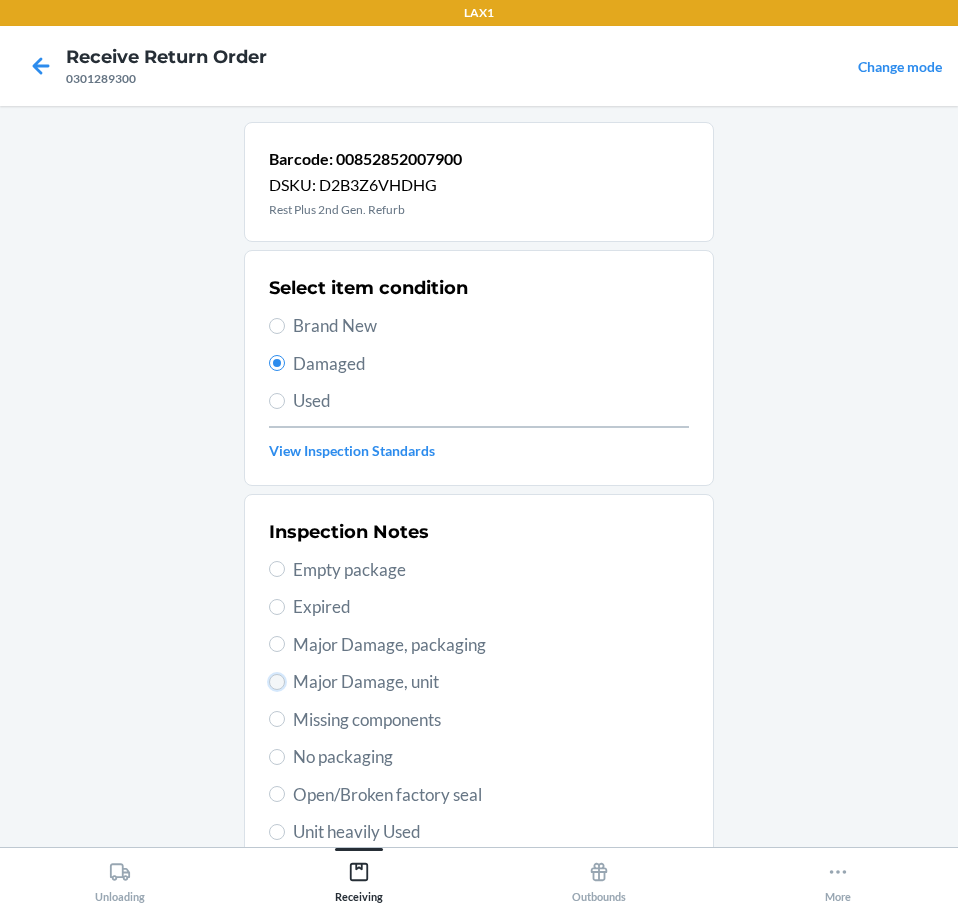 click on "Major Damage, unit" at bounding box center [277, 682] 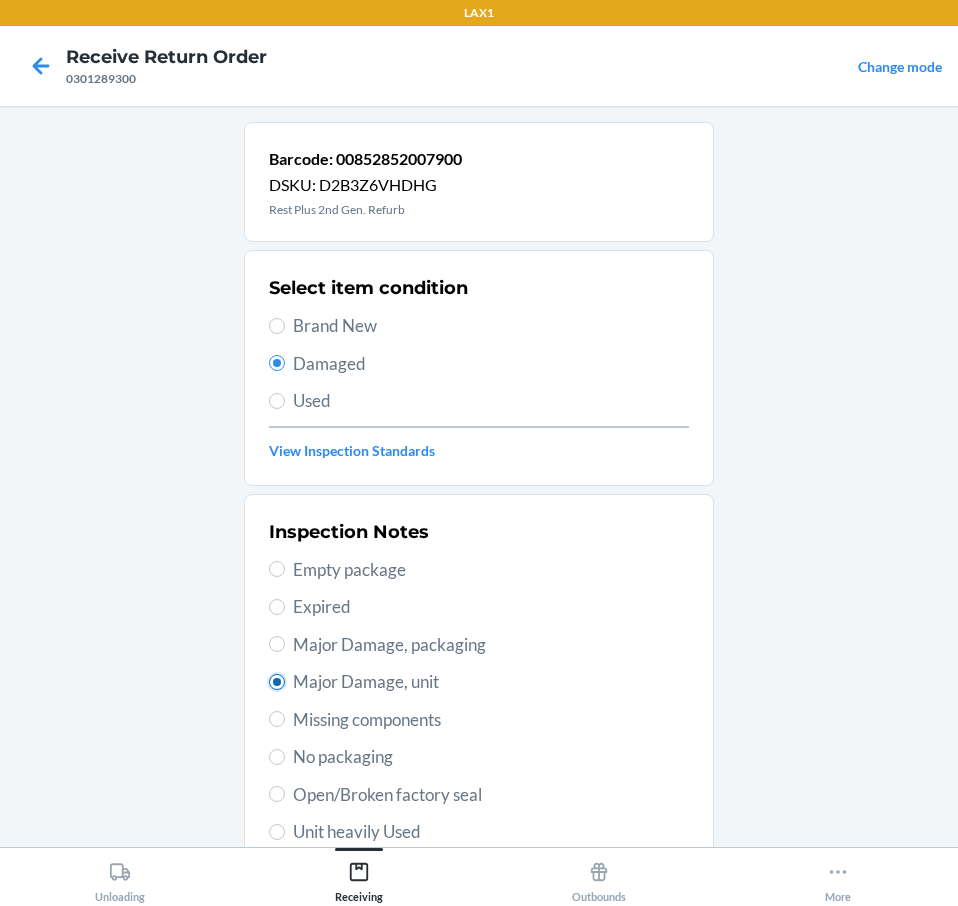 radio on "true" 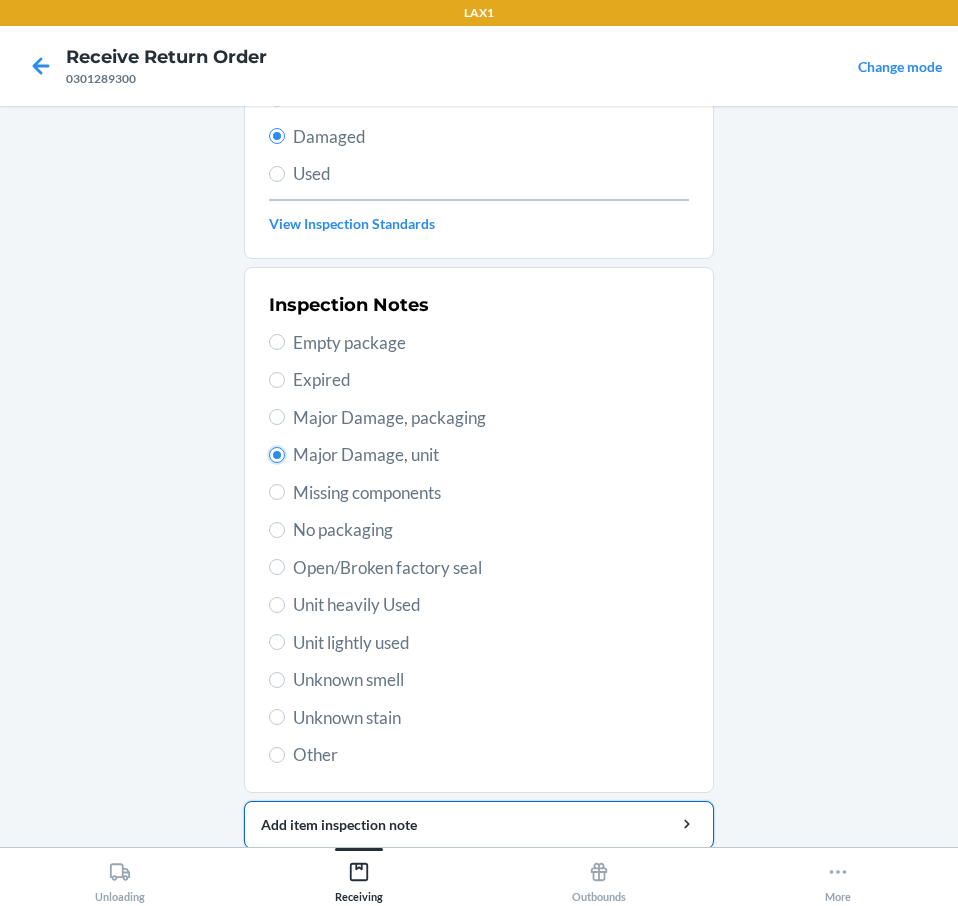 scroll, scrollTop: 301, scrollLeft: 0, axis: vertical 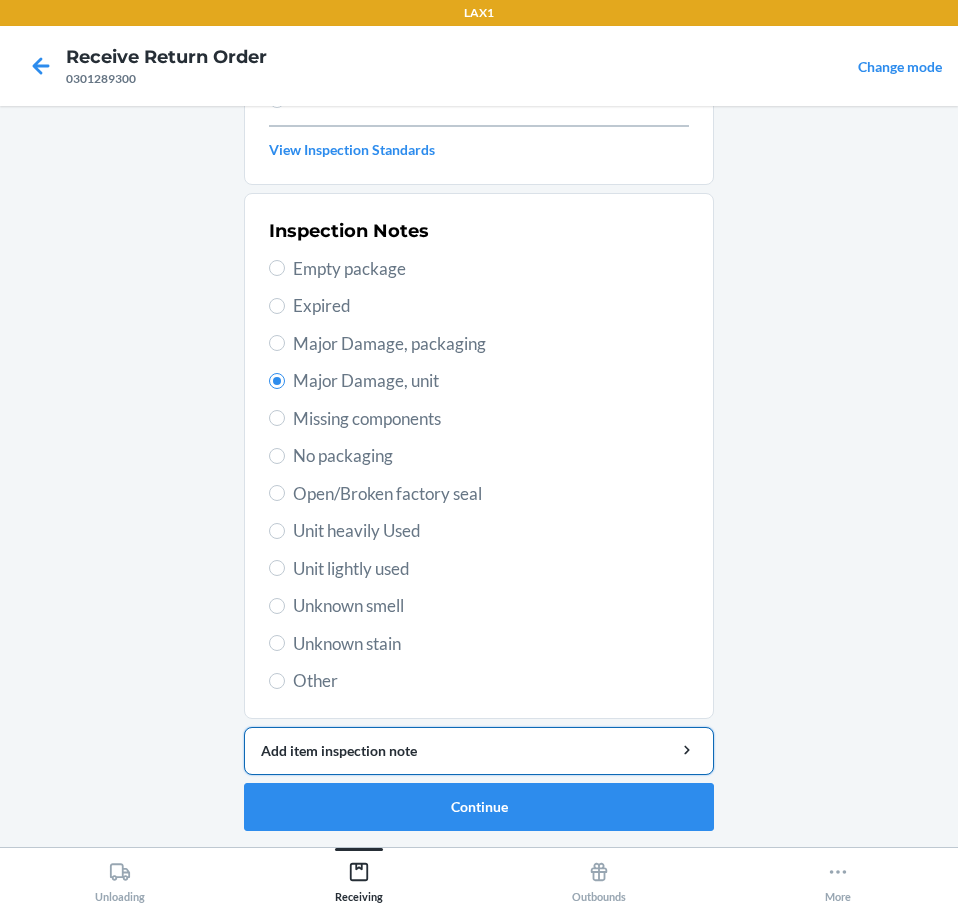 click on "Add item inspection note" at bounding box center (479, 750) 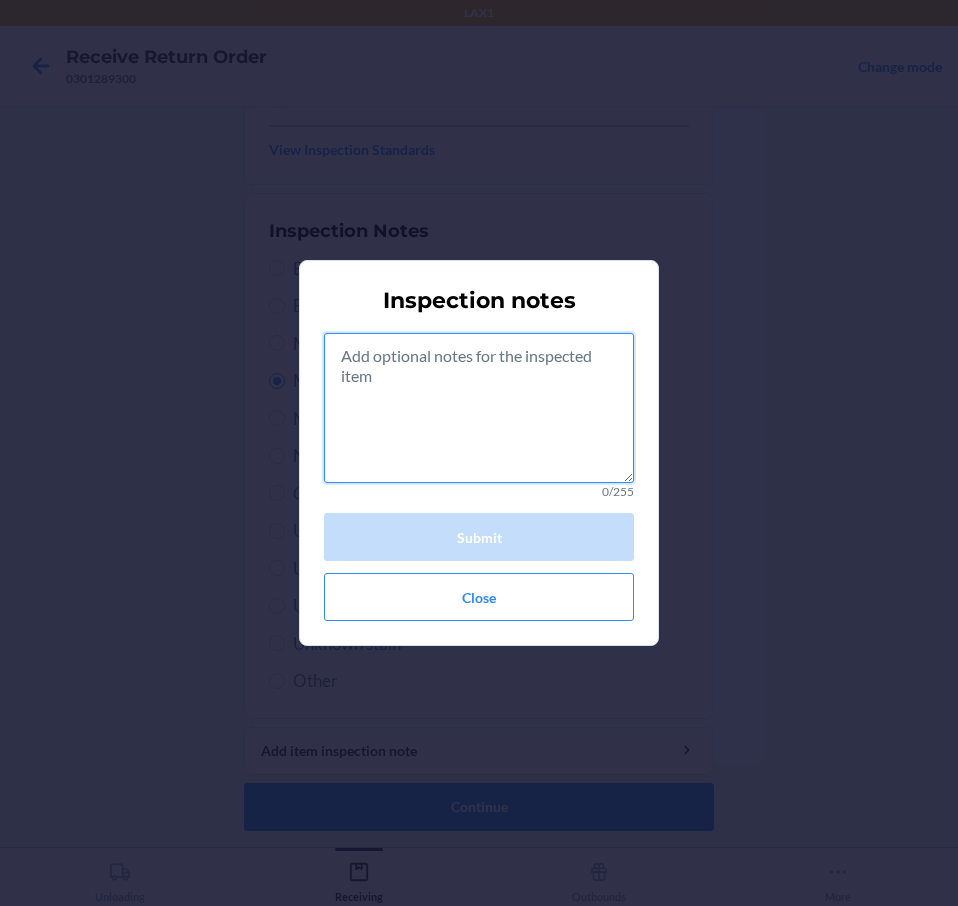click at bounding box center [479, 408] 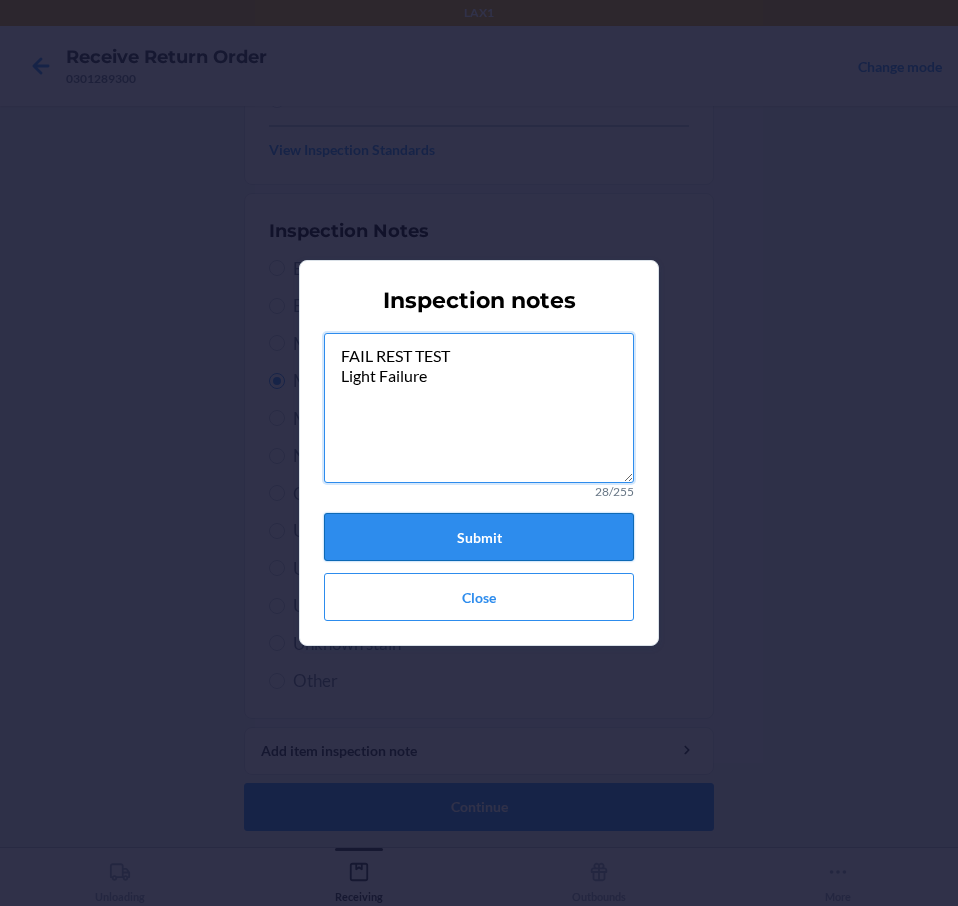 type on "FAIL REST TEST
Light Failure" 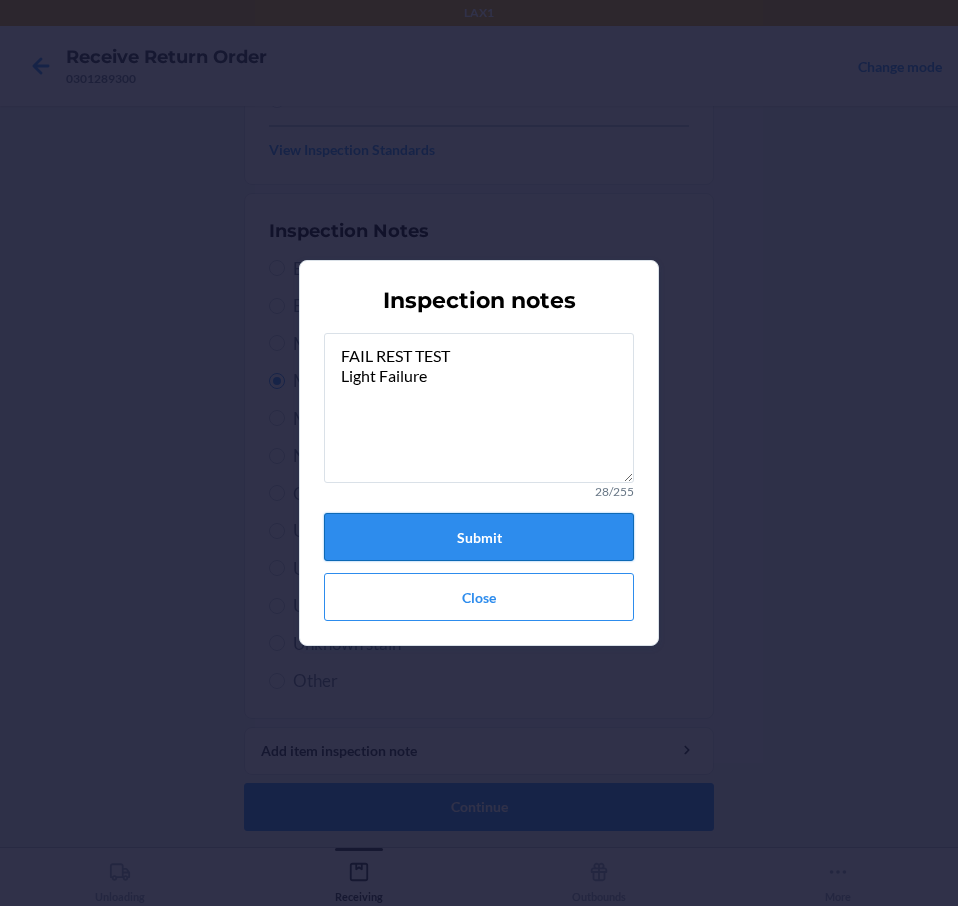 click on "Submit" at bounding box center (479, 537) 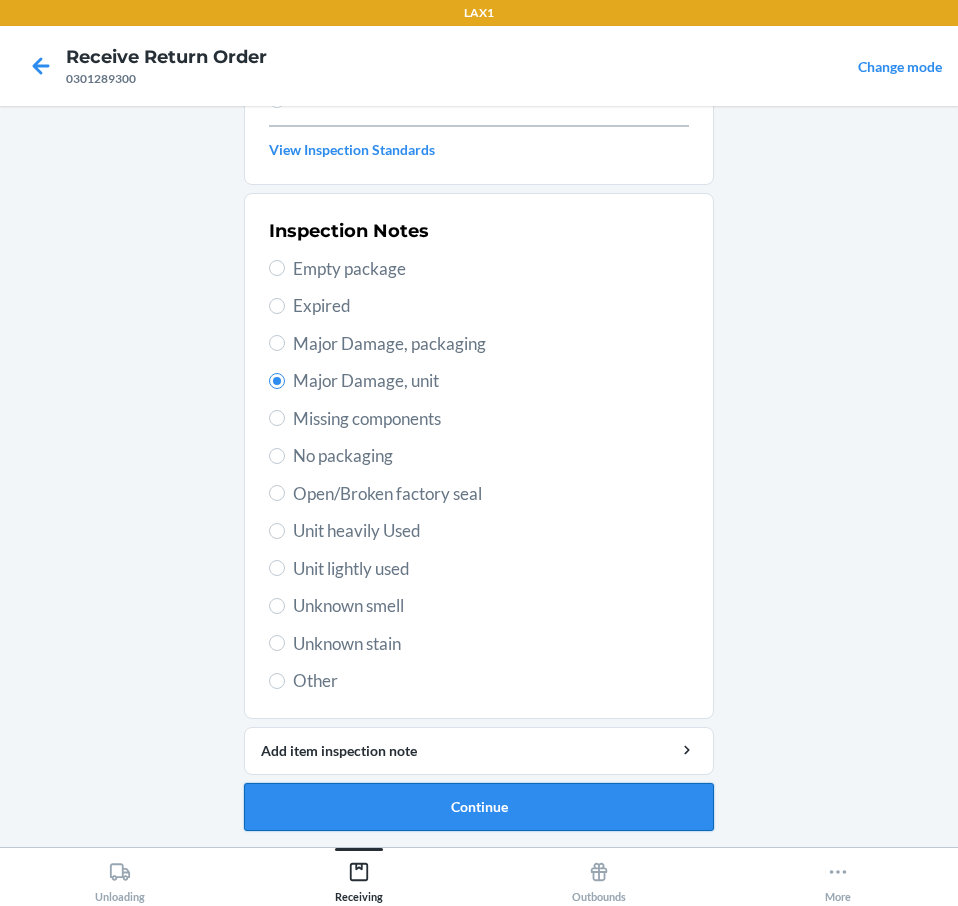 click on "Continue" at bounding box center [479, 807] 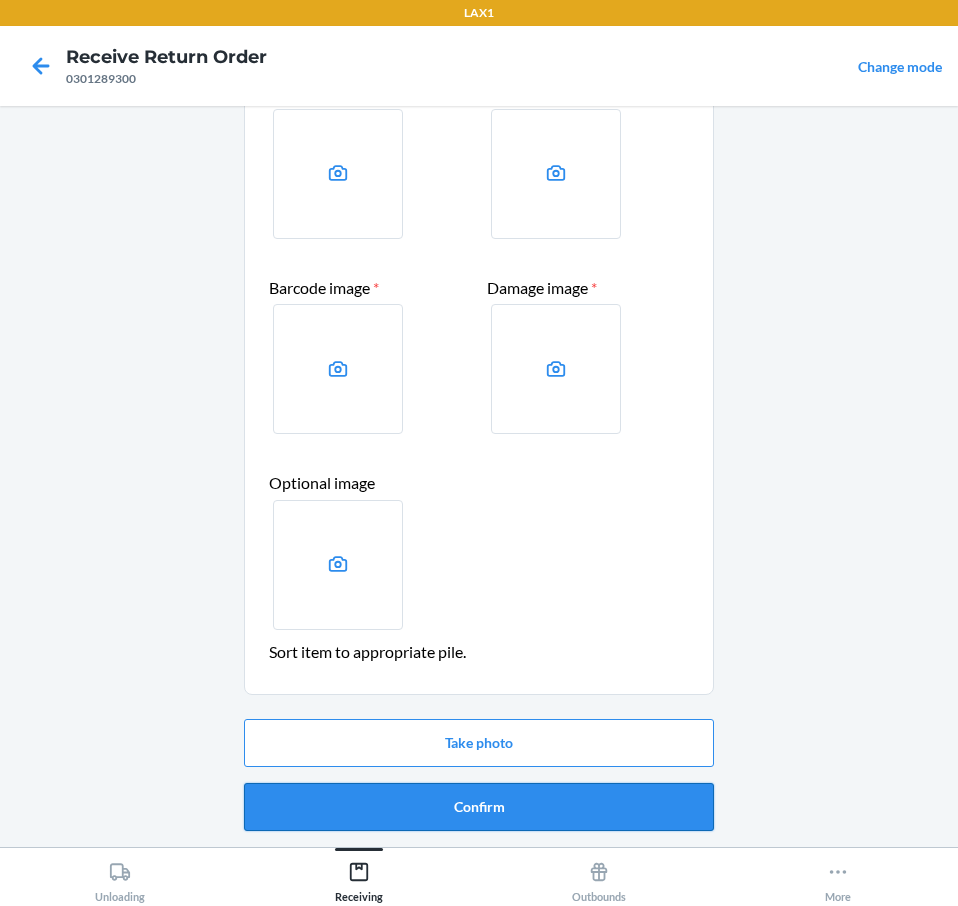click on "Confirm" at bounding box center (479, 807) 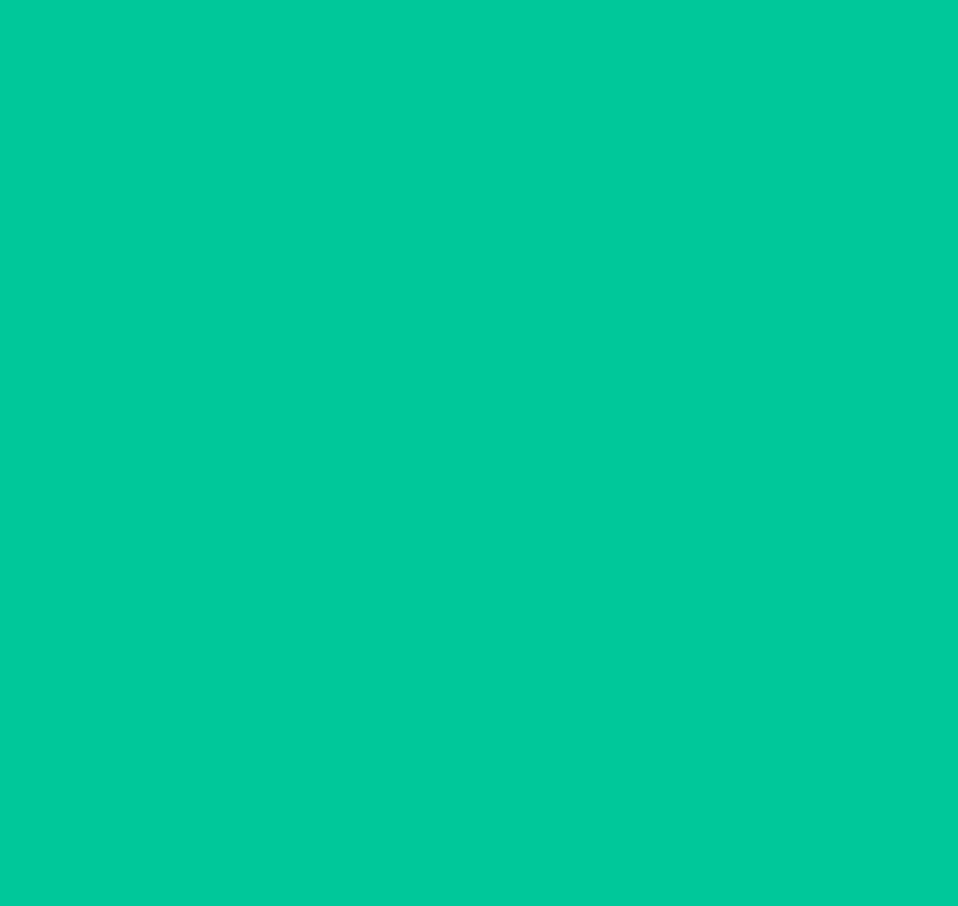 scroll, scrollTop: 0, scrollLeft: 0, axis: both 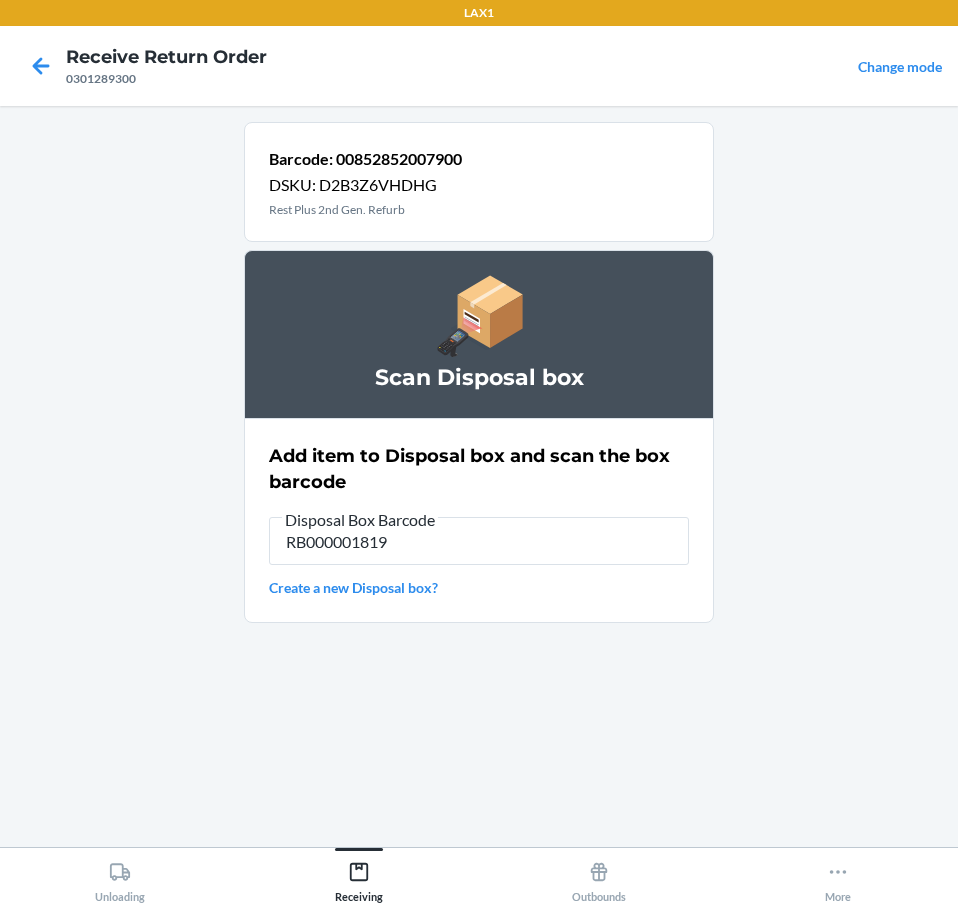 type on "RB000001819" 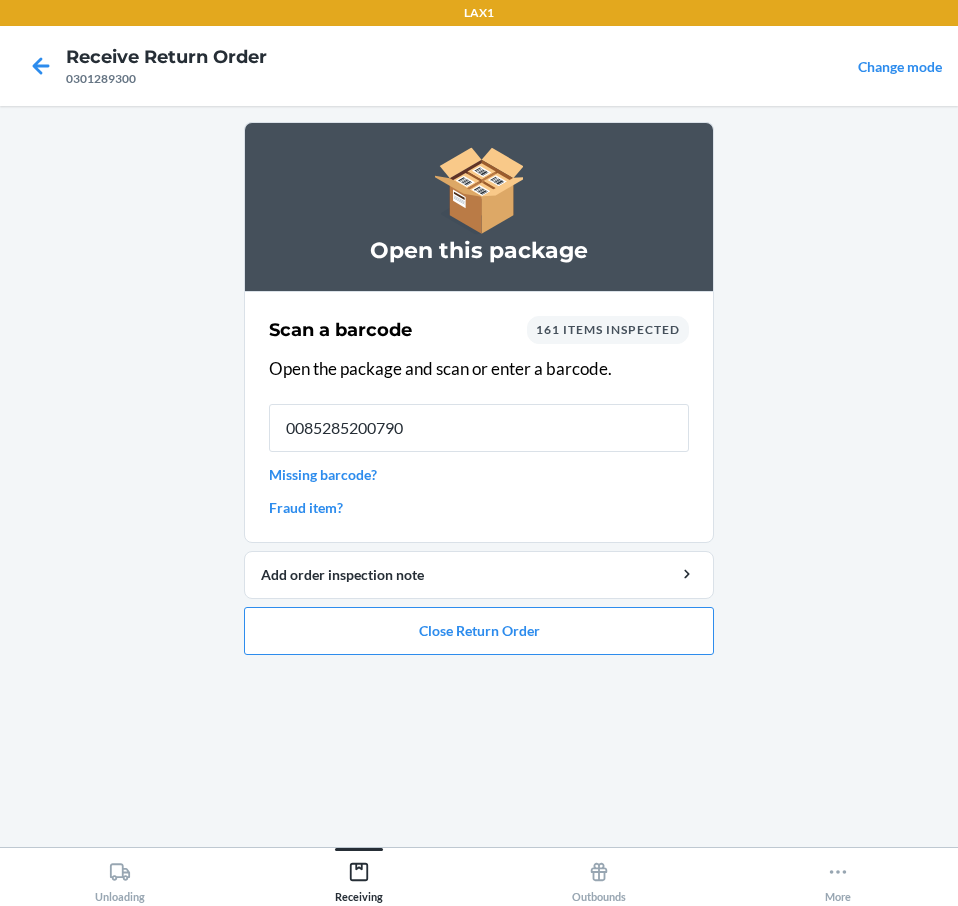 type on "00852852007900" 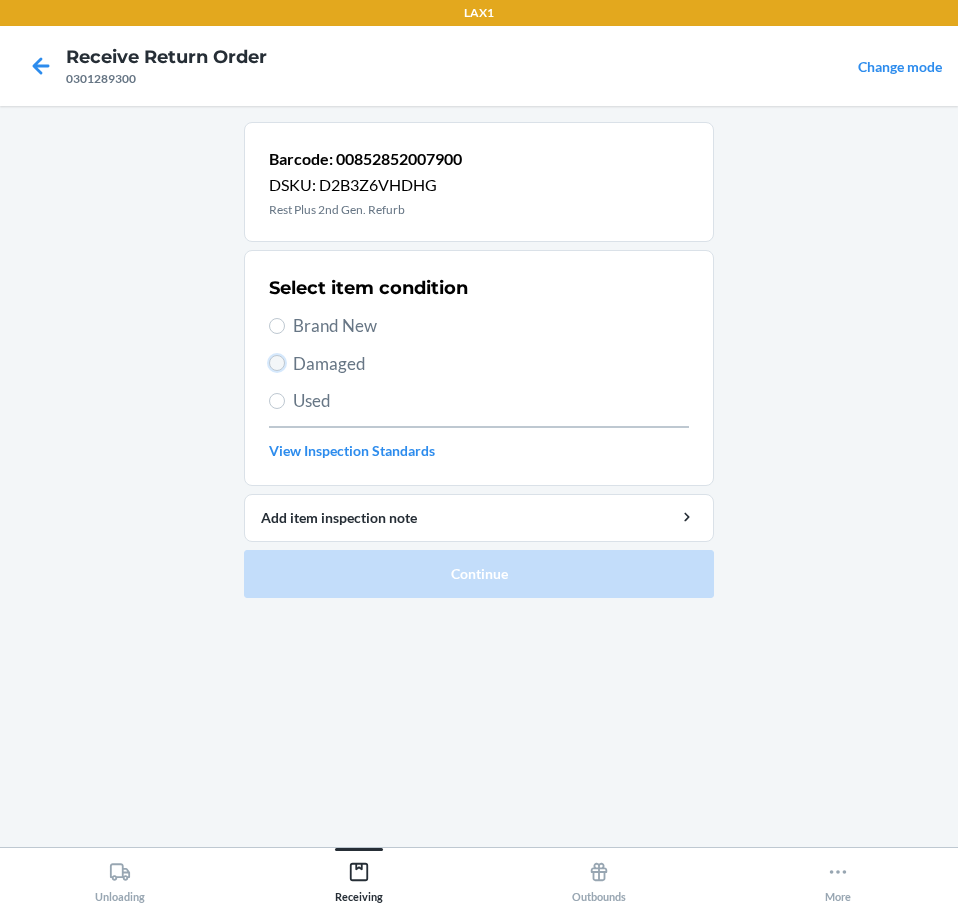 click on "Damaged" at bounding box center [277, 363] 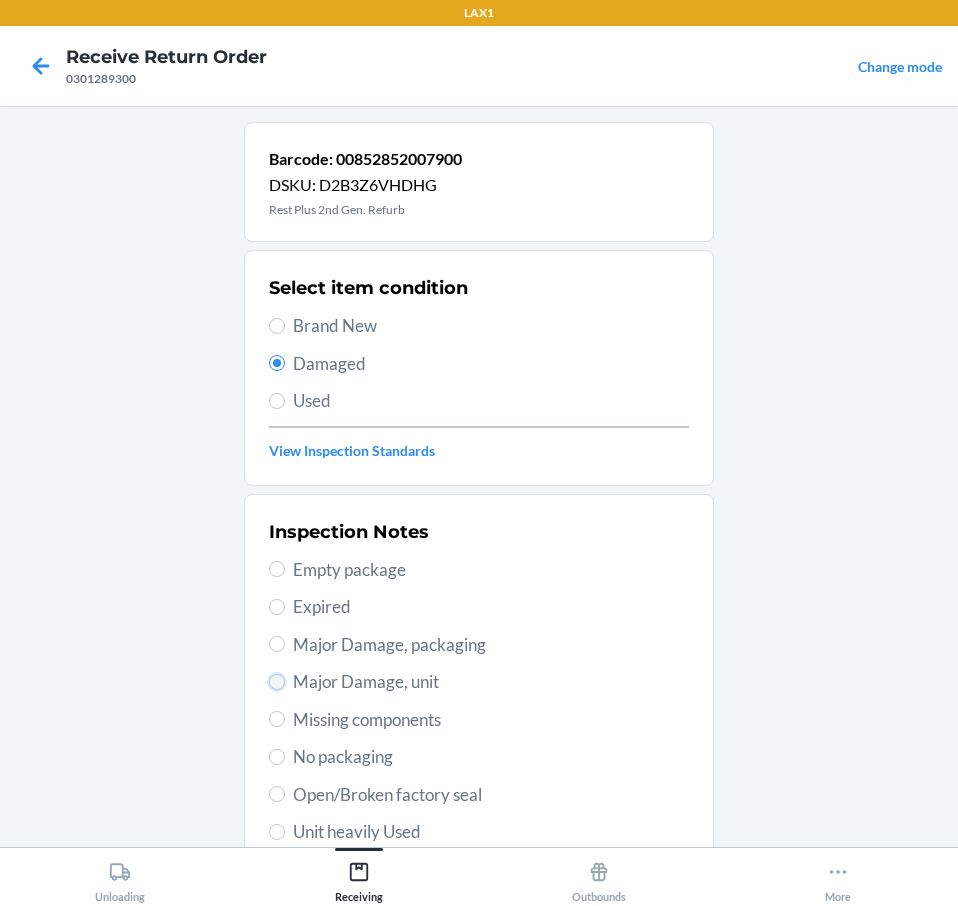 click on "Major Damage, unit" at bounding box center [277, 682] 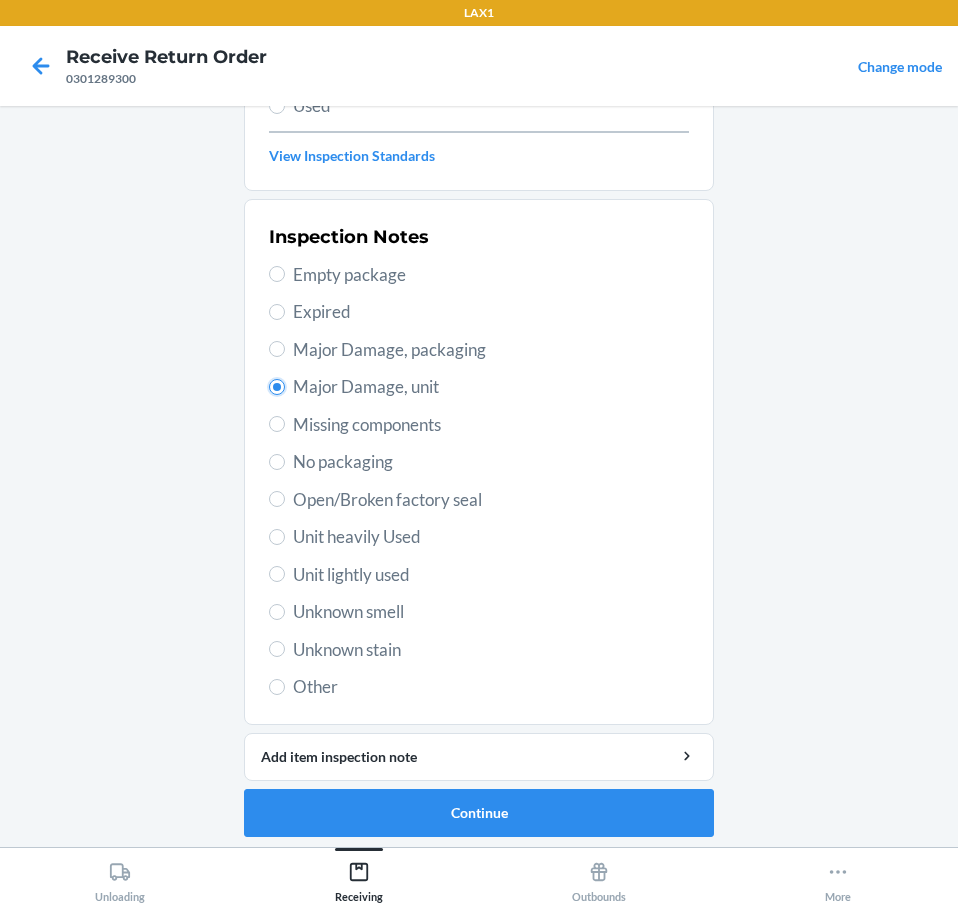 scroll, scrollTop: 300, scrollLeft: 0, axis: vertical 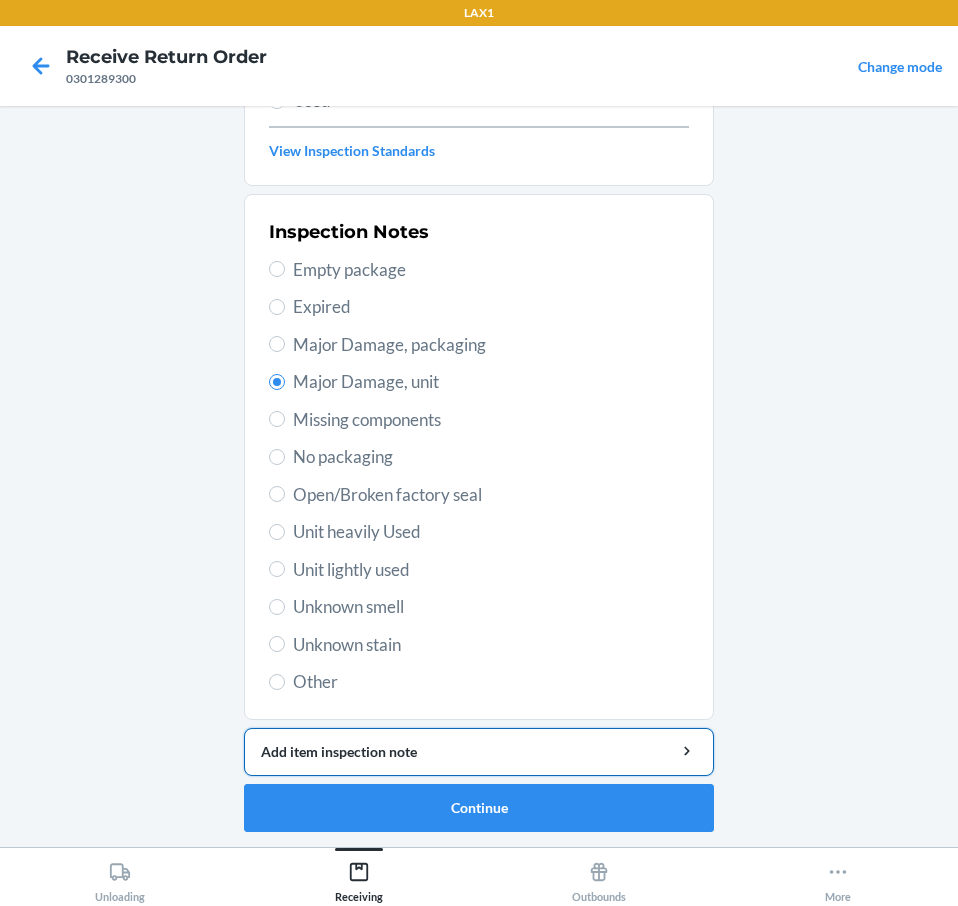 click on "Add item inspection note" at bounding box center (479, 752) 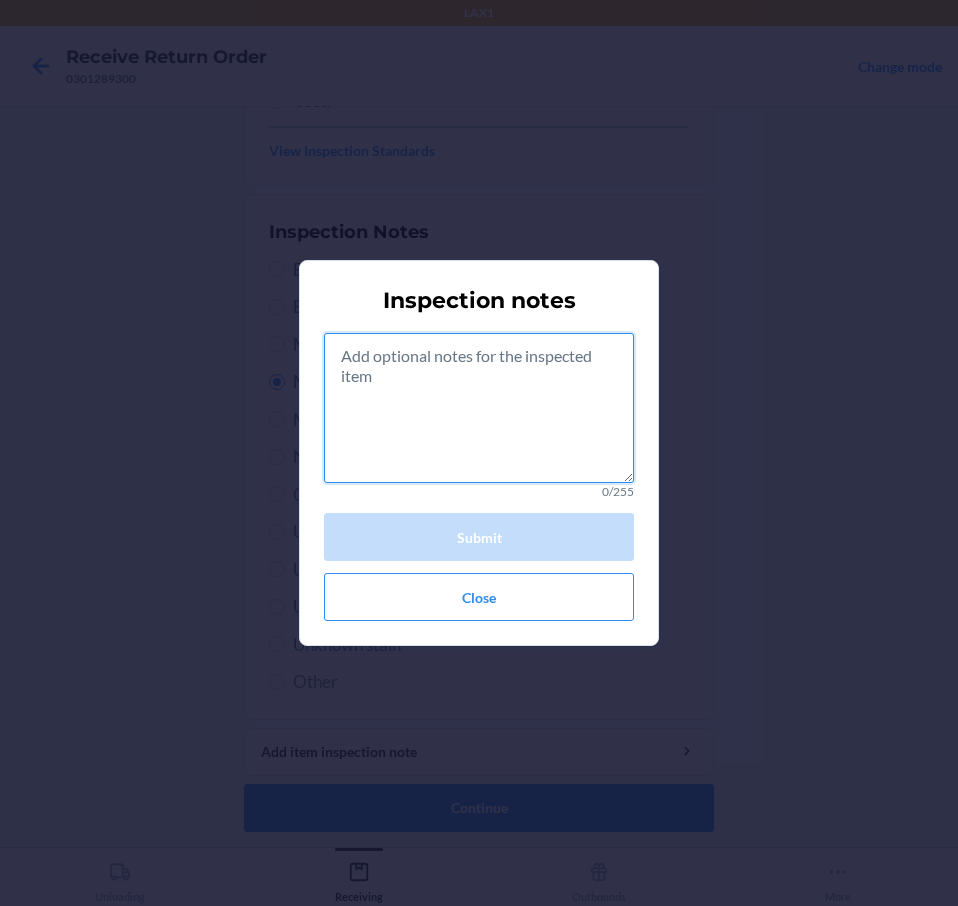 click at bounding box center [479, 408] 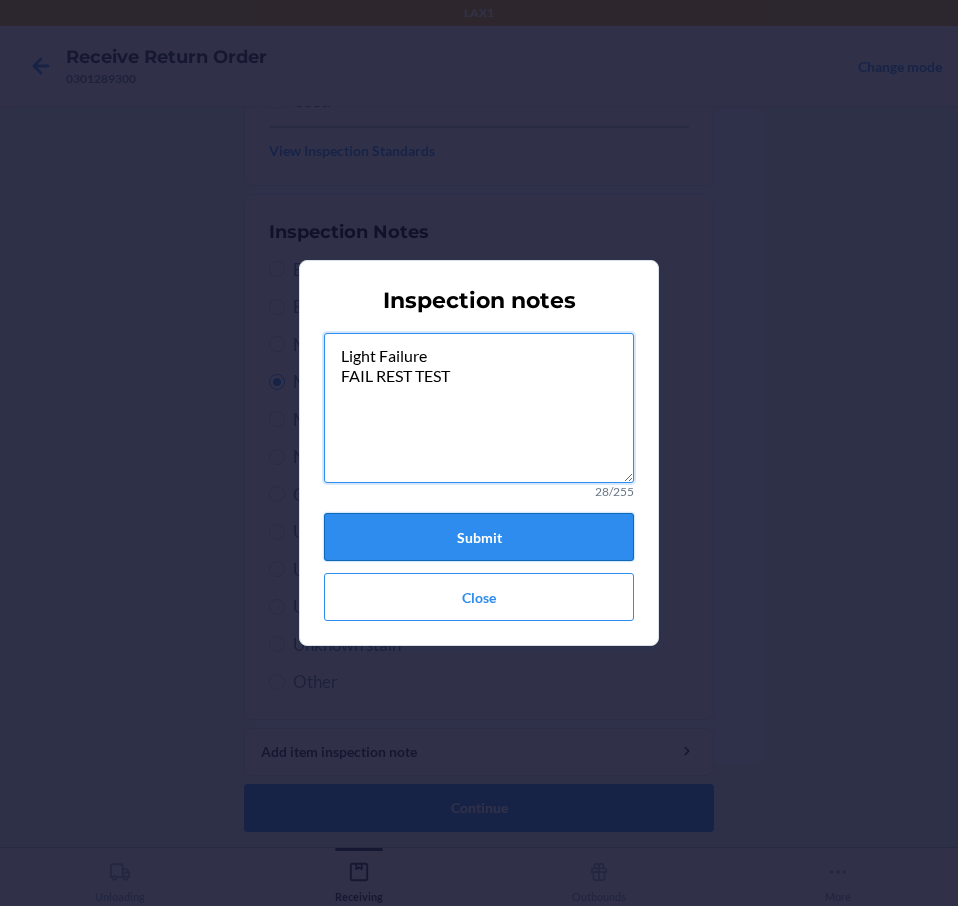 type on "Light Failure
FAIL REST TEST" 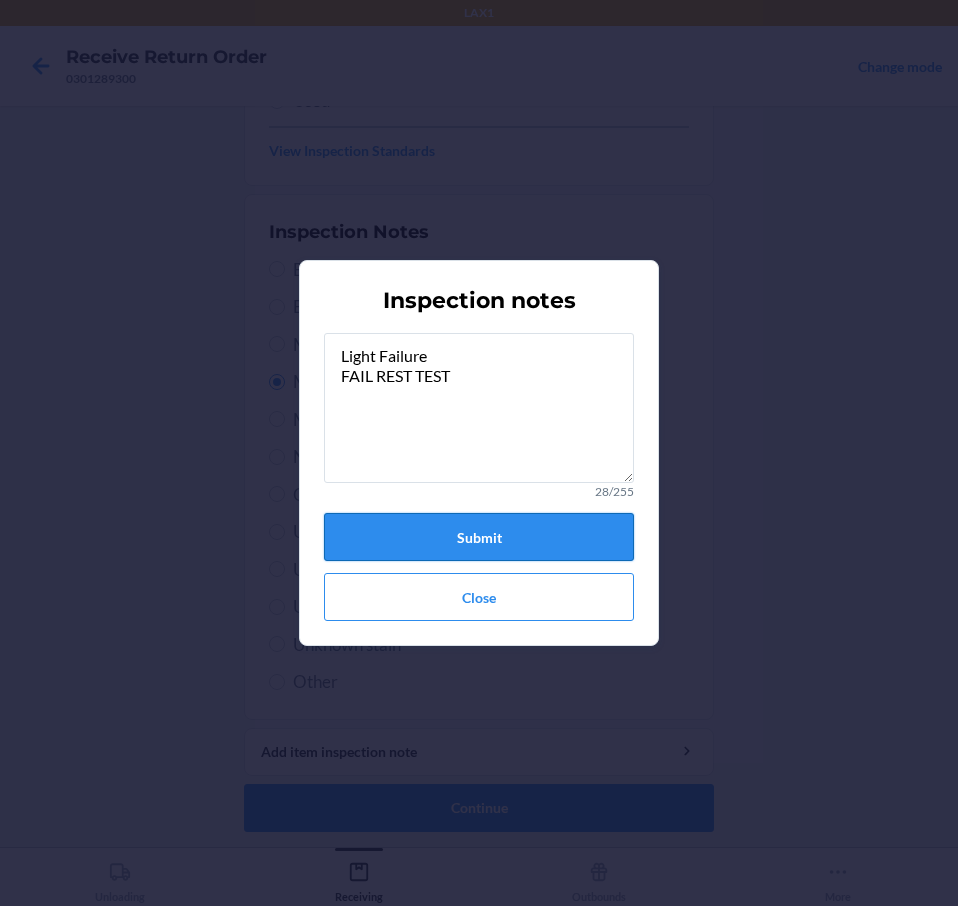 click on "Submit" at bounding box center [479, 537] 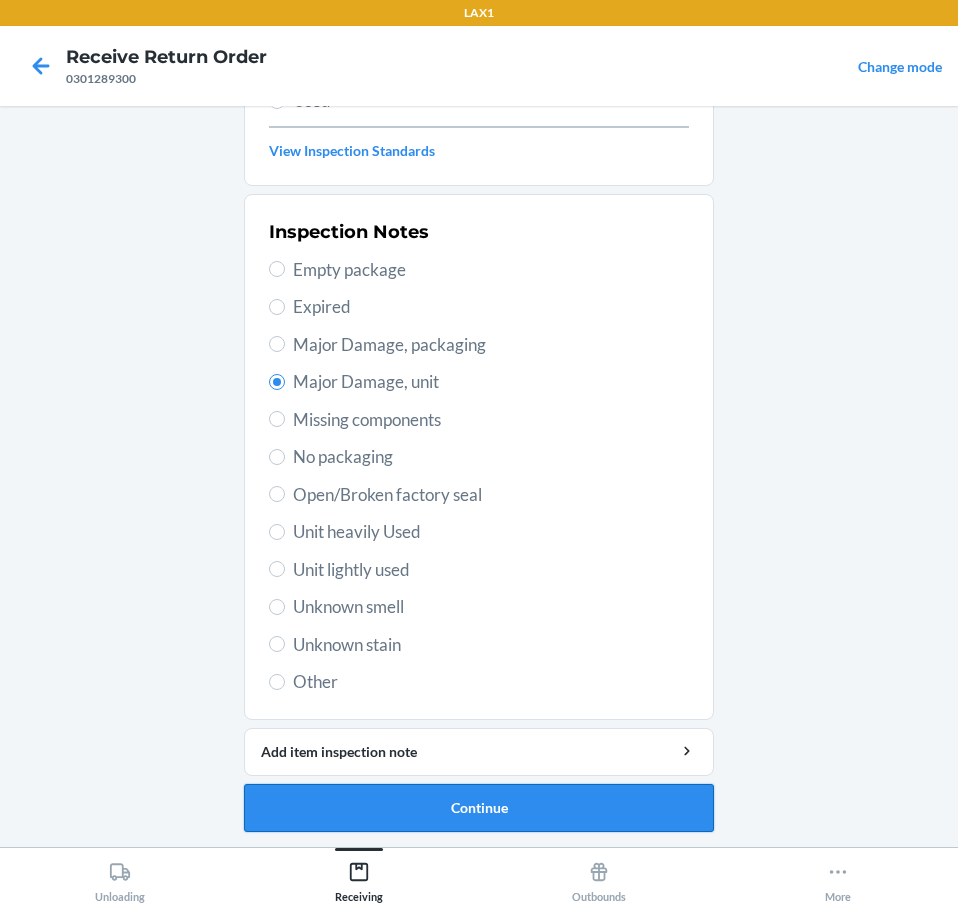 click on "Continue" at bounding box center (479, 808) 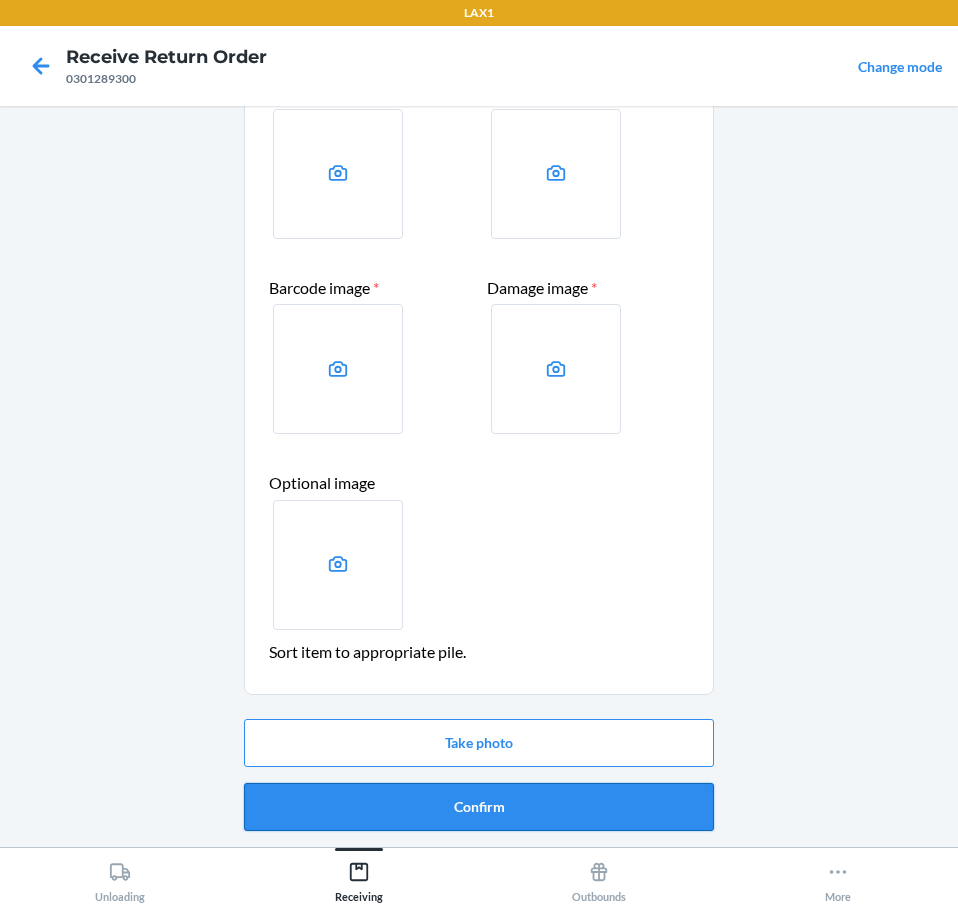 click on "Confirm" at bounding box center [479, 807] 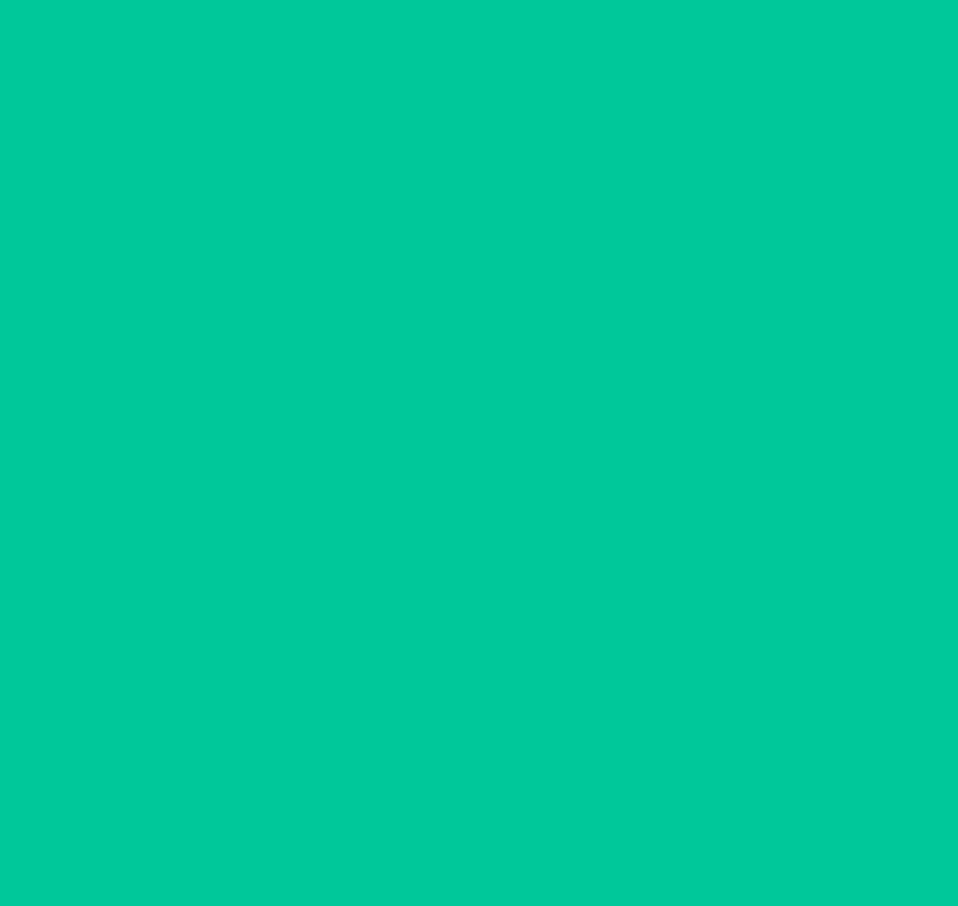 scroll, scrollTop: 0, scrollLeft: 0, axis: both 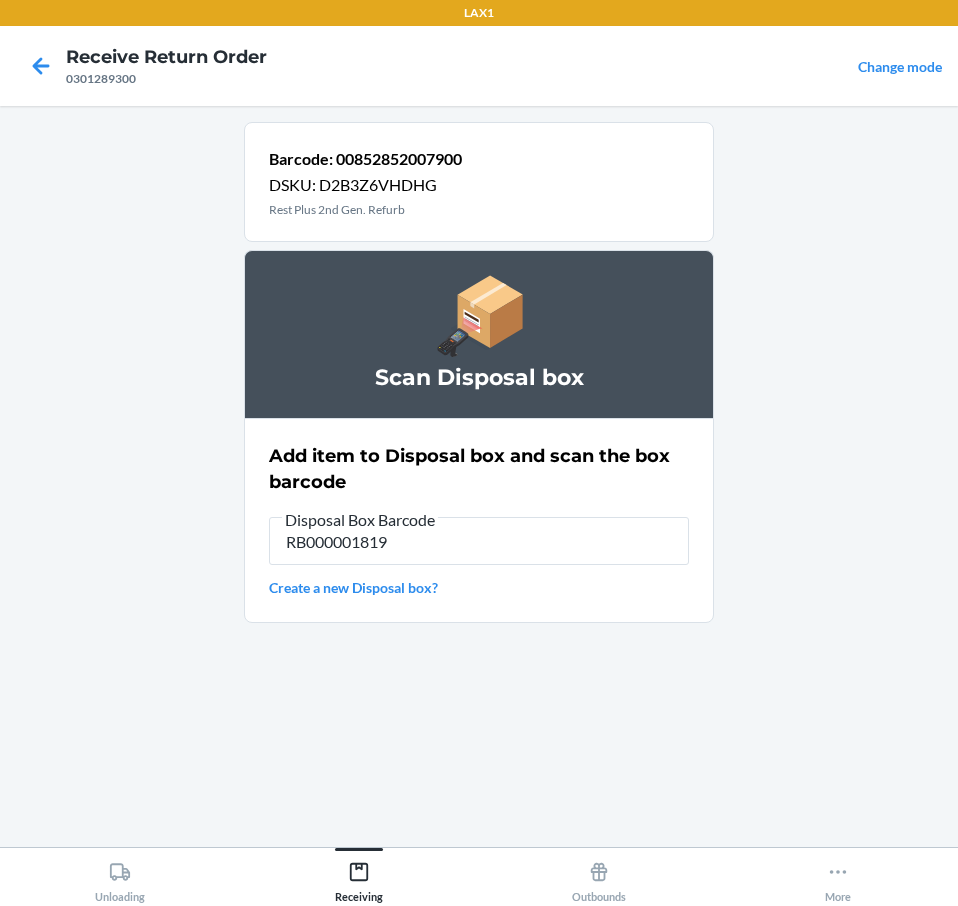 type on "RB000001819" 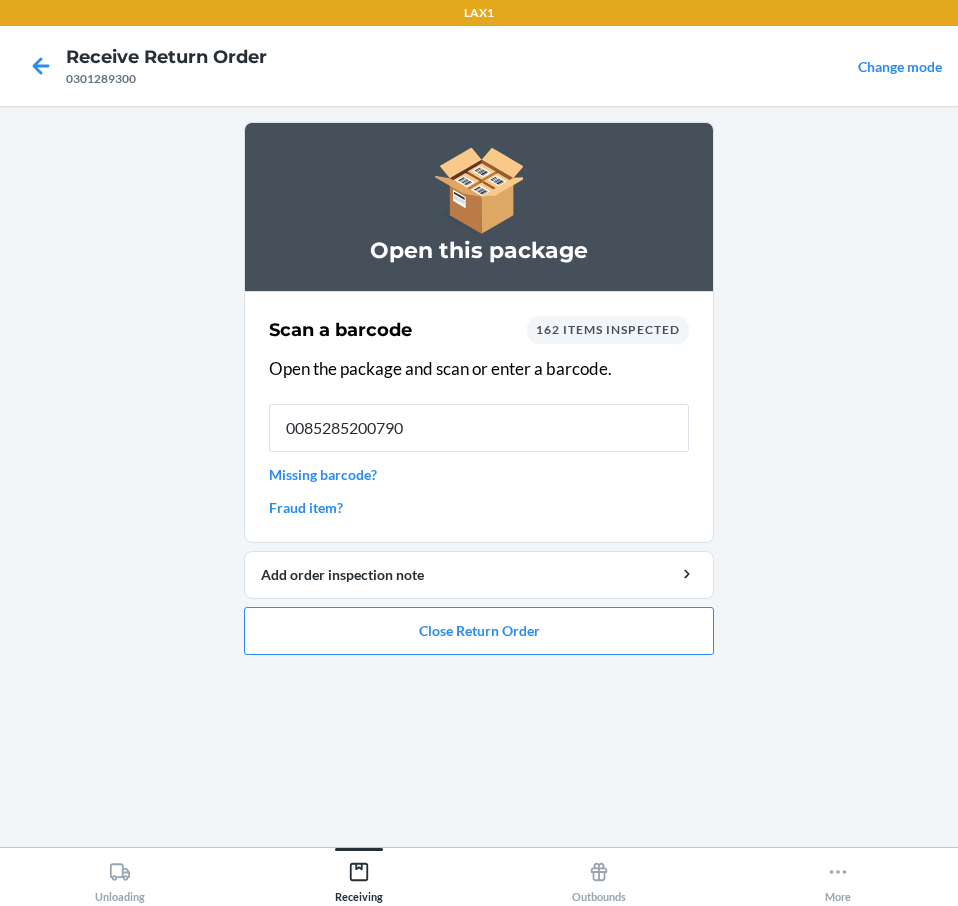 type on "00852852007900" 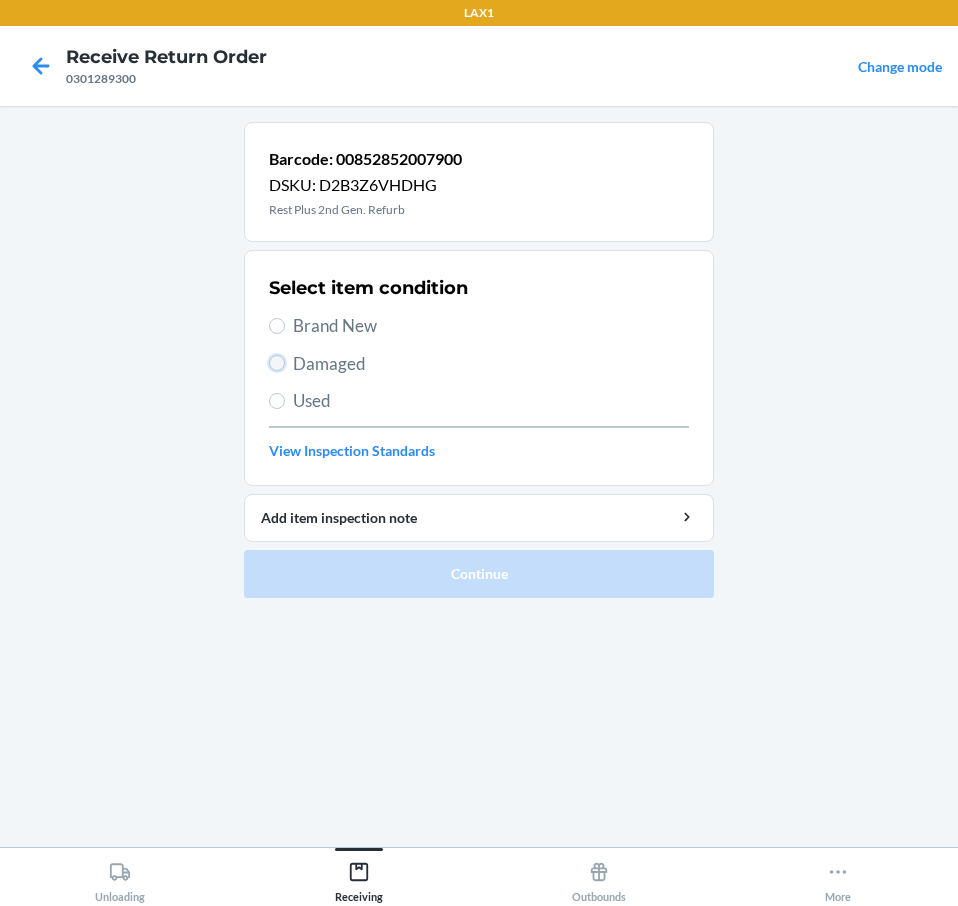 click on "Damaged" at bounding box center [277, 363] 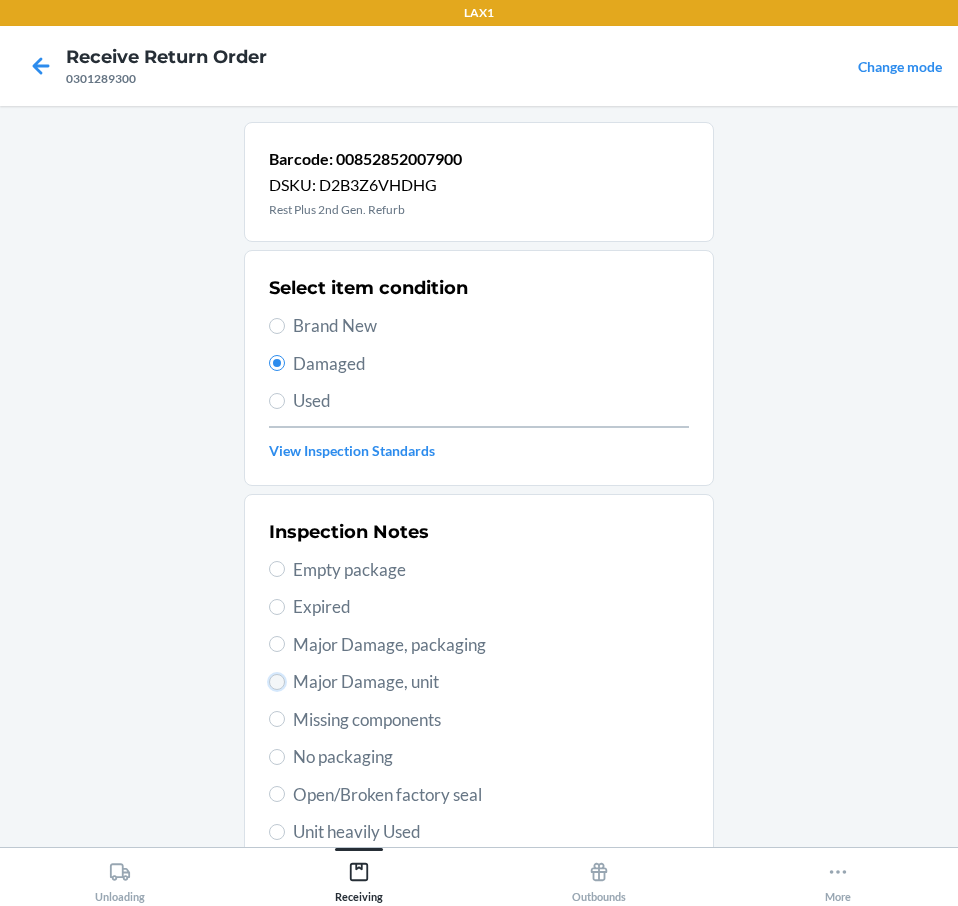 click on "Major Damage, unit" at bounding box center [277, 682] 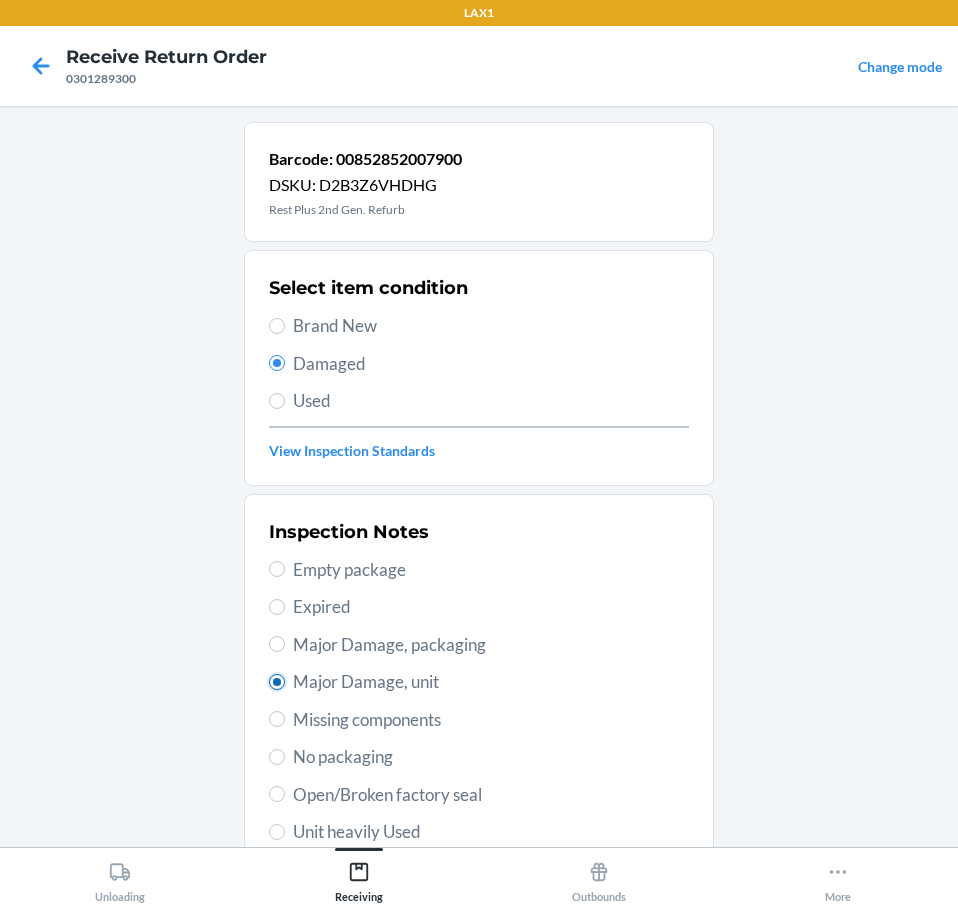 radio on "true" 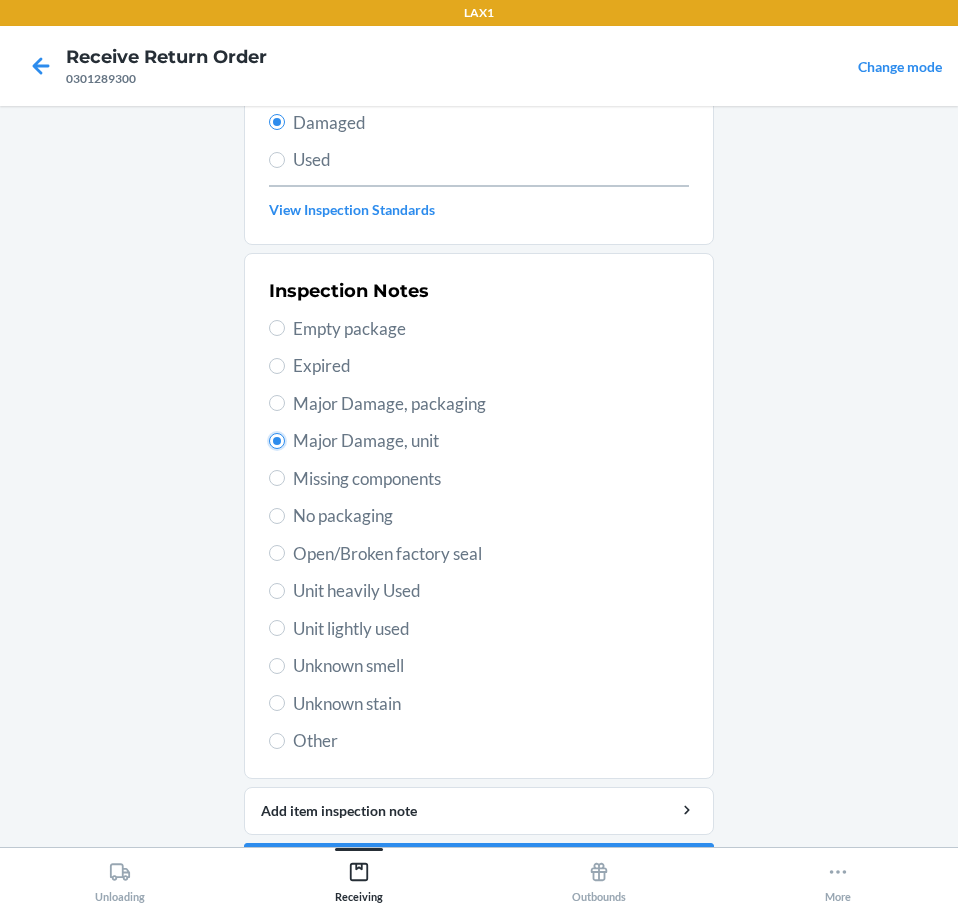 scroll, scrollTop: 301, scrollLeft: 0, axis: vertical 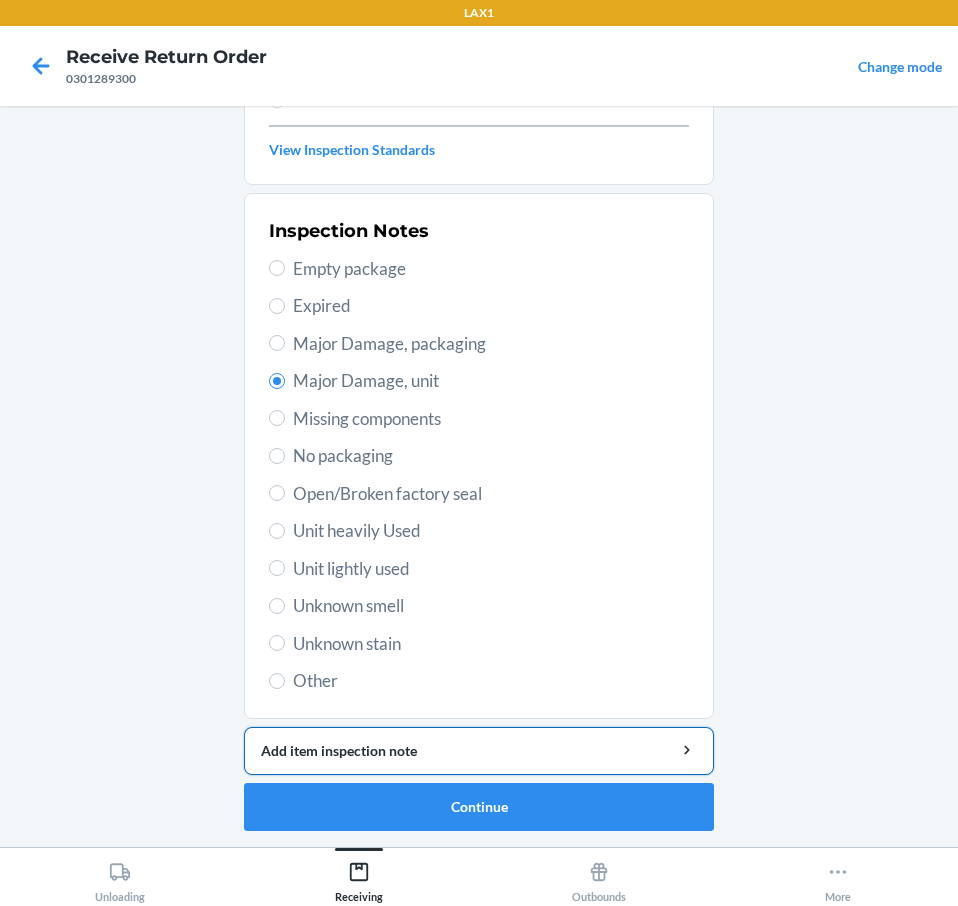 click on "Add item inspection note" at bounding box center (479, 750) 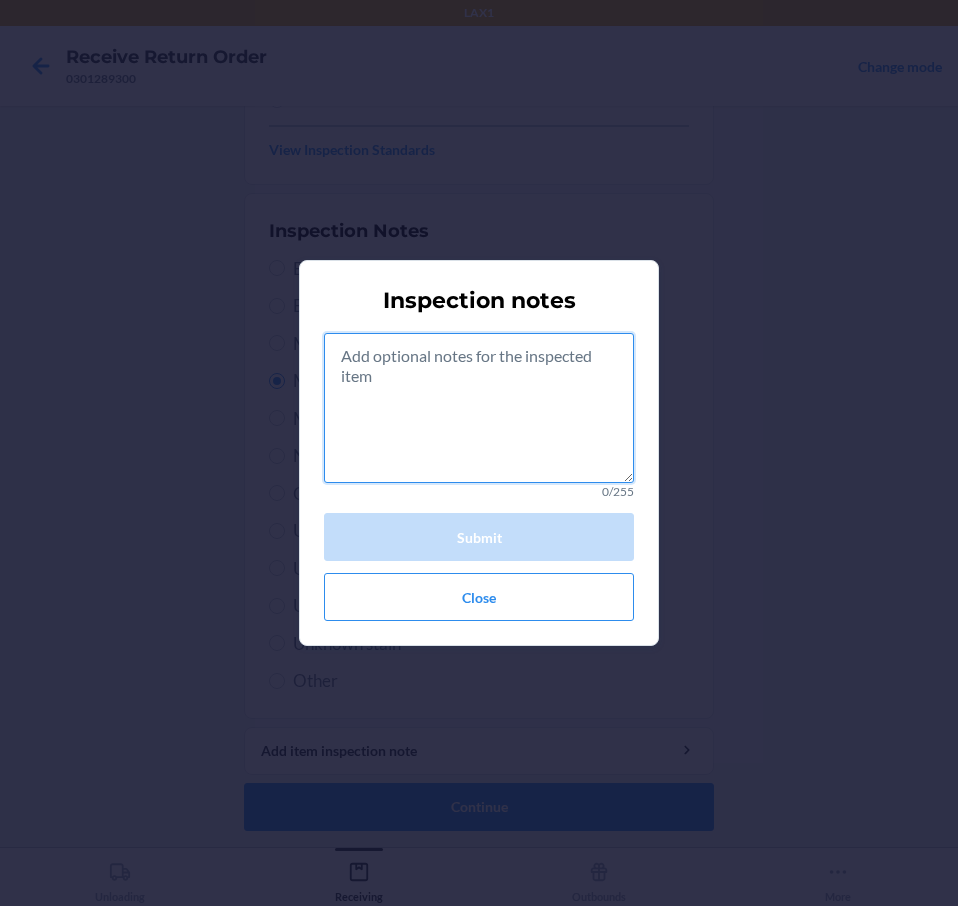 click at bounding box center (479, 408) 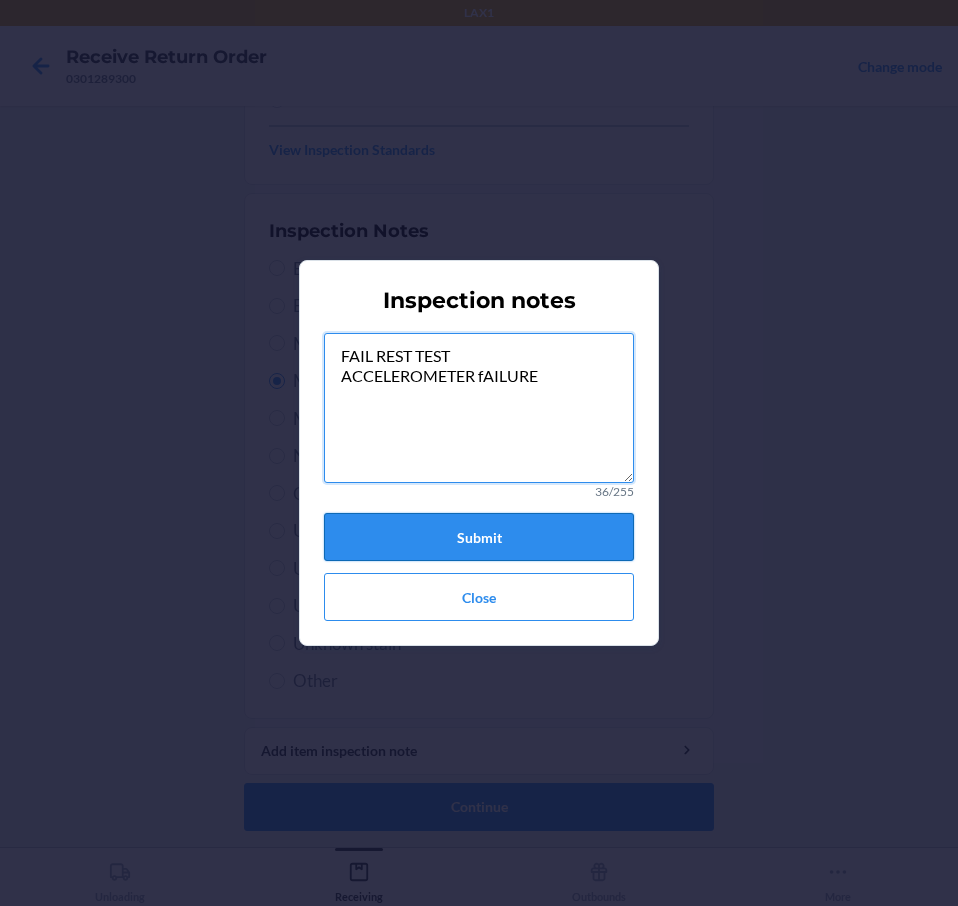 type on "FAIL REST TEST
ACCELEROMETER fAILURE" 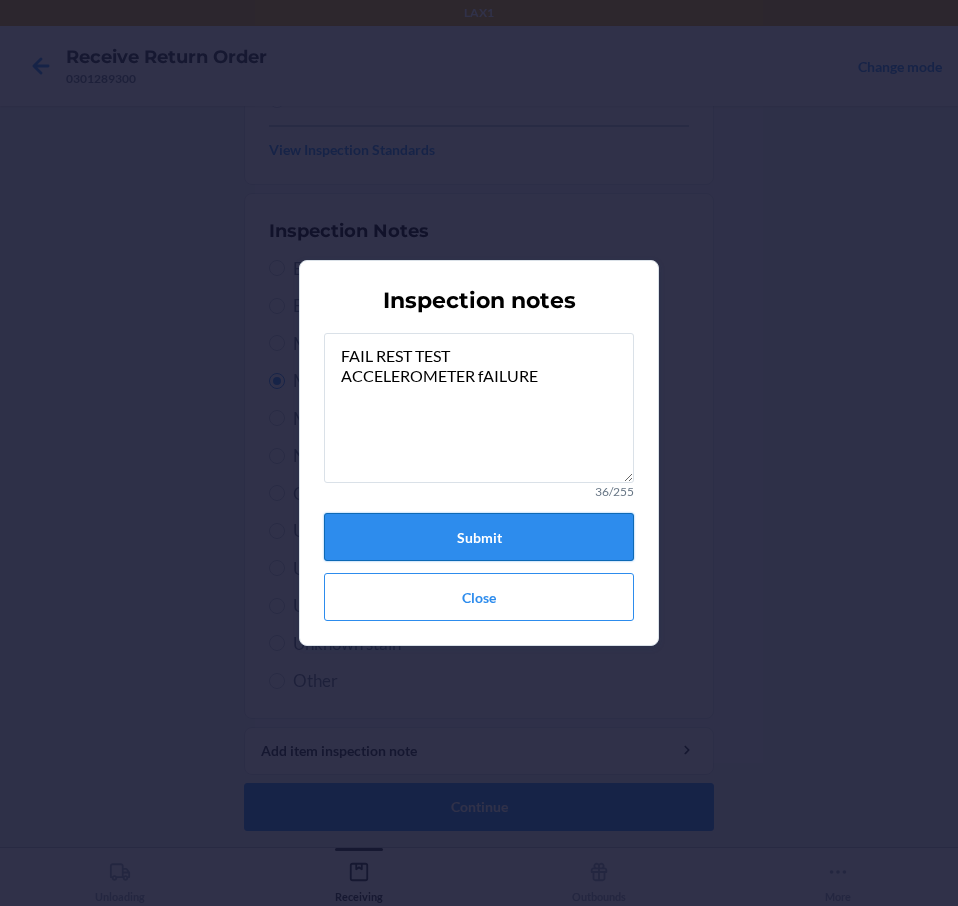 click on "Submit" at bounding box center (479, 537) 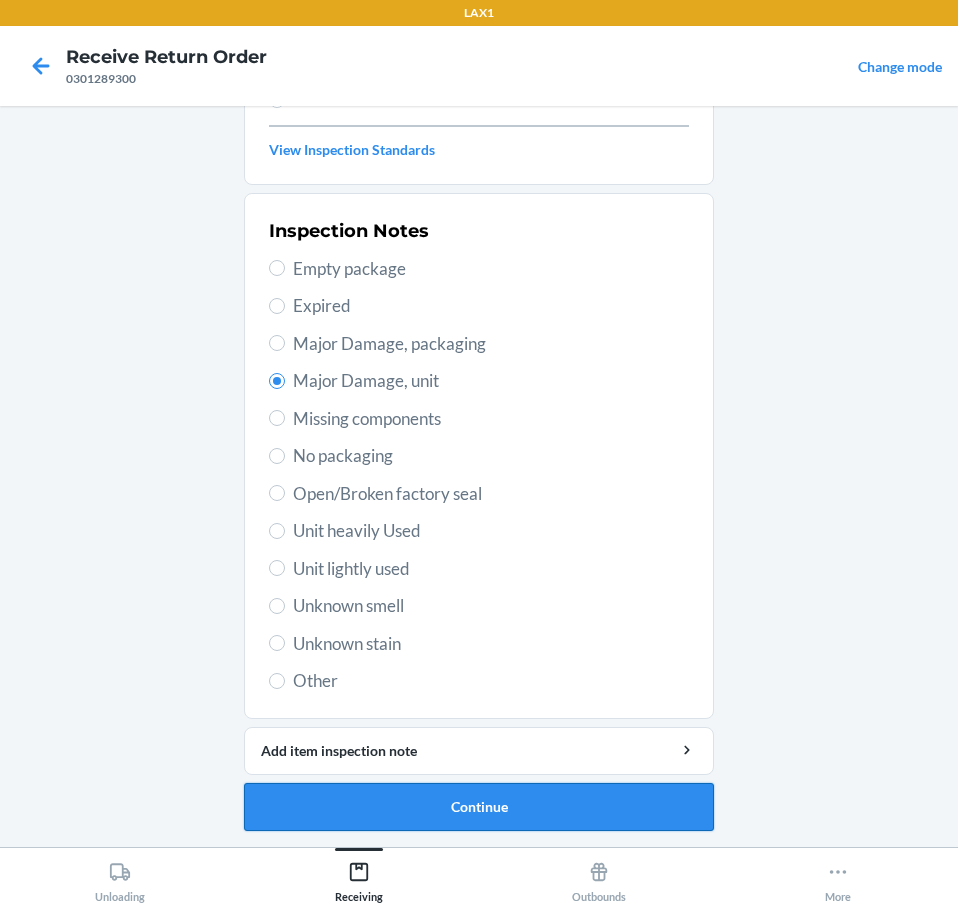 click on "Continue" at bounding box center [479, 807] 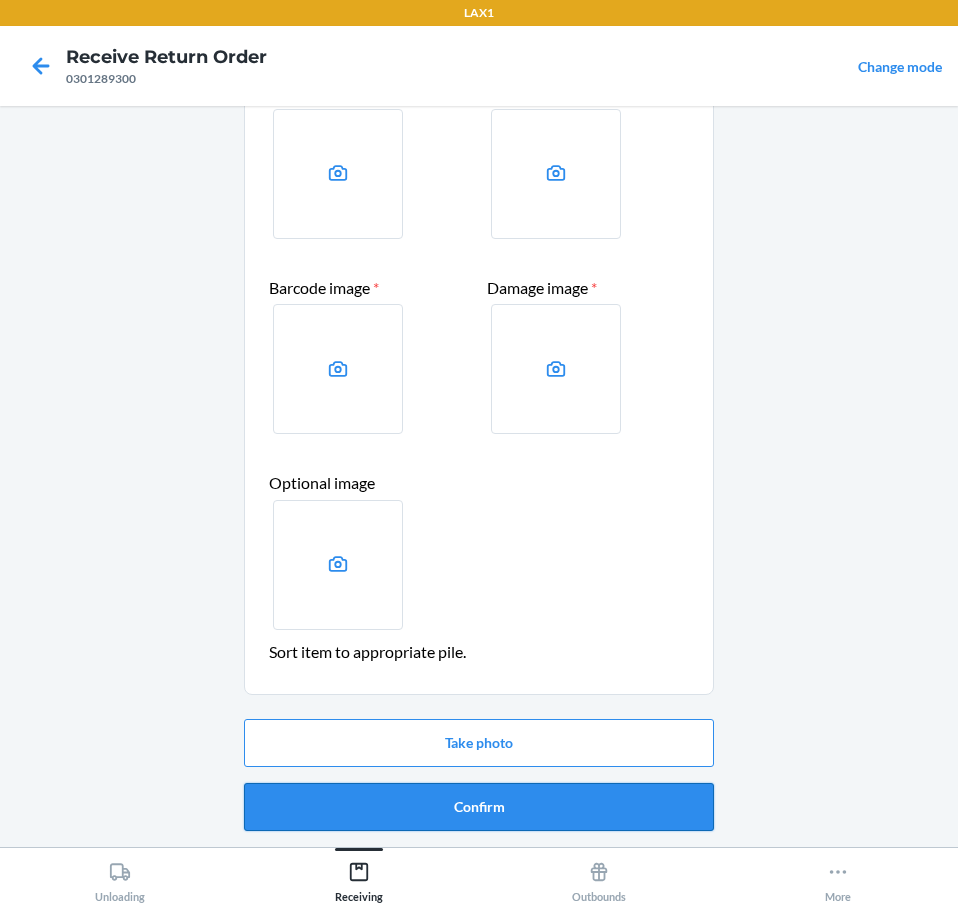 click on "Confirm" at bounding box center [479, 807] 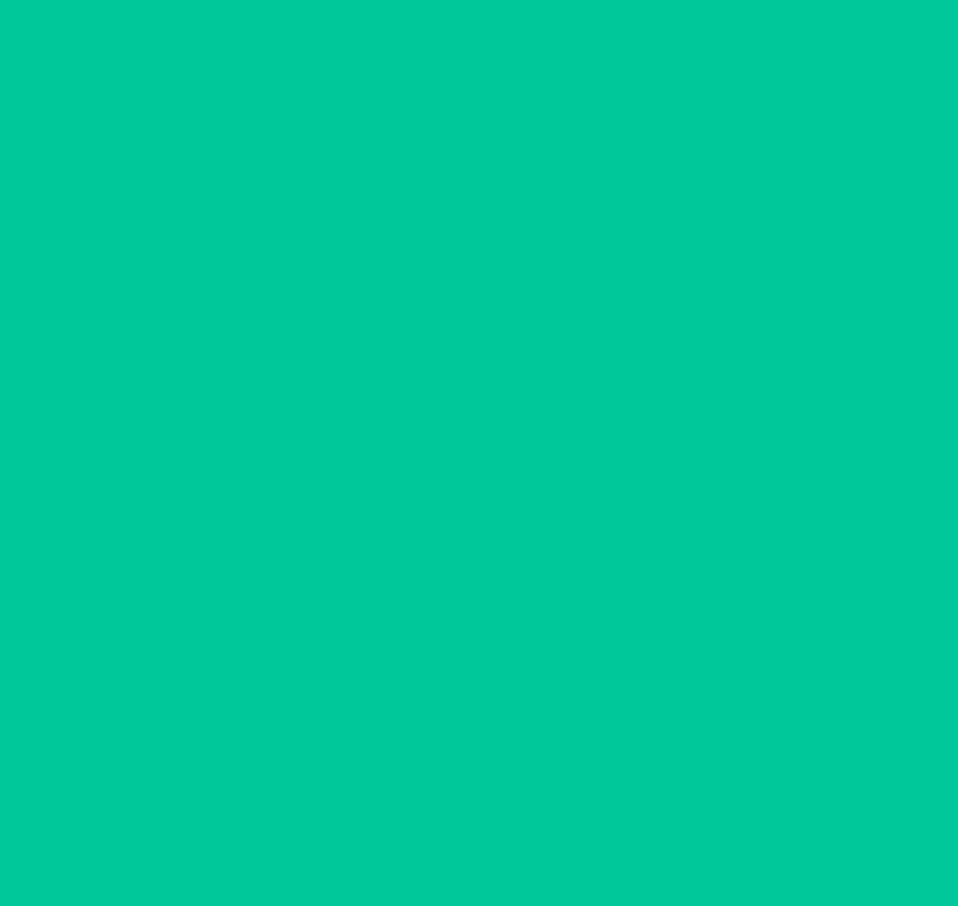 scroll, scrollTop: 0, scrollLeft: 0, axis: both 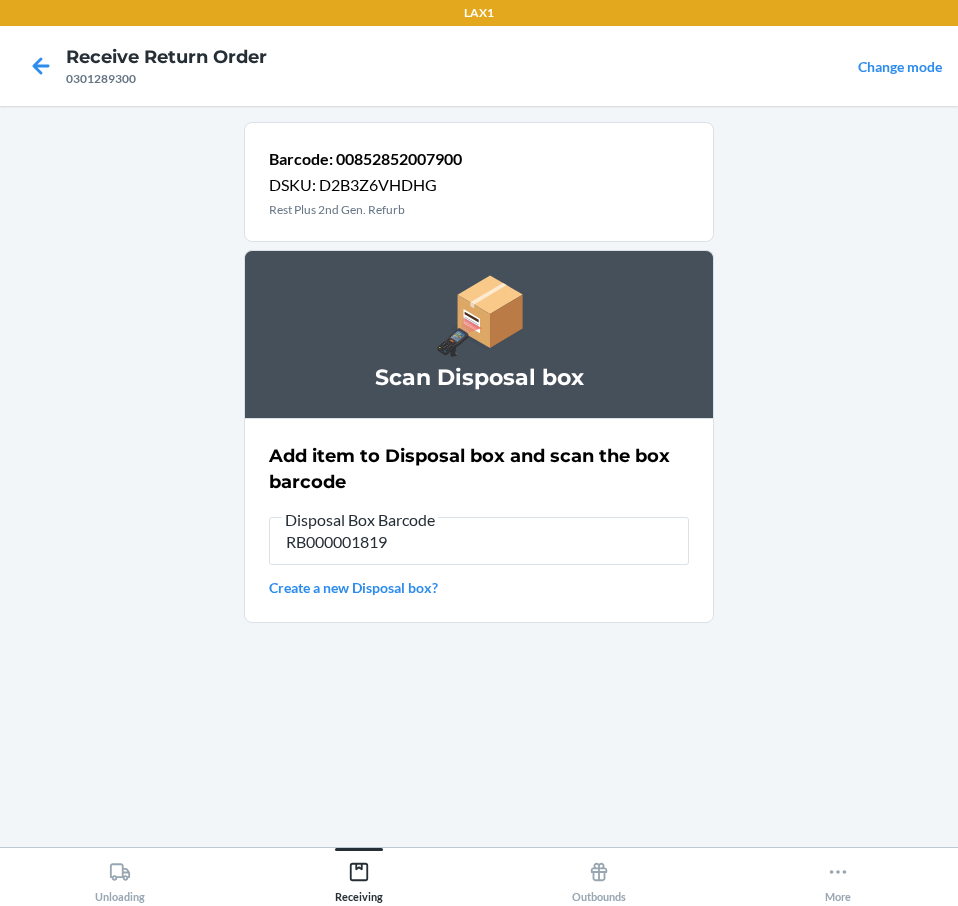 type on "RB000001819" 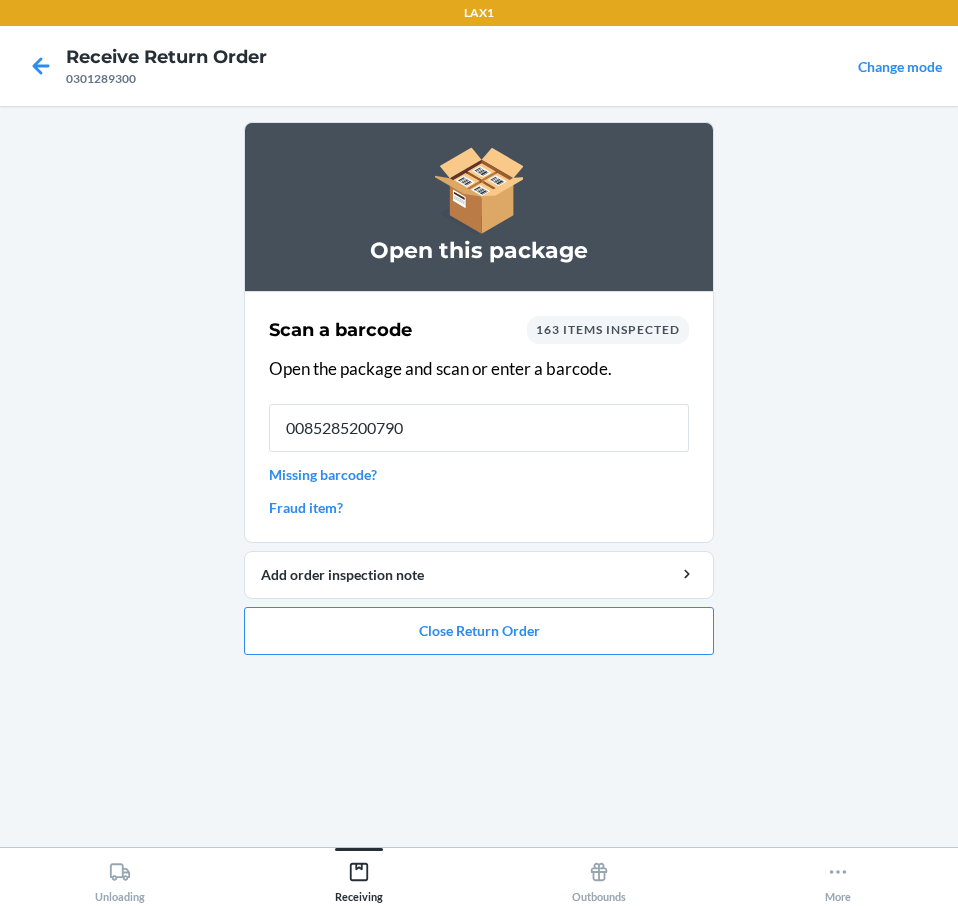 type on "00852852007900" 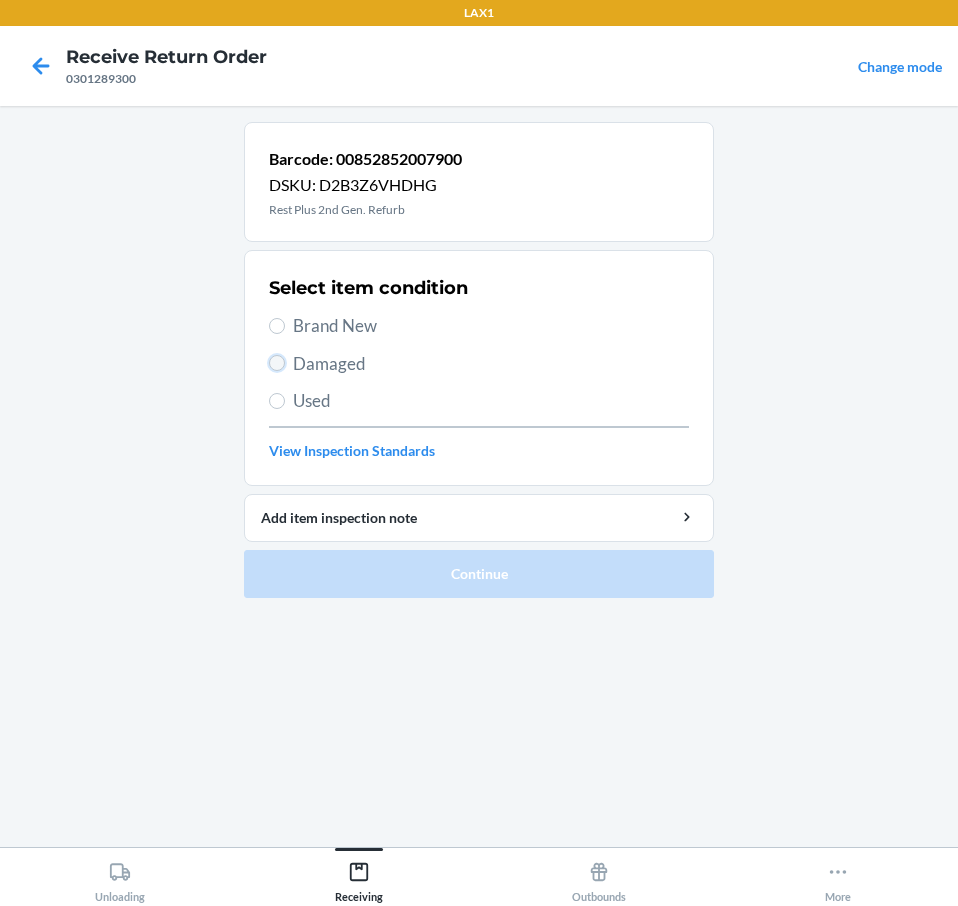 click on "Damaged" at bounding box center (277, 363) 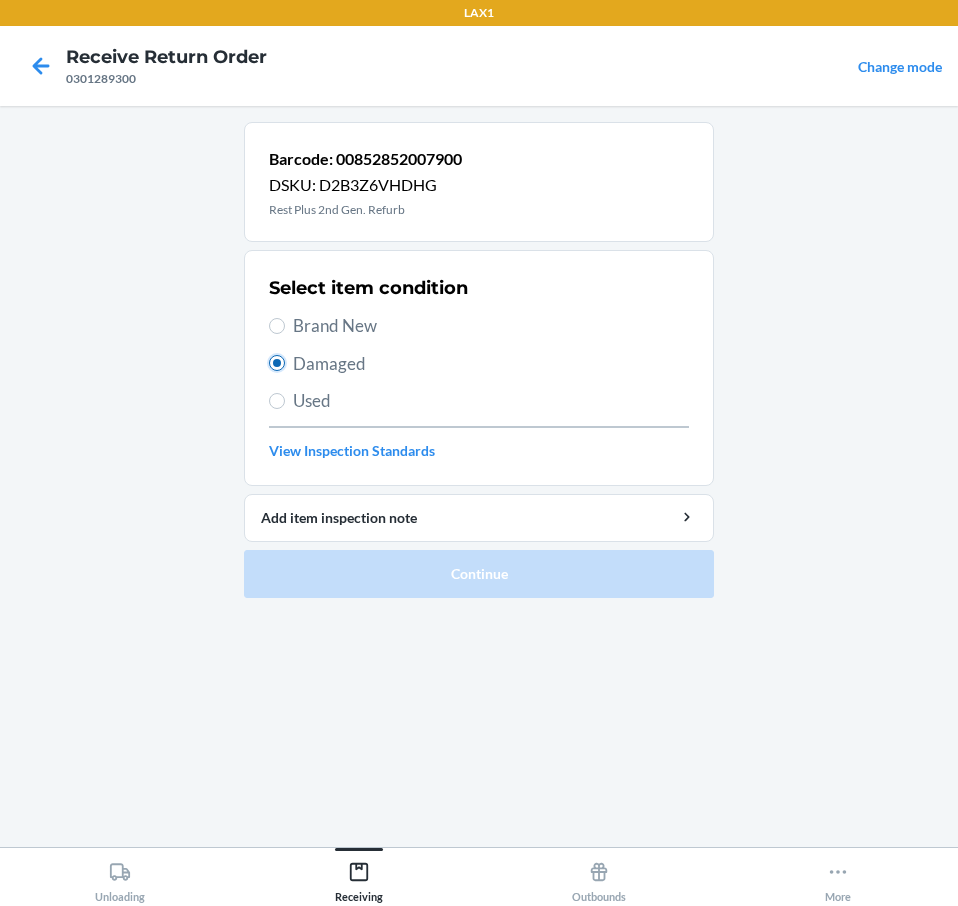 radio on "true" 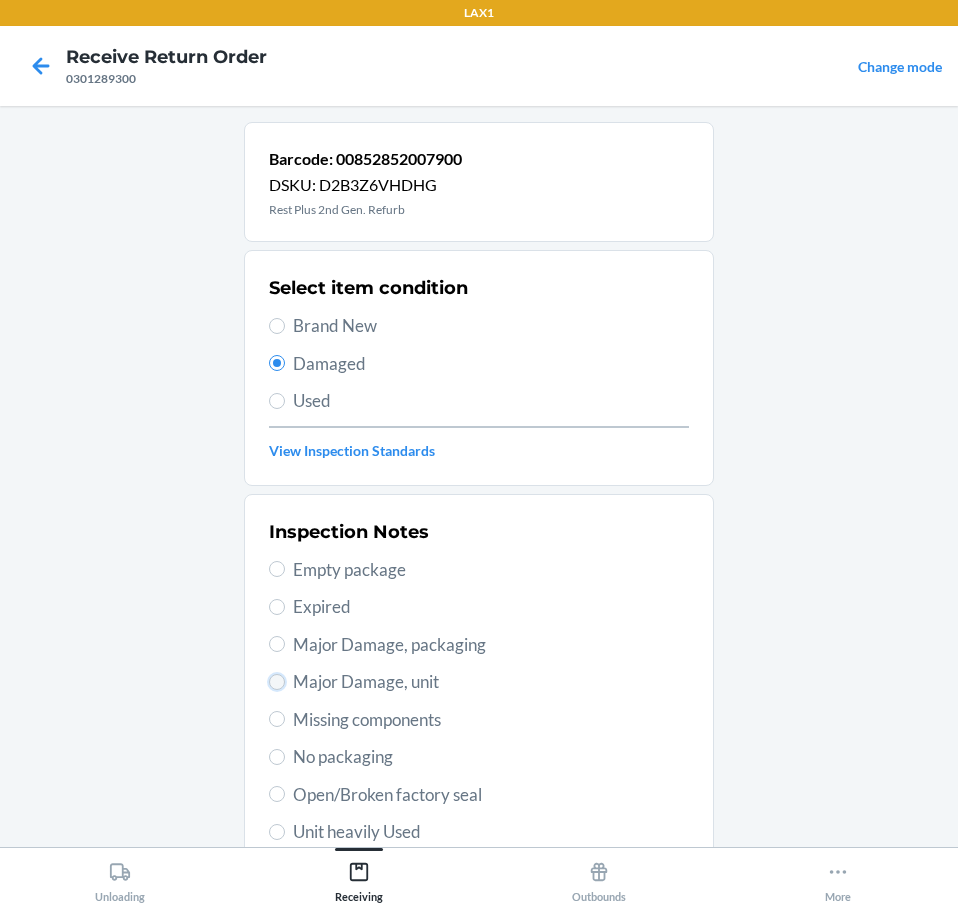 click on "Major Damage, unit" at bounding box center [277, 682] 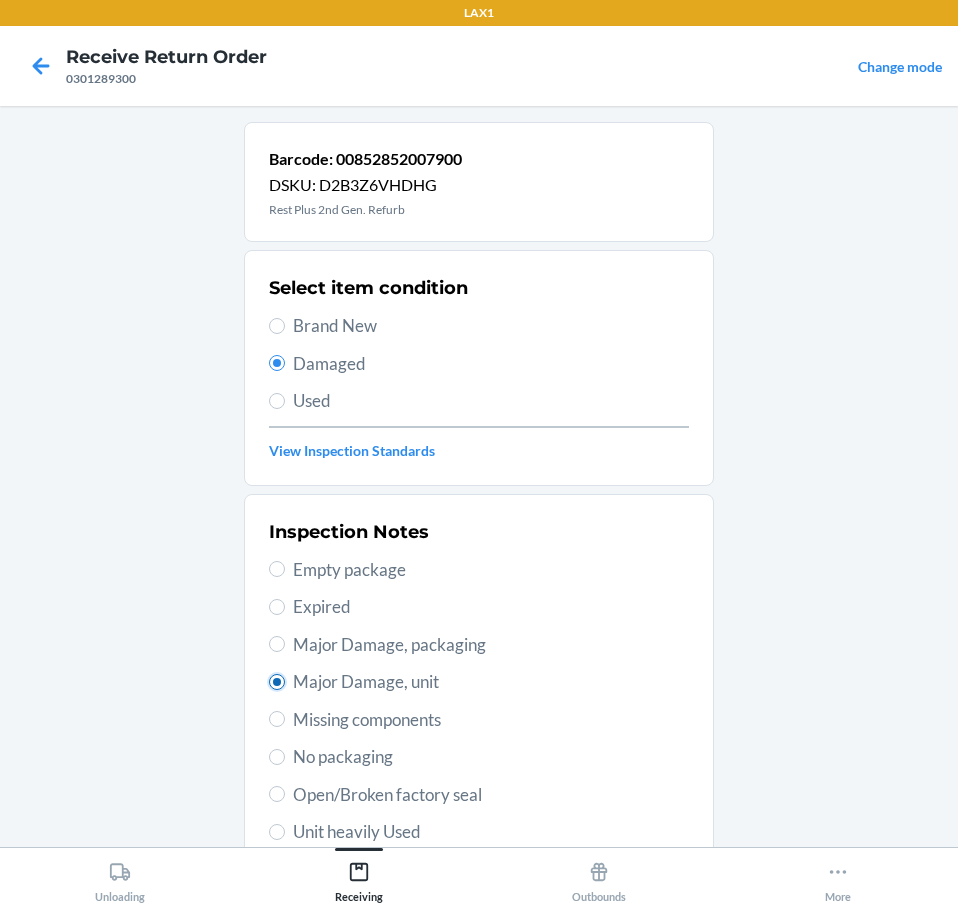 radio on "true" 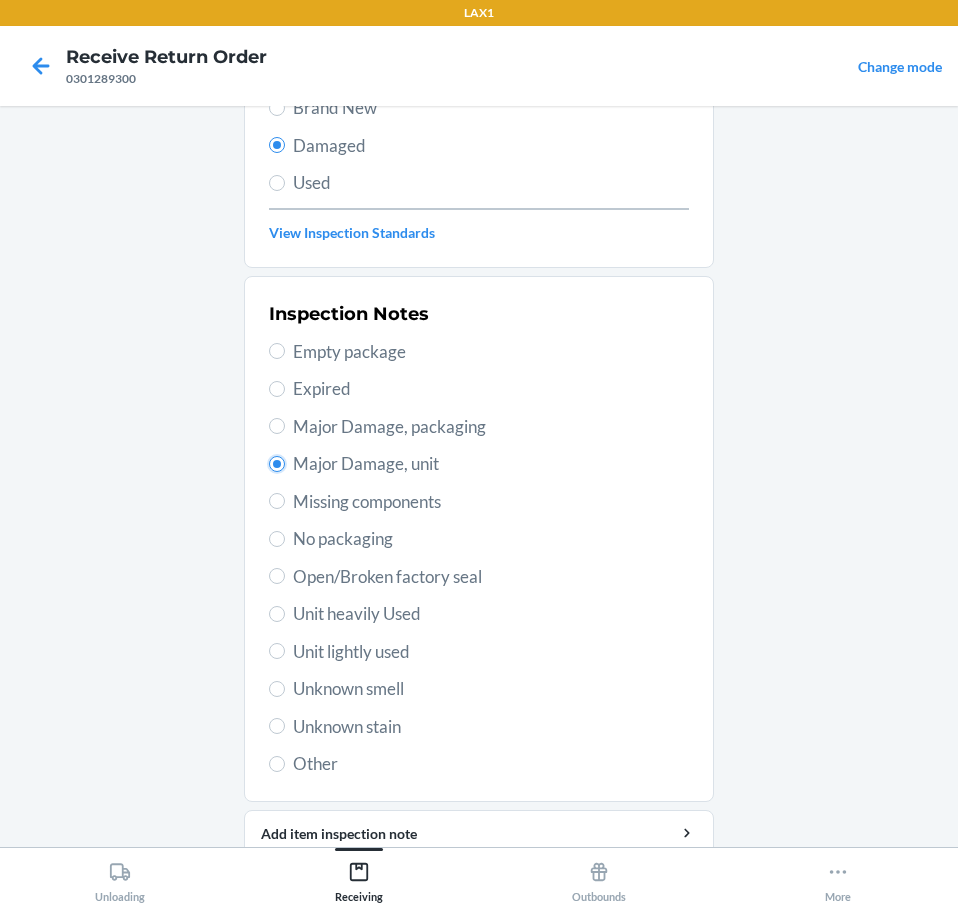 scroll, scrollTop: 301, scrollLeft: 0, axis: vertical 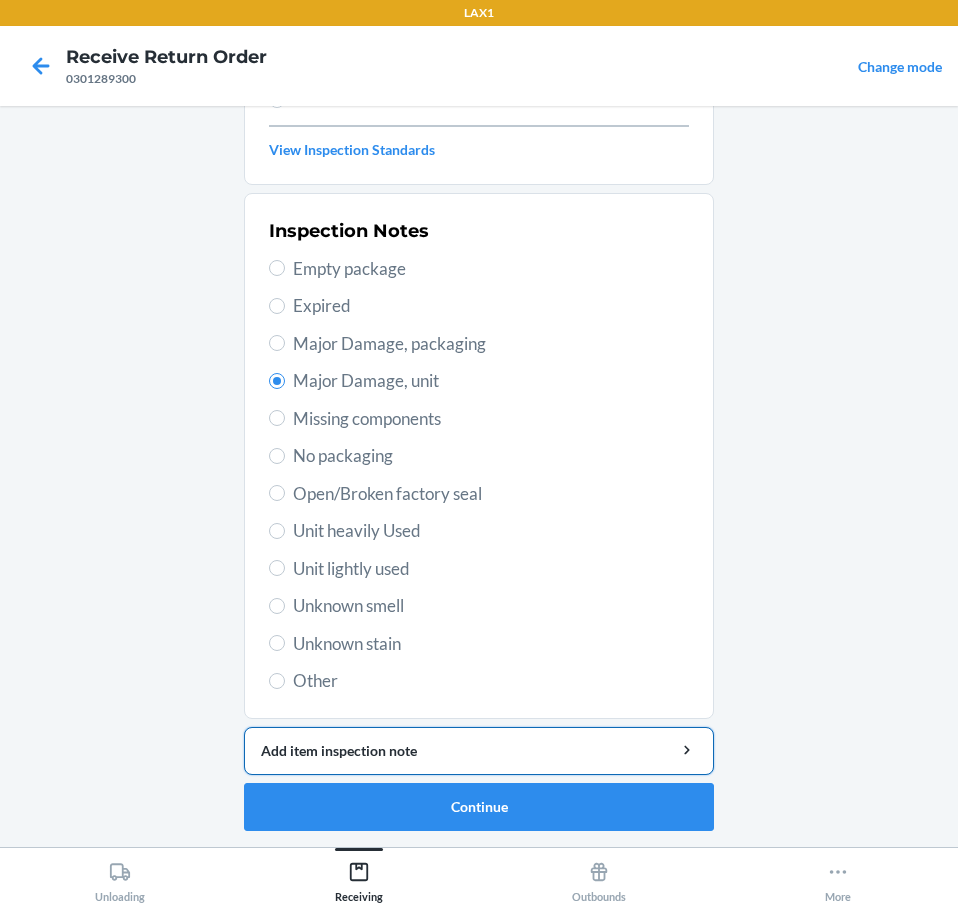 click on "Add item inspection note" at bounding box center [479, 750] 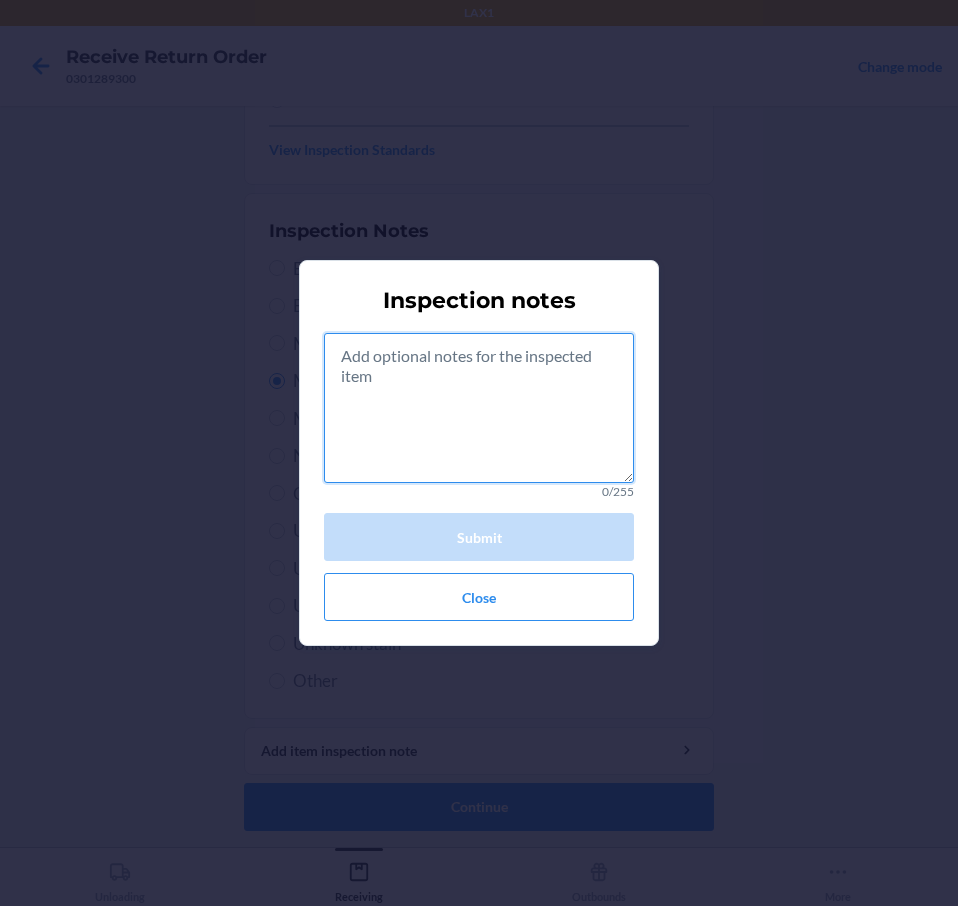 click at bounding box center (479, 408) 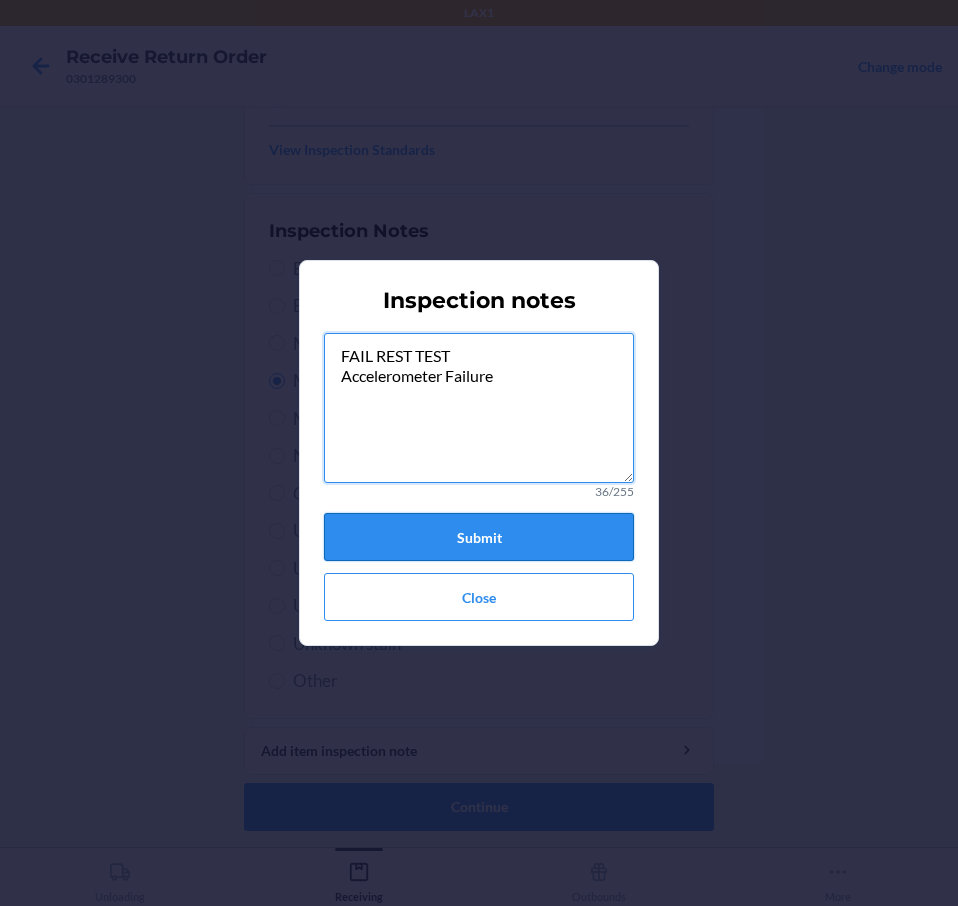 type on "FAIL REST TEST
Accelerometer Failure" 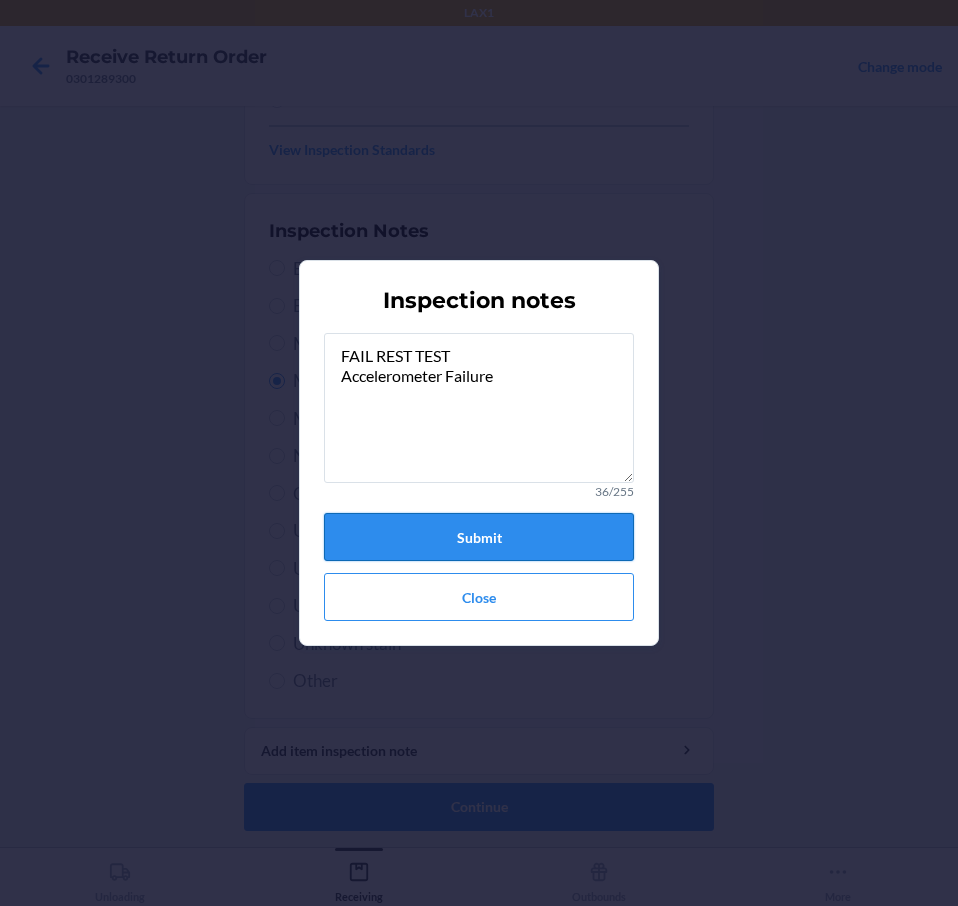 click on "Submit" at bounding box center [479, 537] 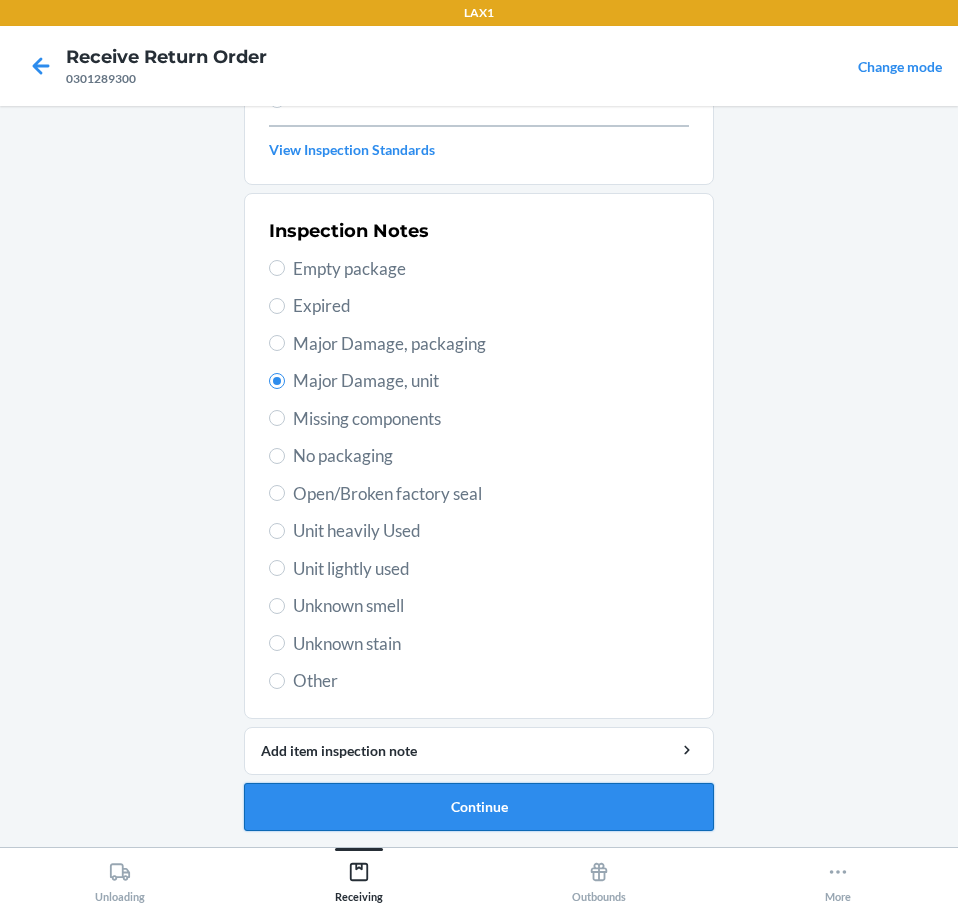 click on "Continue" at bounding box center [479, 807] 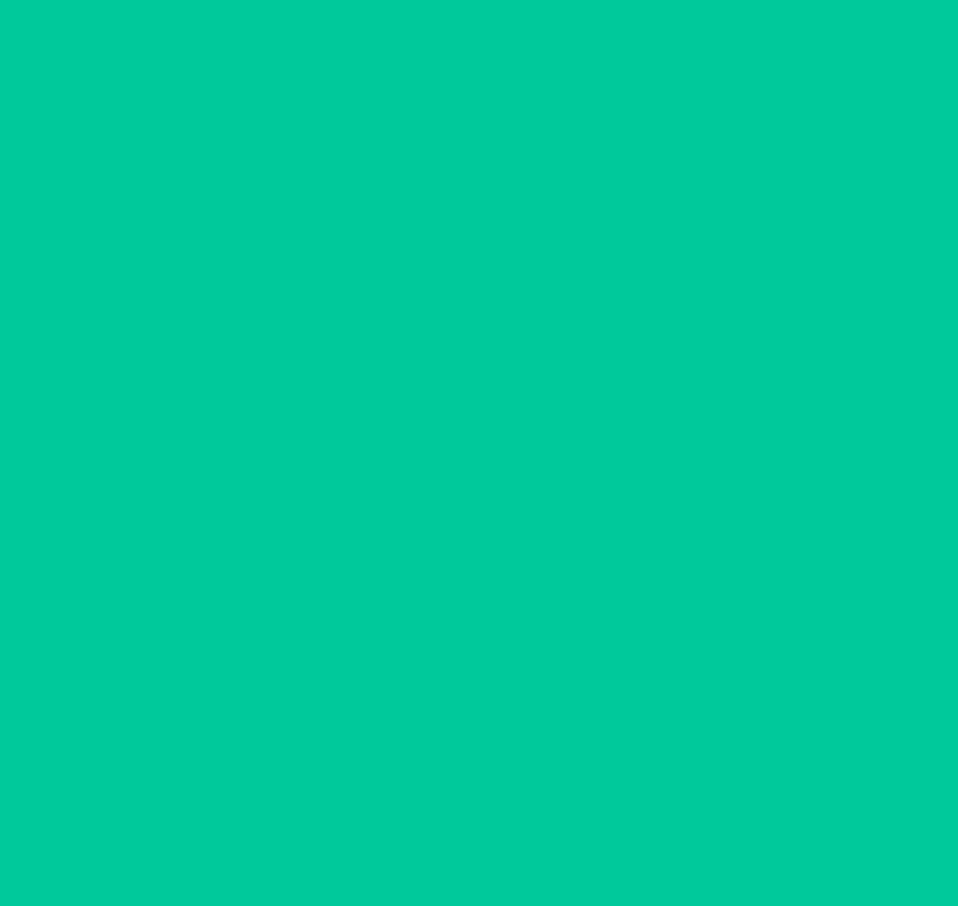 scroll, scrollTop: 136, scrollLeft: 0, axis: vertical 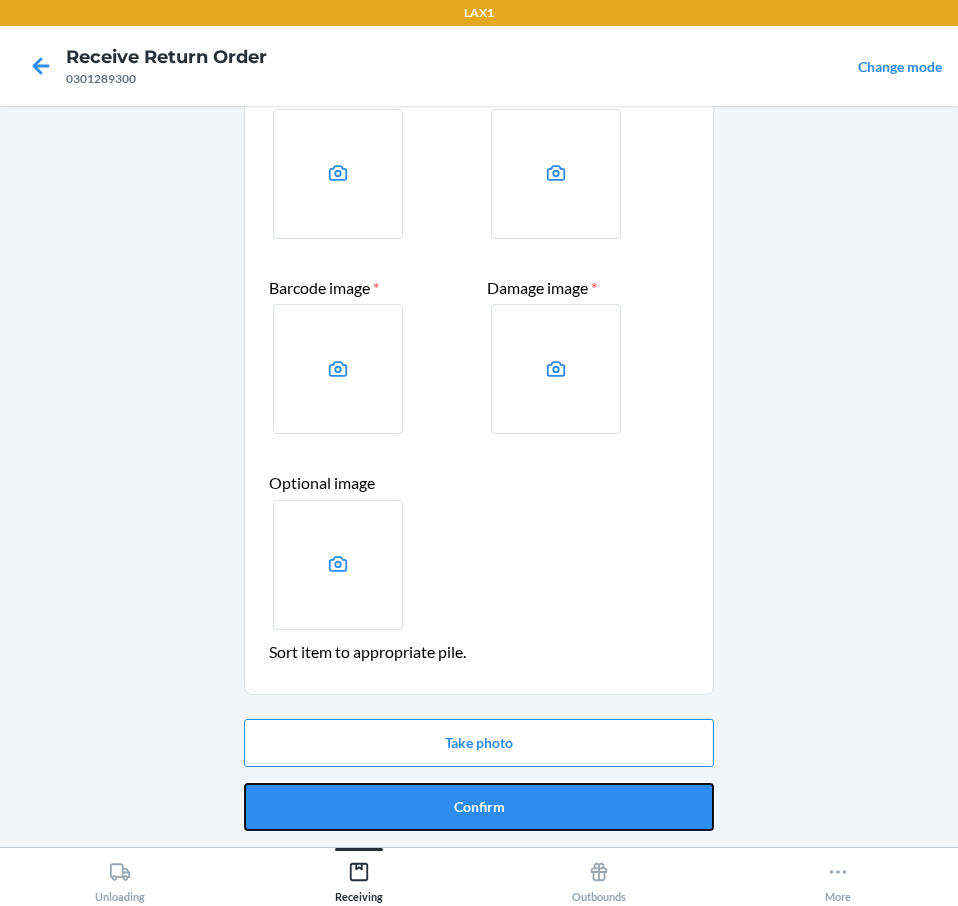 click on "Confirm" at bounding box center [479, 807] 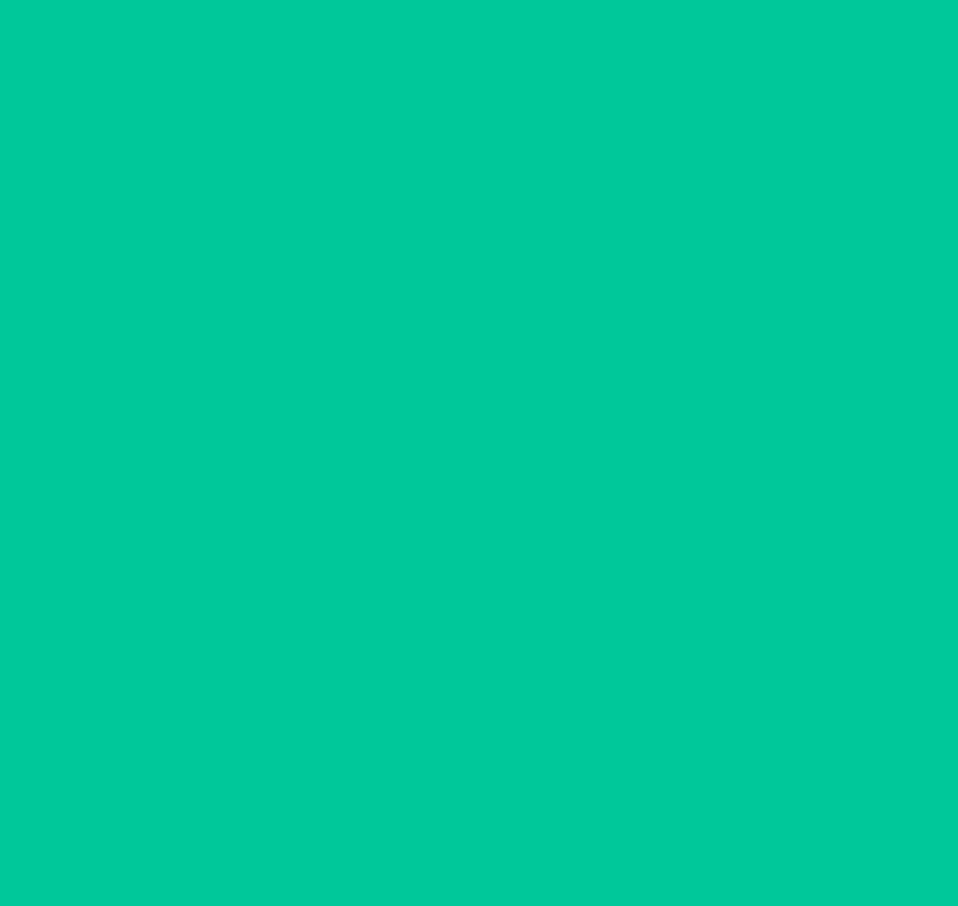 scroll, scrollTop: 0, scrollLeft: 0, axis: both 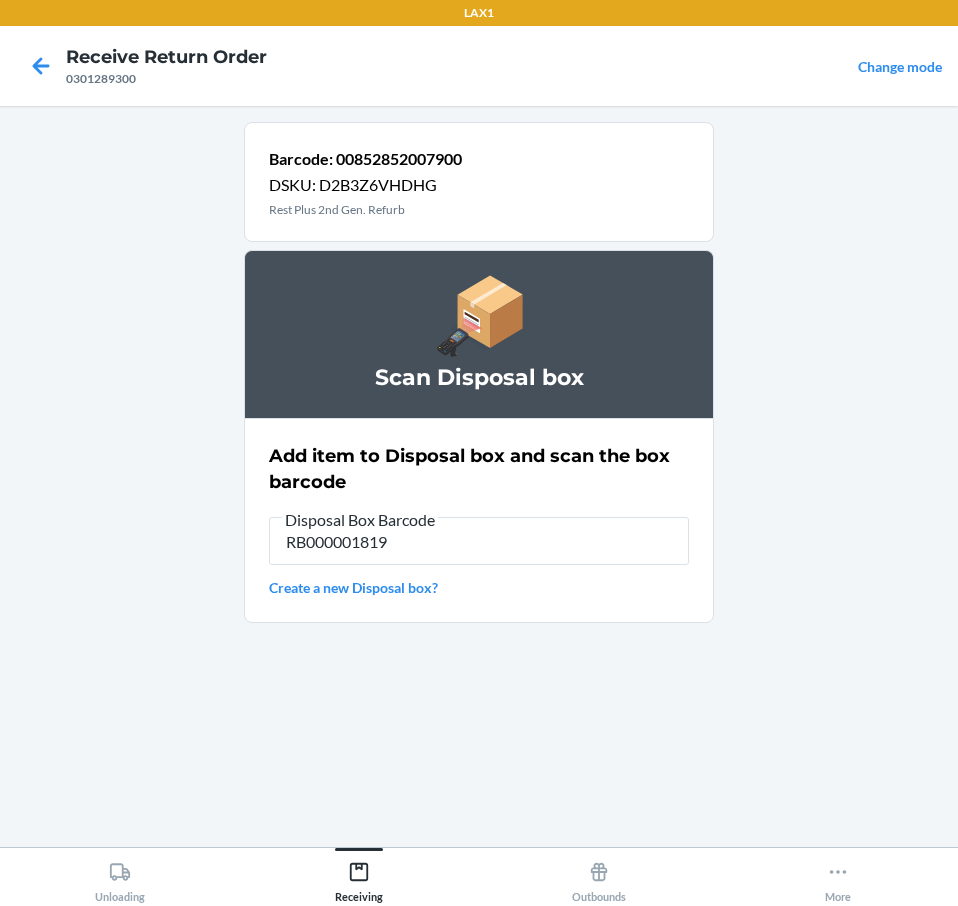 type on "RB000001819" 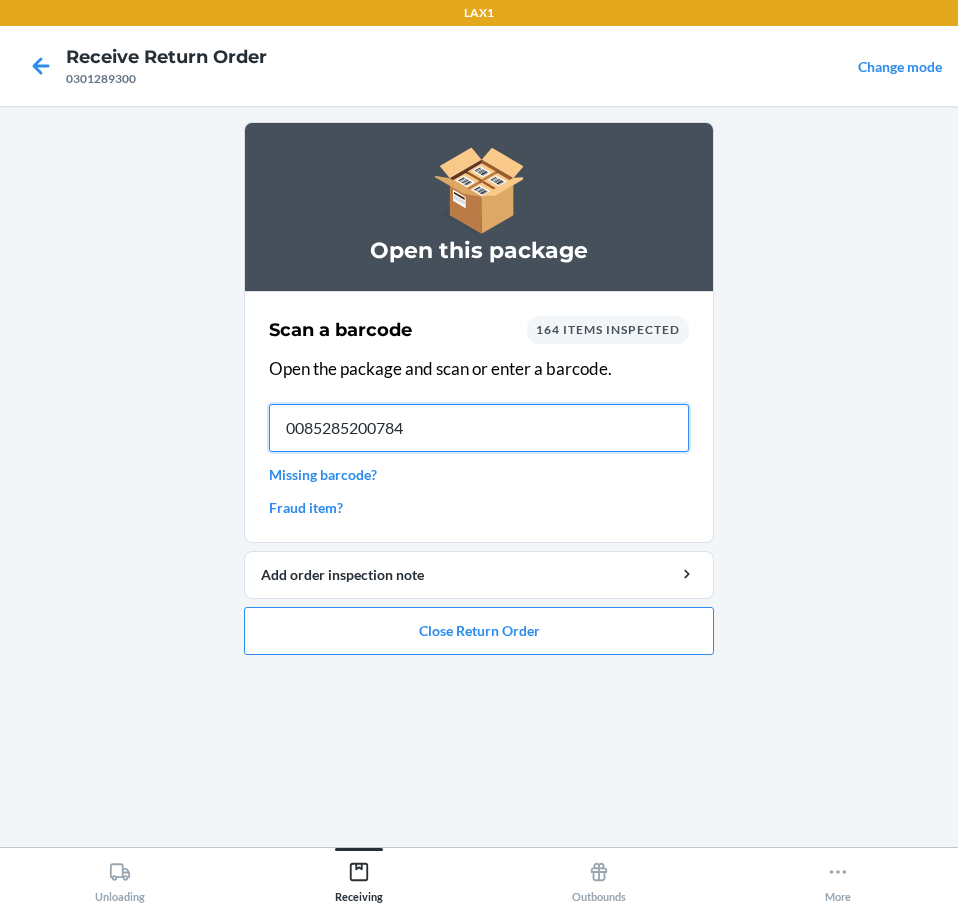 type on "00852852007849" 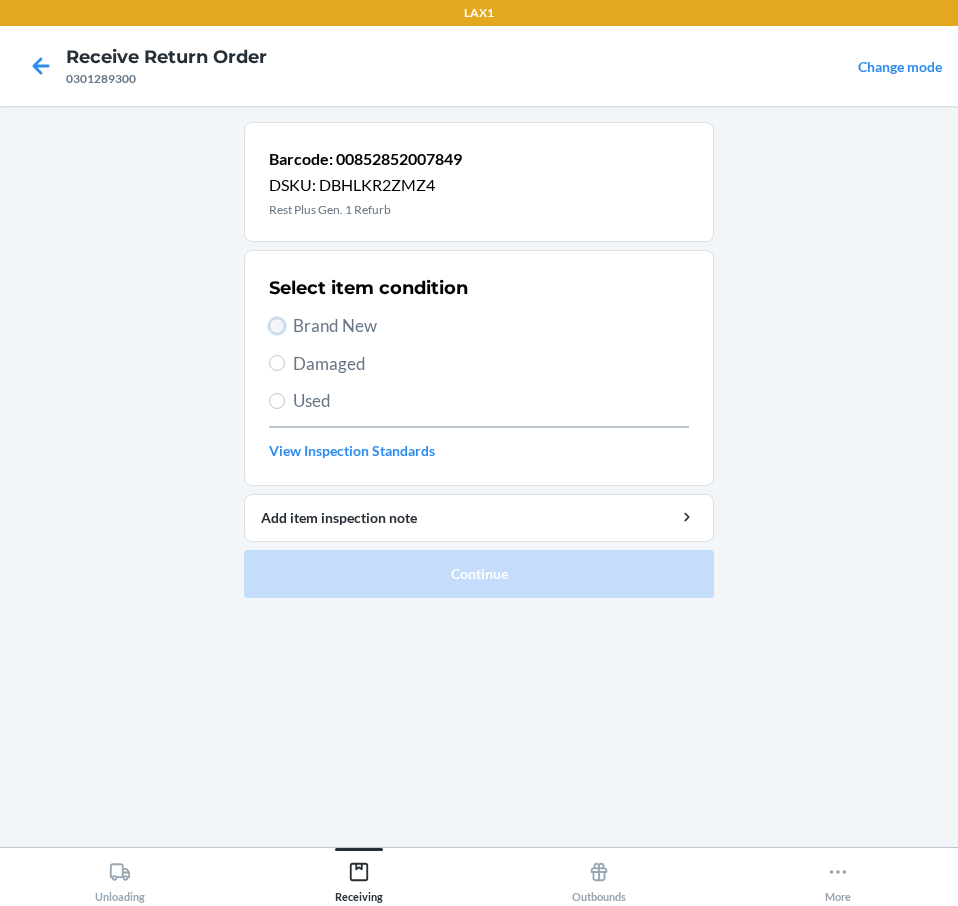 click on "Brand New" at bounding box center [277, 326] 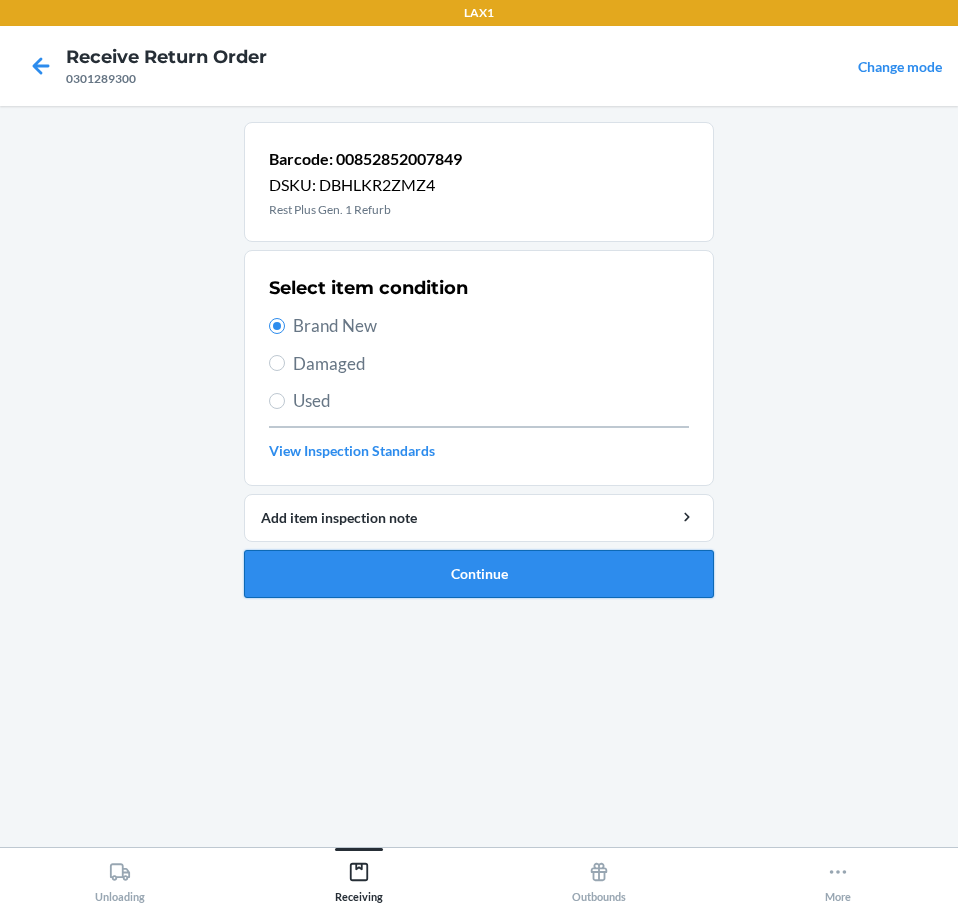 click on "Continue" at bounding box center [479, 574] 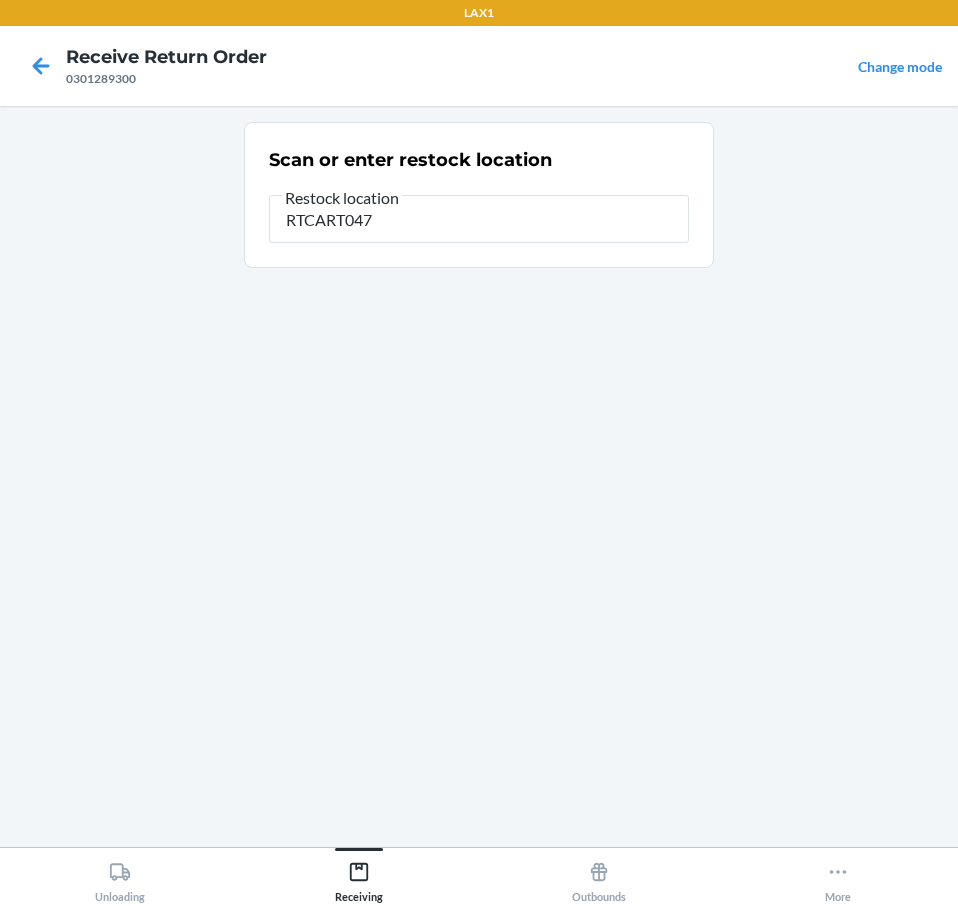type on "RTCART047" 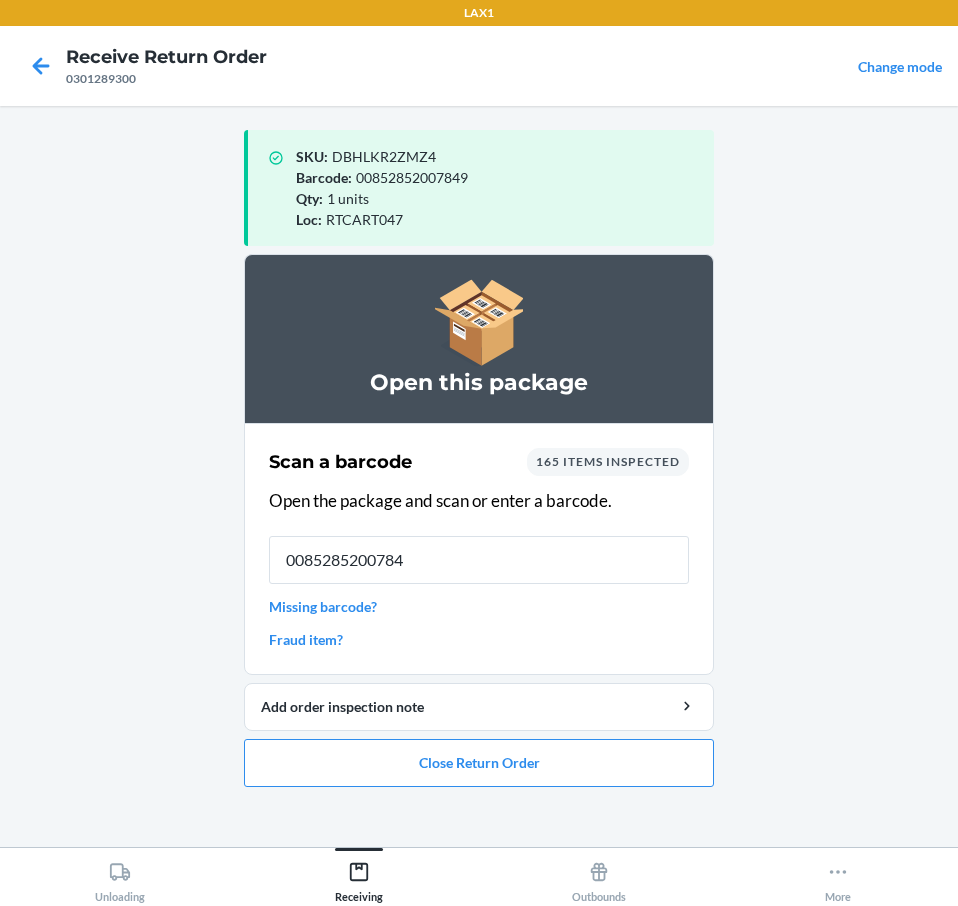 type on "00852852007849" 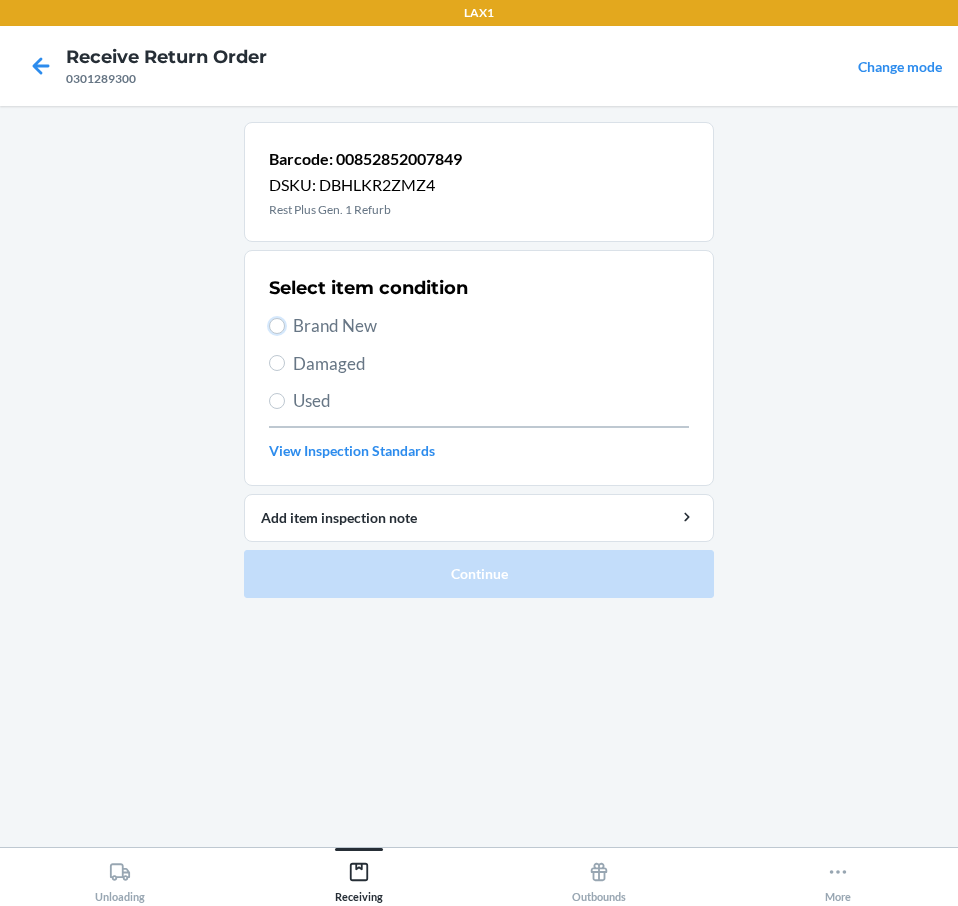 drag, startPoint x: 275, startPoint y: 319, endPoint x: 322, endPoint y: 345, distance: 53.712196 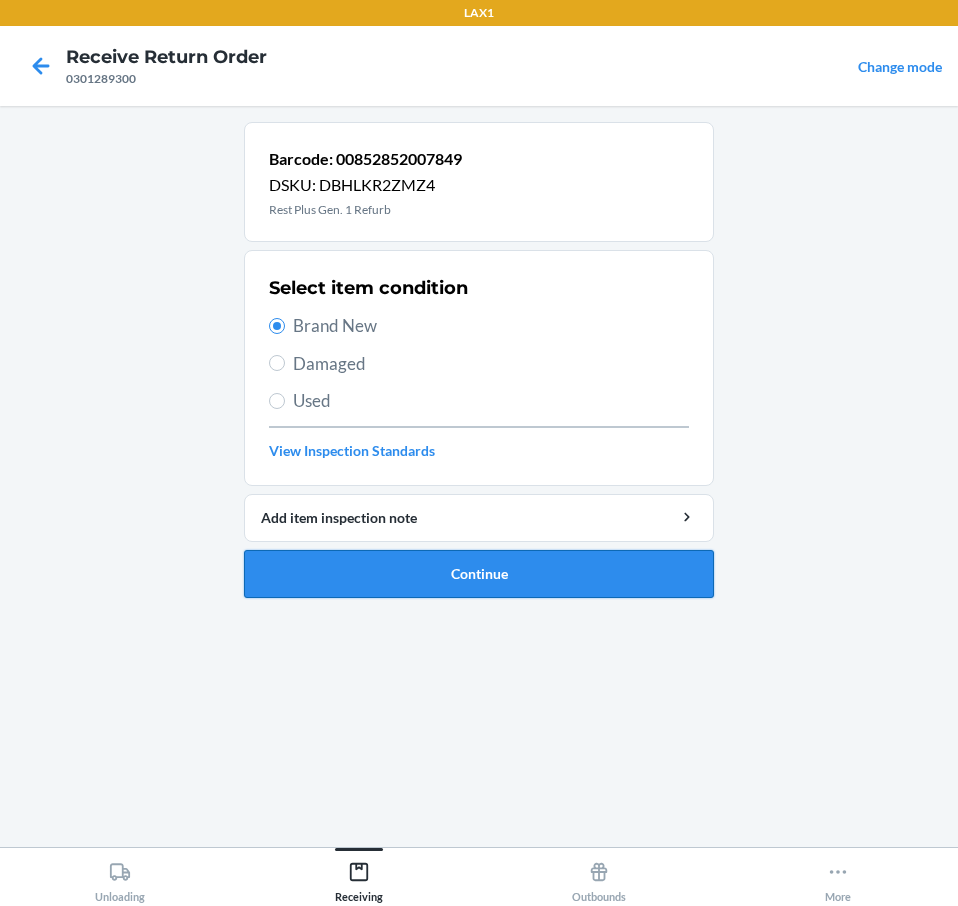 click on "Continue" at bounding box center (479, 574) 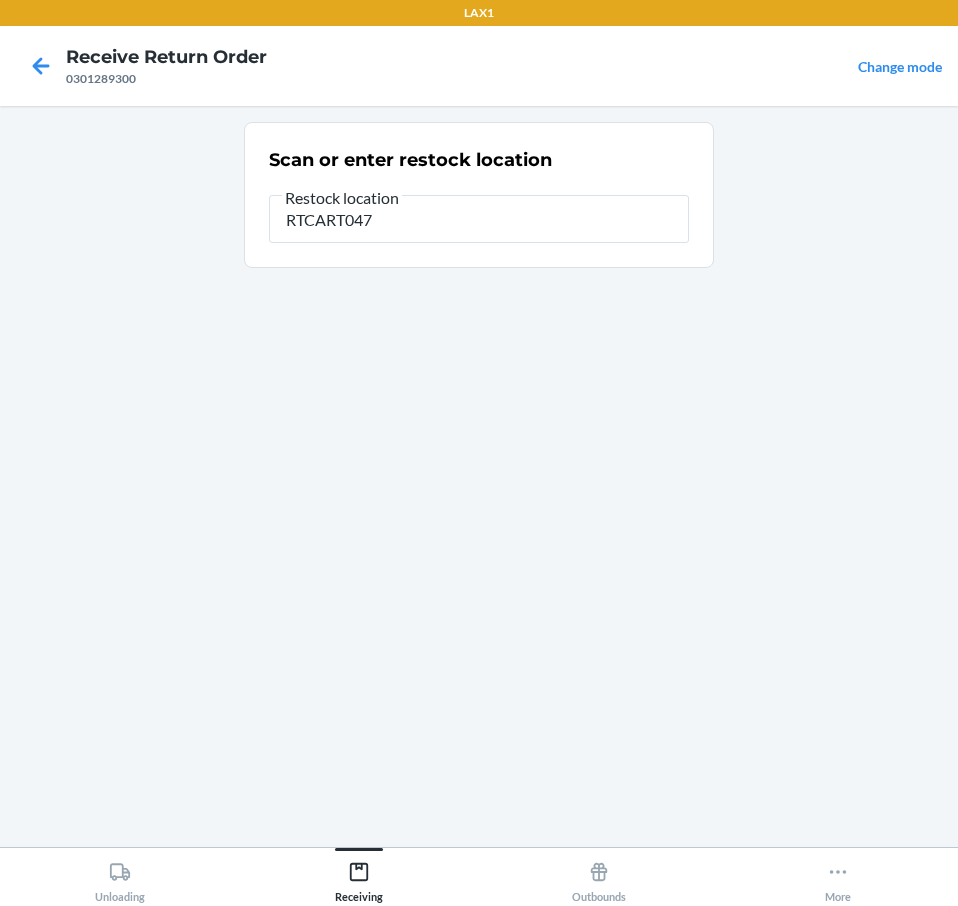 type on "RTCART047" 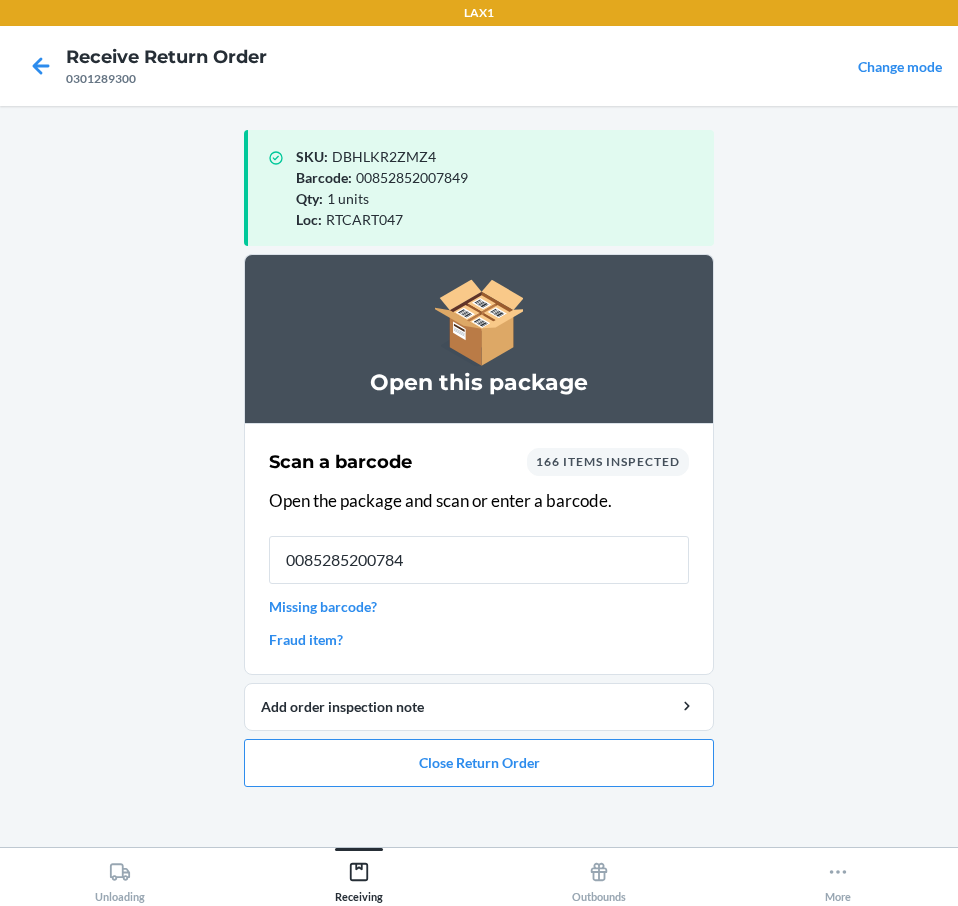 type on "00852852007849" 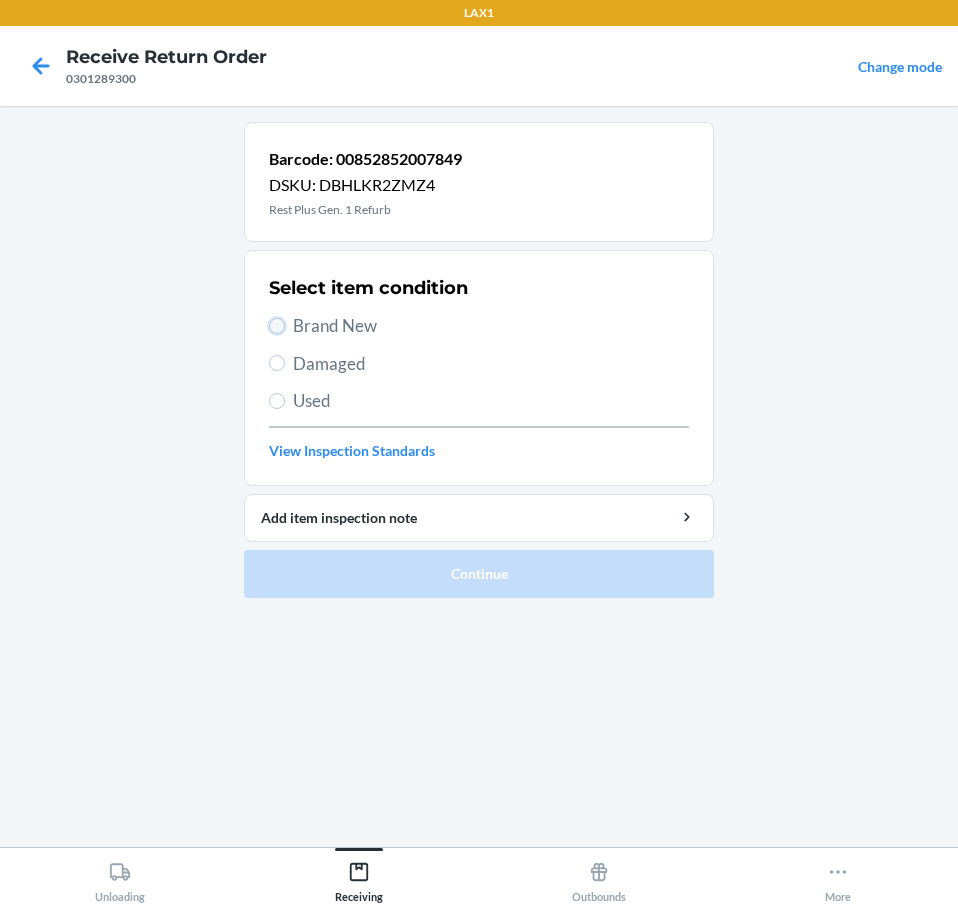 click on "Brand New" at bounding box center [277, 326] 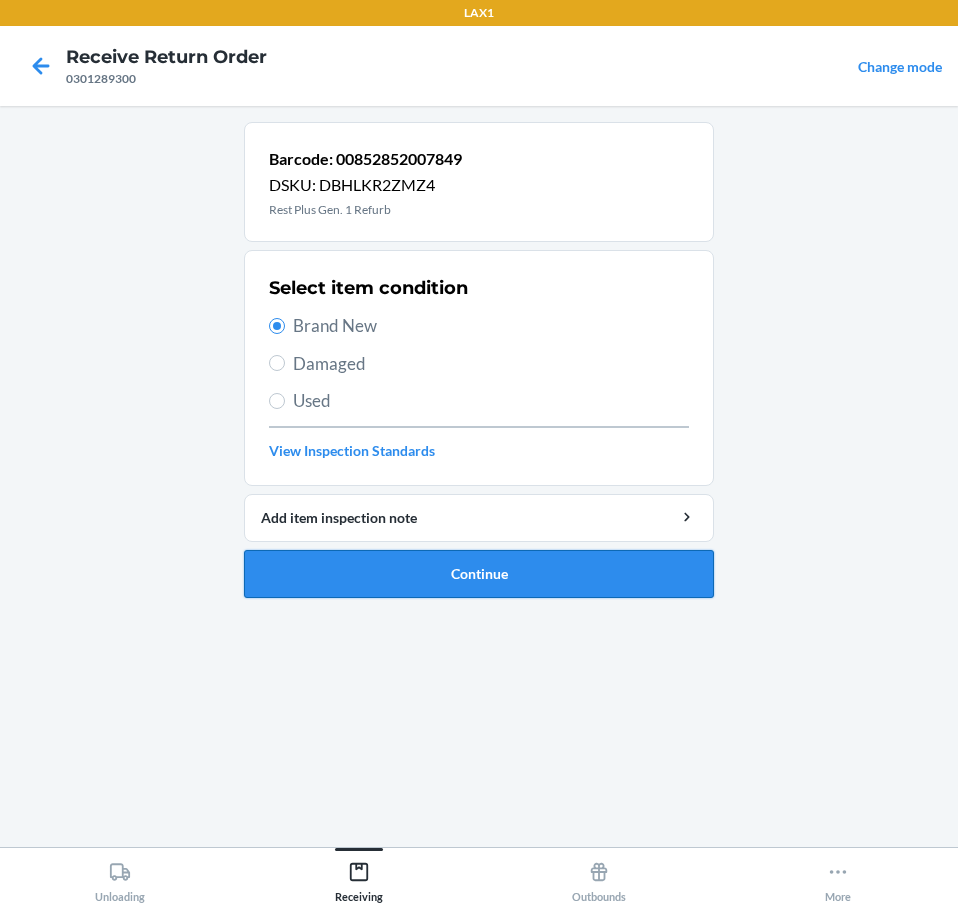 click on "Continue" at bounding box center [479, 574] 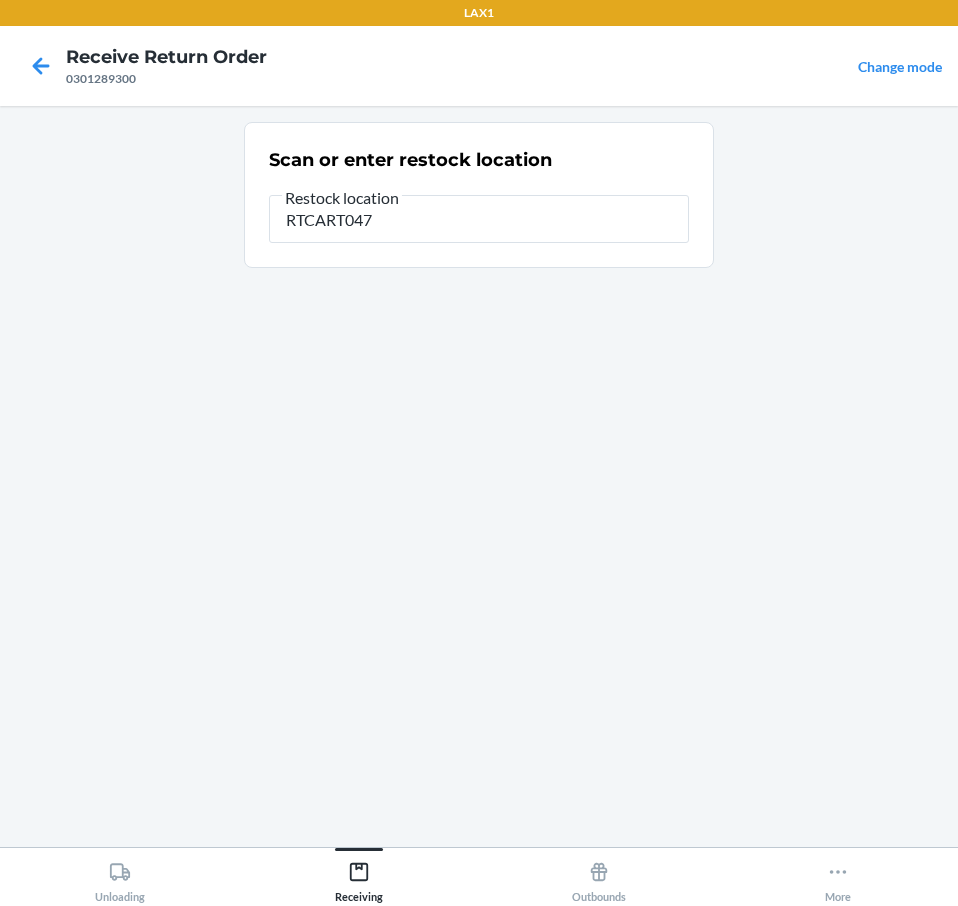type on "RTCART047" 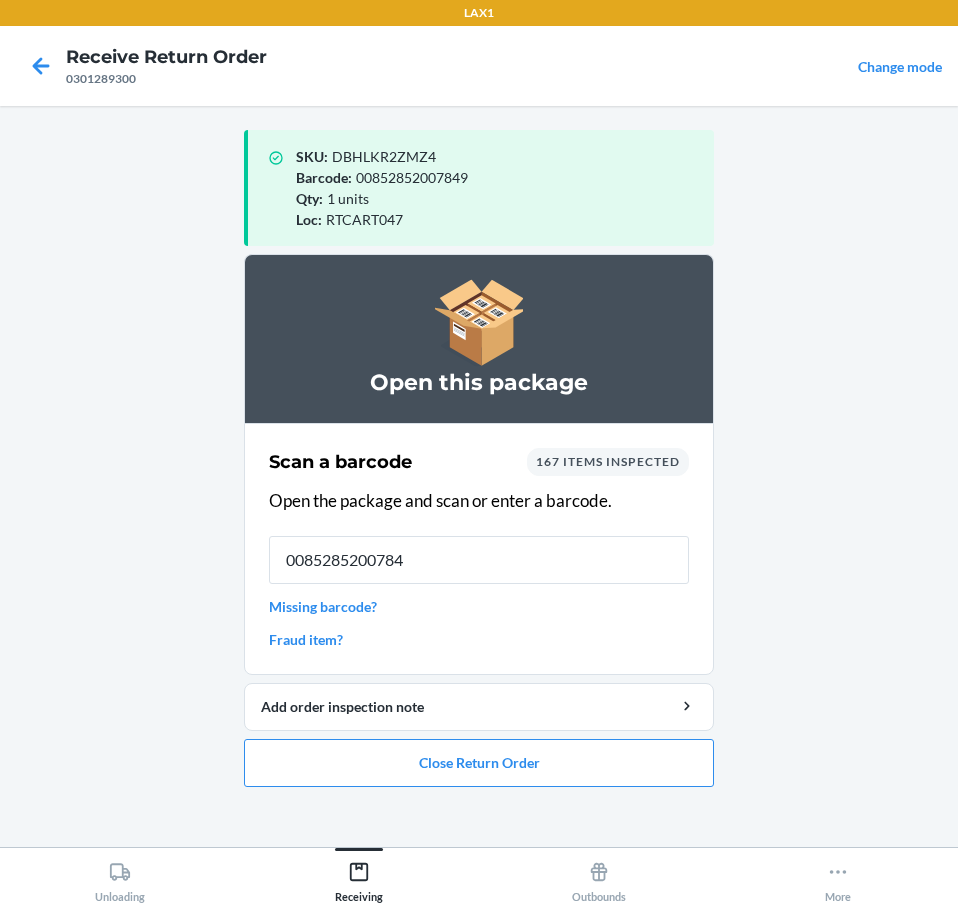 type on "00852852007849" 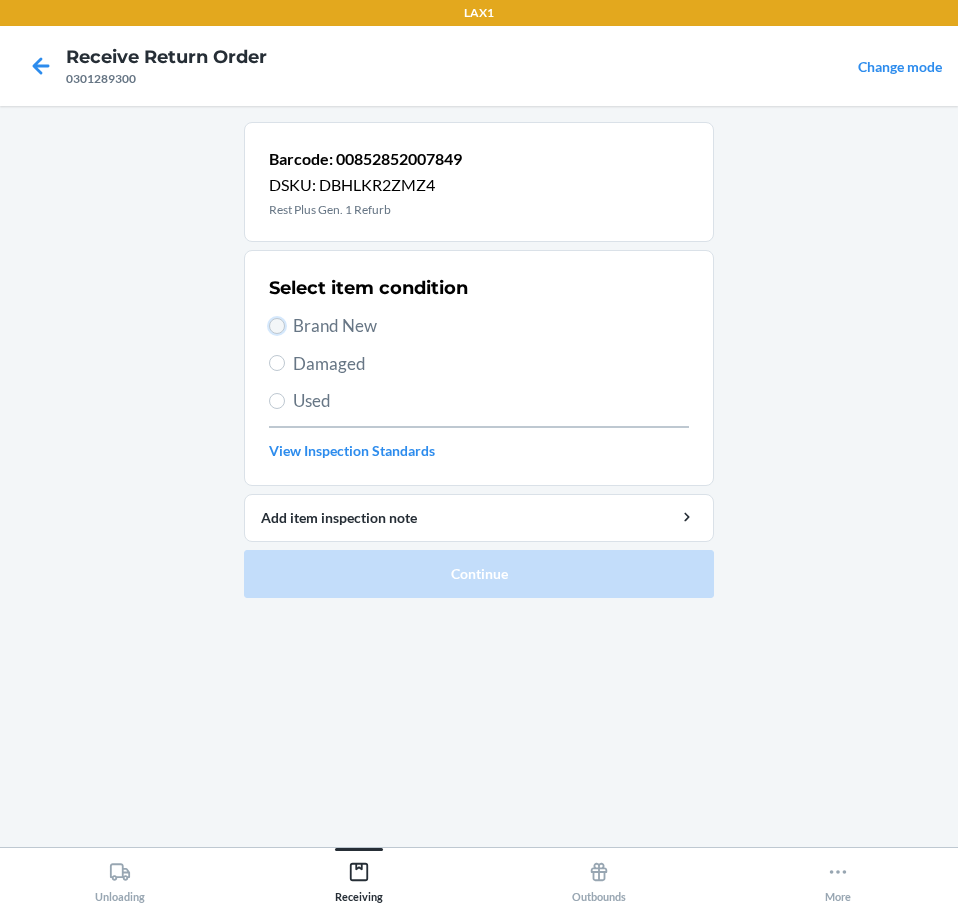 click on "Brand New" at bounding box center (277, 326) 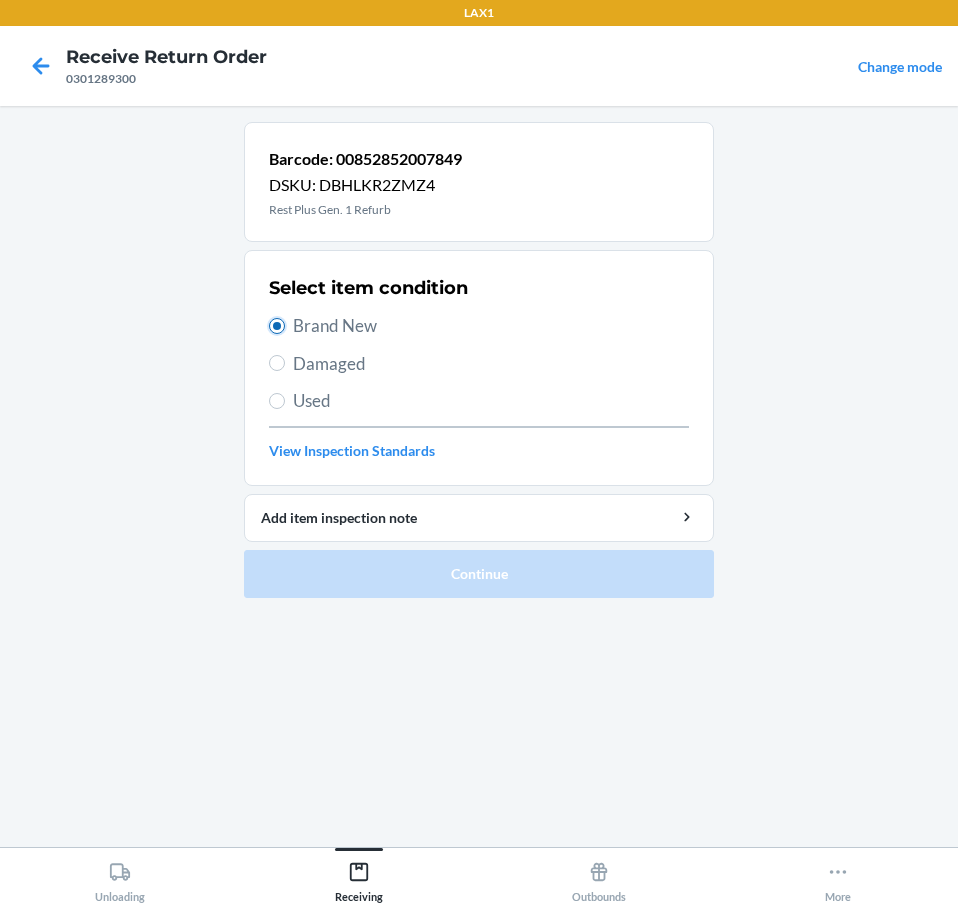 radio on "true" 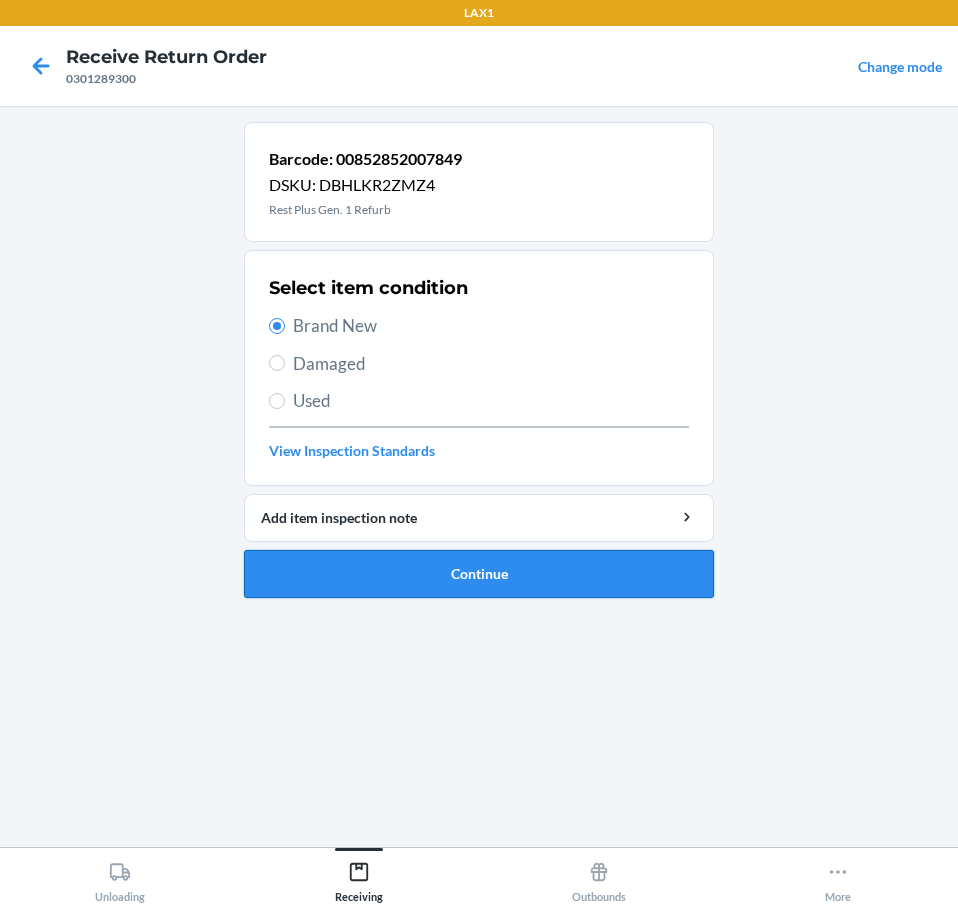 click on "Continue" at bounding box center (479, 574) 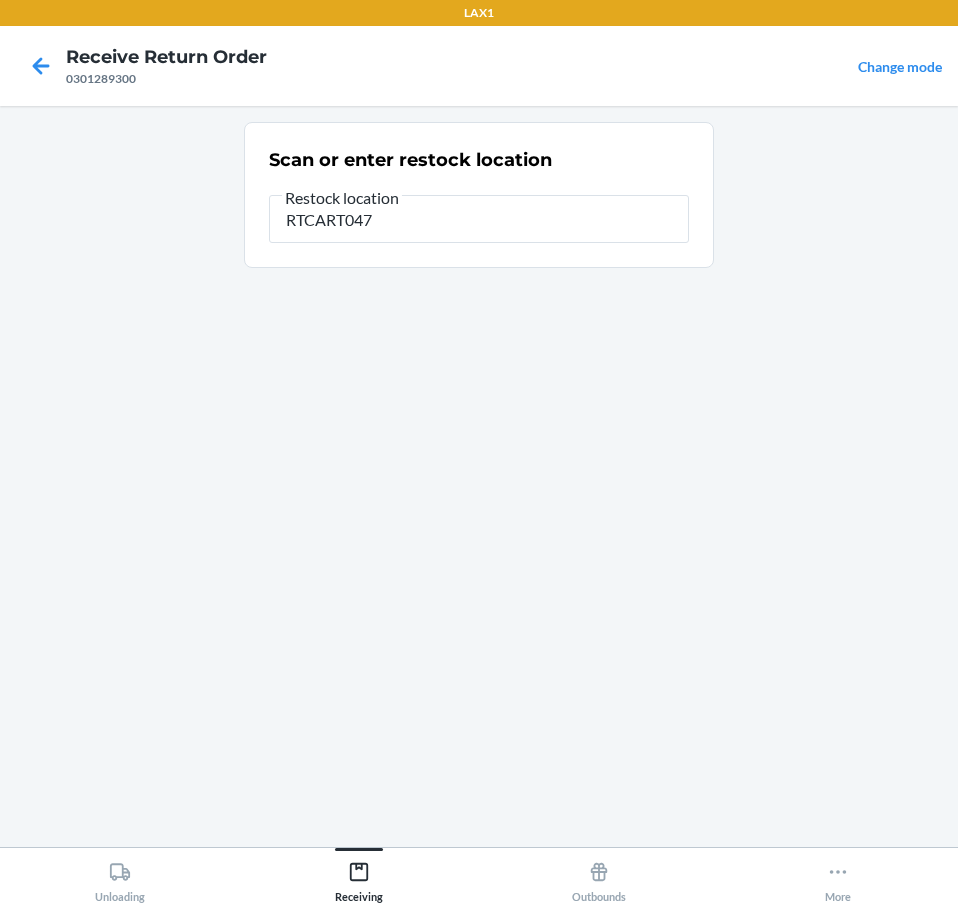 type on "RTCART047" 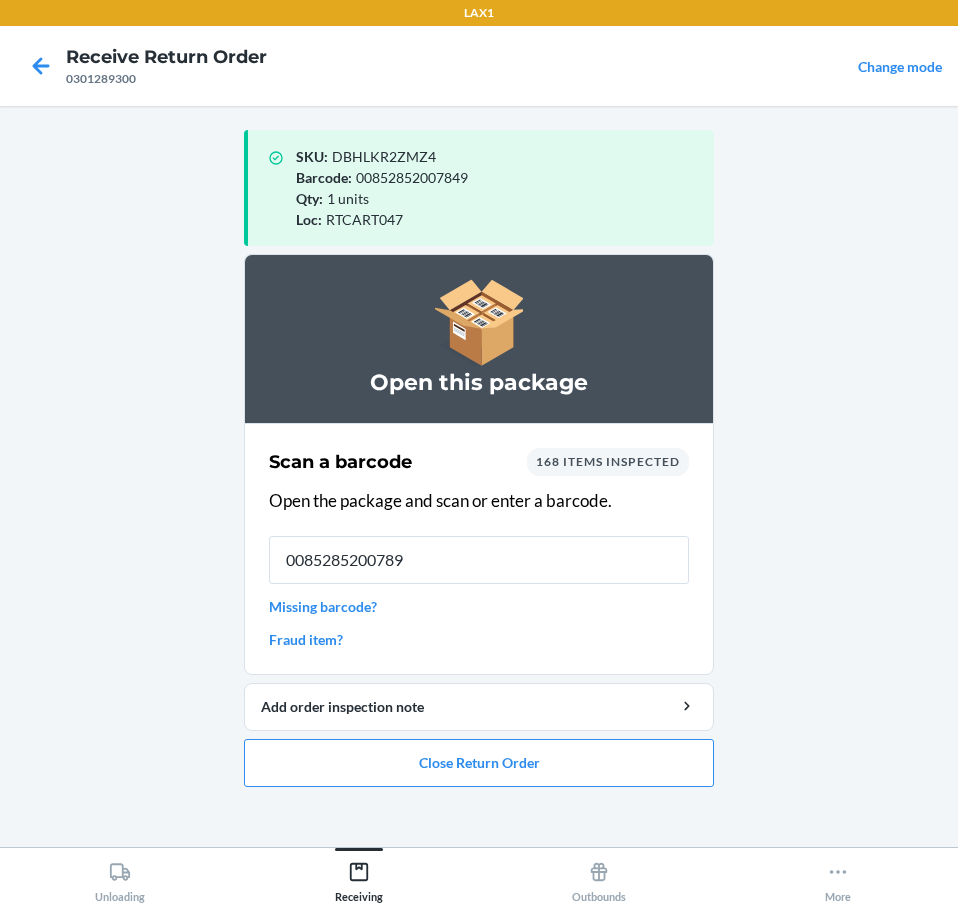 type on "00852852007894" 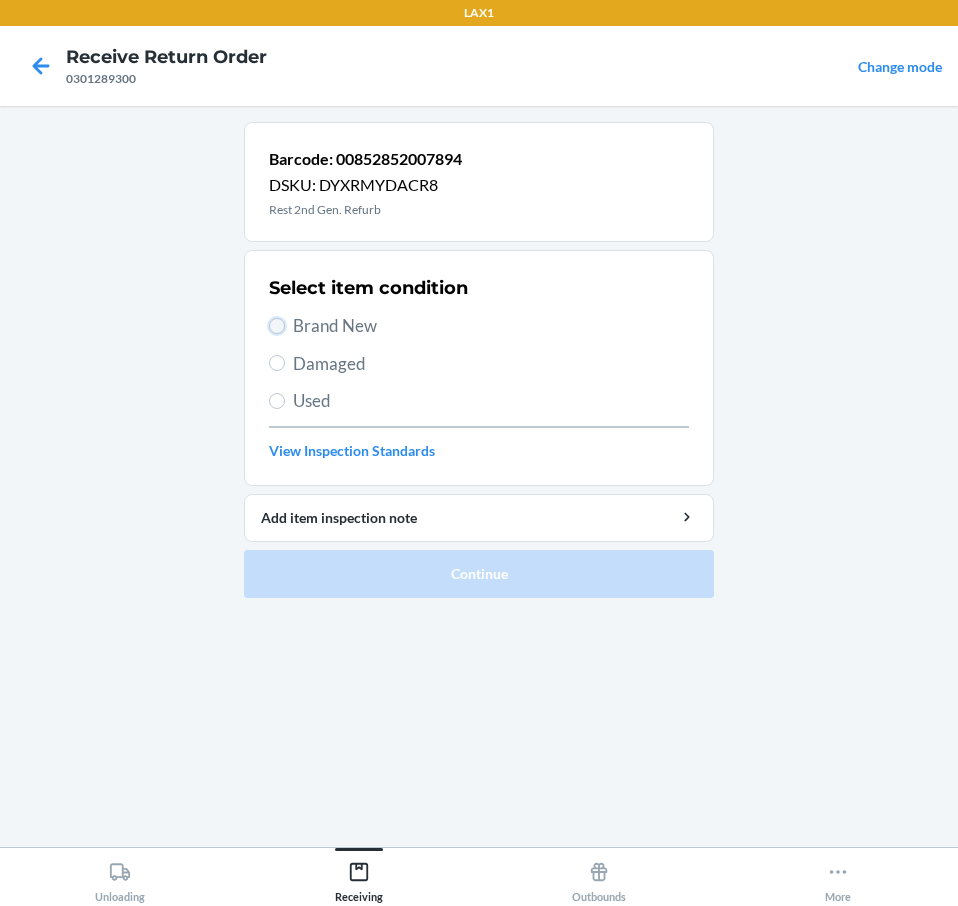 click on "Brand New" at bounding box center [277, 326] 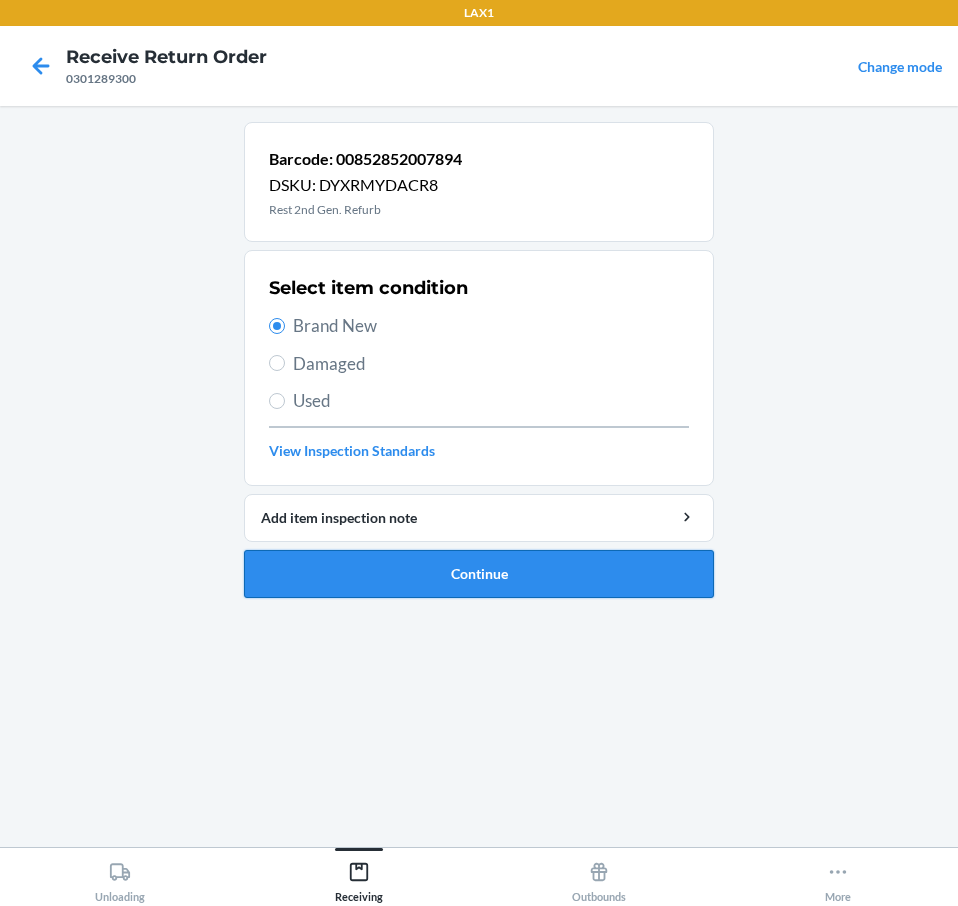 click on "Continue" at bounding box center (479, 574) 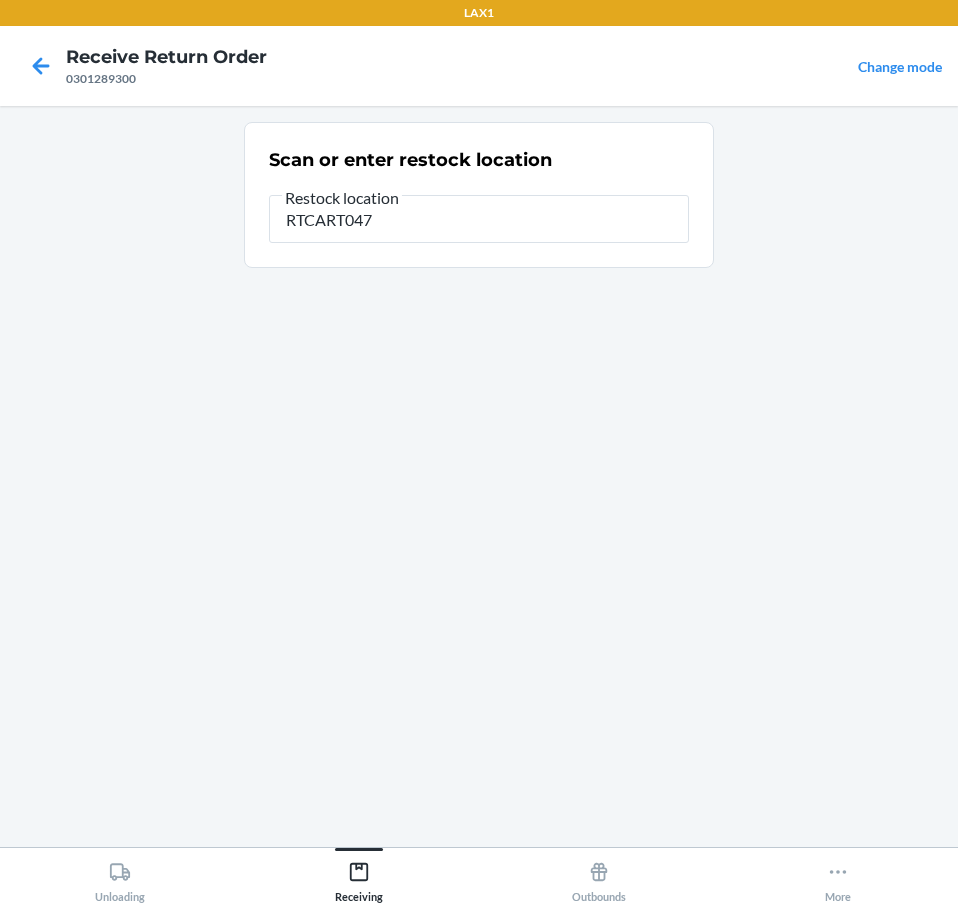 type on "RTCART047" 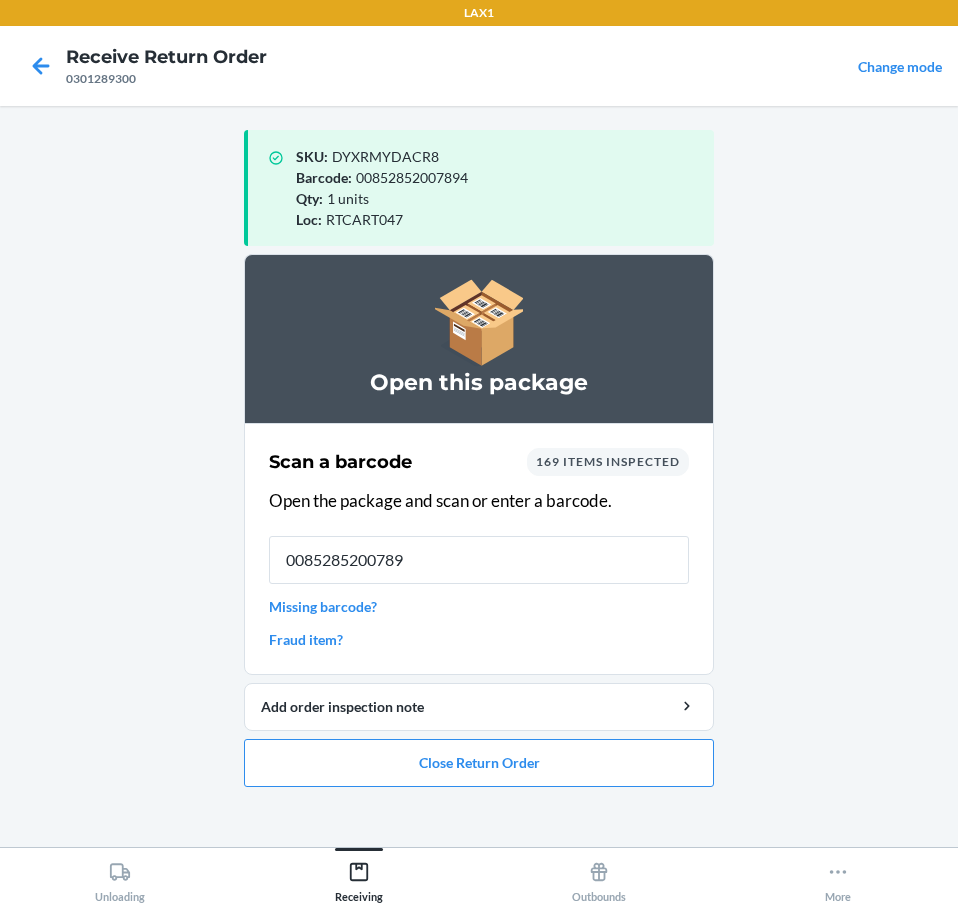 type on "00852852007894" 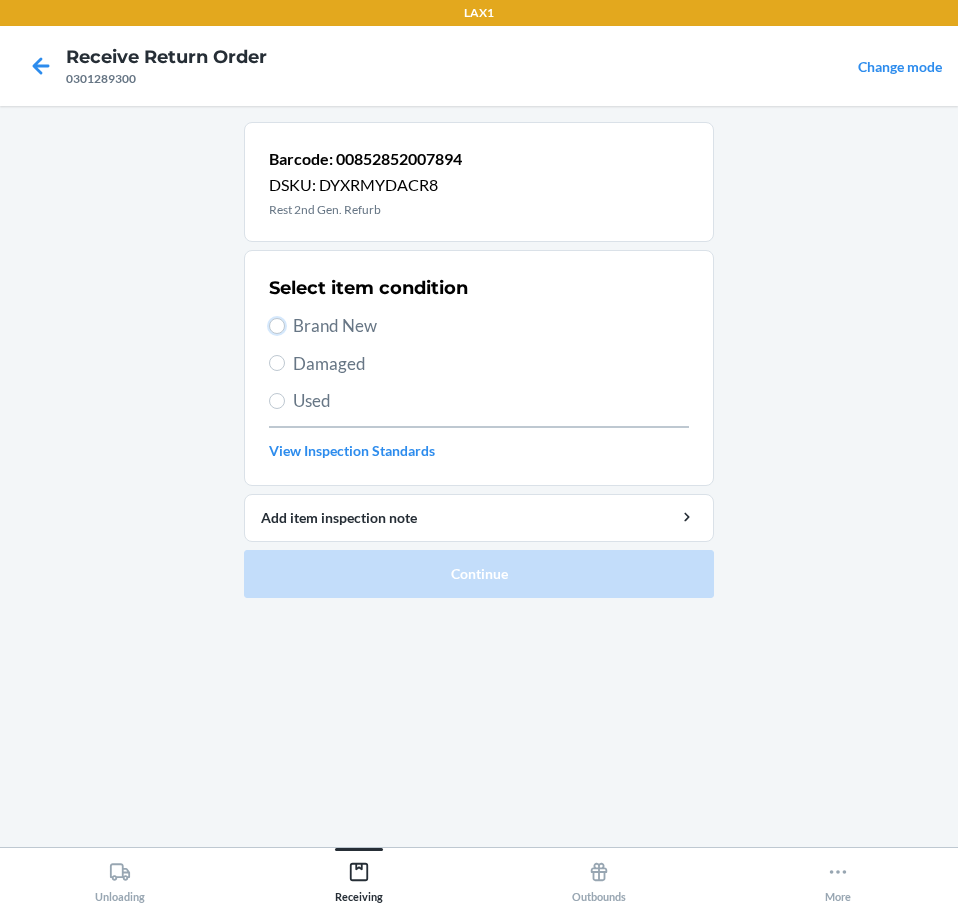 drag, startPoint x: 271, startPoint y: 323, endPoint x: 307, endPoint y: 389, distance: 75.17979 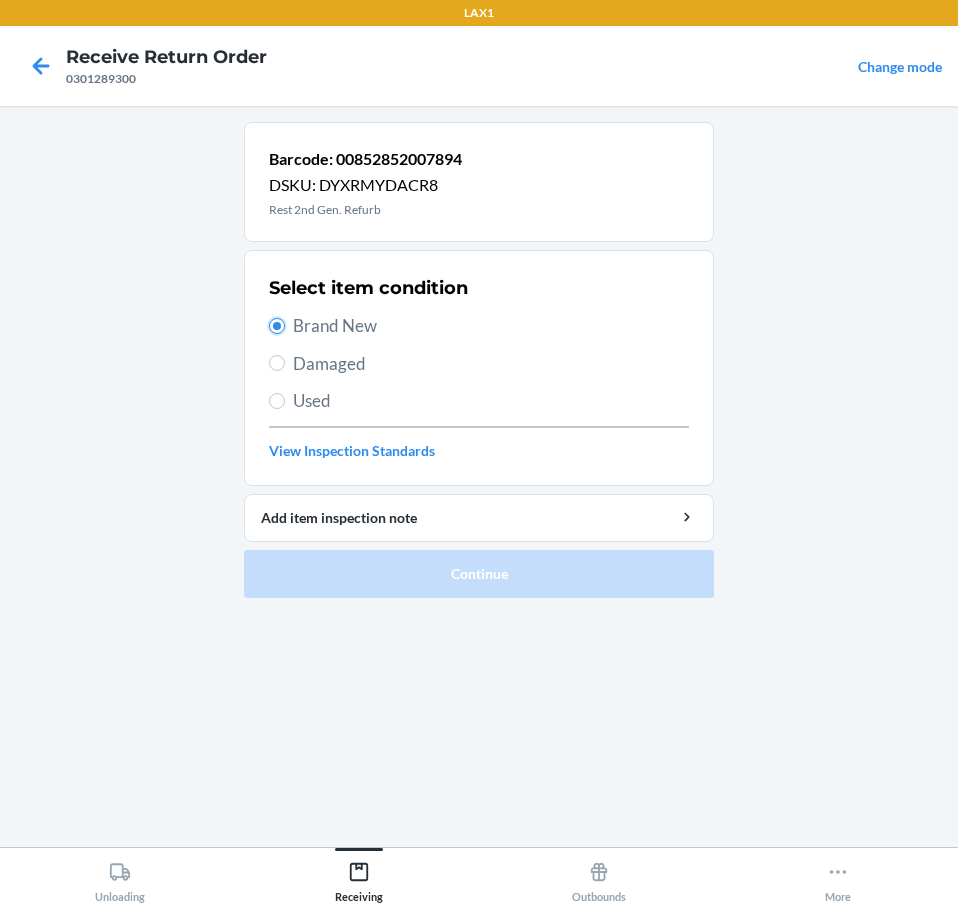 radio on "true" 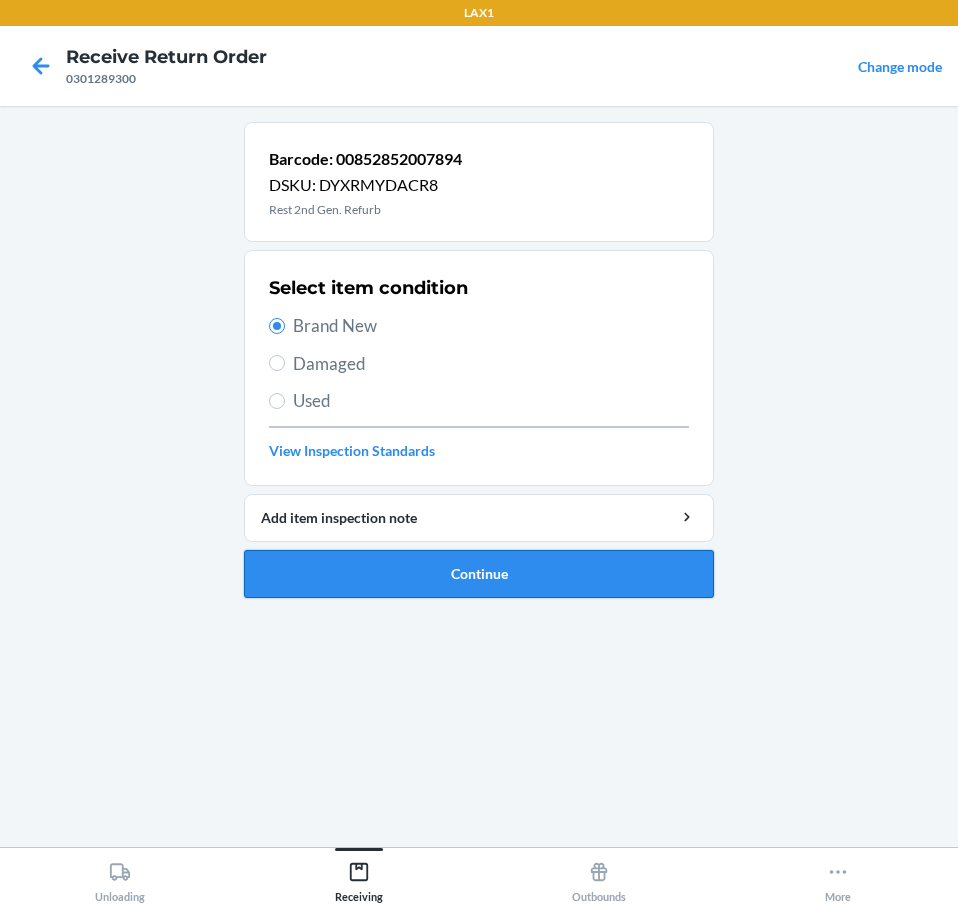 click on "Continue" at bounding box center (479, 574) 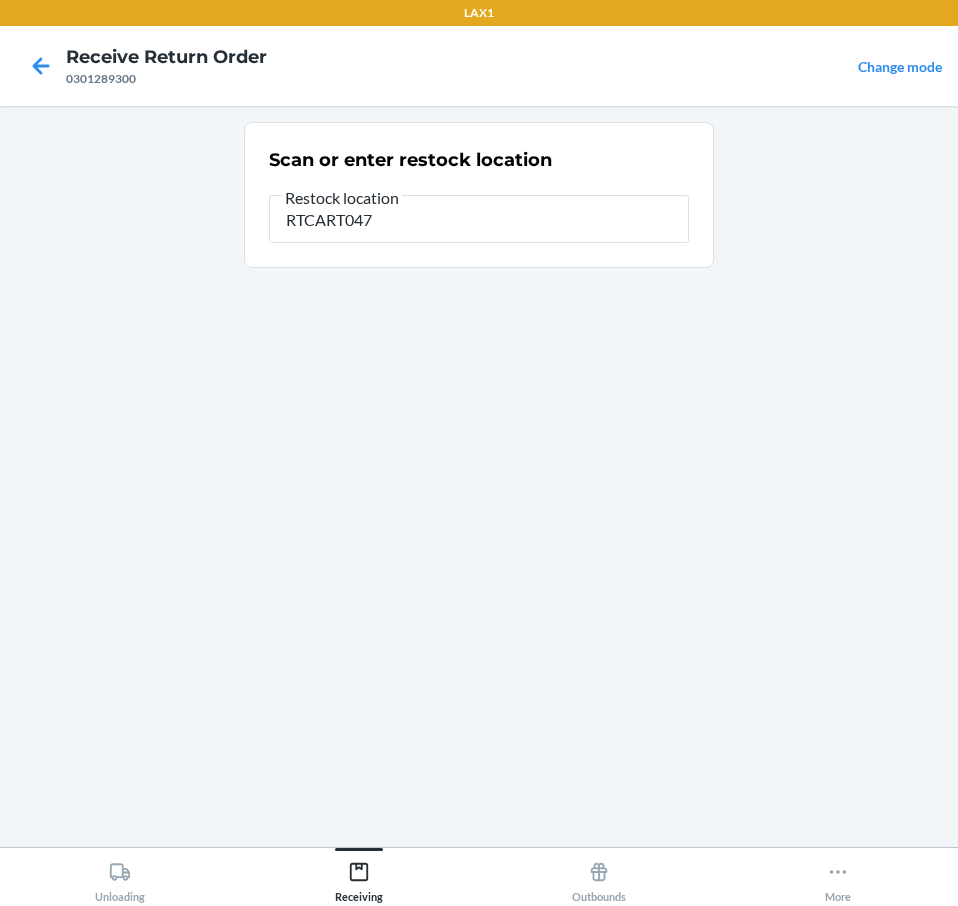 type on "RTCART047" 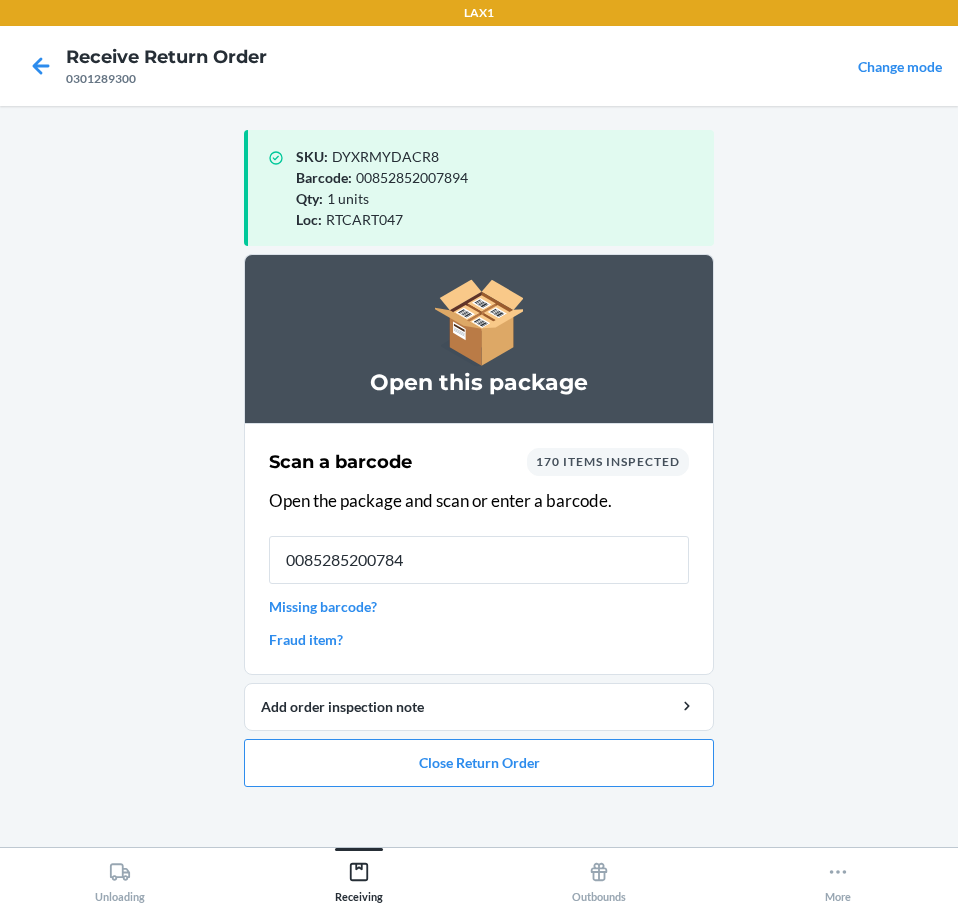 type on "00852852007849" 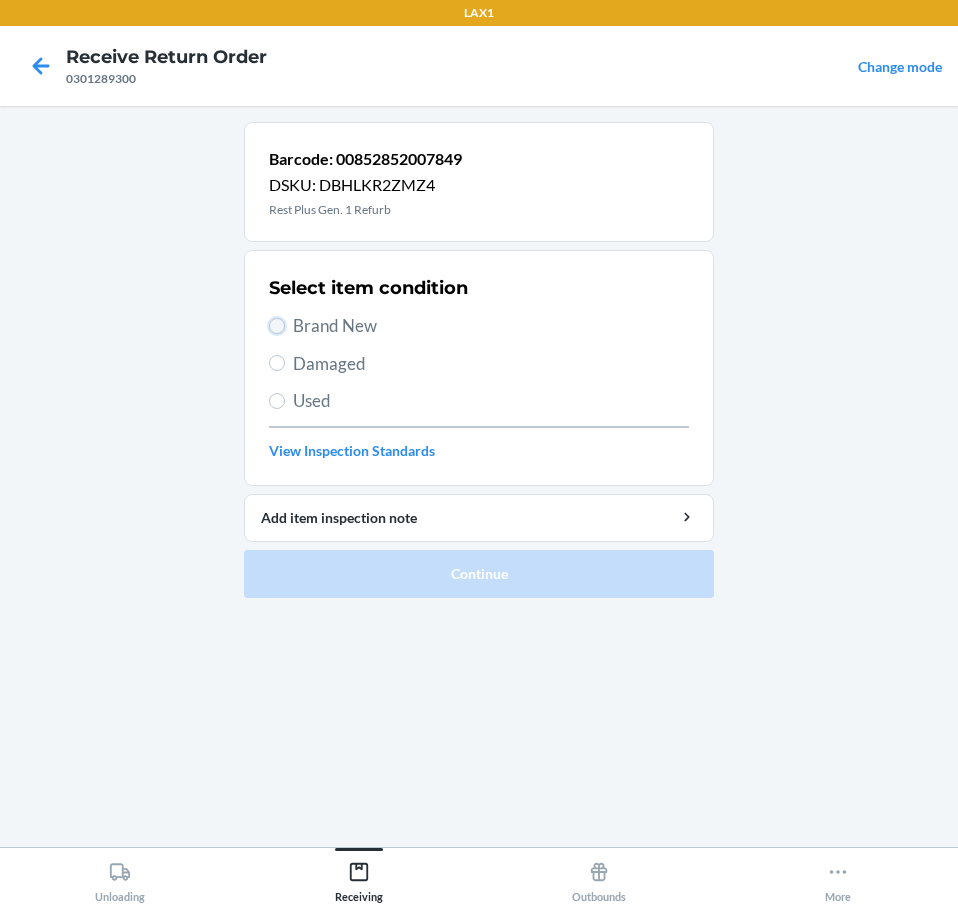 click on "Brand New" at bounding box center (277, 326) 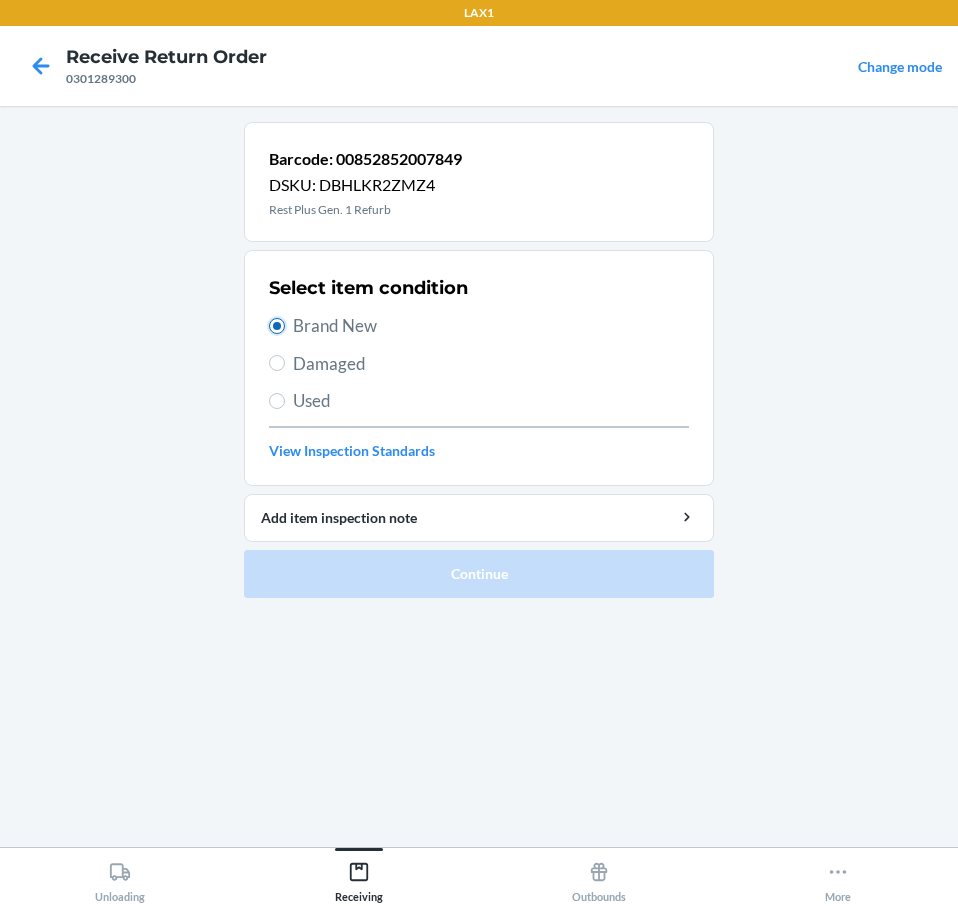 radio on "true" 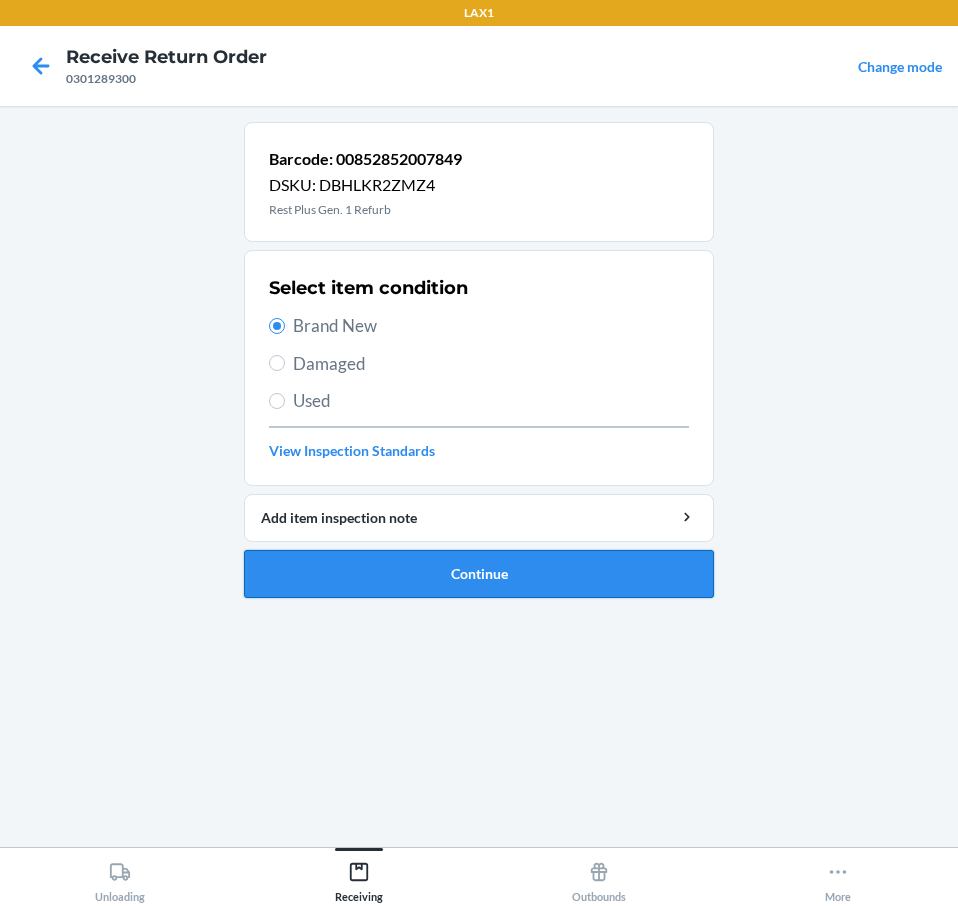 click on "Continue" at bounding box center (479, 574) 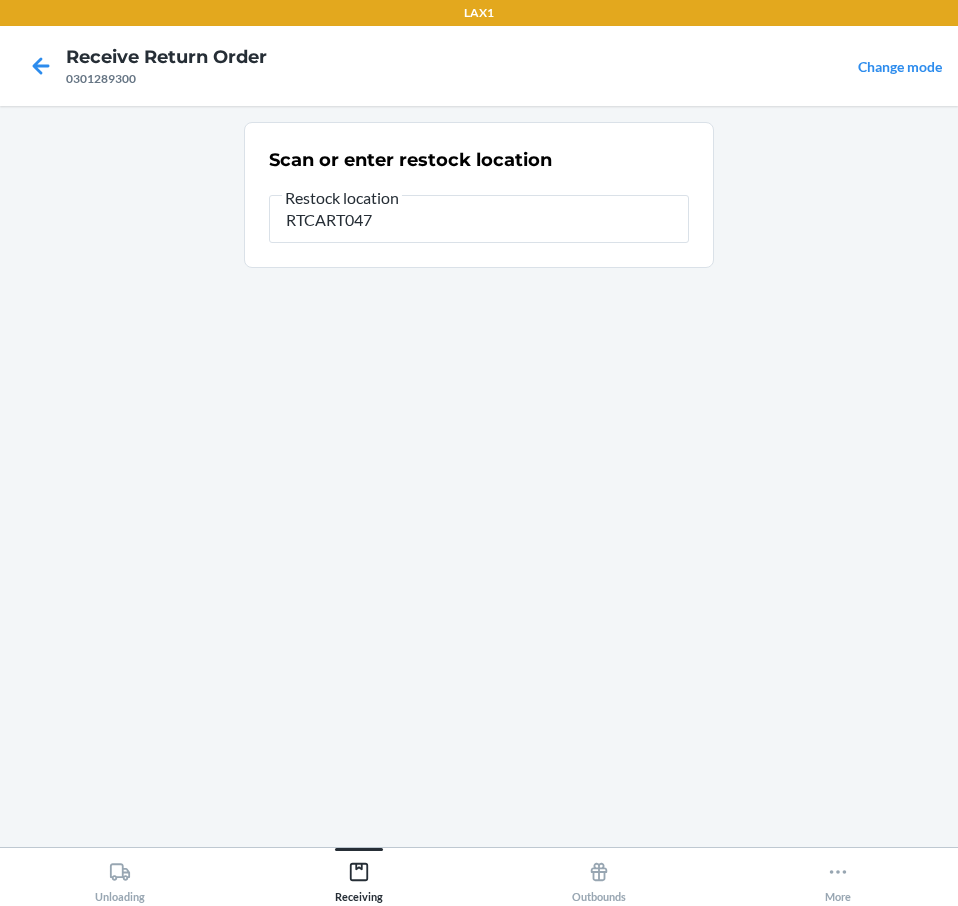 type on "RTCART047" 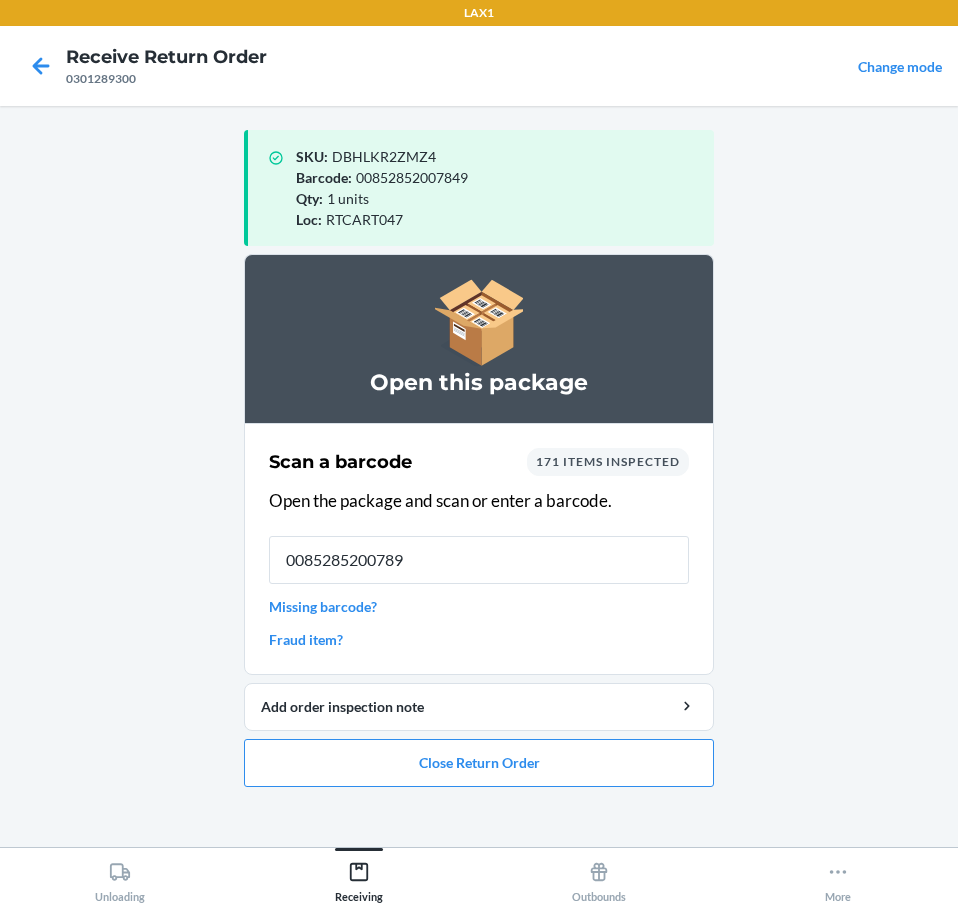 type on "00852852007894" 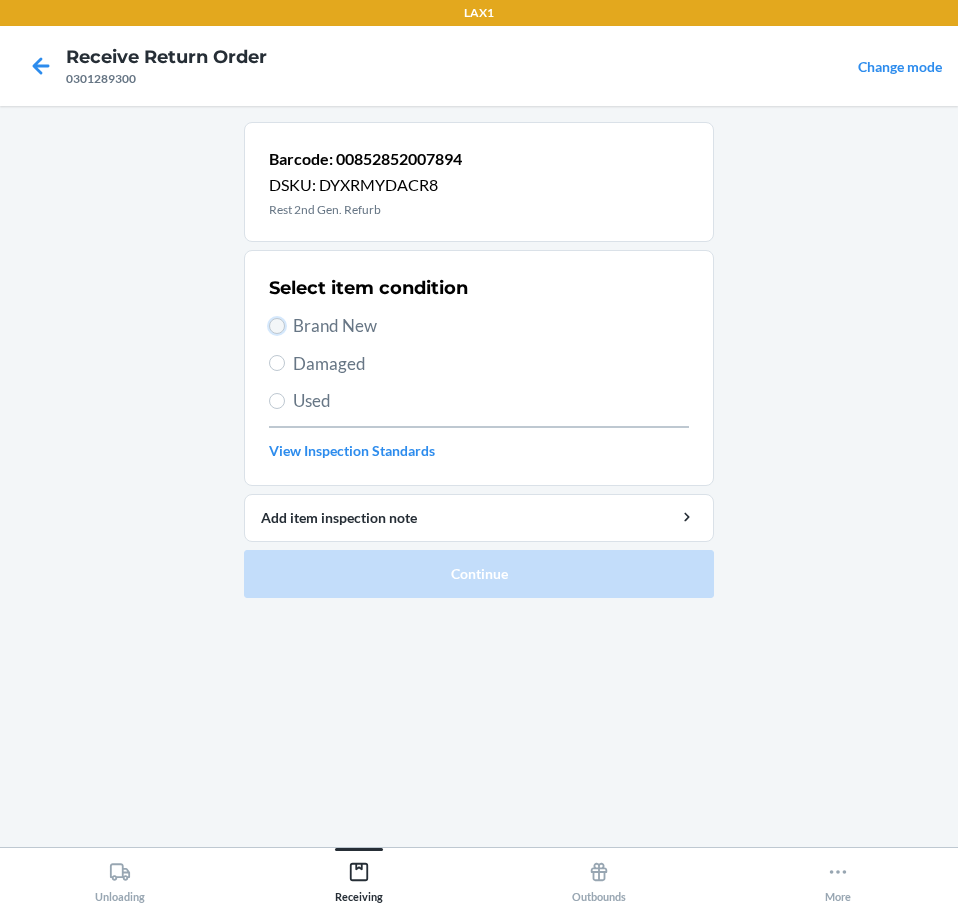 click on "Brand New" at bounding box center (277, 326) 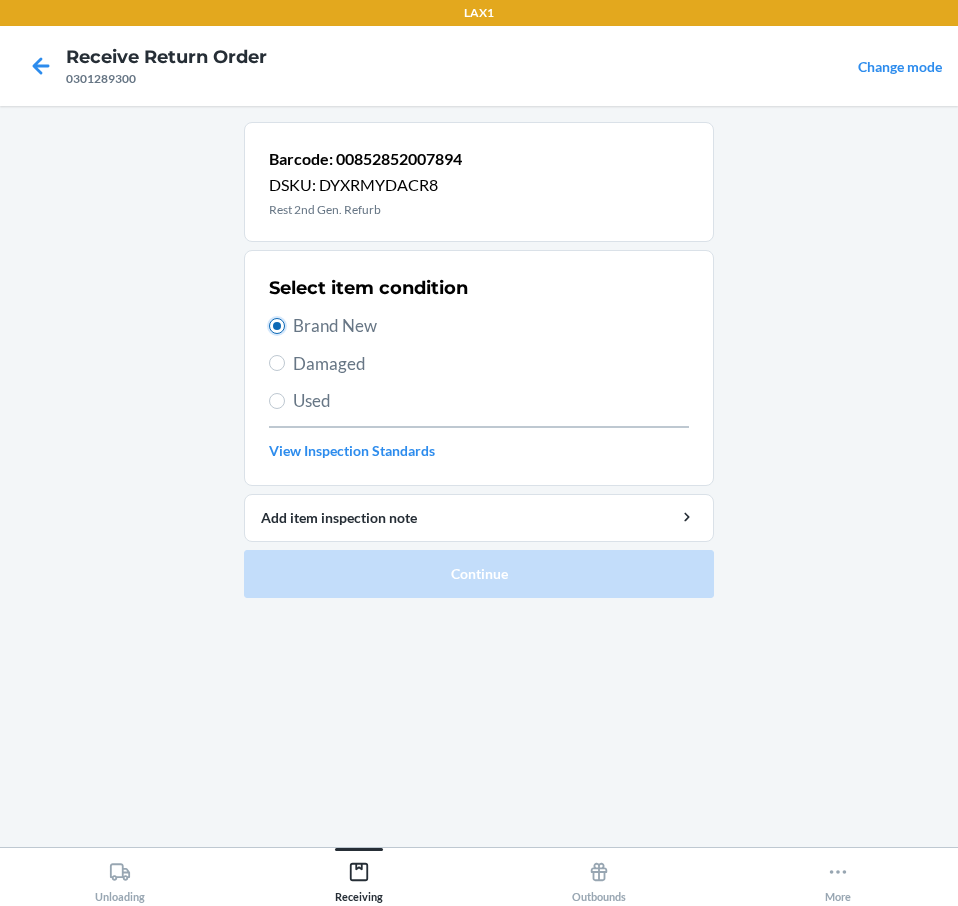 radio on "true" 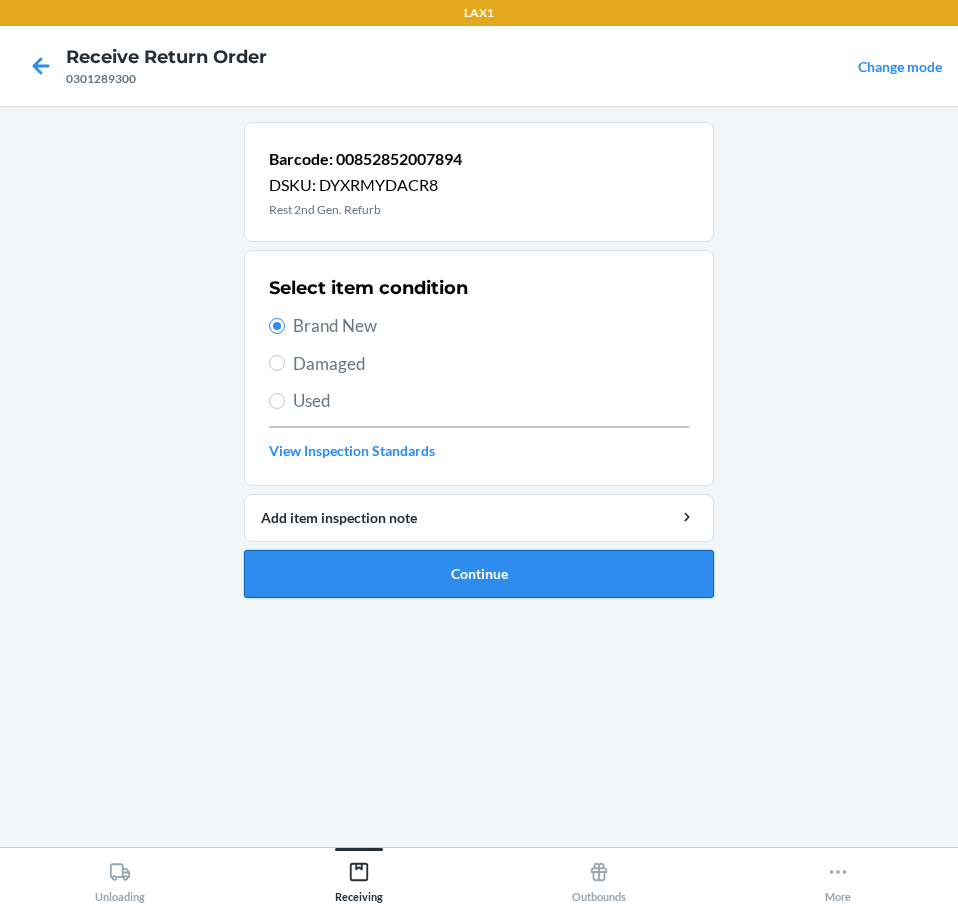 click on "Continue" at bounding box center (479, 574) 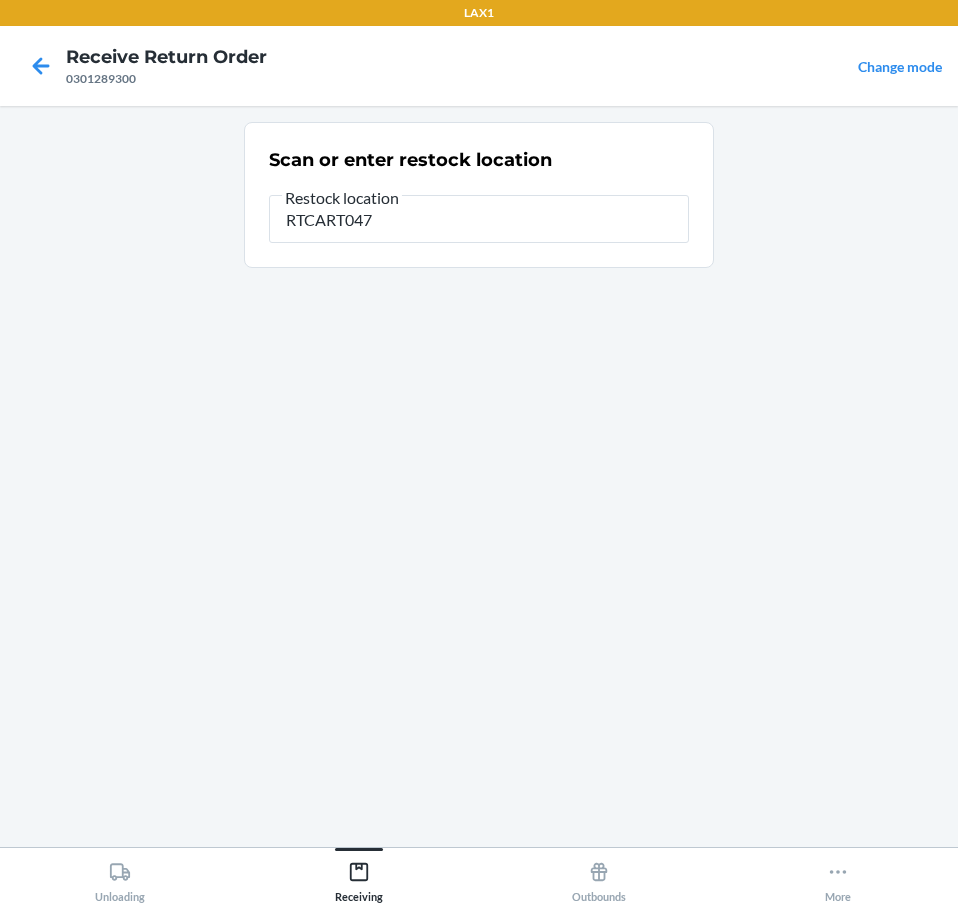 type on "RTCART047" 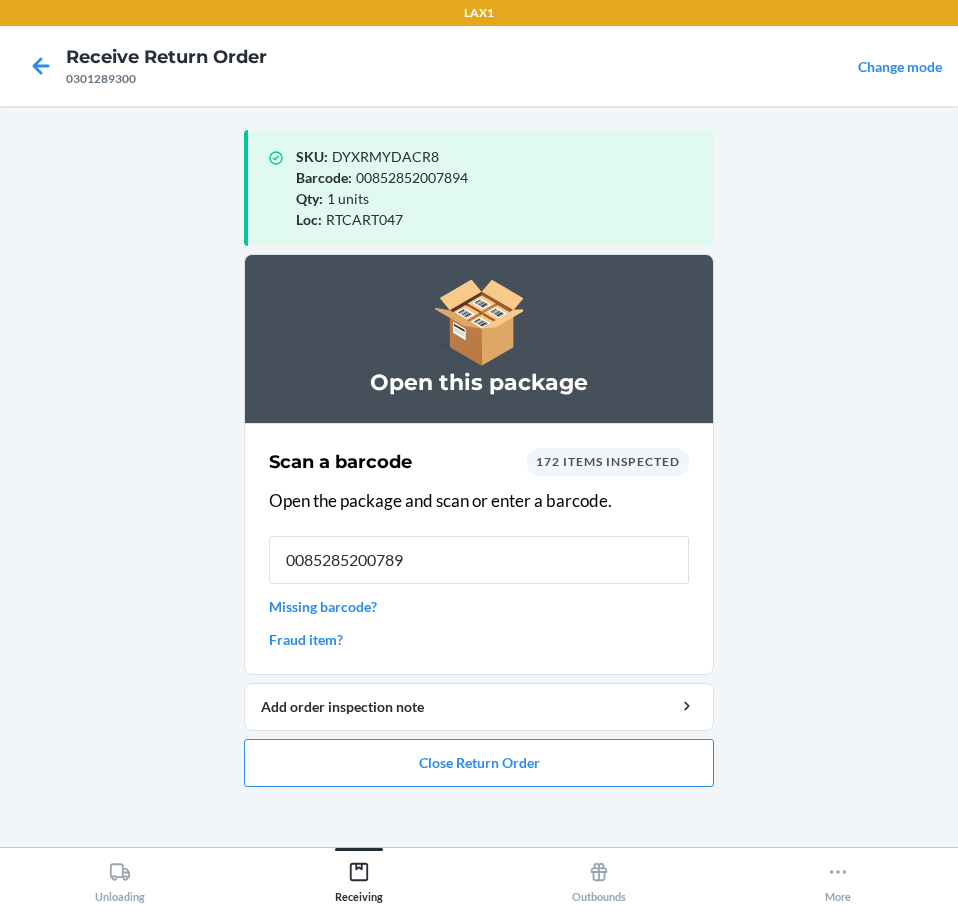 type on "00852852007894" 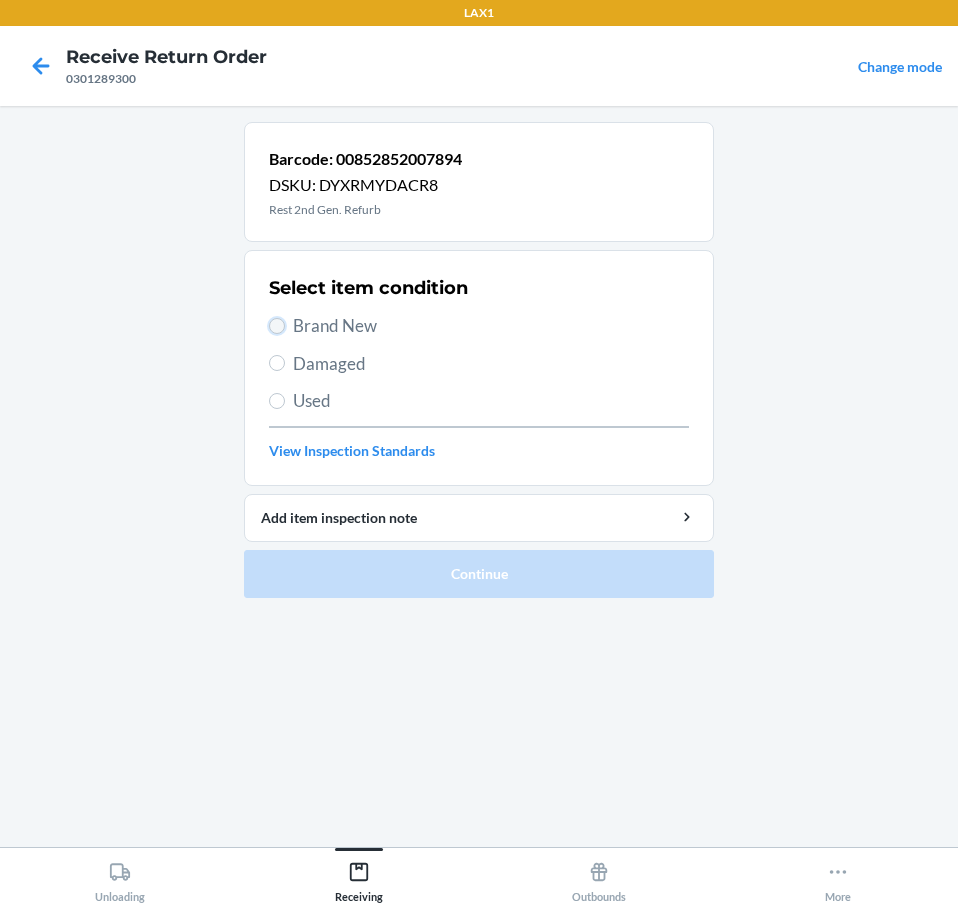 click on "Brand New" at bounding box center [277, 326] 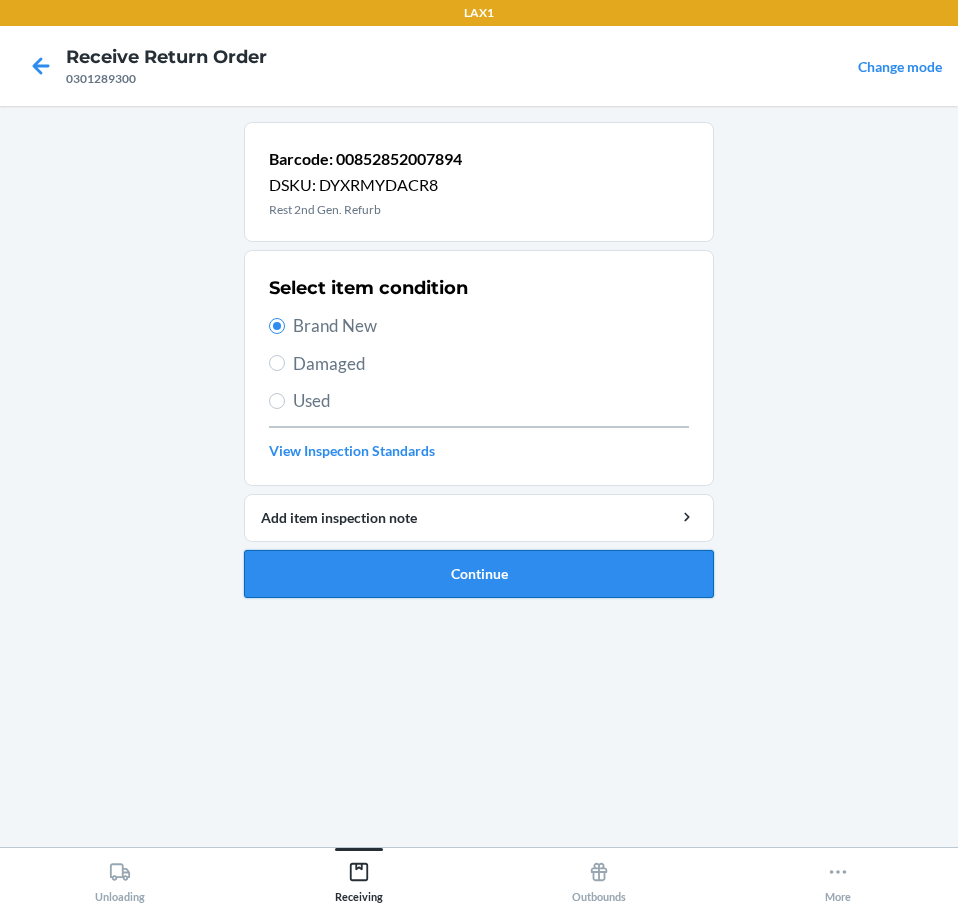 click on "Continue" at bounding box center (479, 574) 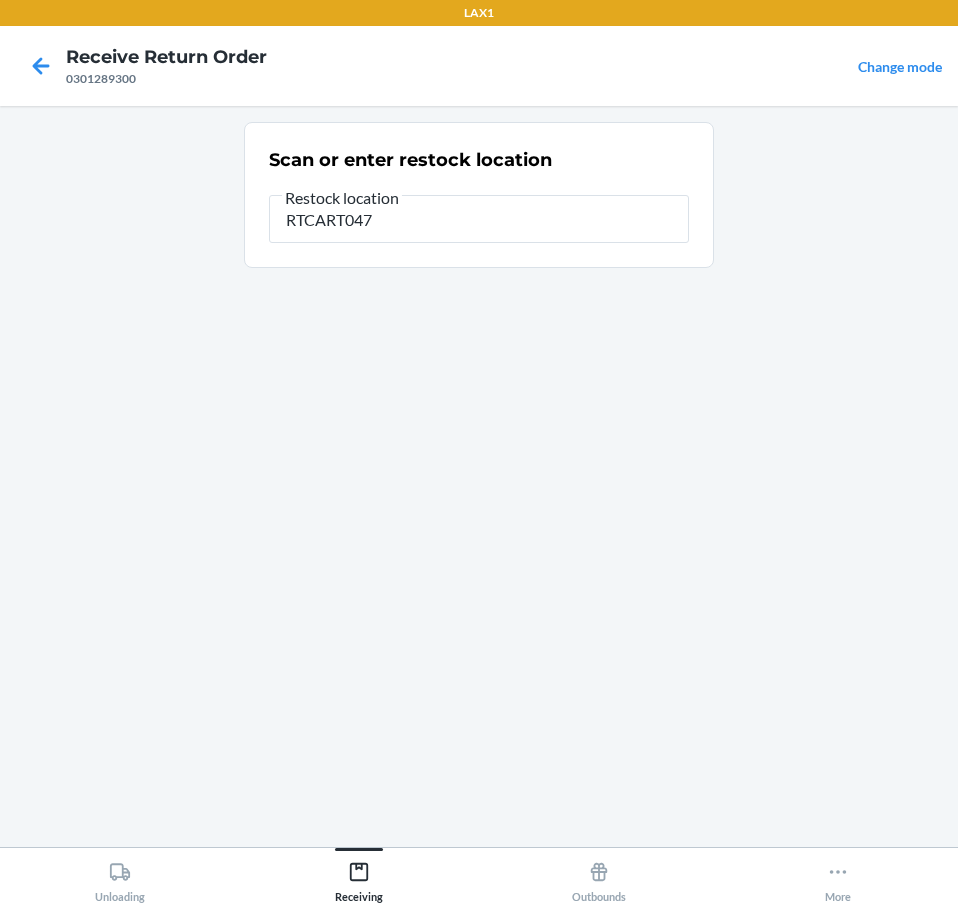 type on "RTCART047" 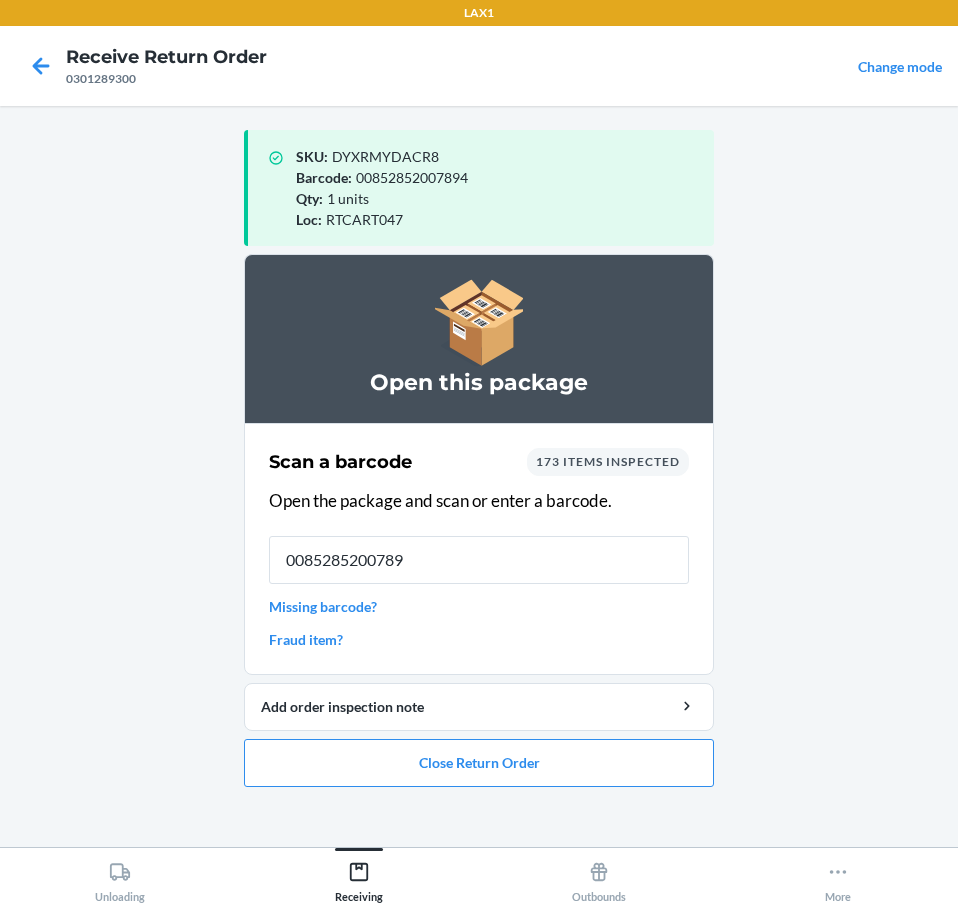 type on "00852852007894" 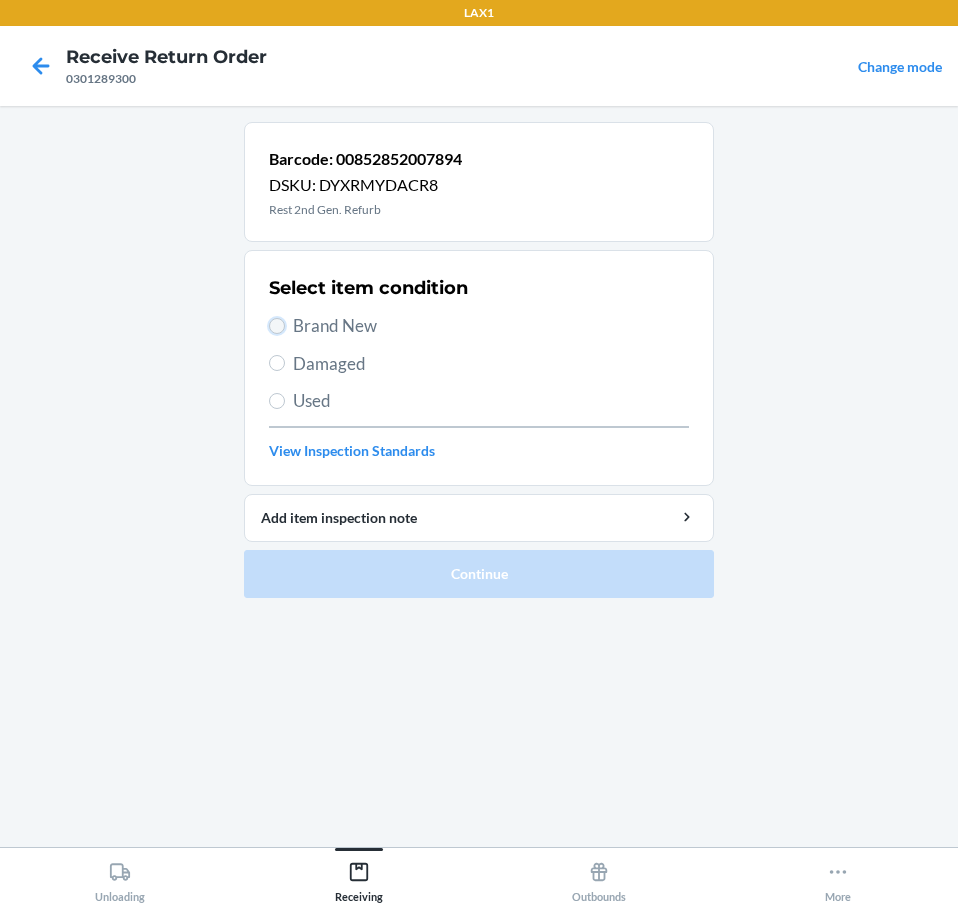 click on "Brand New" at bounding box center (277, 326) 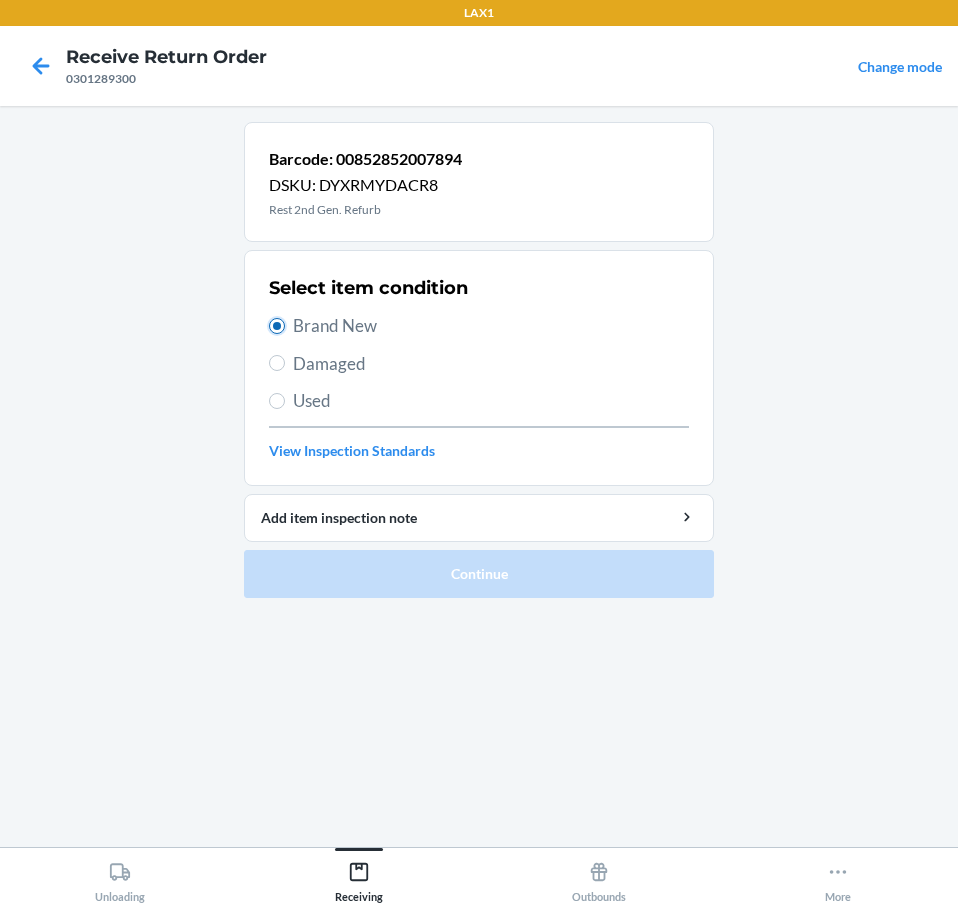 radio on "true" 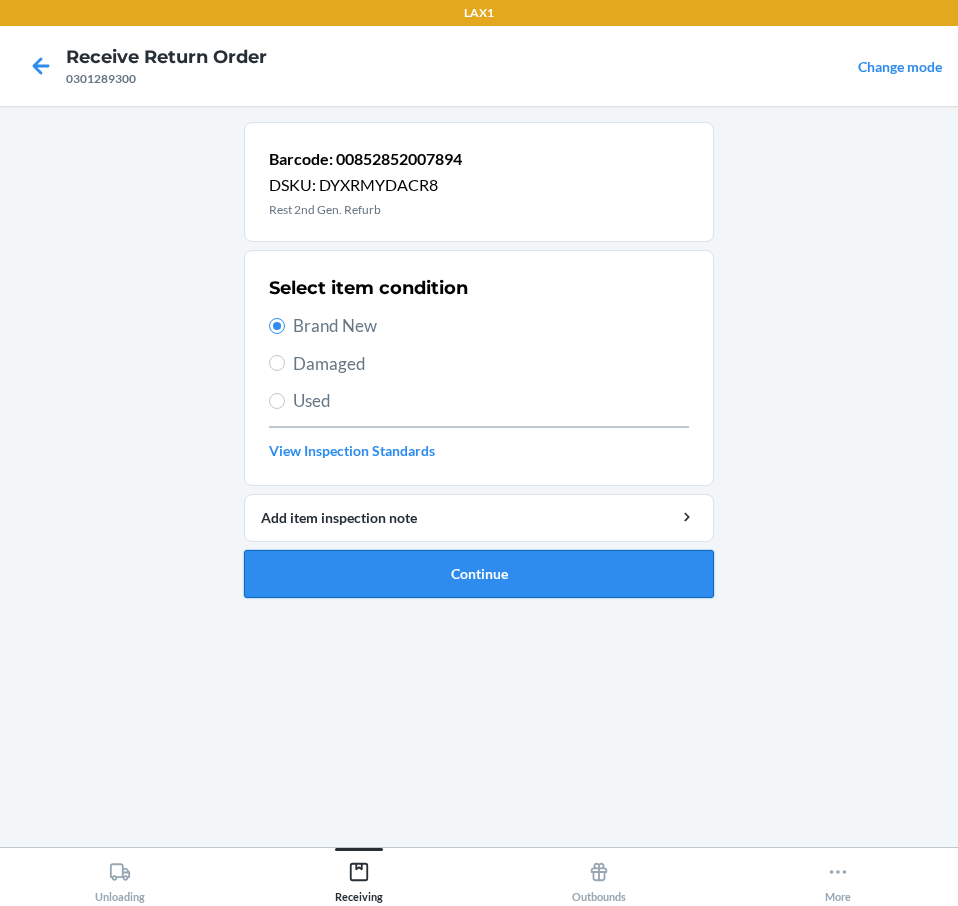 click on "Continue" at bounding box center (479, 574) 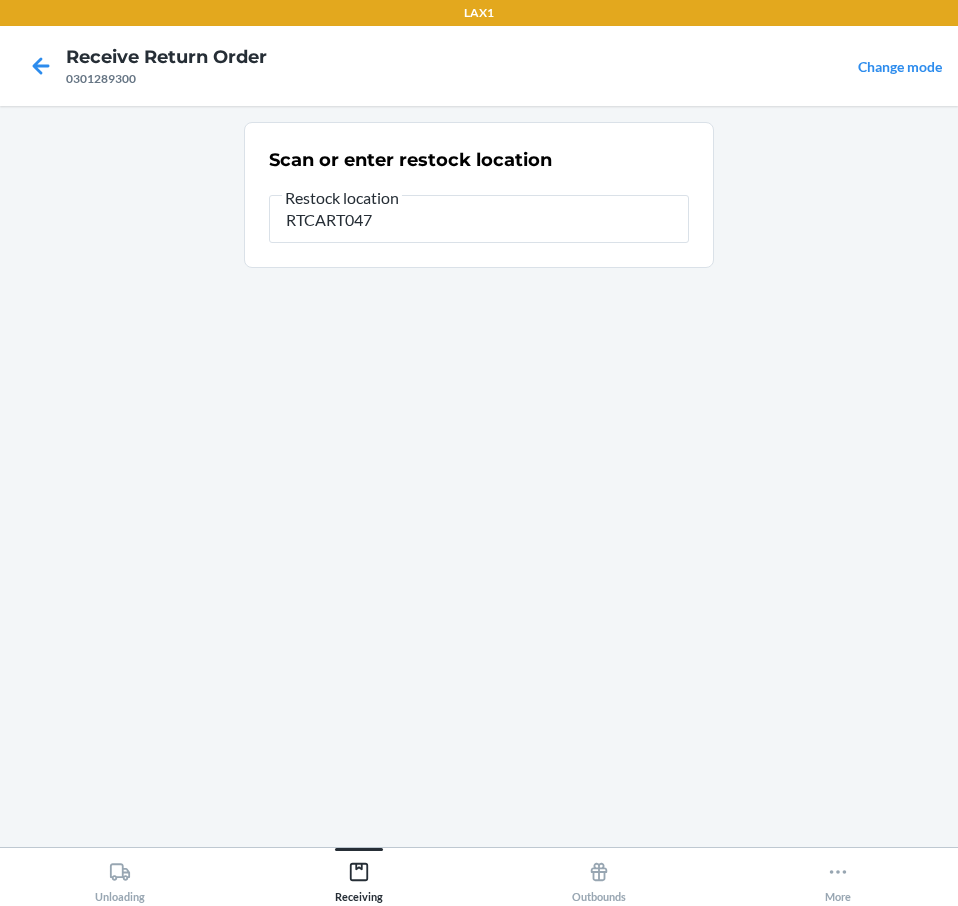 type on "RTCART047" 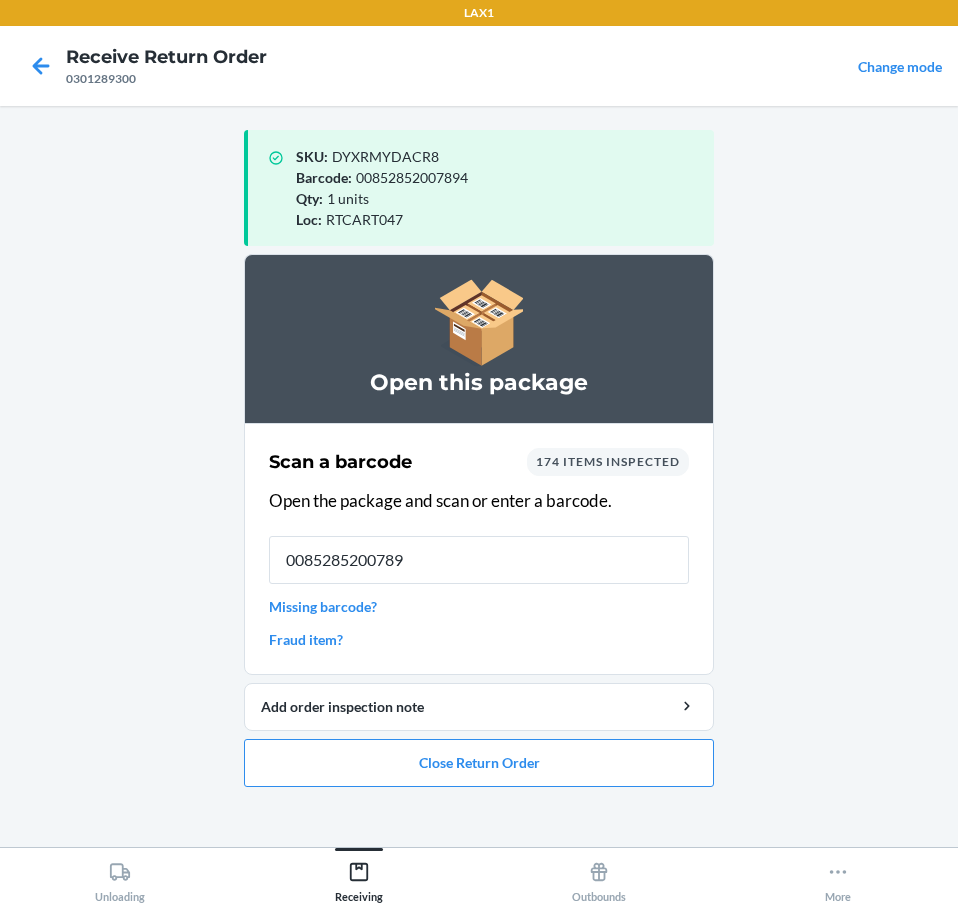 type on "00852852007894" 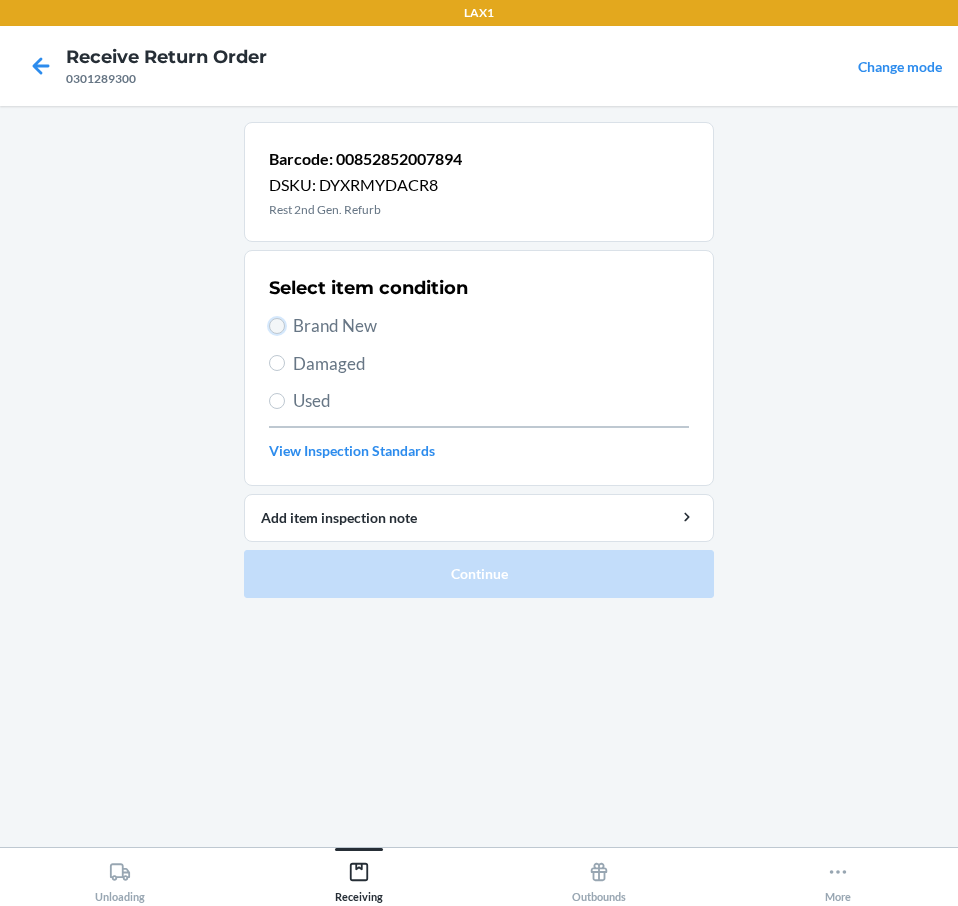click on "Brand New" at bounding box center [277, 326] 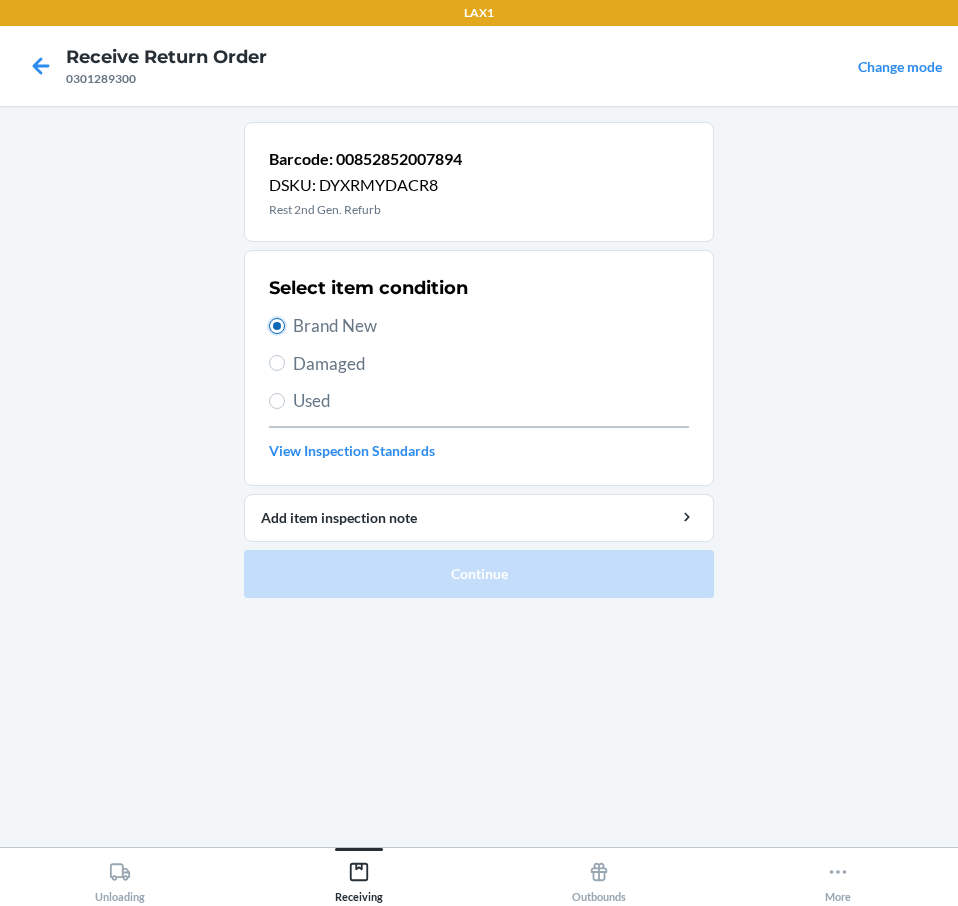 radio on "true" 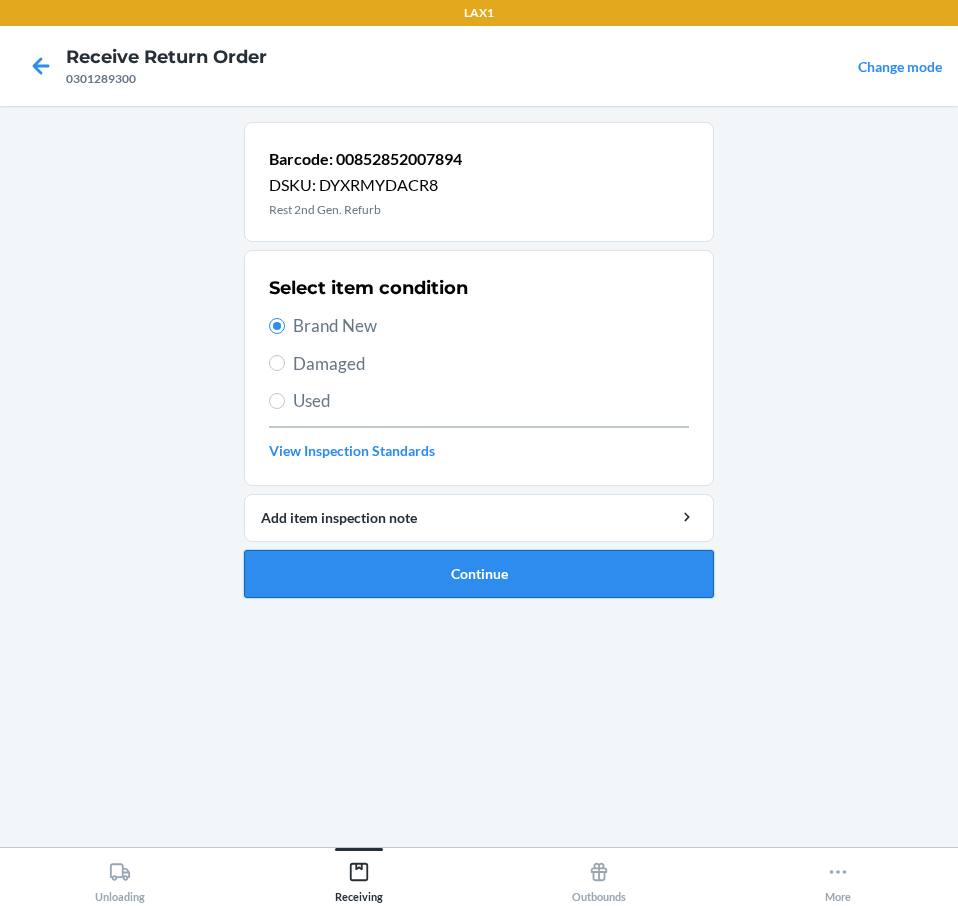 click on "Continue" at bounding box center (479, 574) 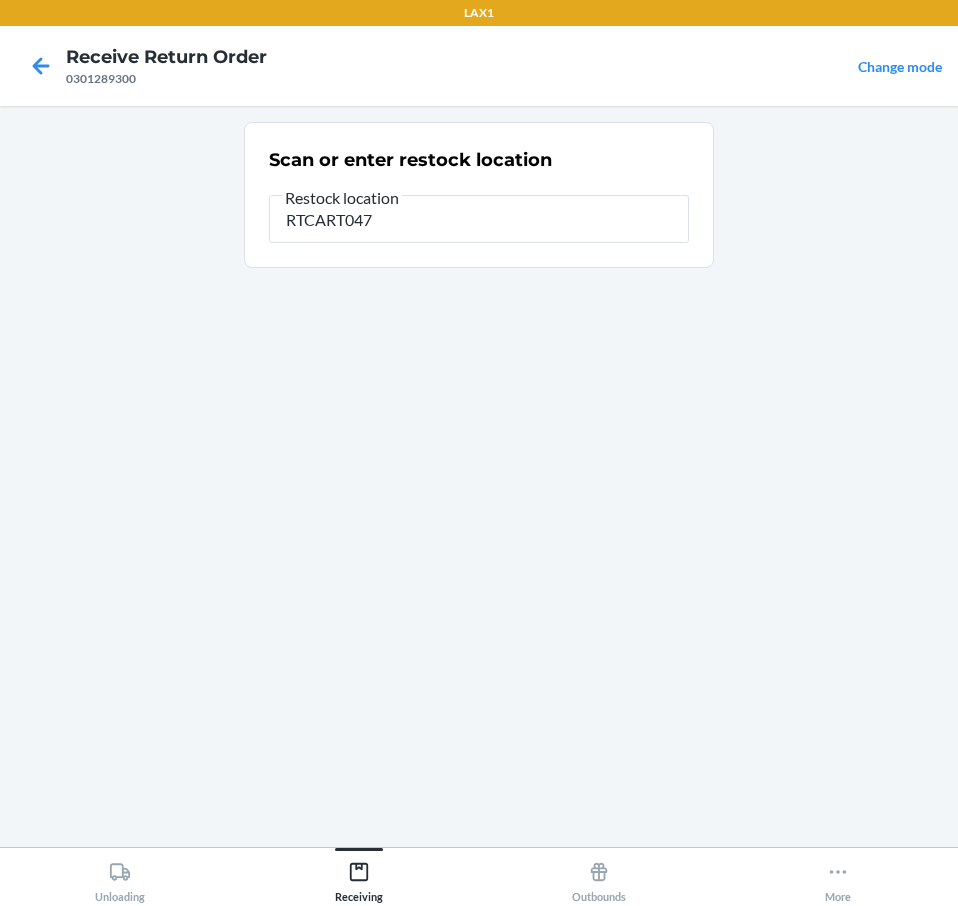 type on "RTCART047" 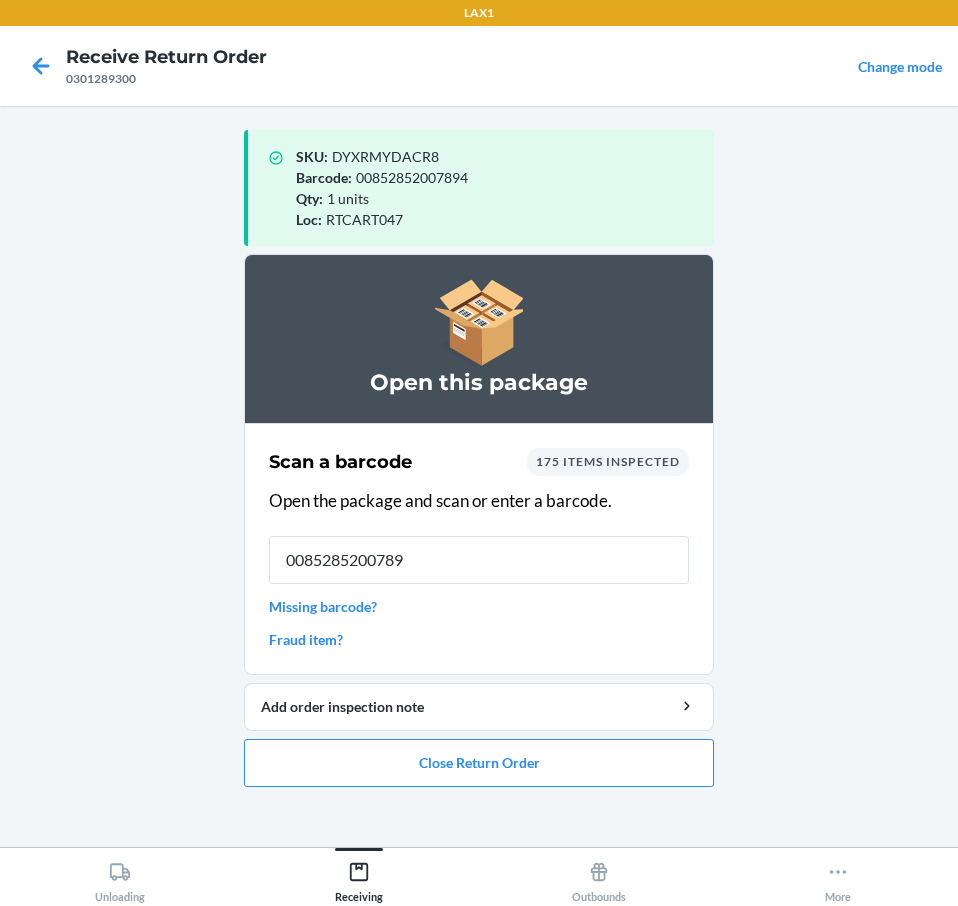 type on "00852852007894" 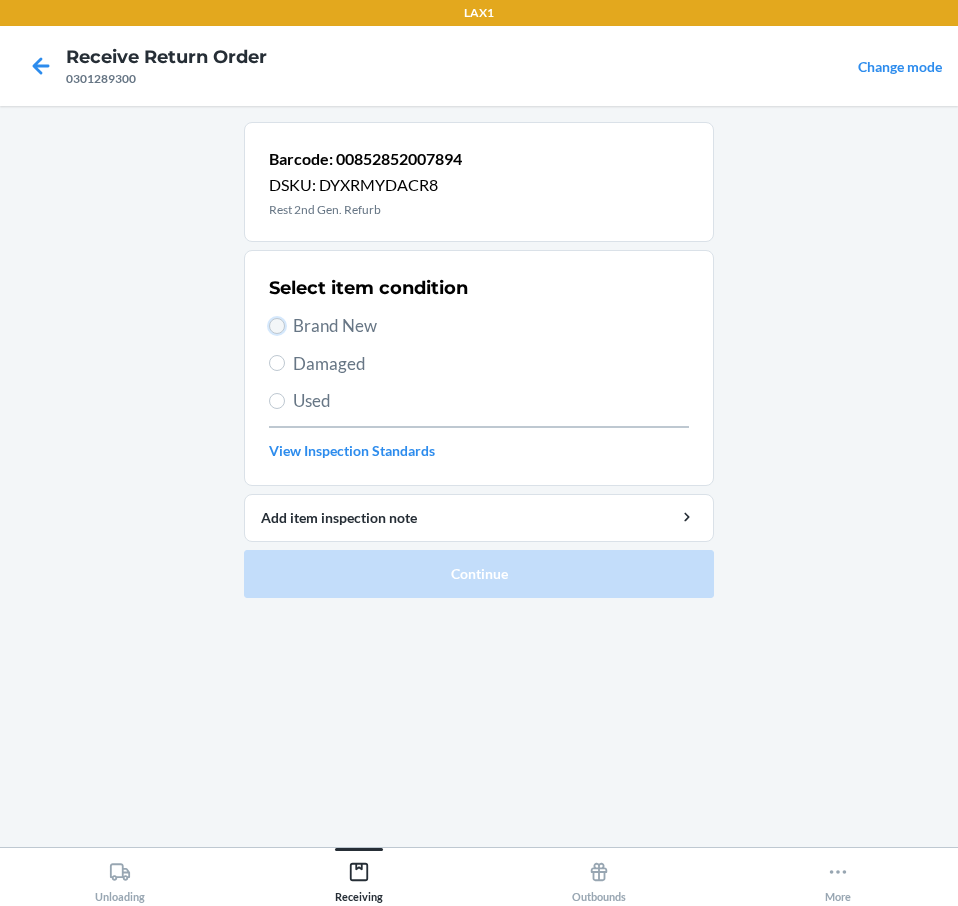 click on "Brand New" at bounding box center (277, 326) 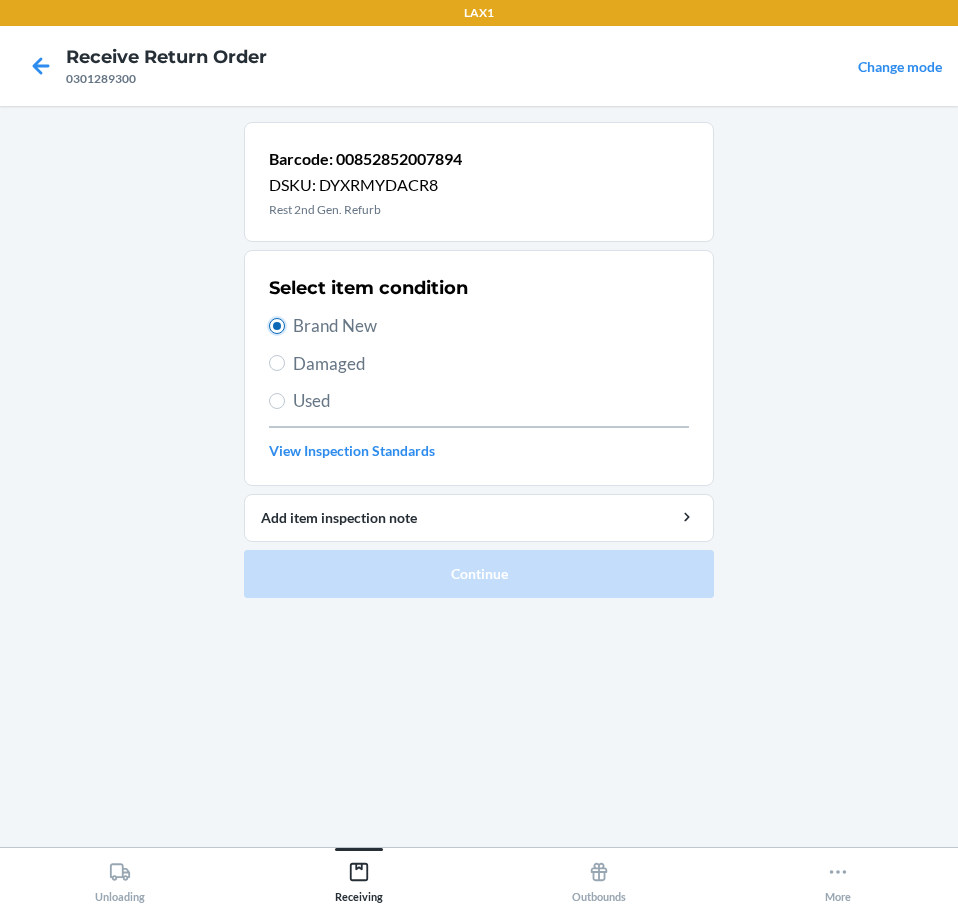 radio on "true" 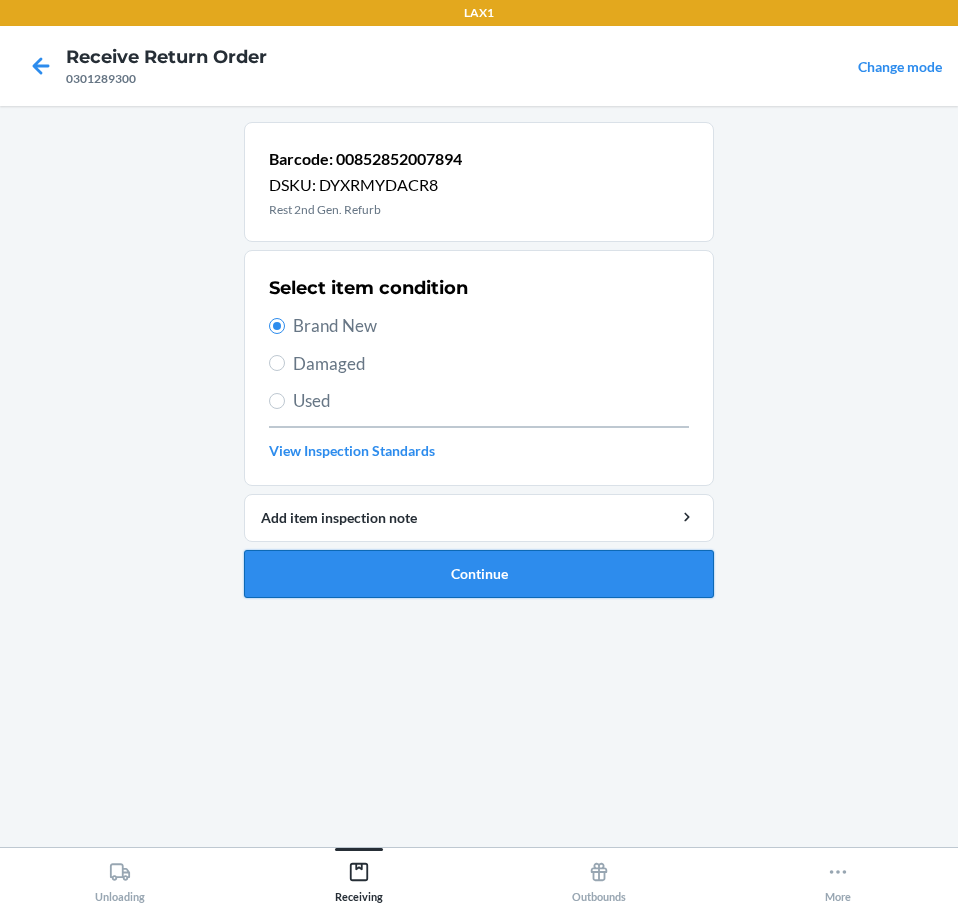 click on "Continue" at bounding box center (479, 574) 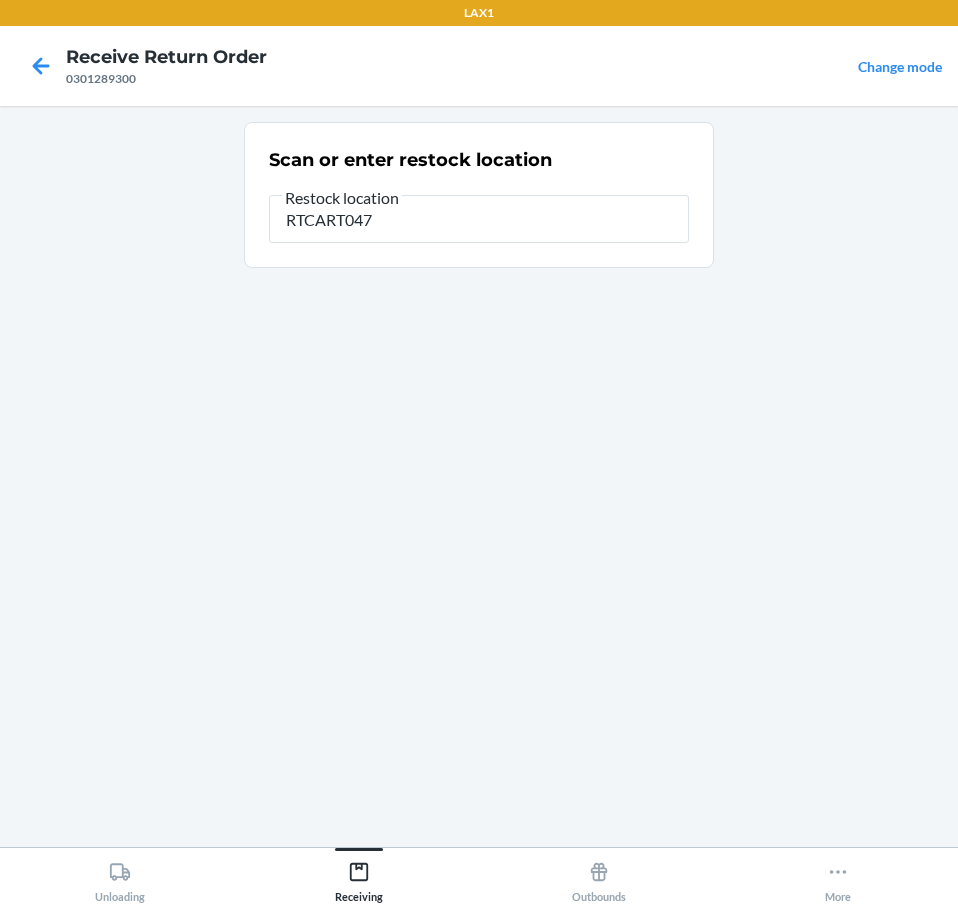 type on "RTCART047" 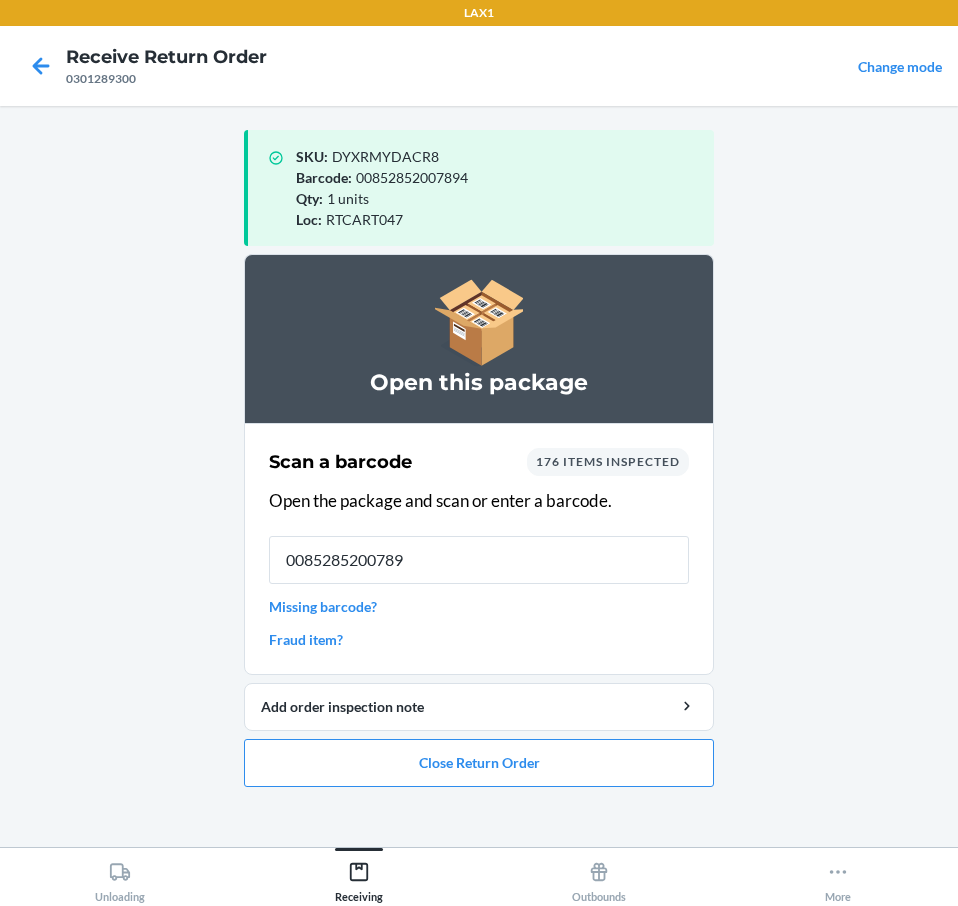 type on "00852852007894" 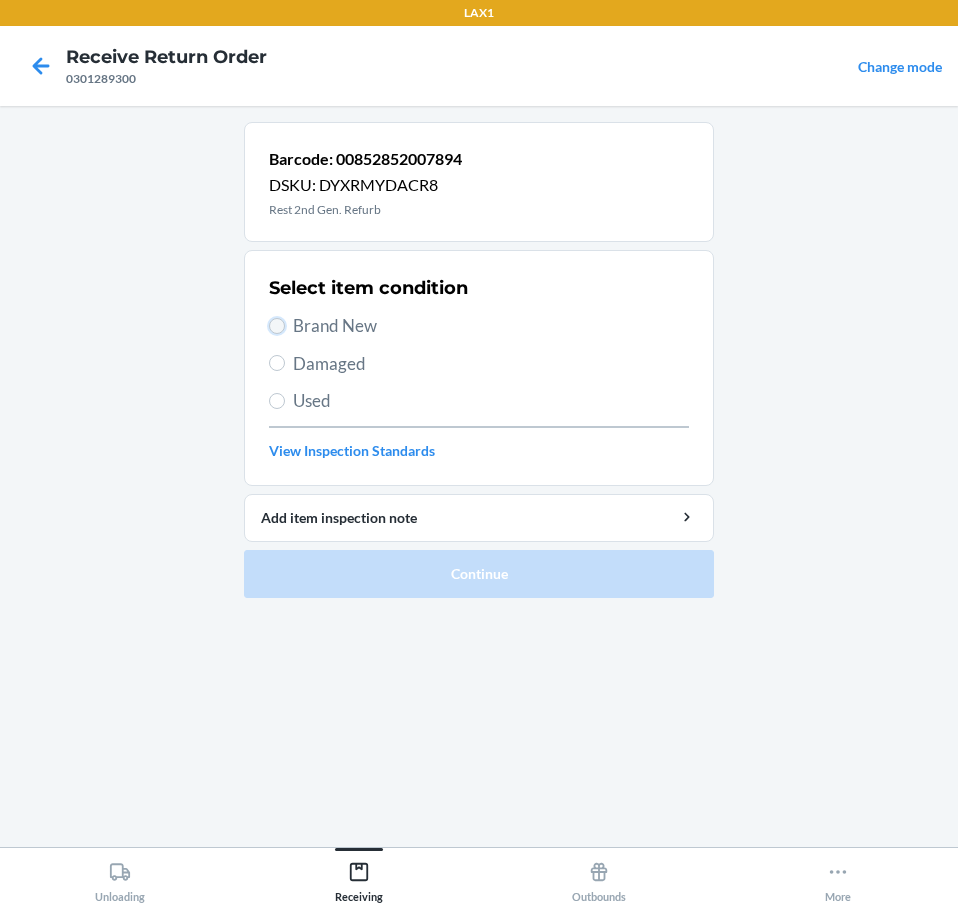 click on "Brand New" at bounding box center (277, 326) 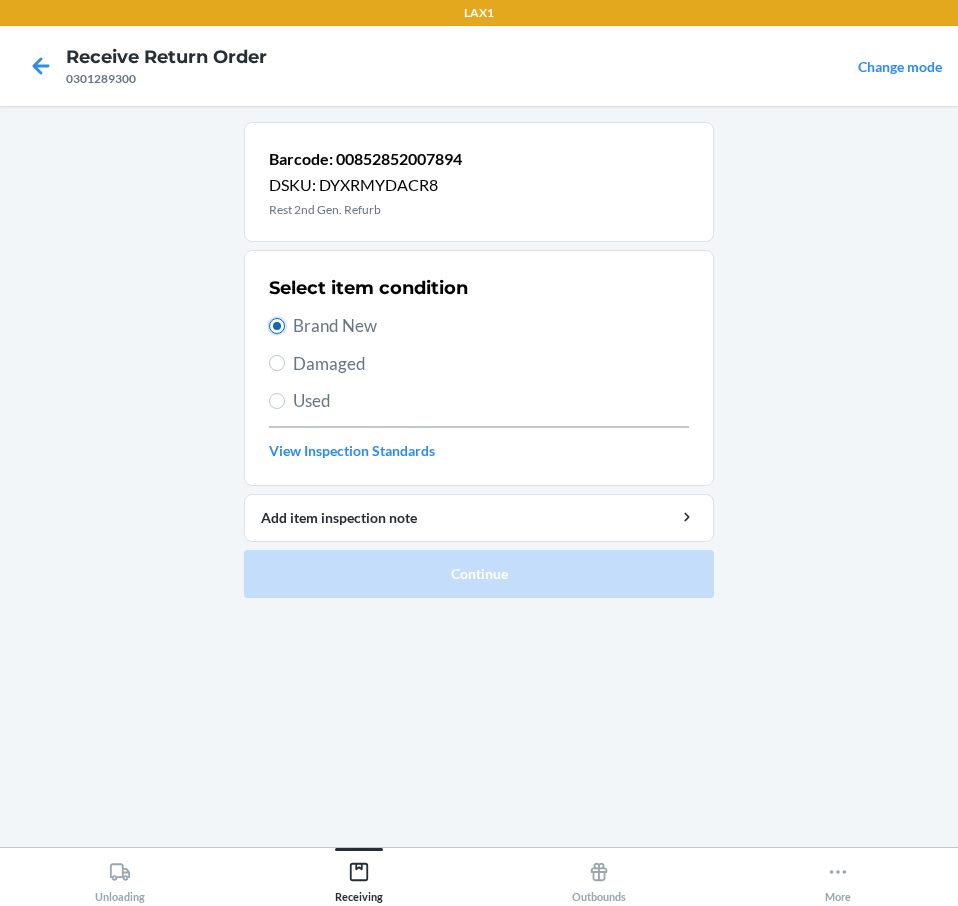radio on "true" 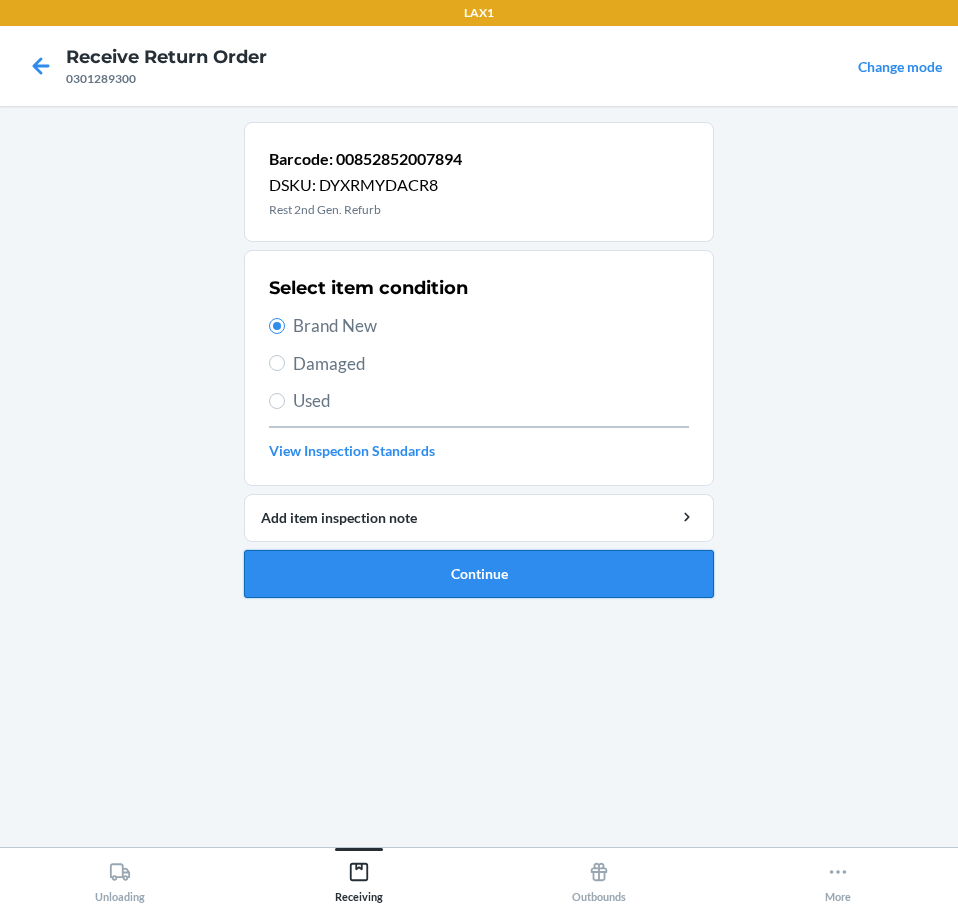 click on "Continue" at bounding box center (479, 574) 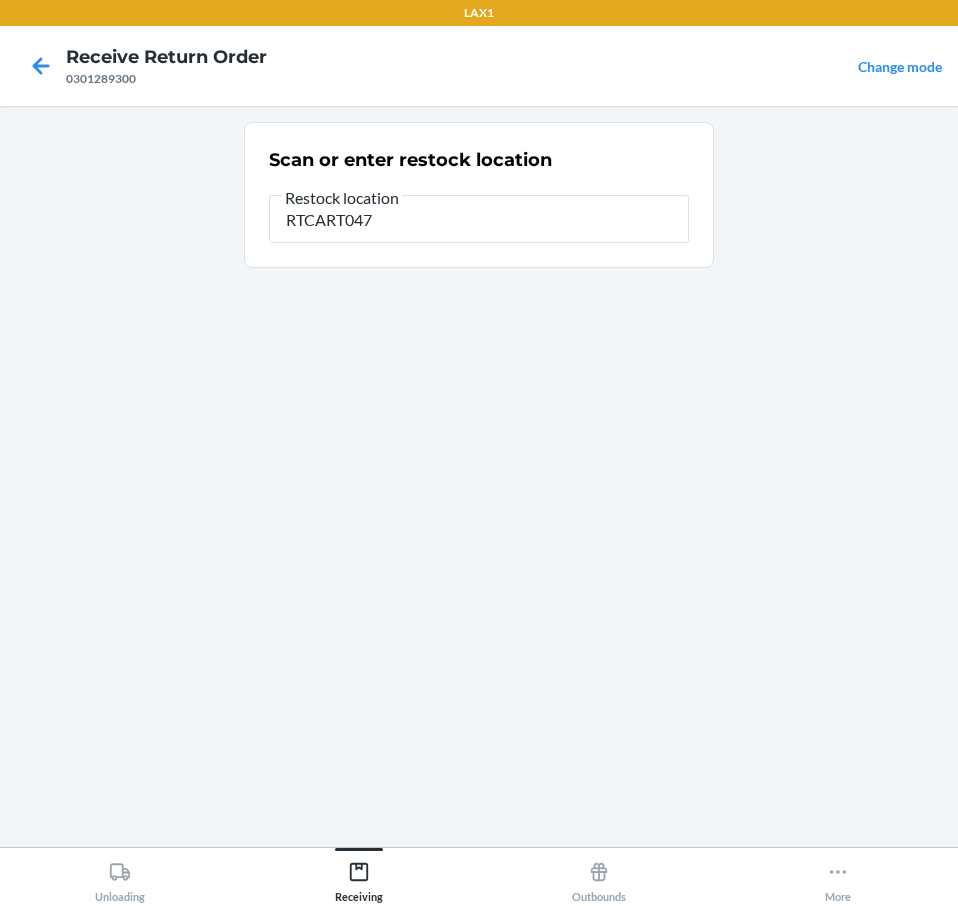 type on "RTCART047" 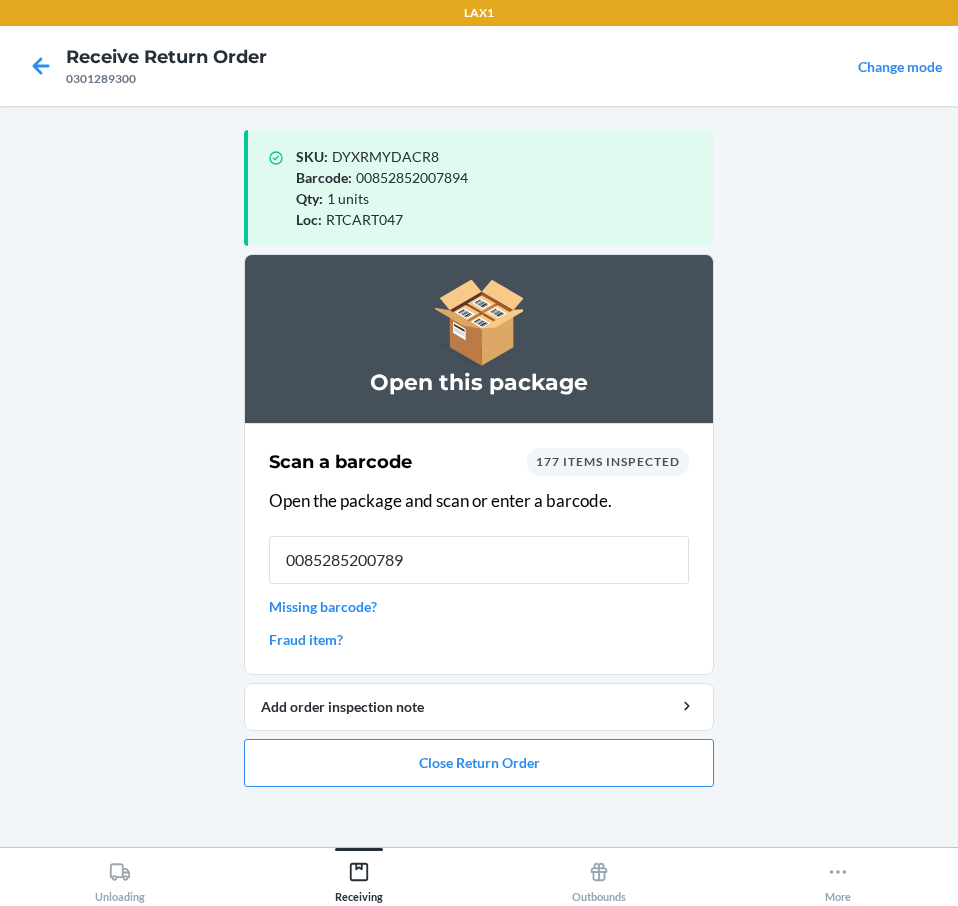 type on "00852852007894" 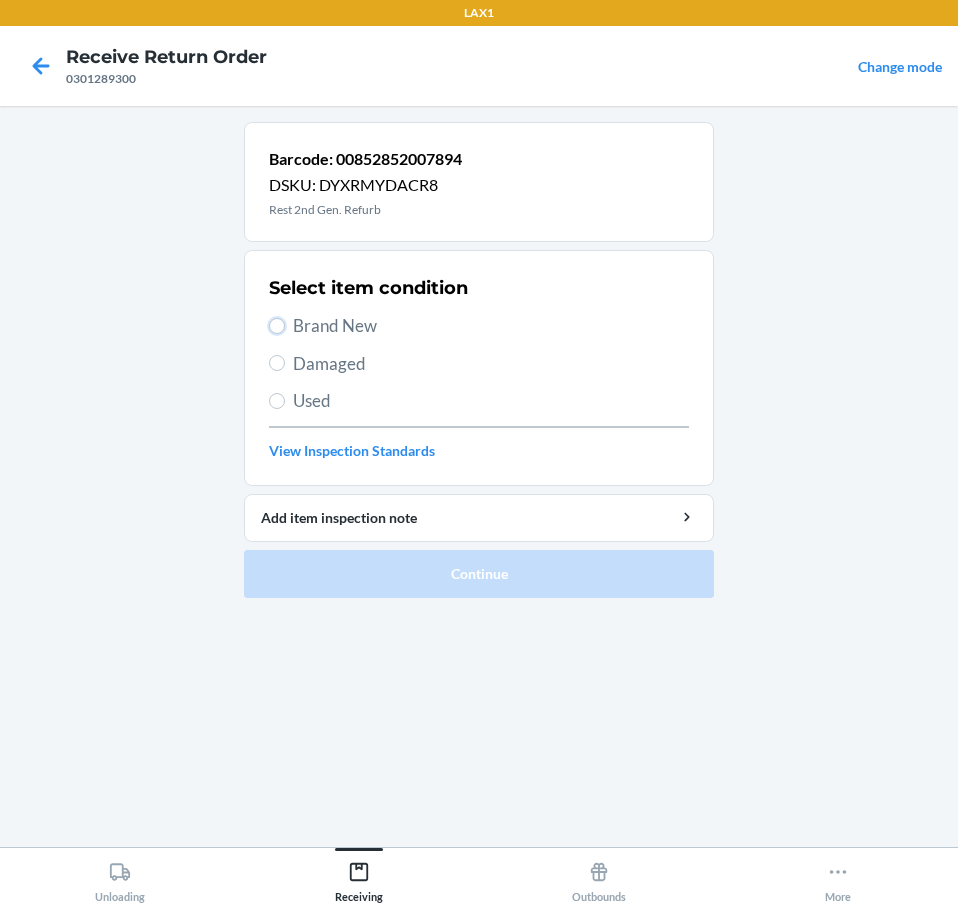 drag, startPoint x: 274, startPoint y: 322, endPoint x: 332, endPoint y: 471, distance: 159.8906 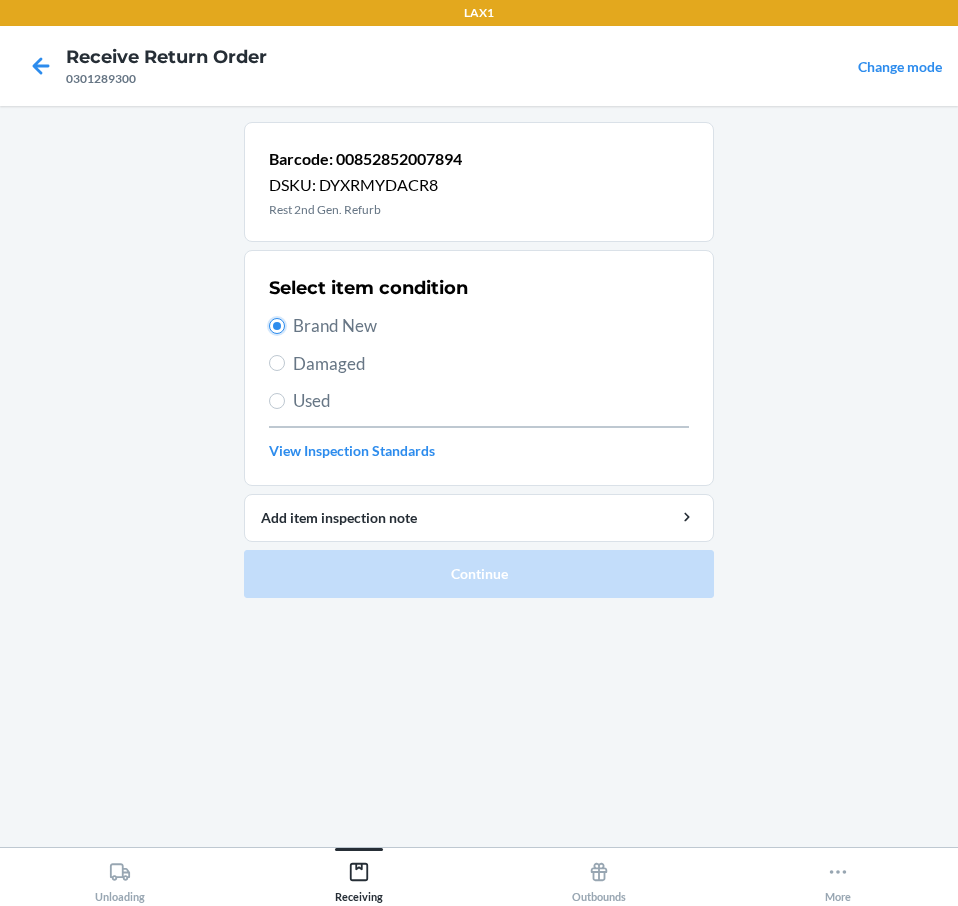 radio on "true" 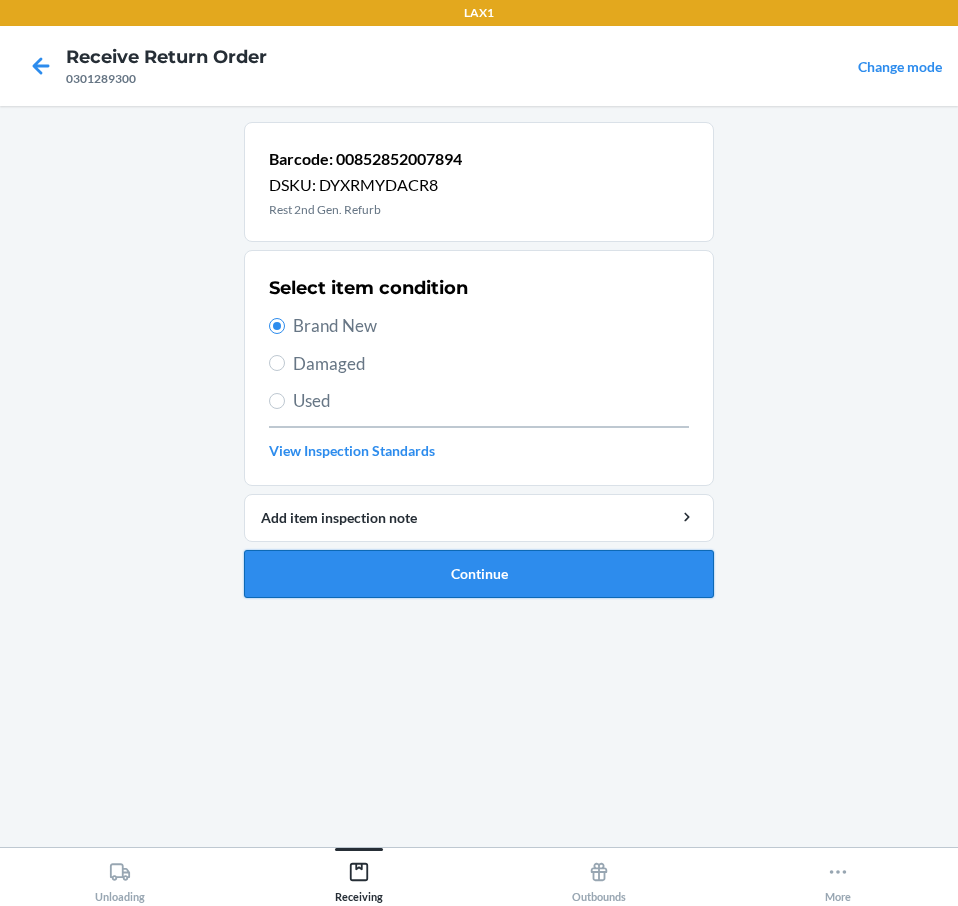 click on "Continue" at bounding box center (479, 574) 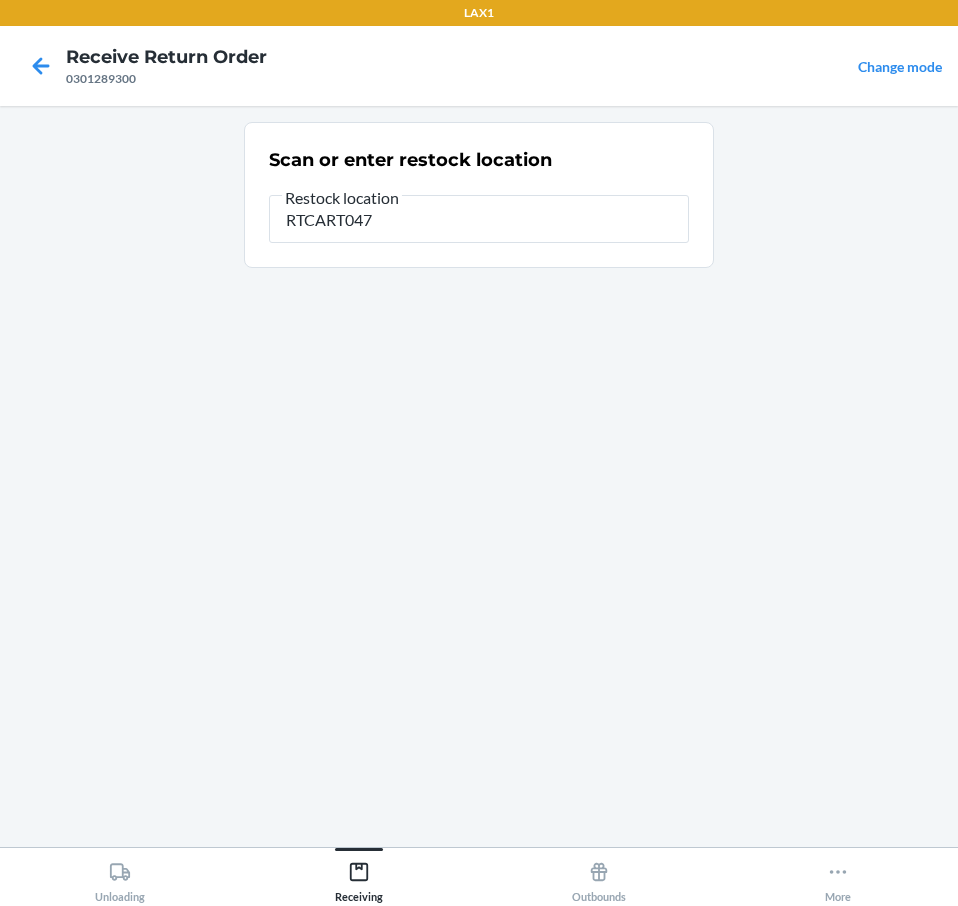 type on "RTCART047" 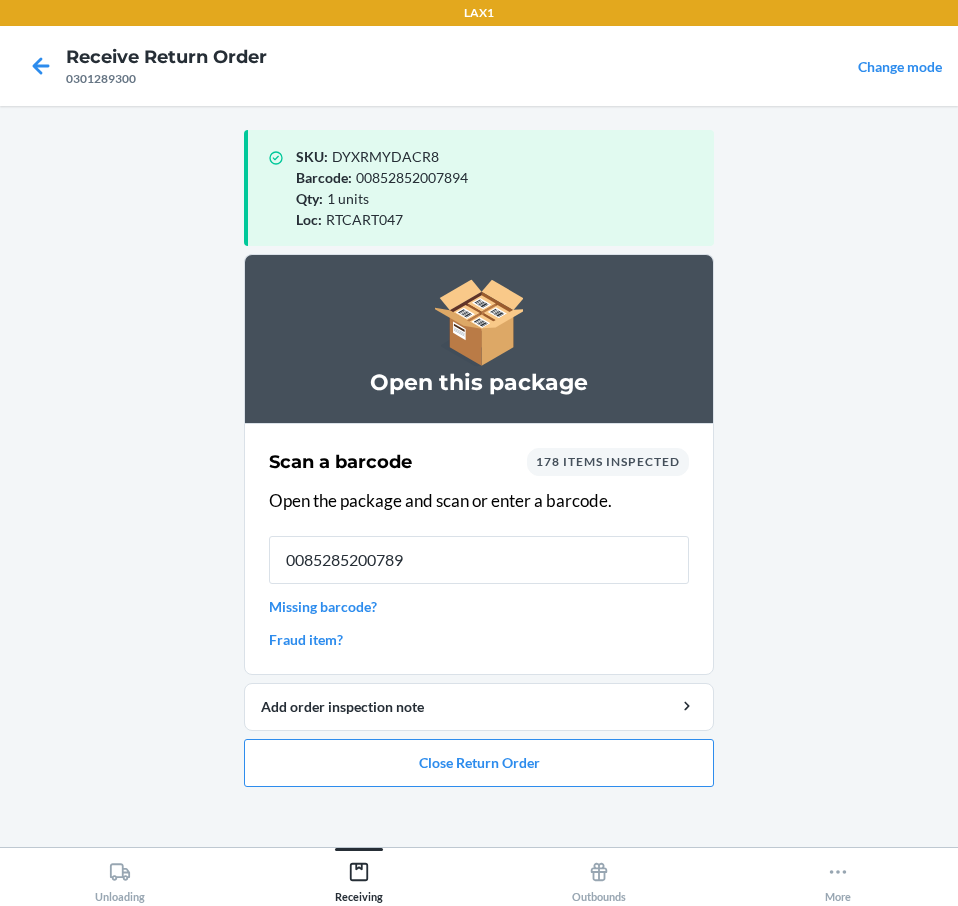 type on "00852852007894" 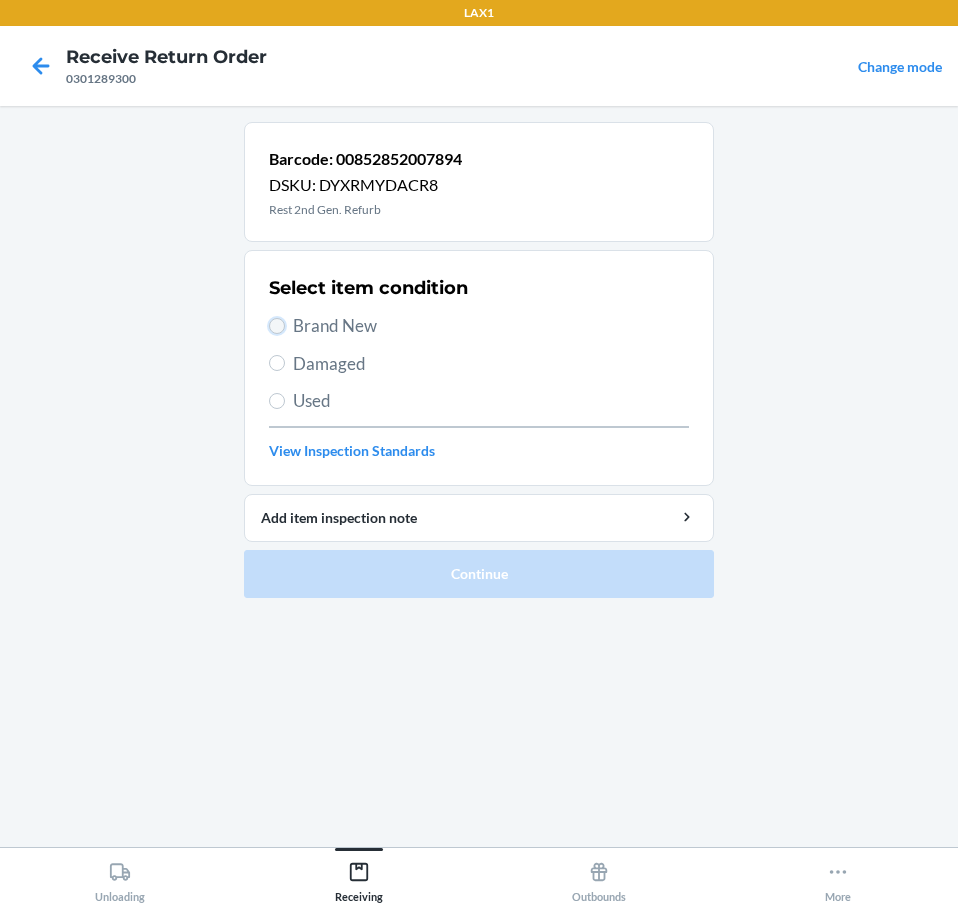 click on "Brand New" at bounding box center (277, 326) 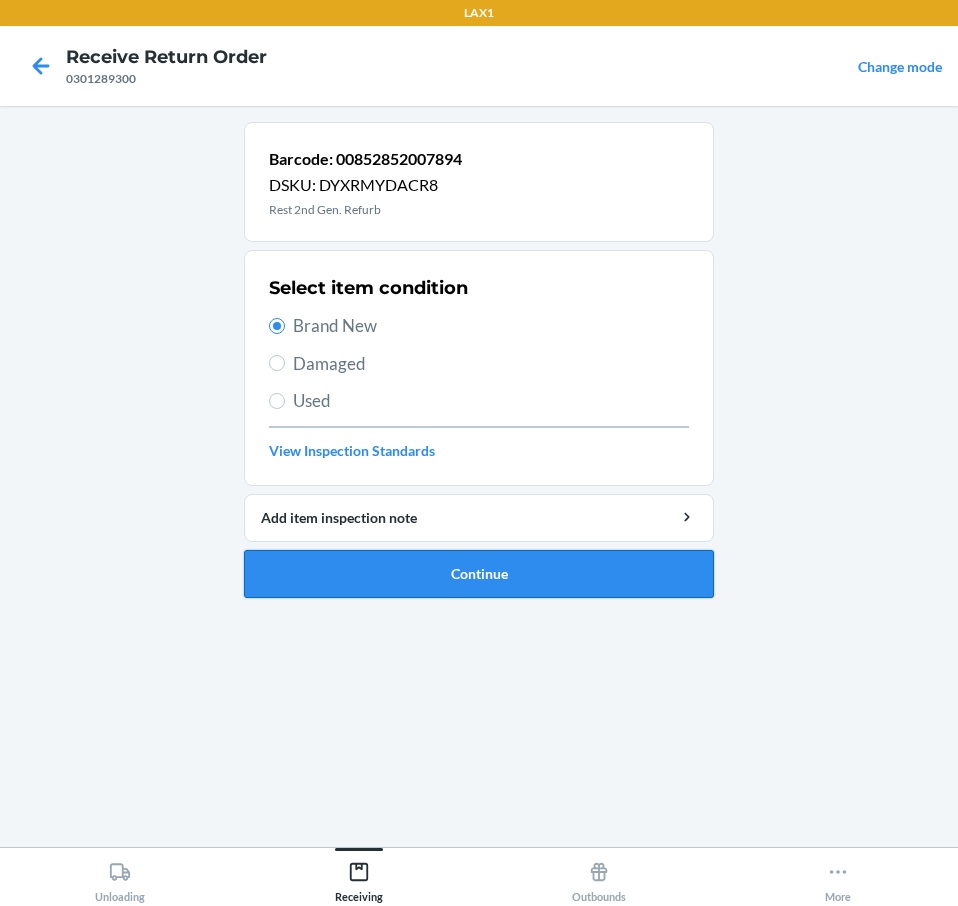 click on "Continue" at bounding box center (479, 574) 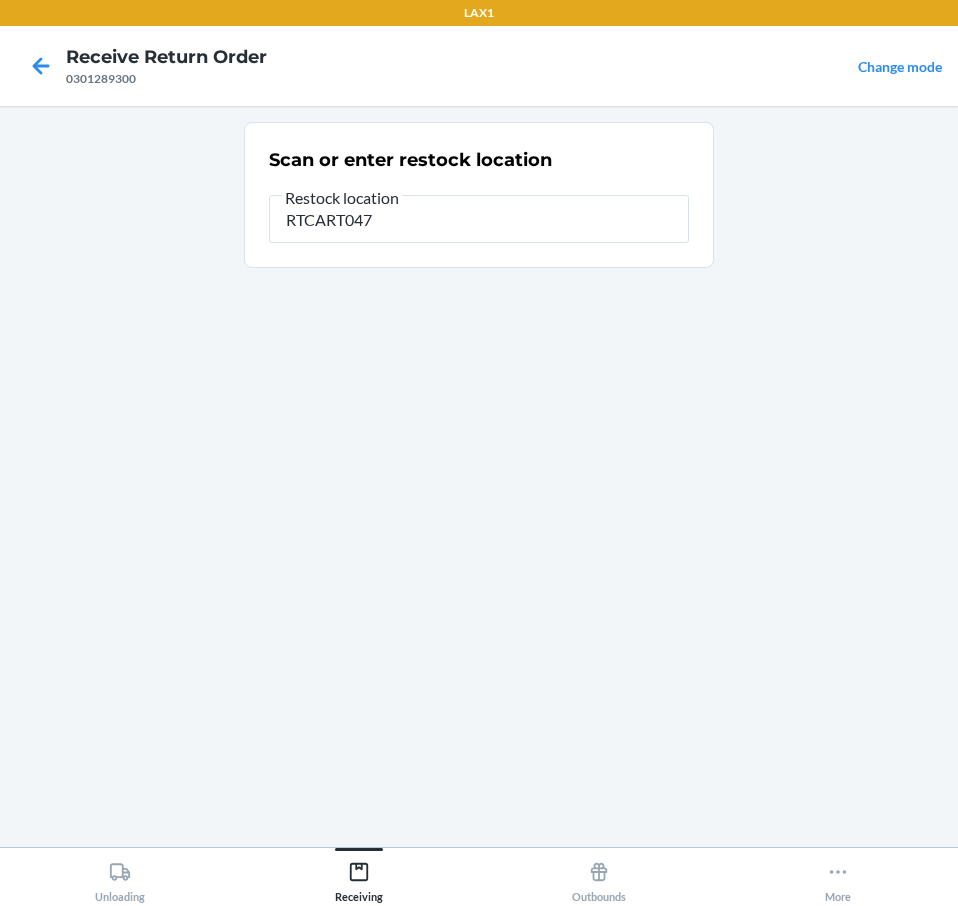 type on "RTCART047" 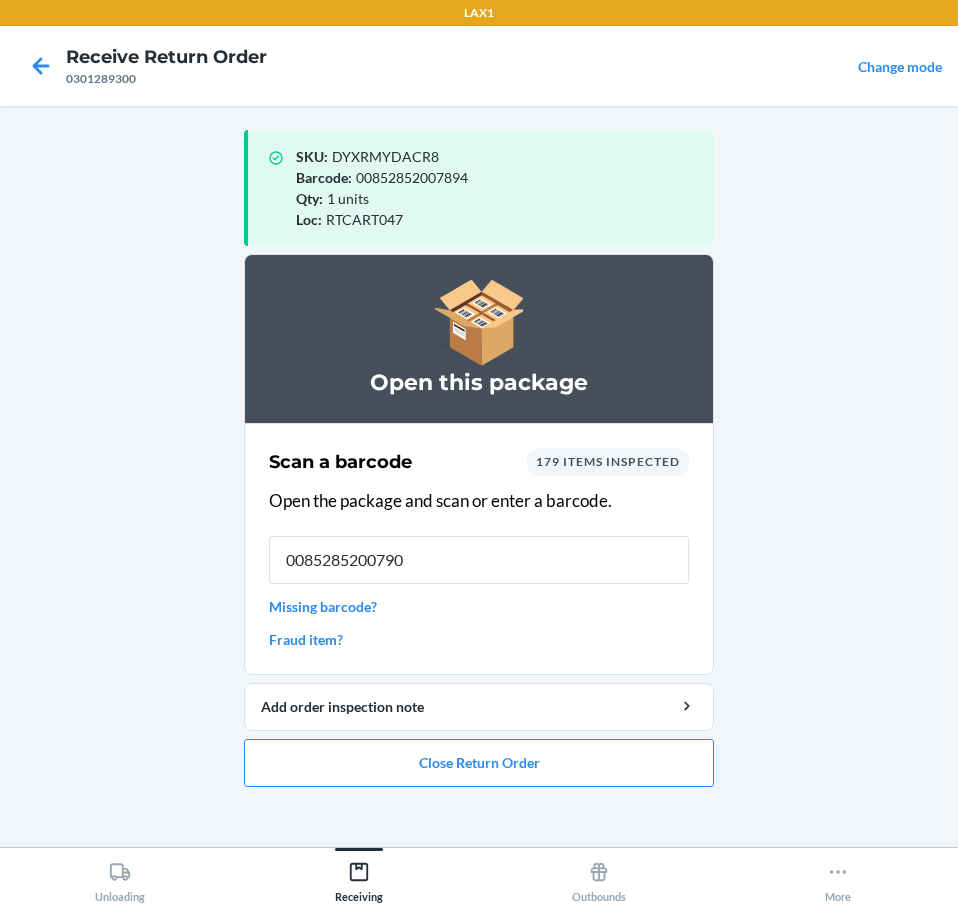 type on "00852852007900" 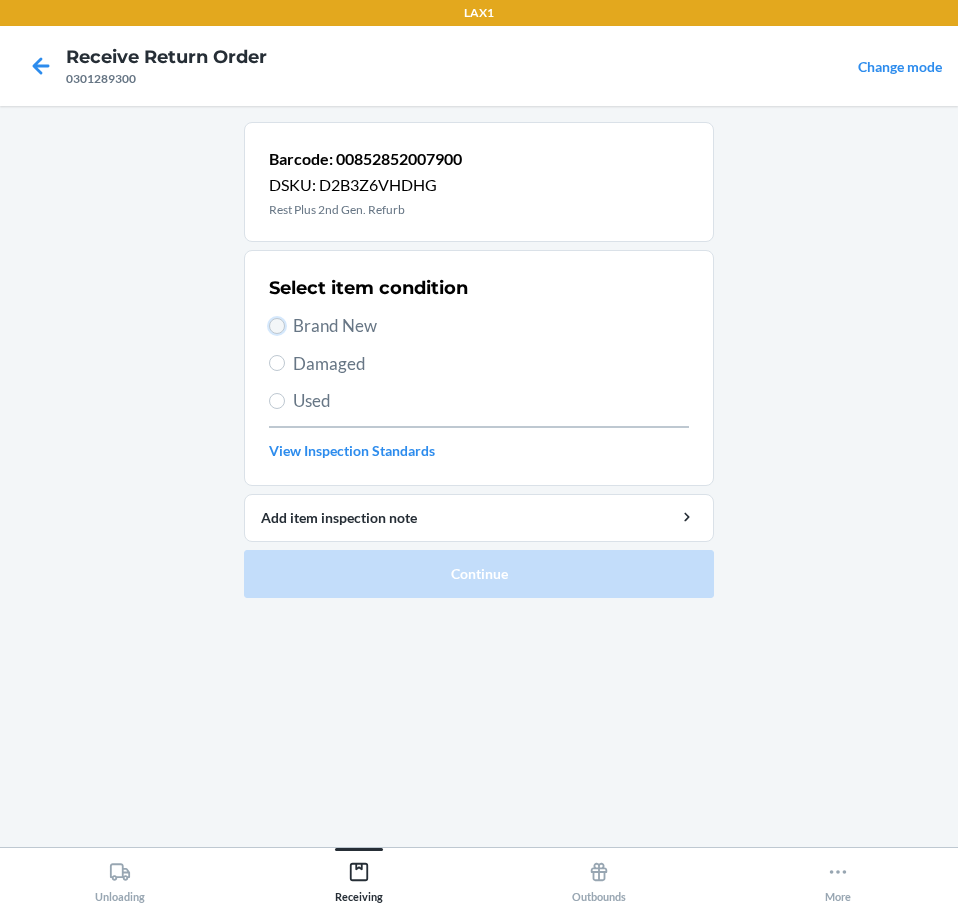 click on "Brand New" at bounding box center (277, 326) 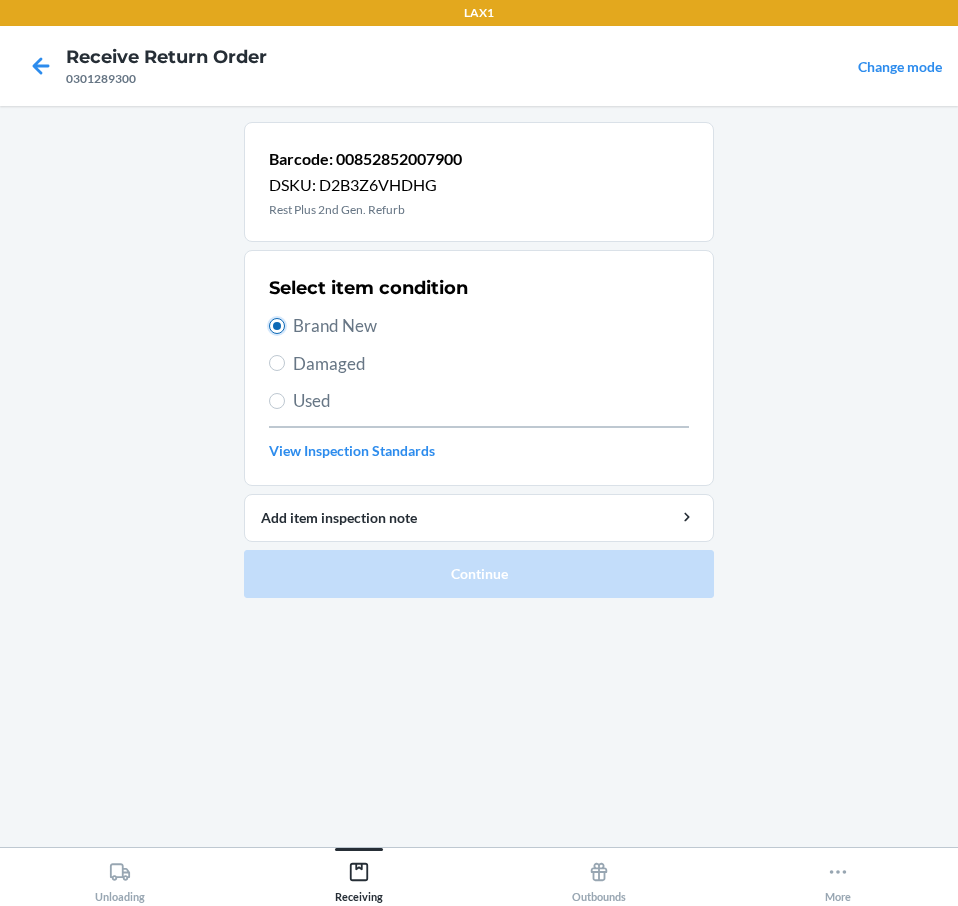 radio on "true" 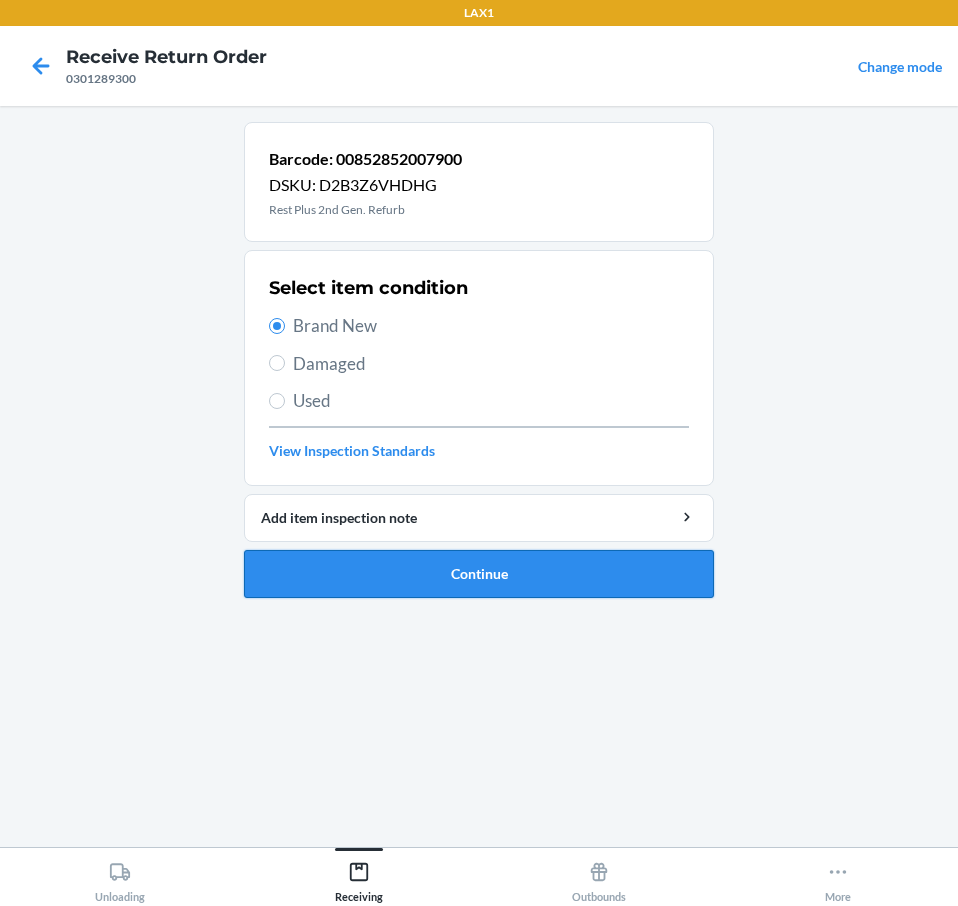 click on "Continue" at bounding box center (479, 574) 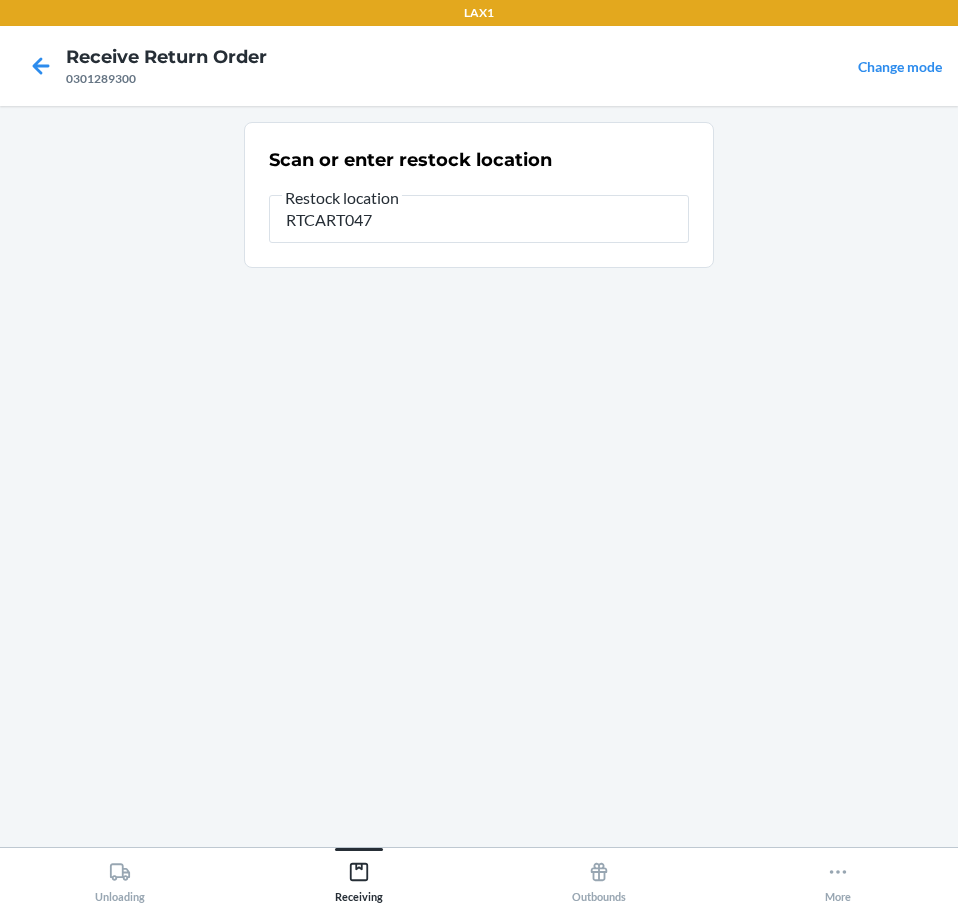 type on "RTCART047" 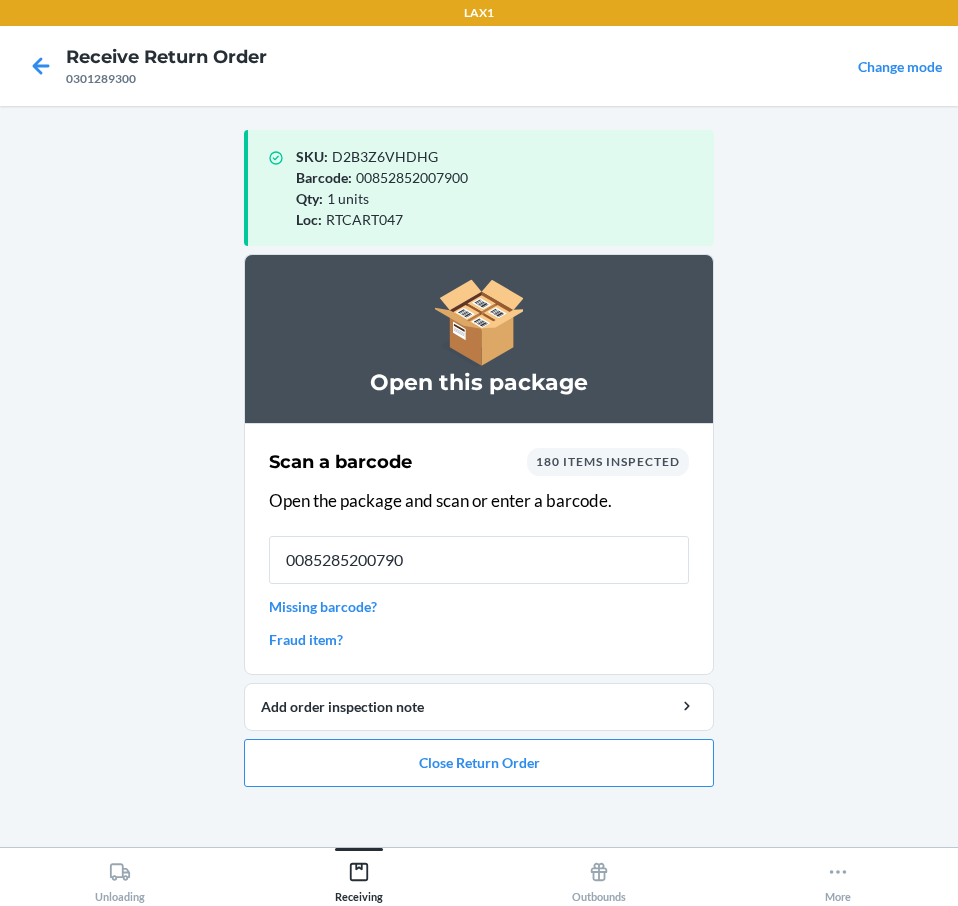 type on "00852852007900" 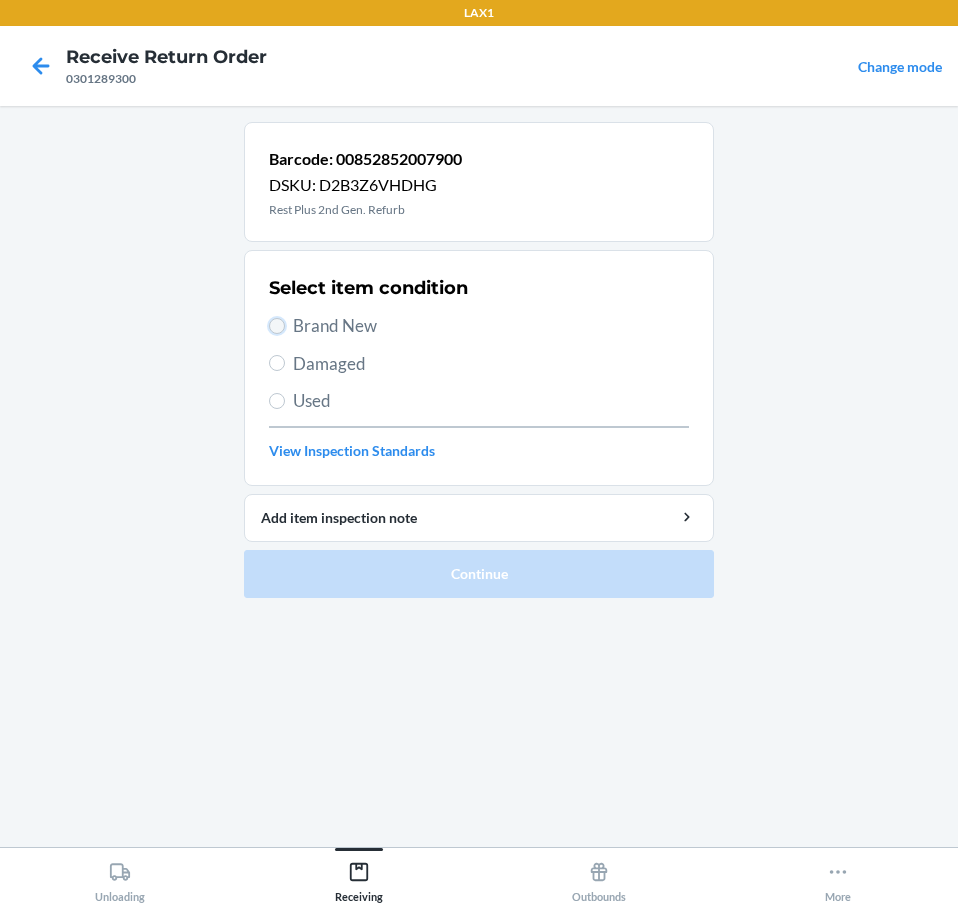 drag, startPoint x: 272, startPoint y: 321, endPoint x: 277, endPoint y: 330, distance: 10.29563 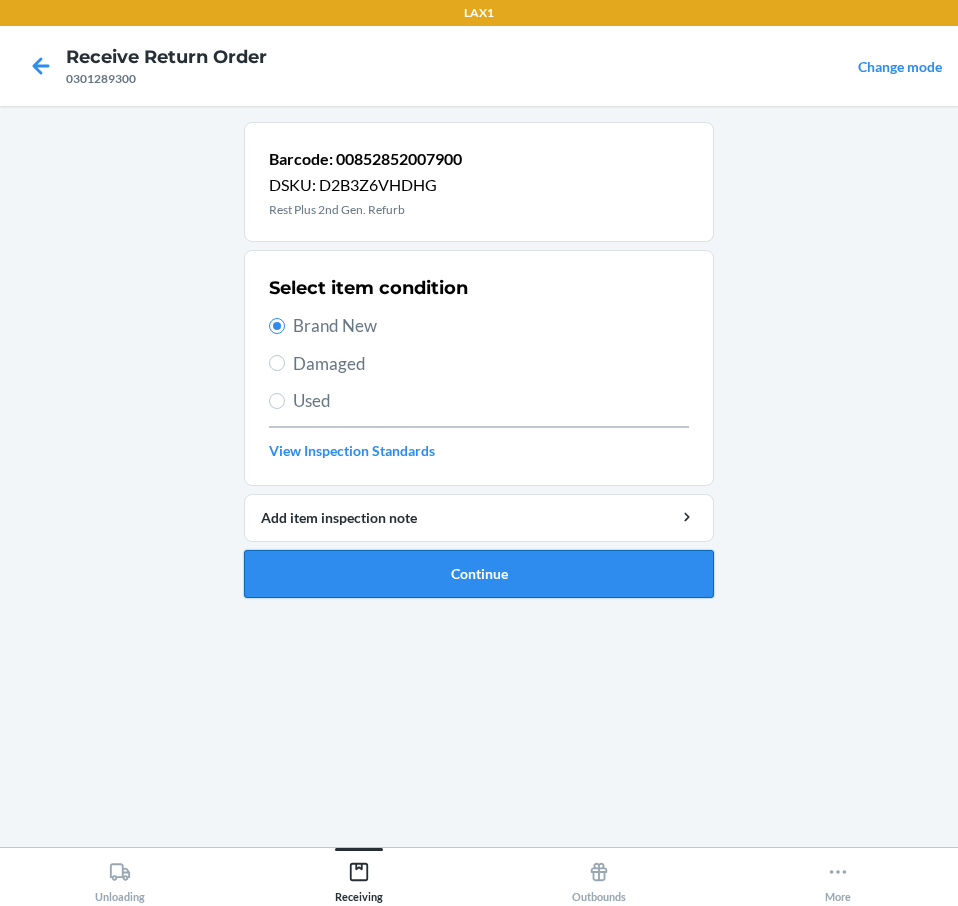 click on "Continue" at bounding box center [479, 574] 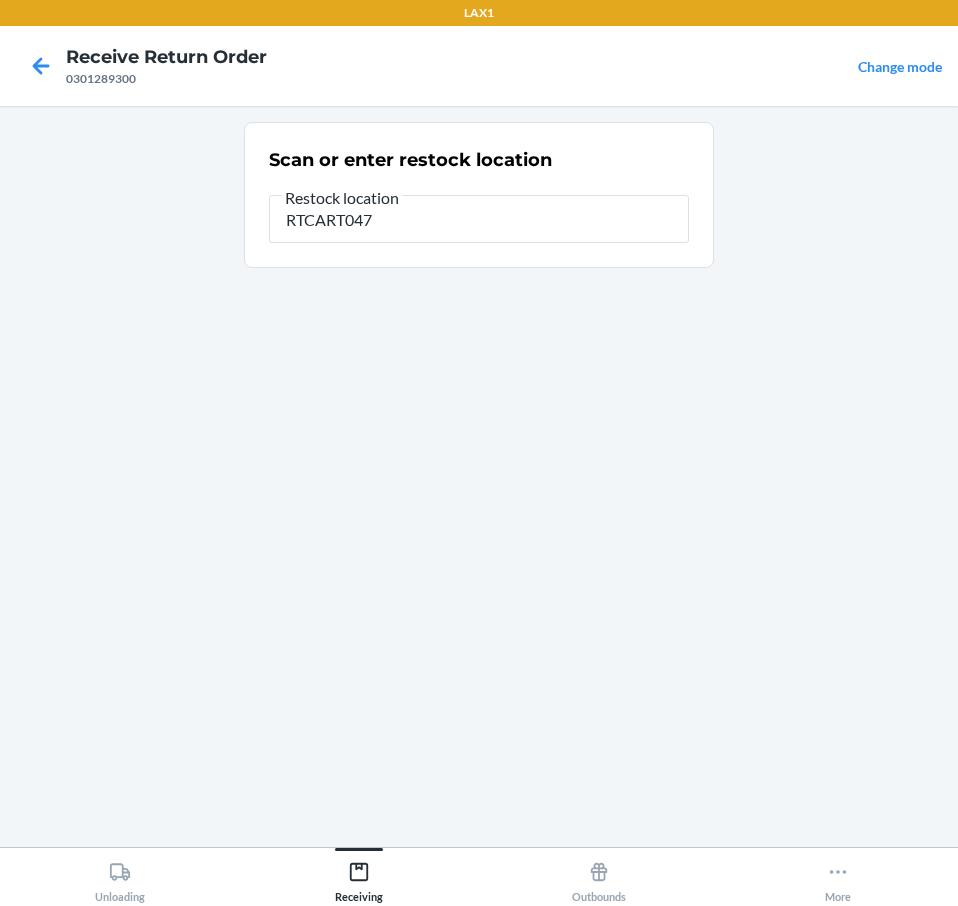 type on "RTCART047" 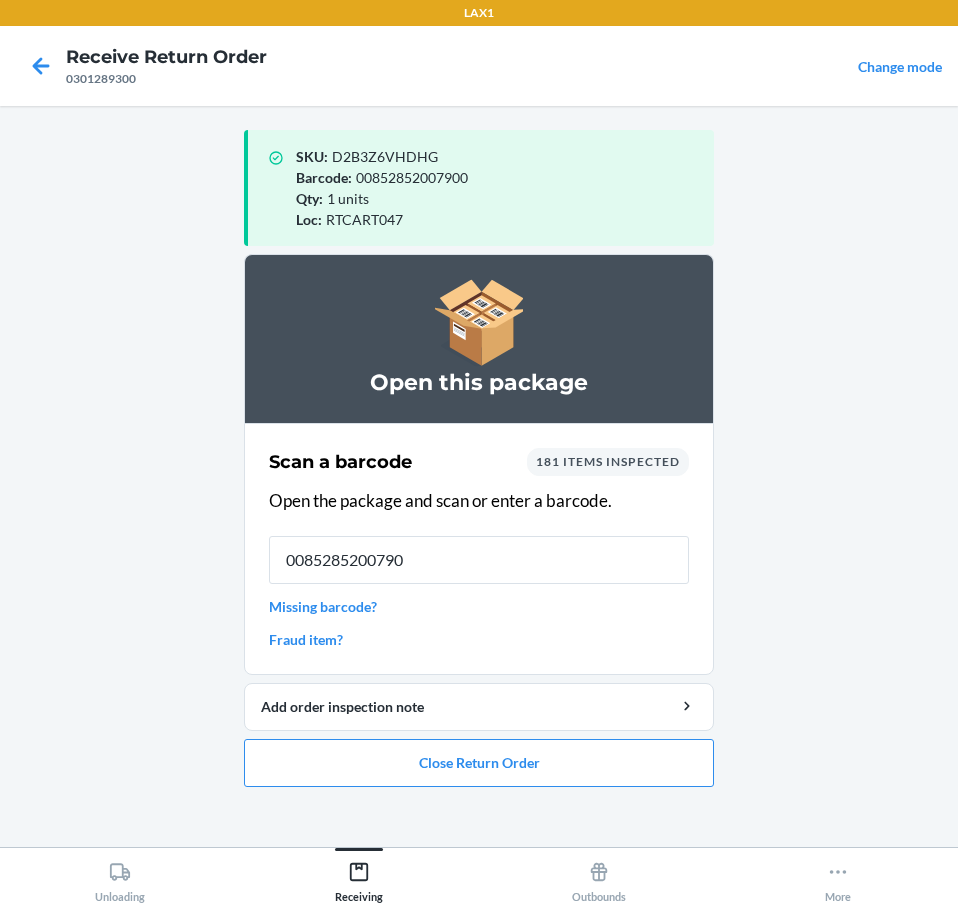 type on "00852852007900" 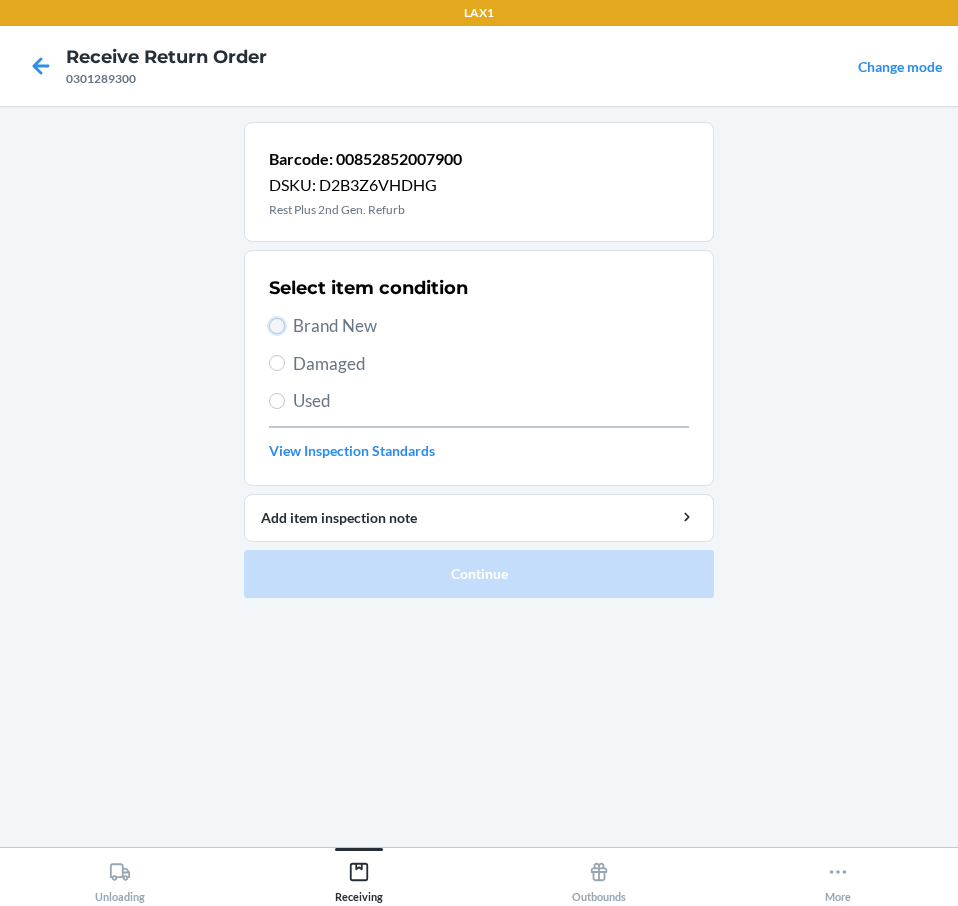 click on "Brand New" at bounding box center [277, 326] 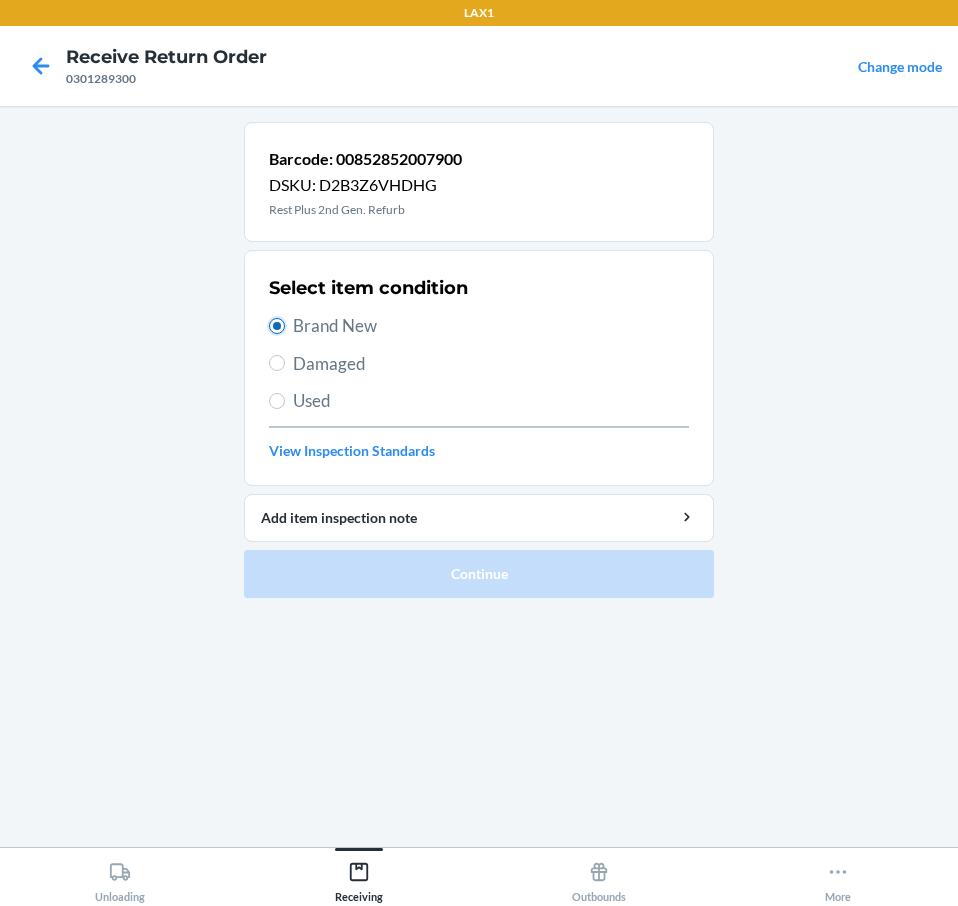 radio on "true" 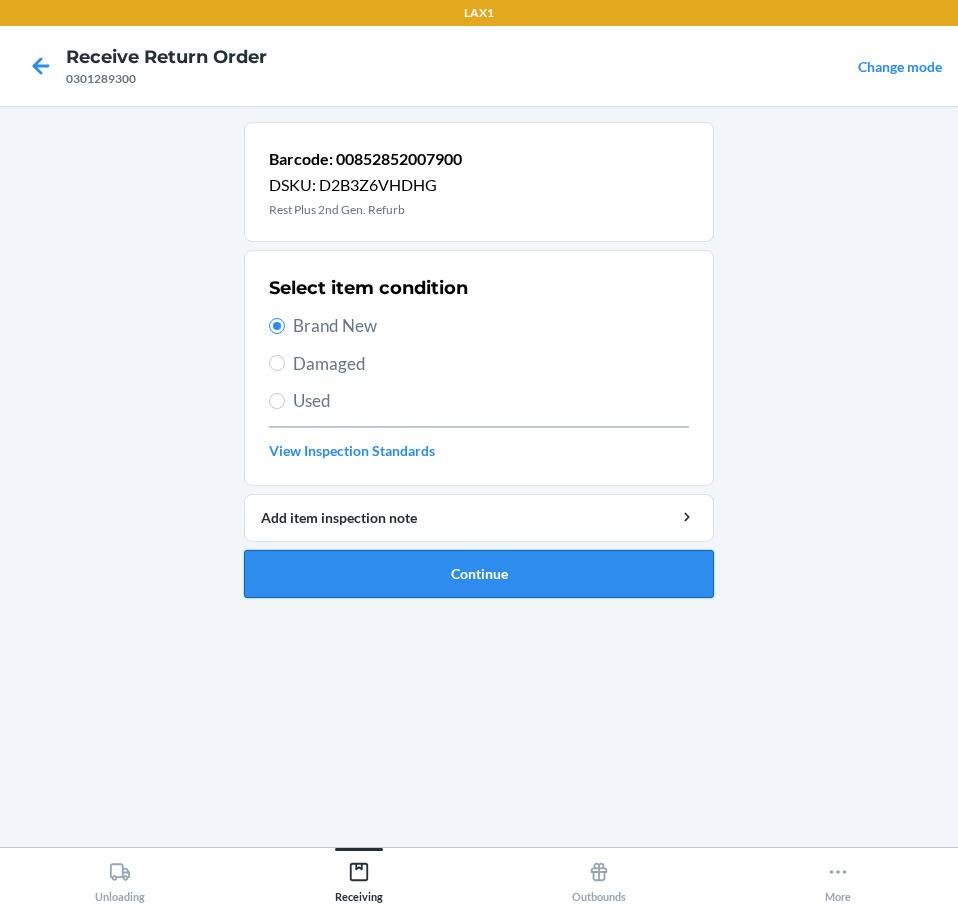 click on "Continue" at bounding box center (479, 574) 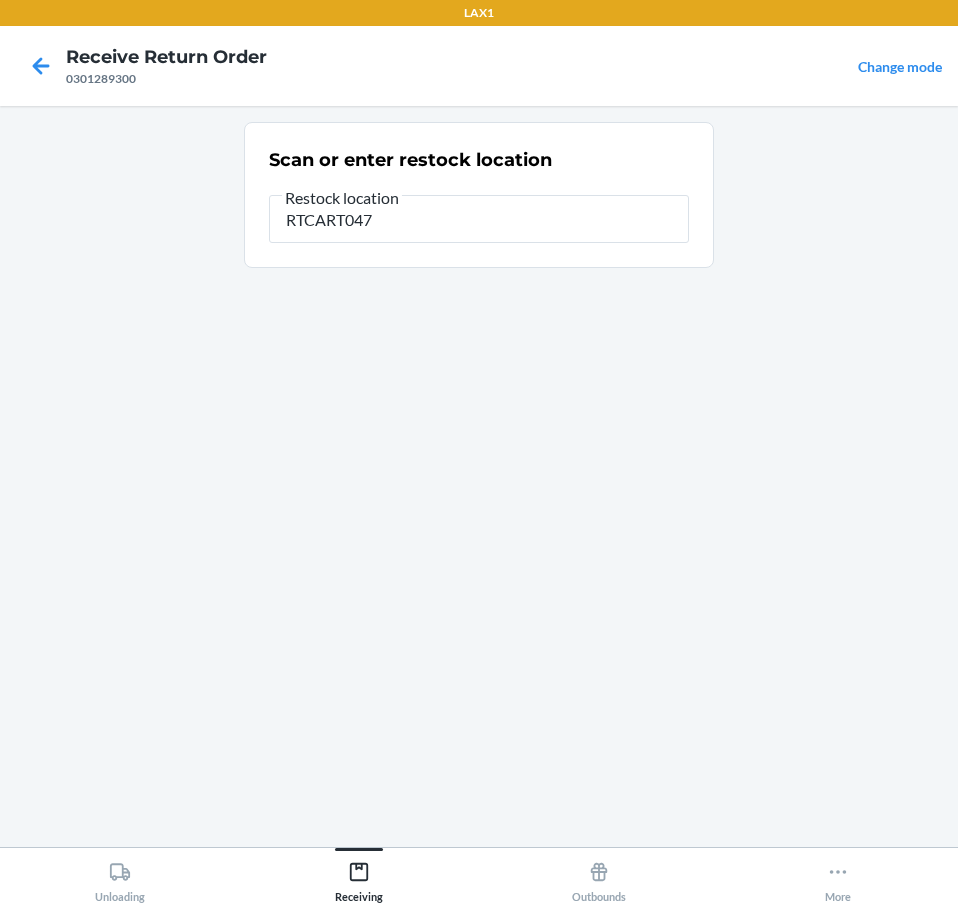 type on "RTCART047" 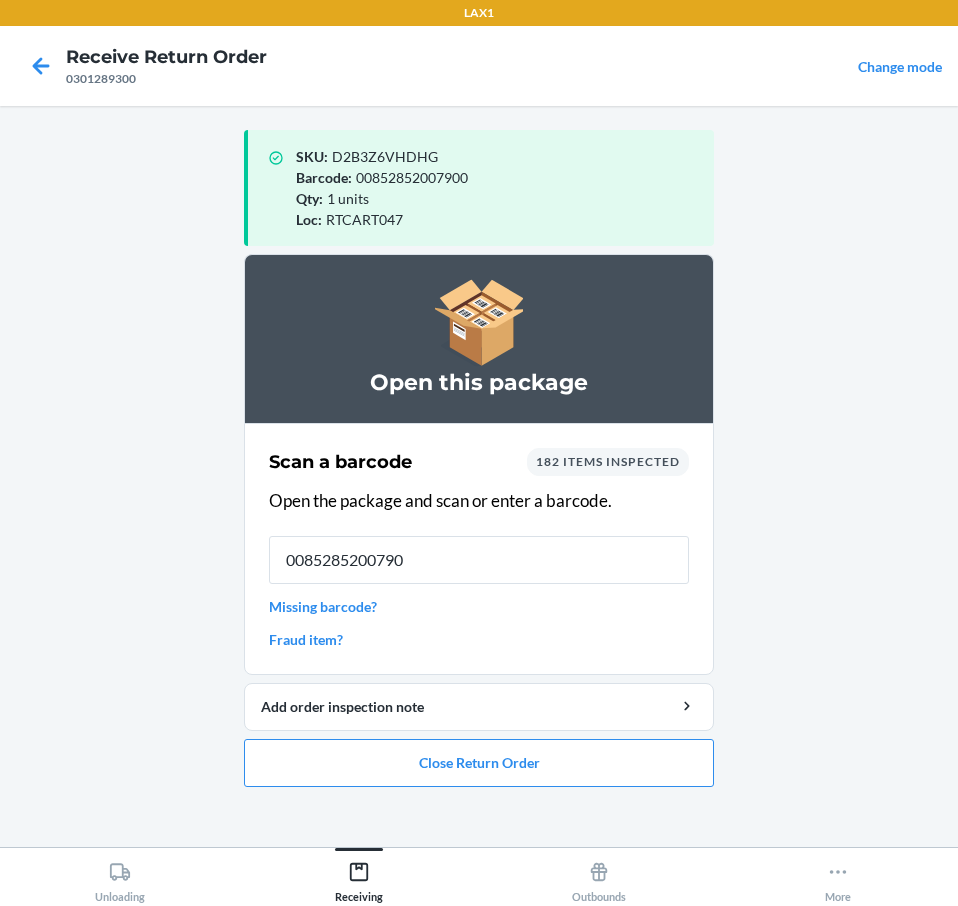 type on "00852852007900" 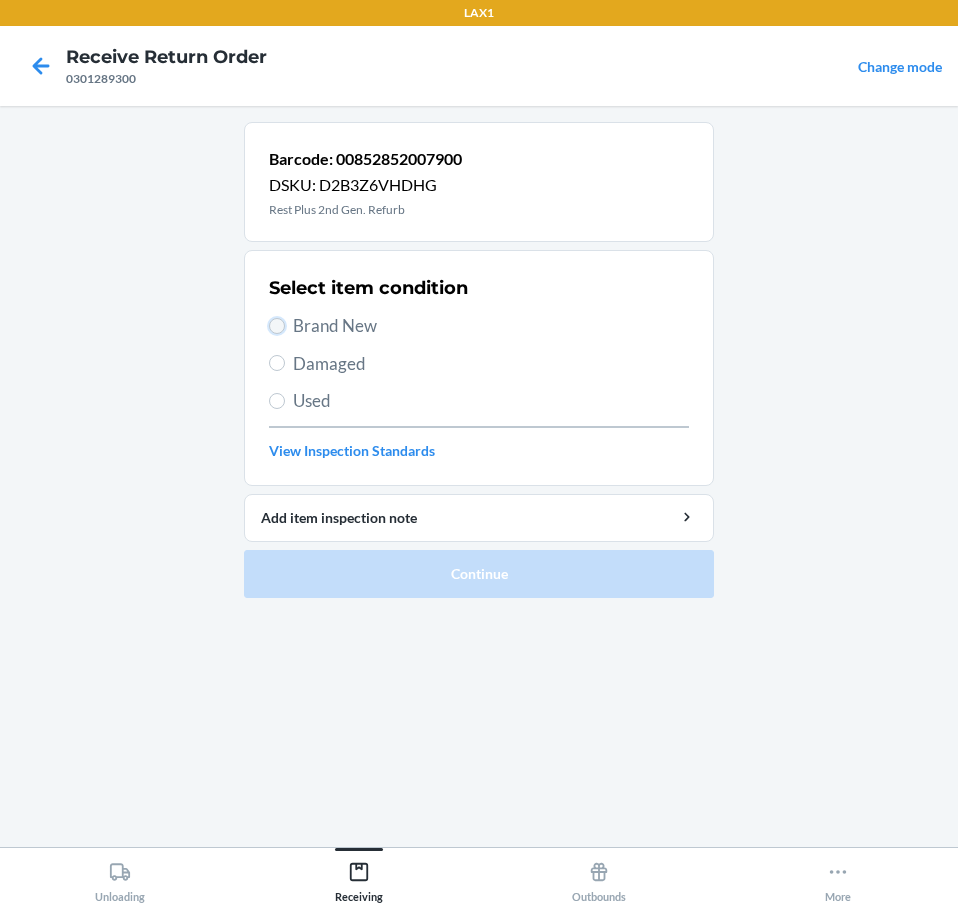 drag, startPoint x: 275, startPoint y: 322, endPoint x: 299, endPoint y: 365, distance: 49.24429 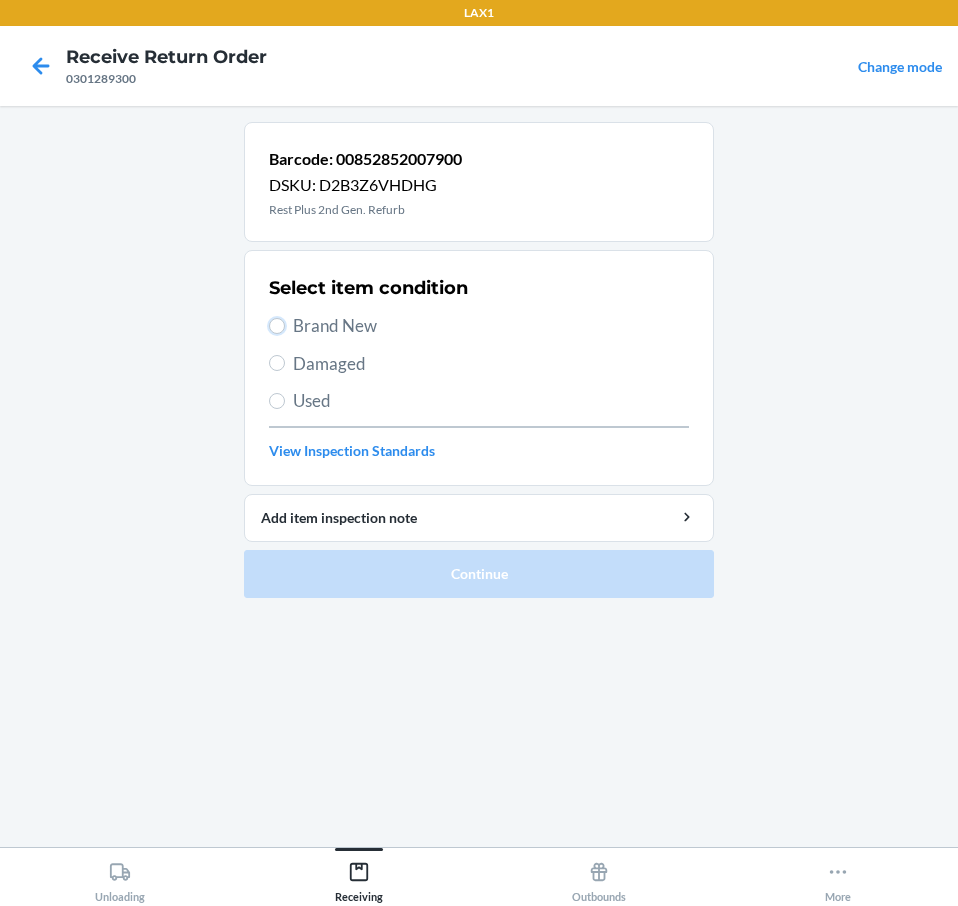 click on "Brand New" at bounding box center (277, 326) 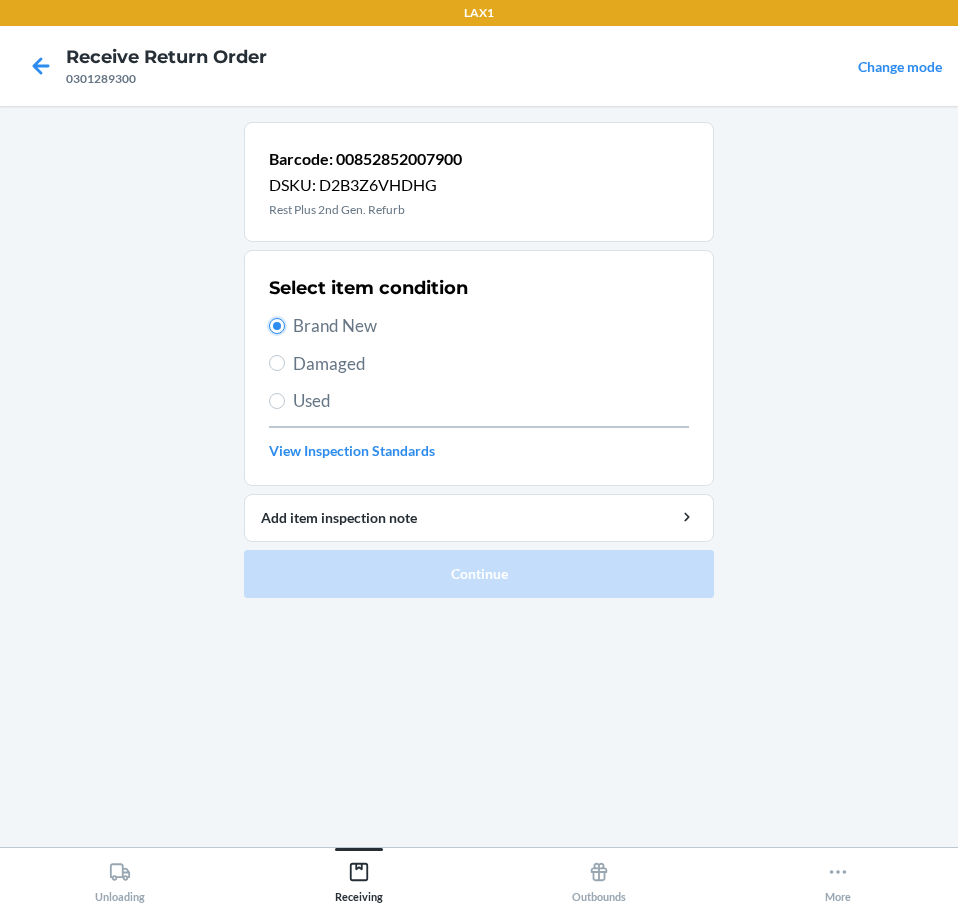 radio on "true" 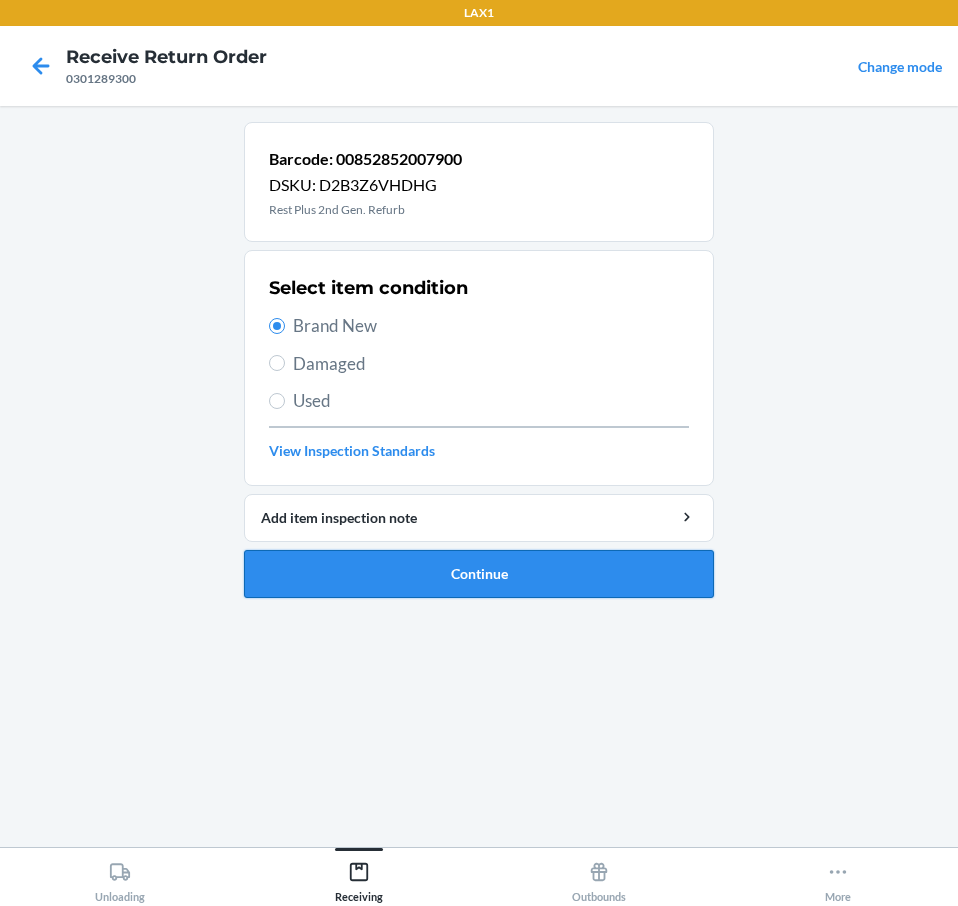 click on "Continue" at bounding box center [479, 574] 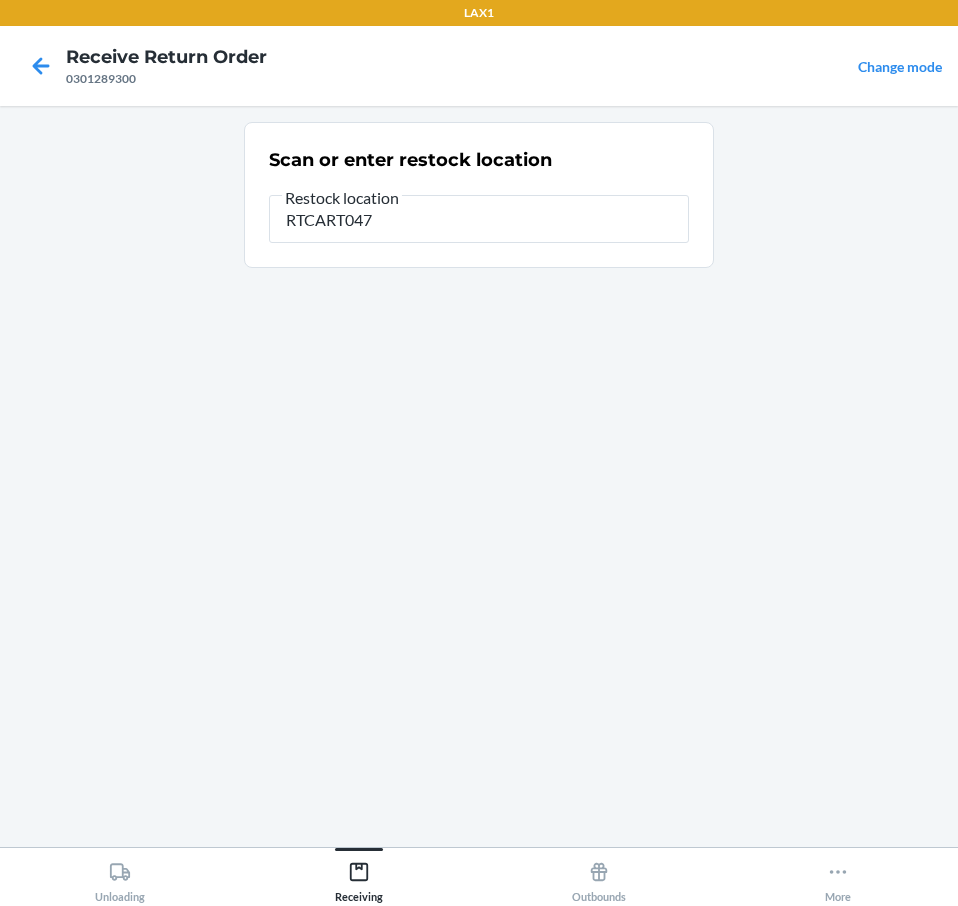 type on "RTCART047" 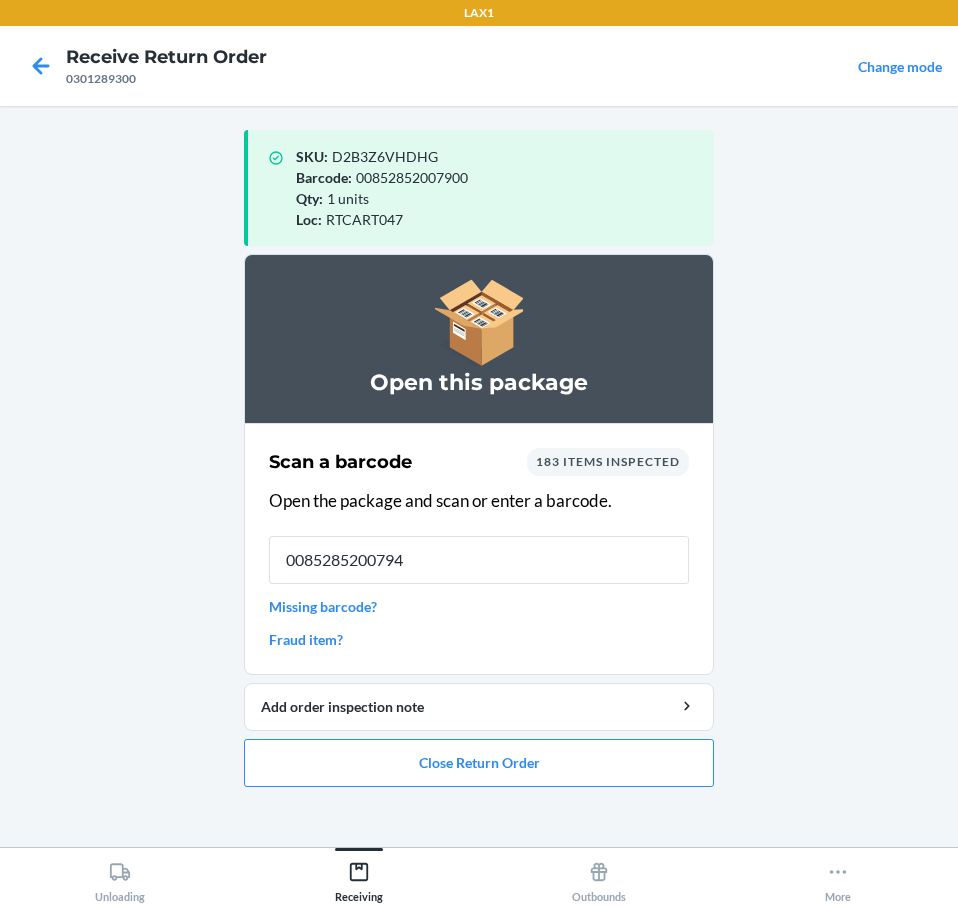 type on "00852852007948" 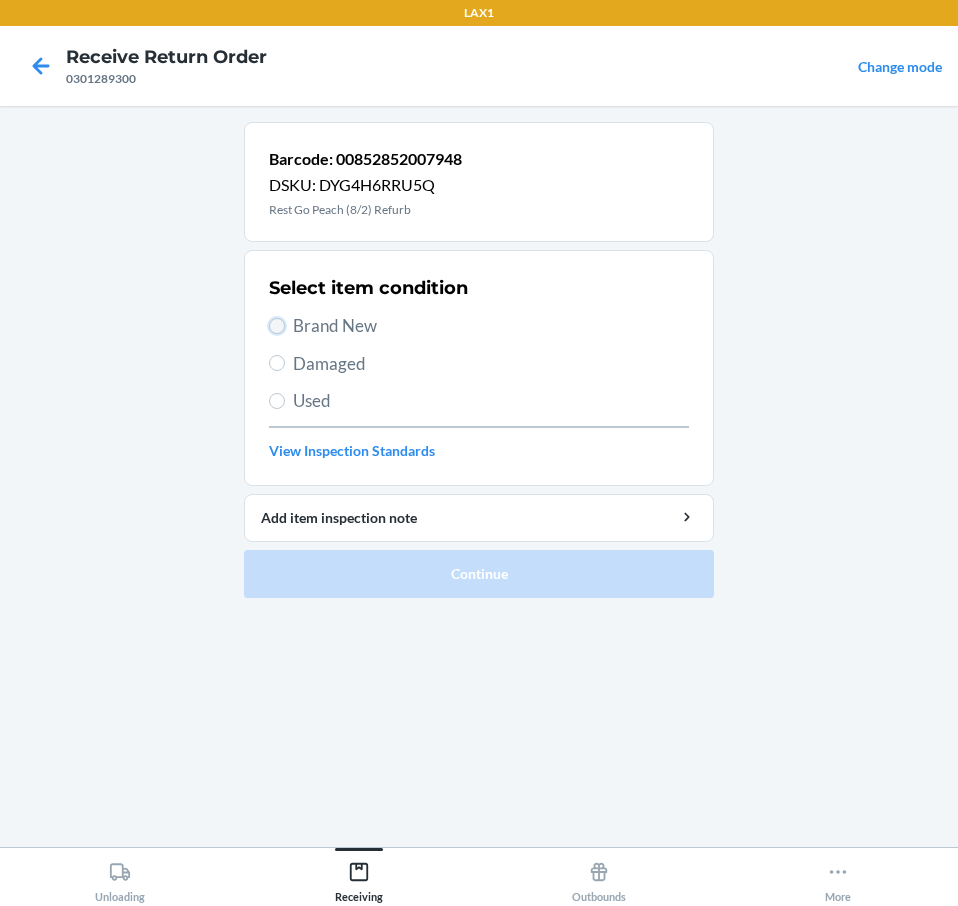 click on "Brand New" at bounding box center (277, 326) 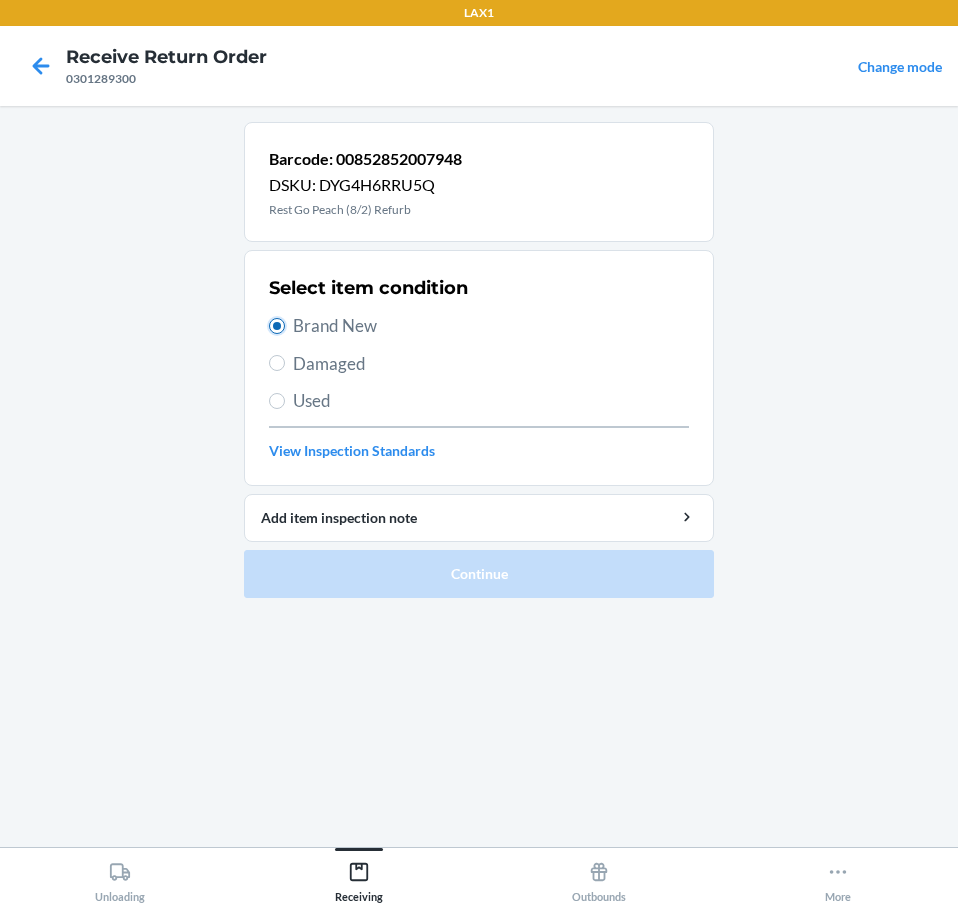 radio on "true" 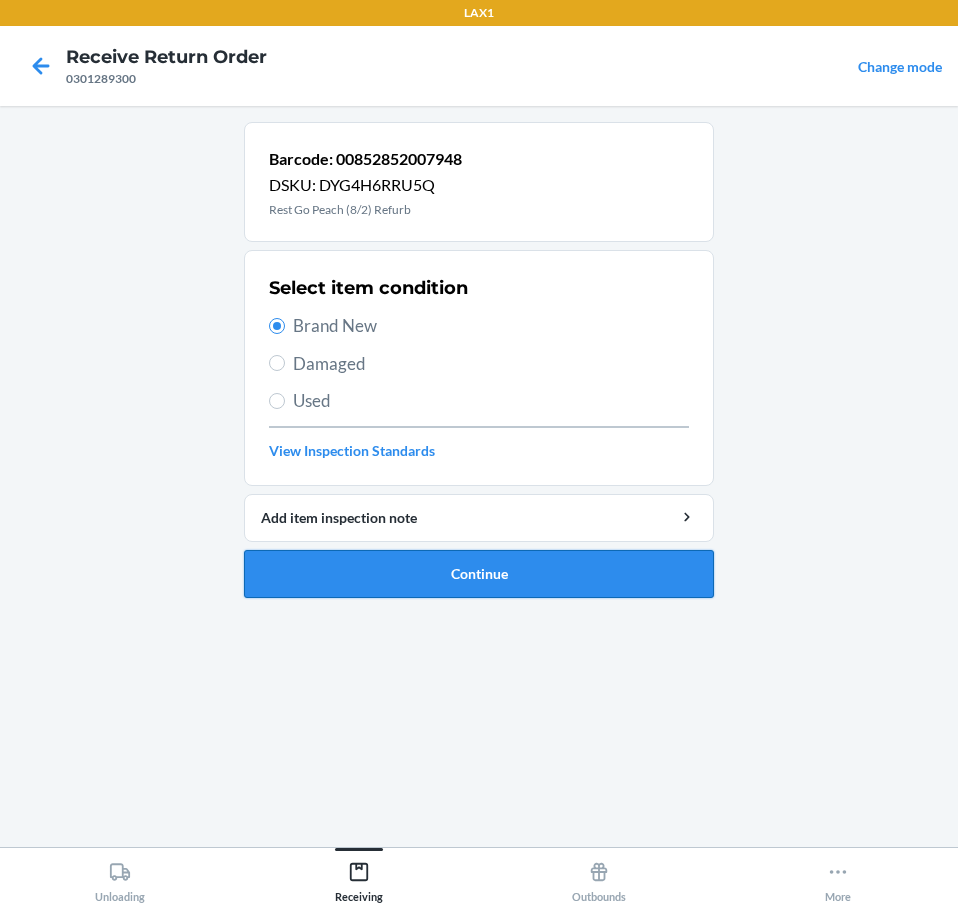 click on "Continue" at bounding box center [479, 574] 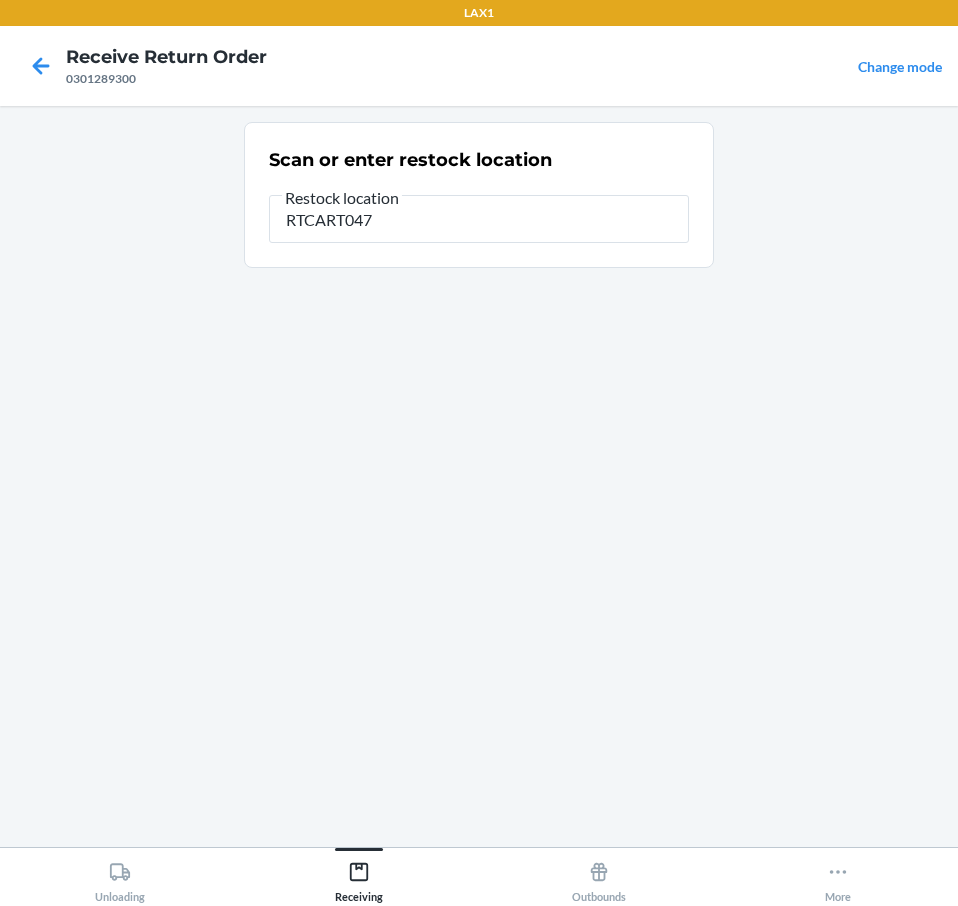 type on "RTCART047" 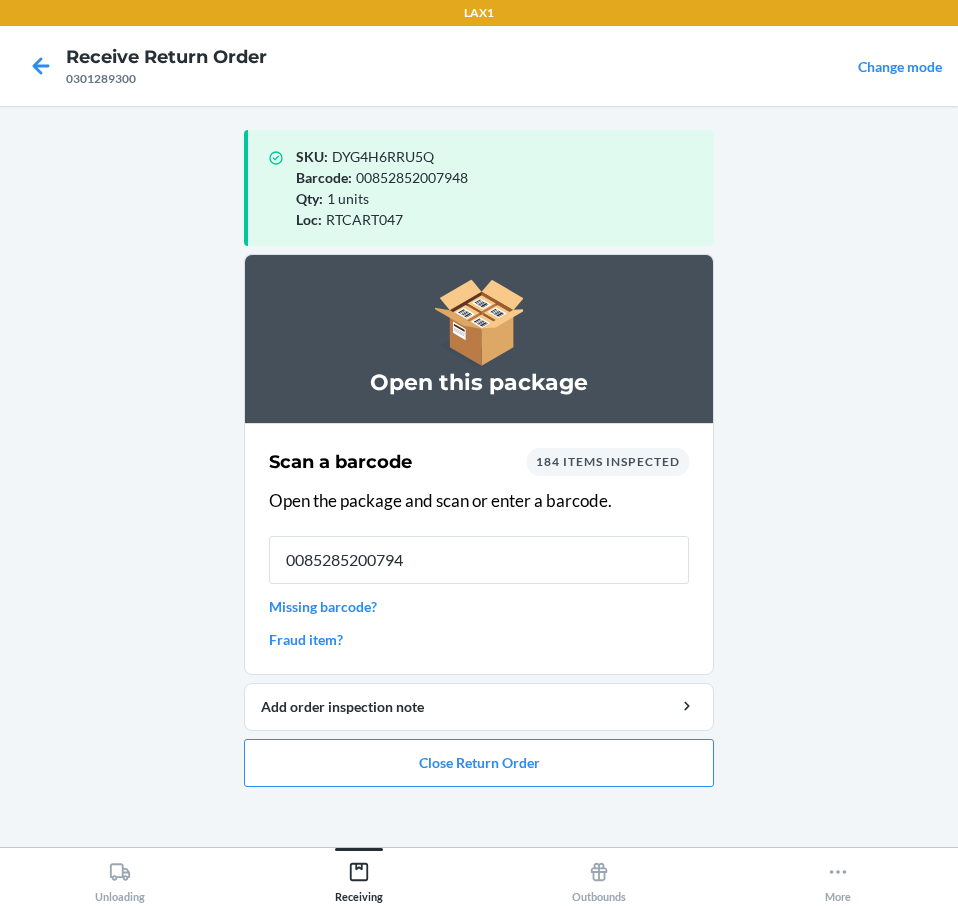 type on "00852852007948" 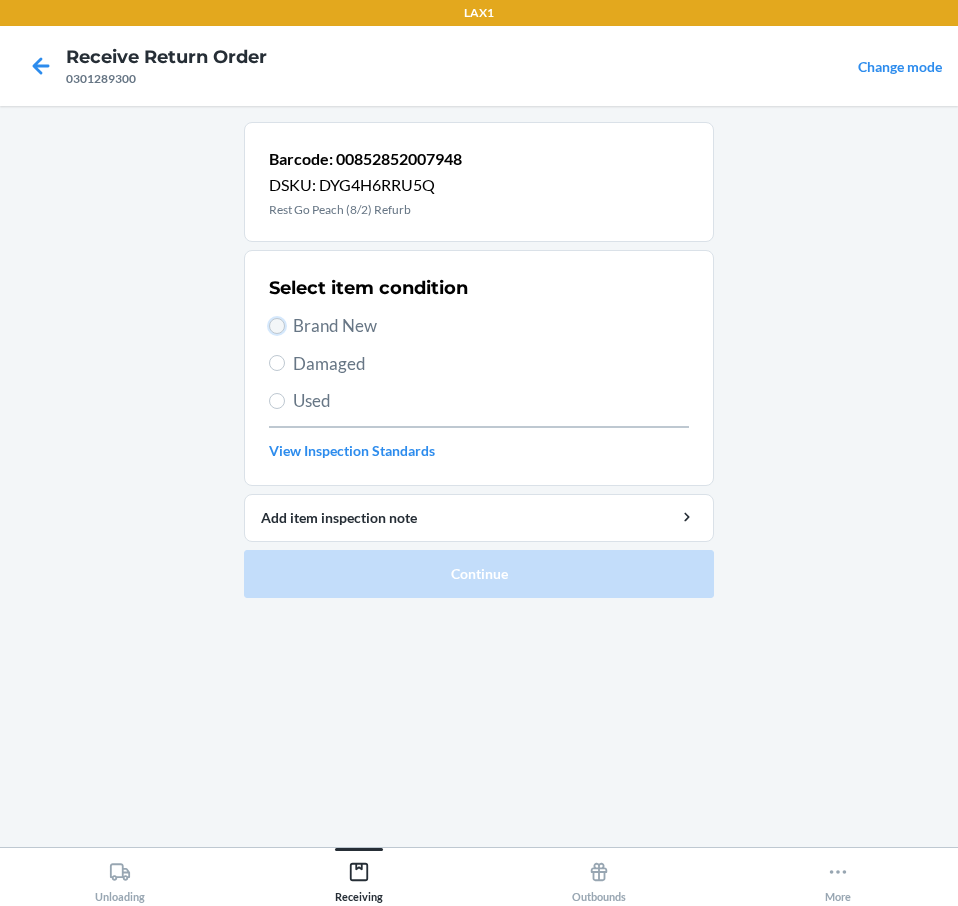 click on "Brand New" at bounding box center (277, 326) 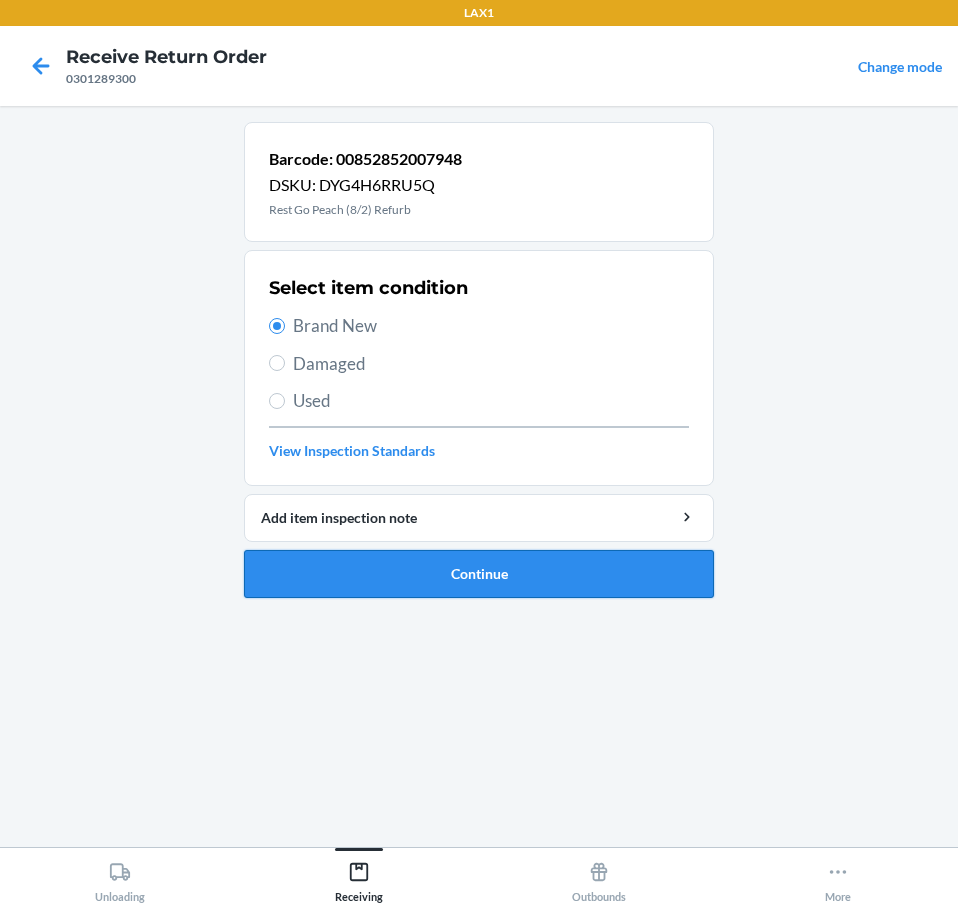 click on "Continue" at bounding box center [479, 574] 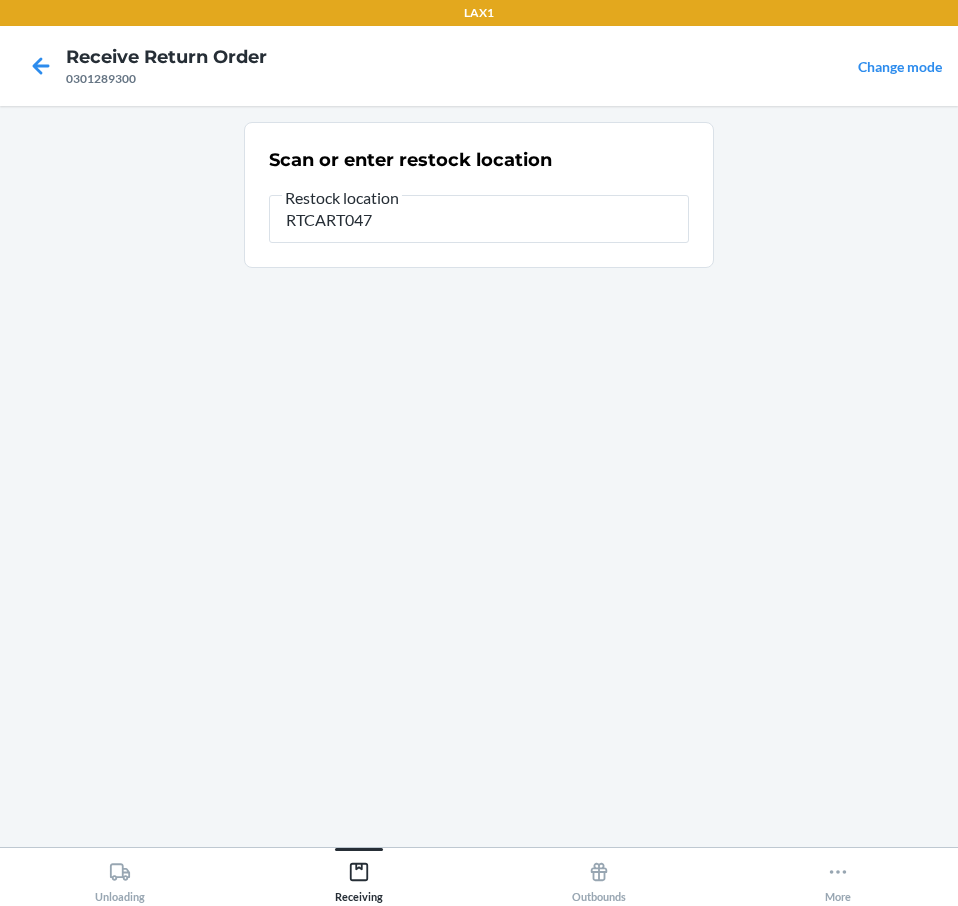 type on "RTCART047" 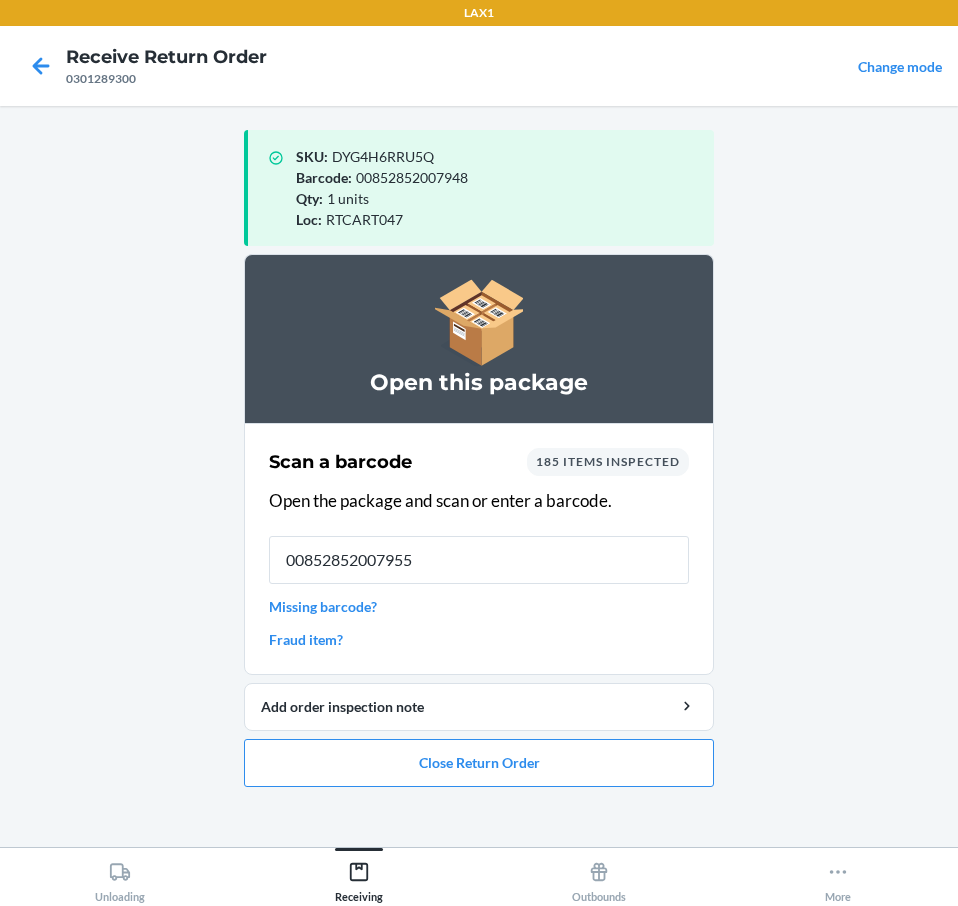type on "00852852007955" 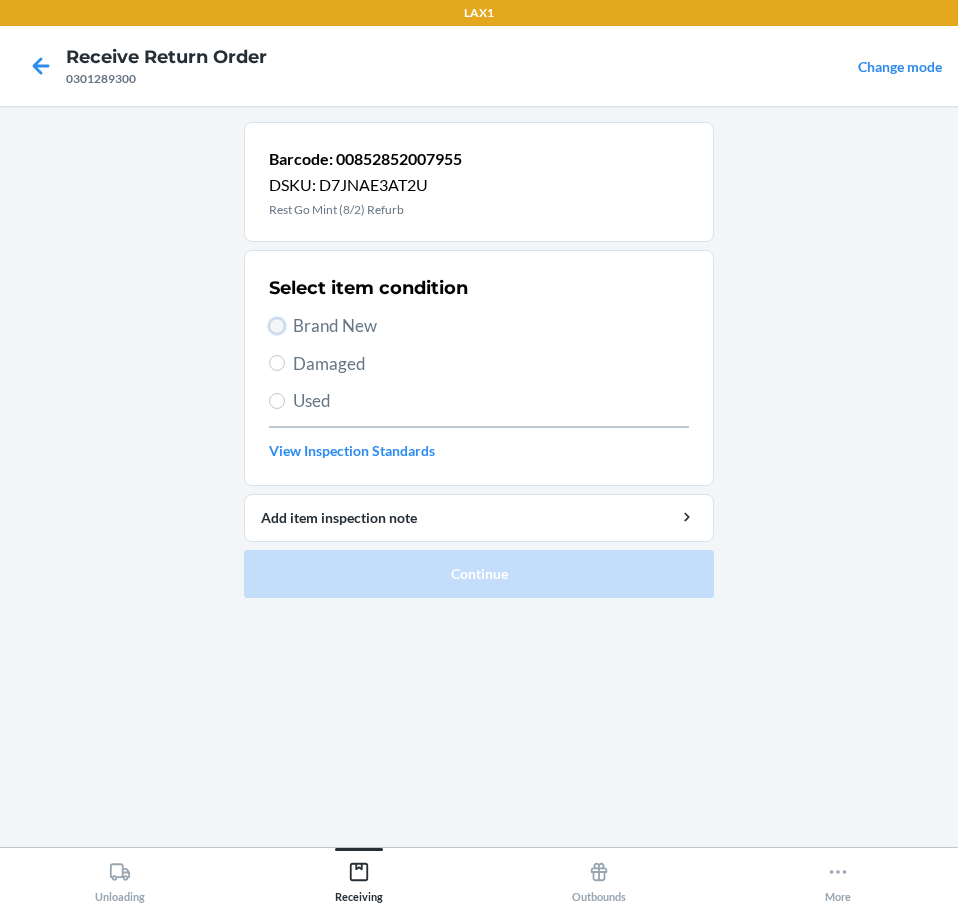 drag, startPoint x: 274, startPoint y: 323, endPoint x: 320, endPoint y: 444, distance: 129.44884 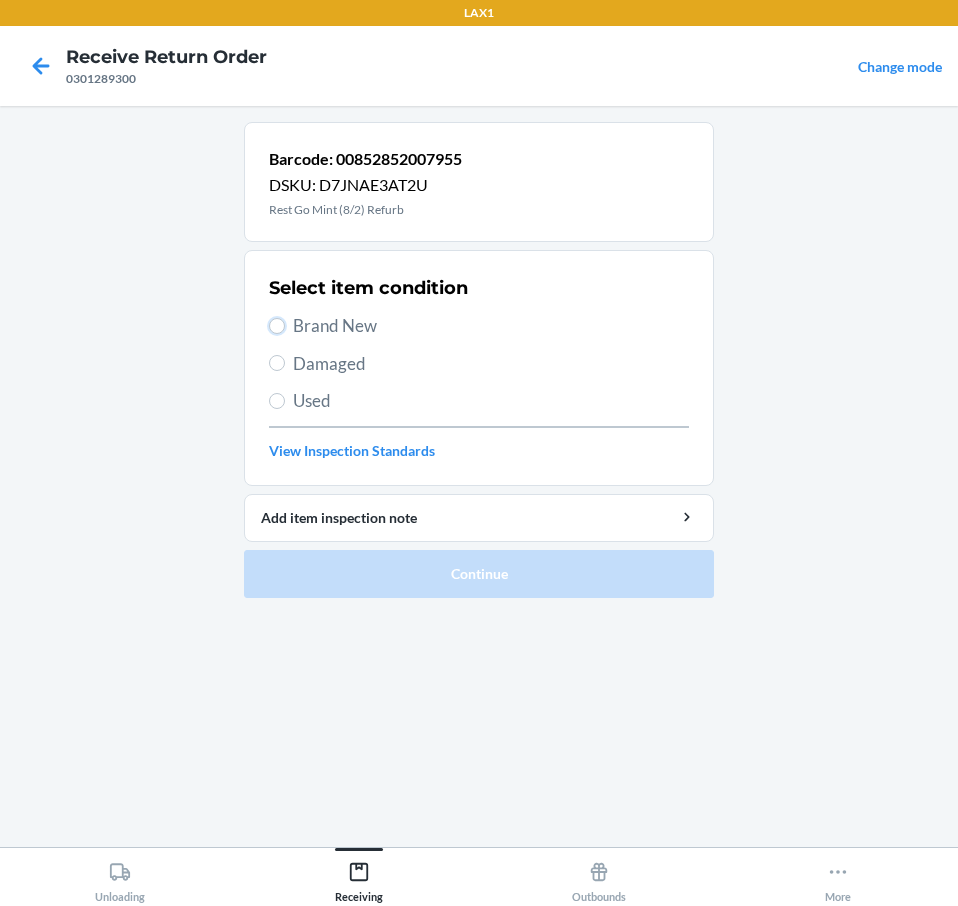 click on "Brand New" at bounding box center (277, 326) 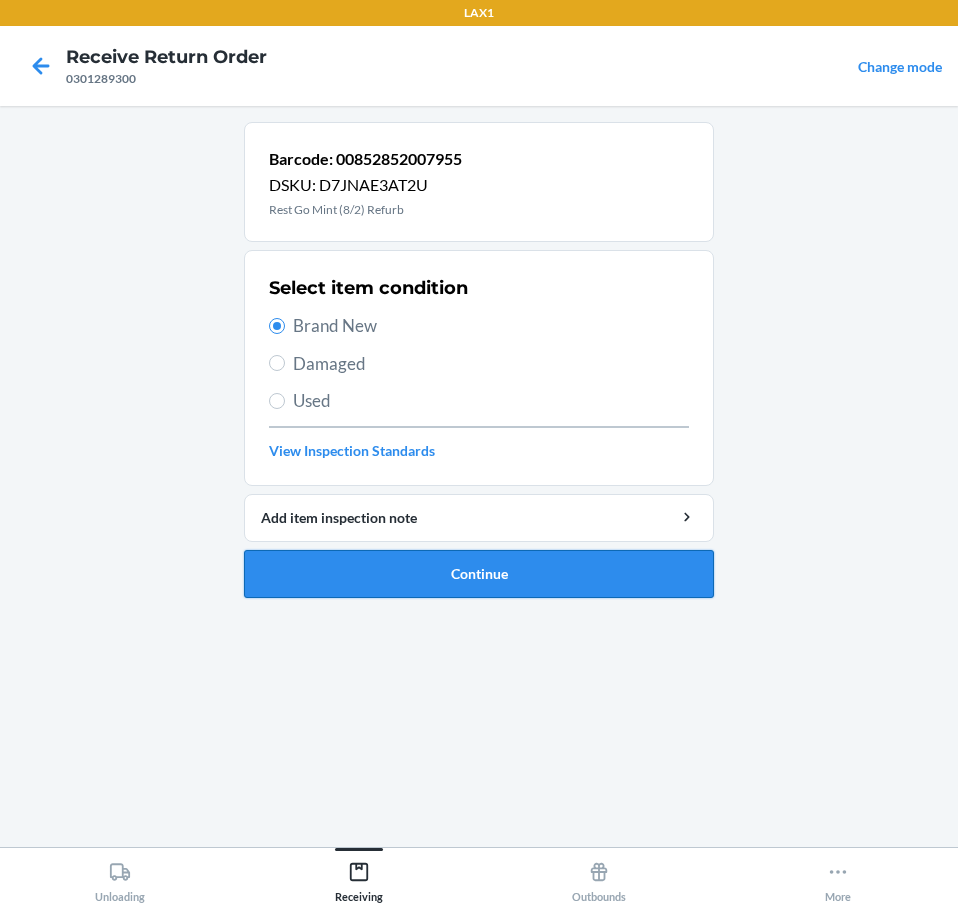 click on "Continue" at bounding box center (479, 574) 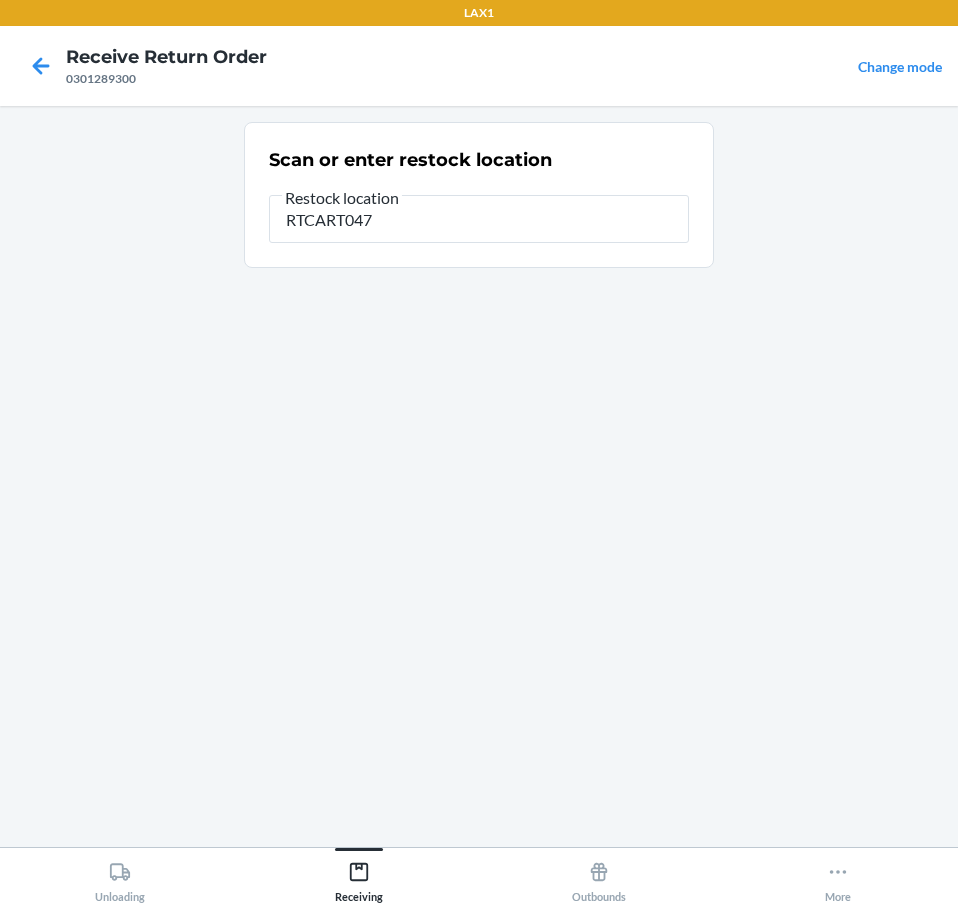 type on "RTCART047" 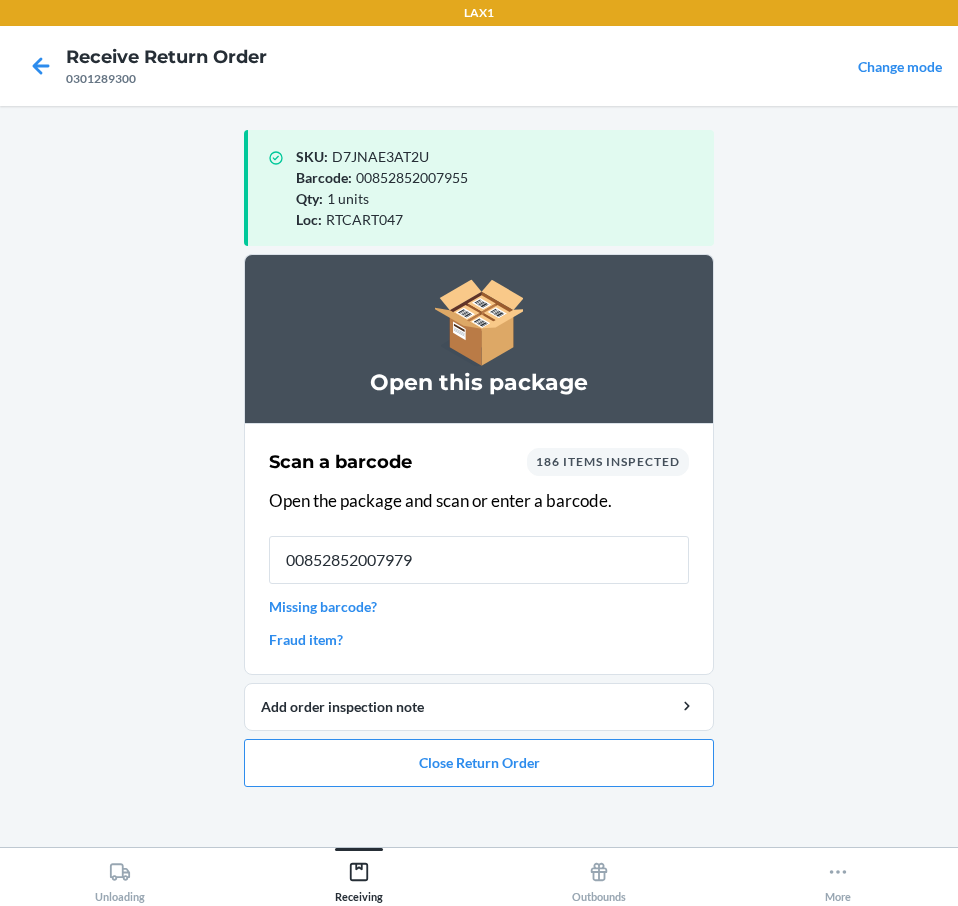 type on "00852852007979" 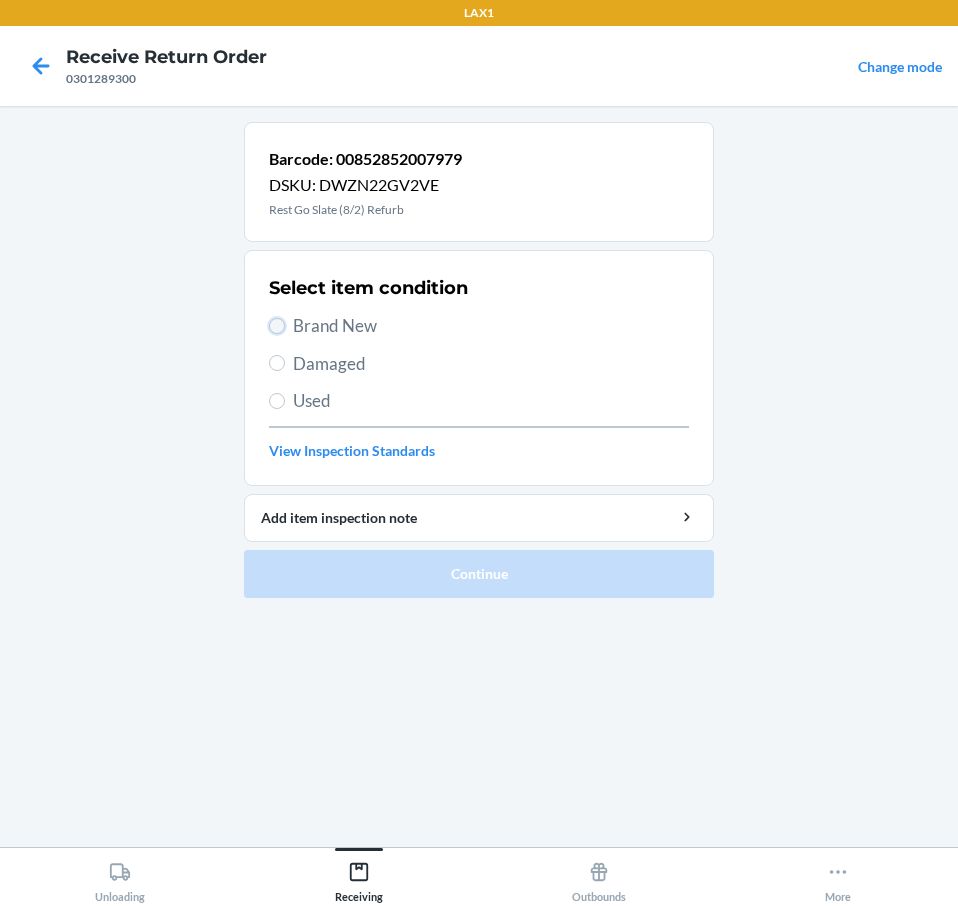 click on "Brand New" at bounding box center [277, 326] 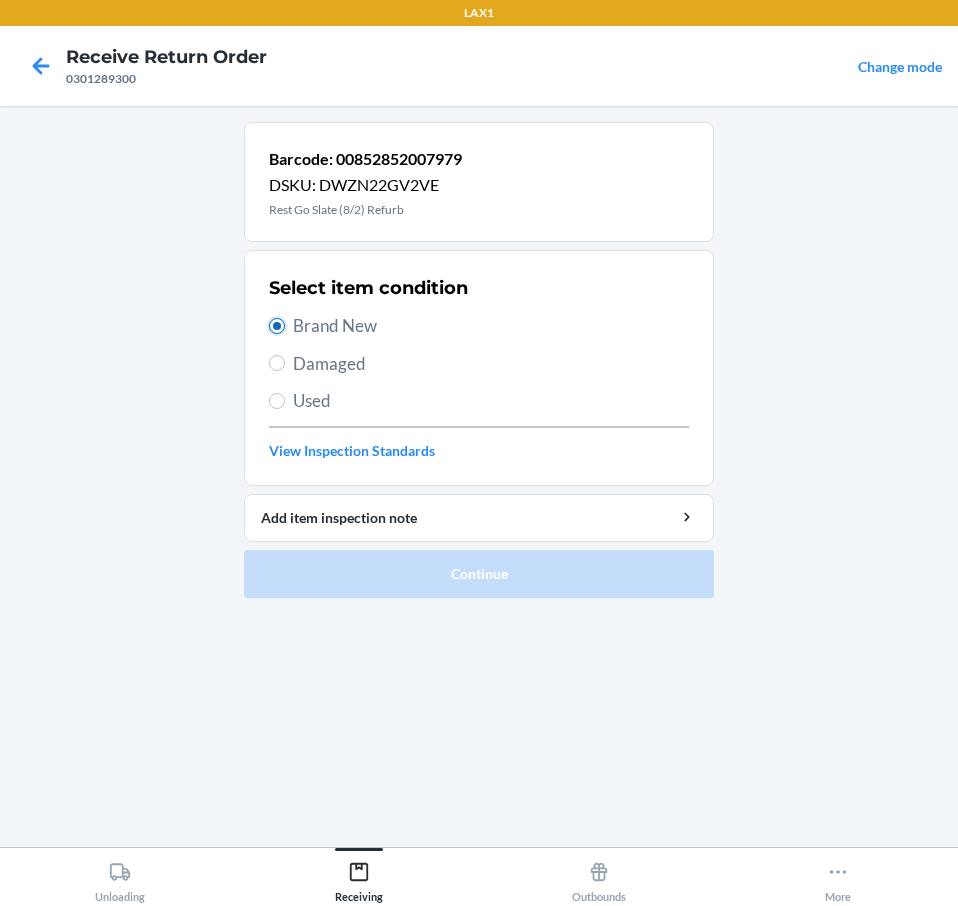 radio on "true" 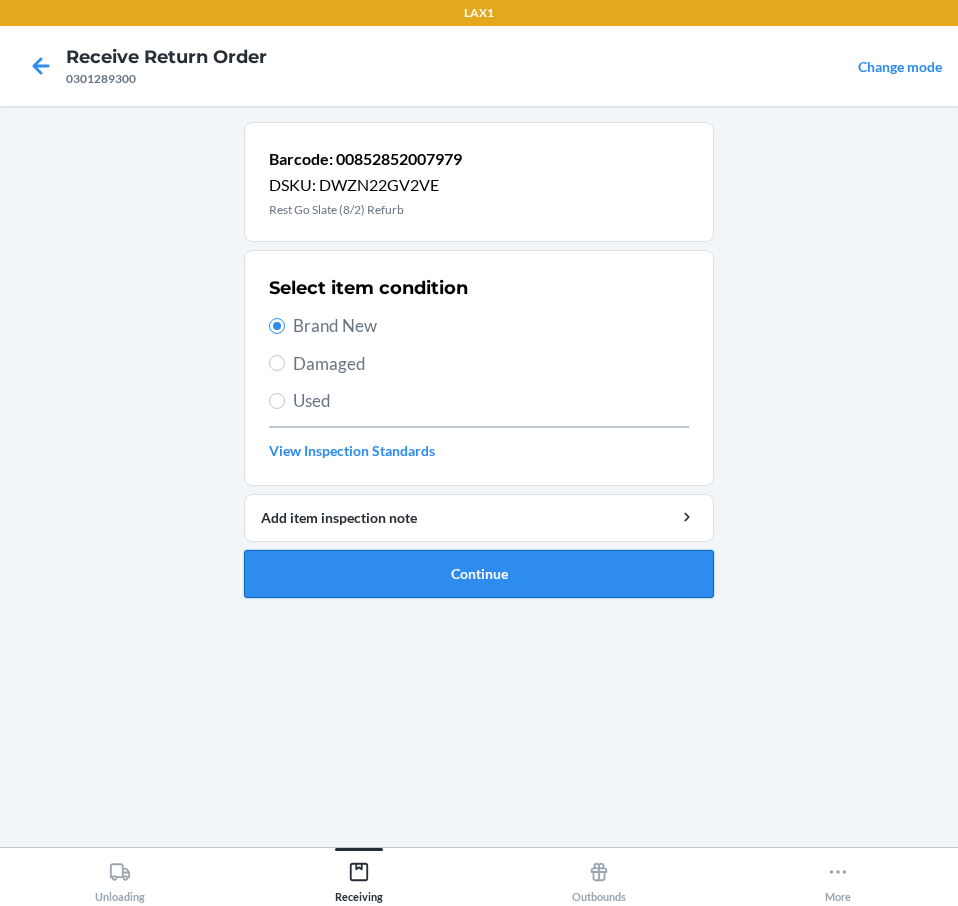 click on "Continue" at bounding box center (479, 574) 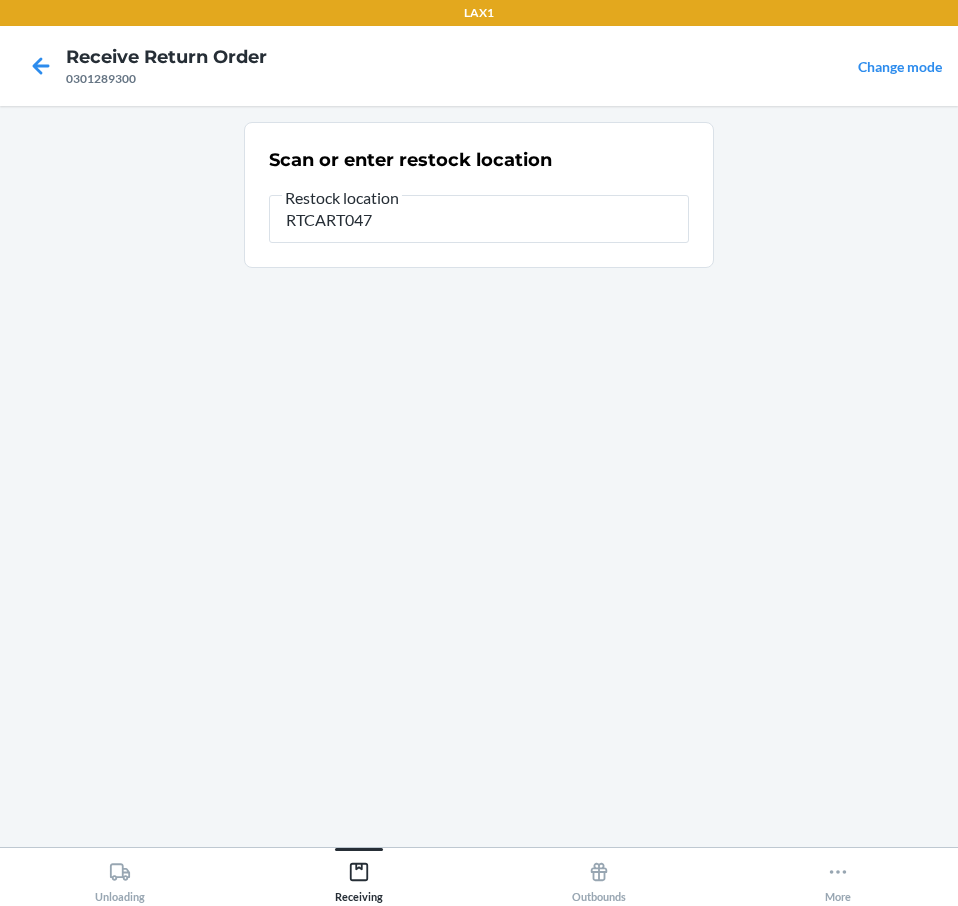 type on "RTCART047" 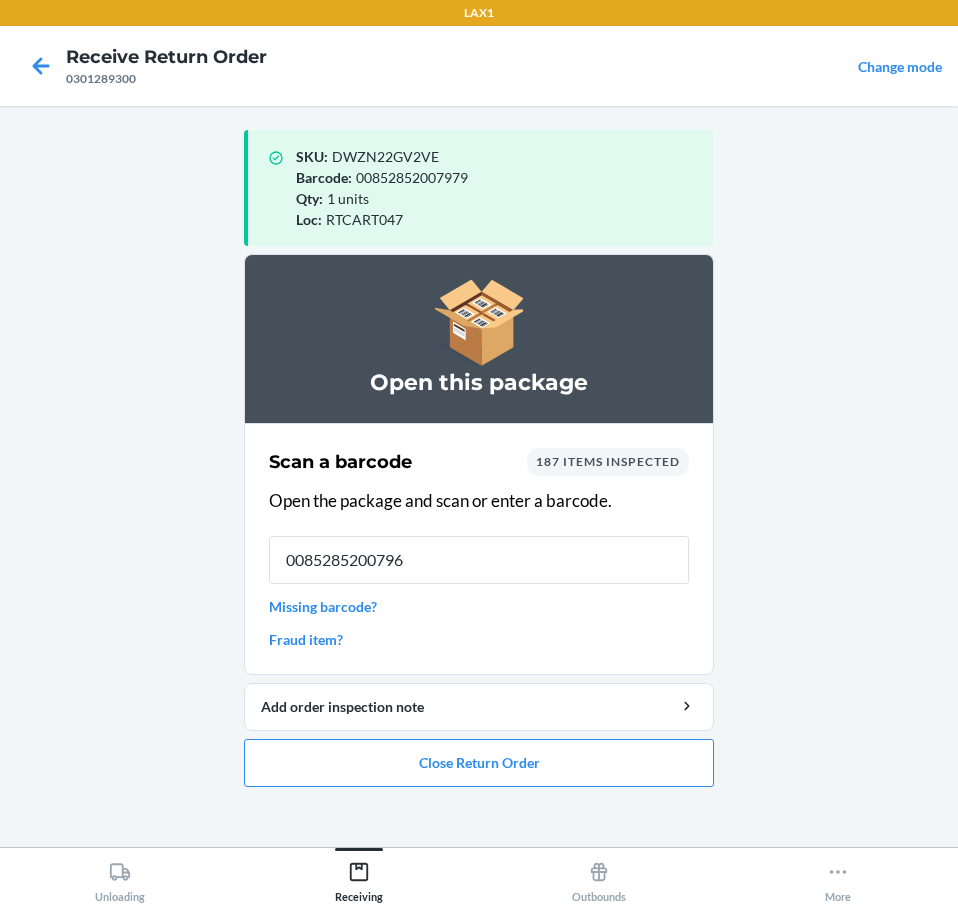 type on "00852852007962" 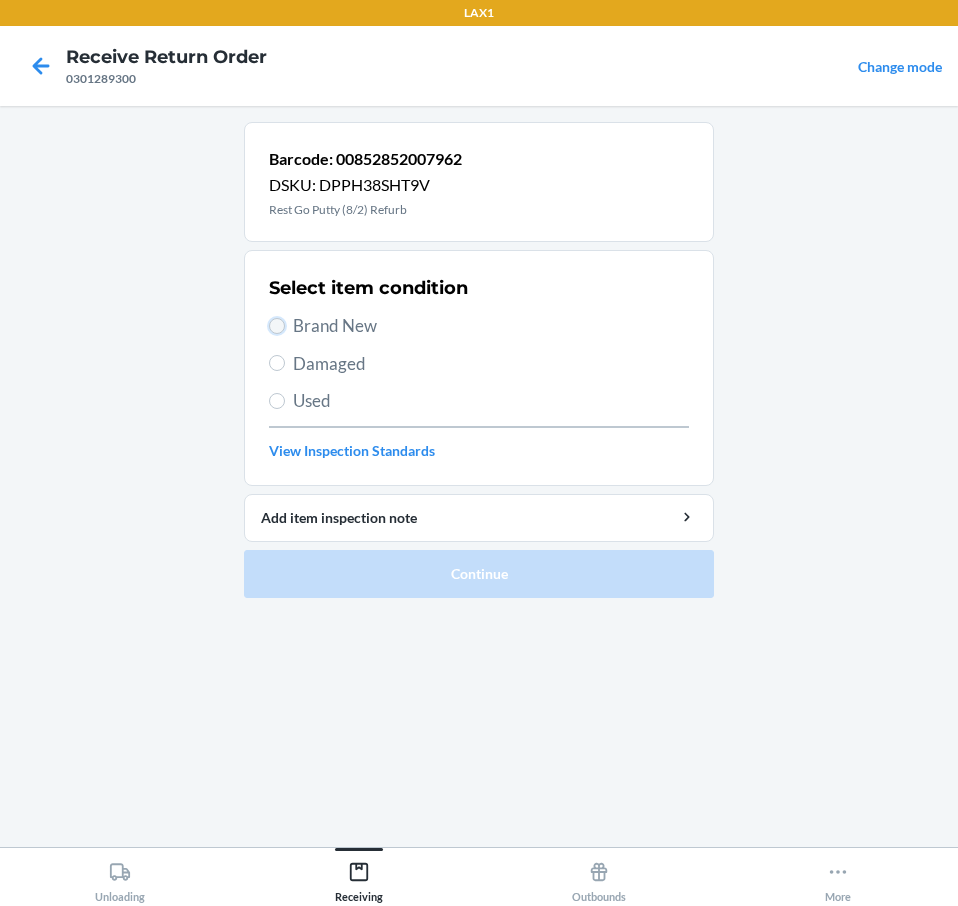 click on "Brand New" at bounding box center [277, 326] 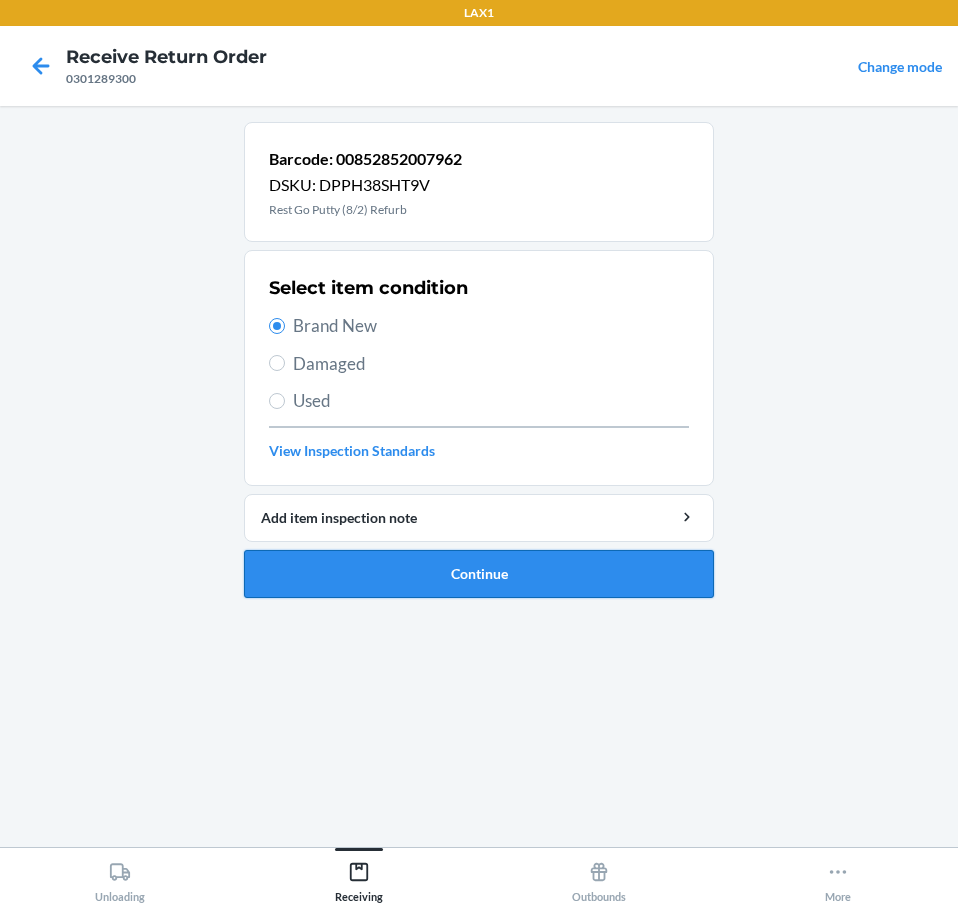 click on "Continue" at bounding box center (479, 574) 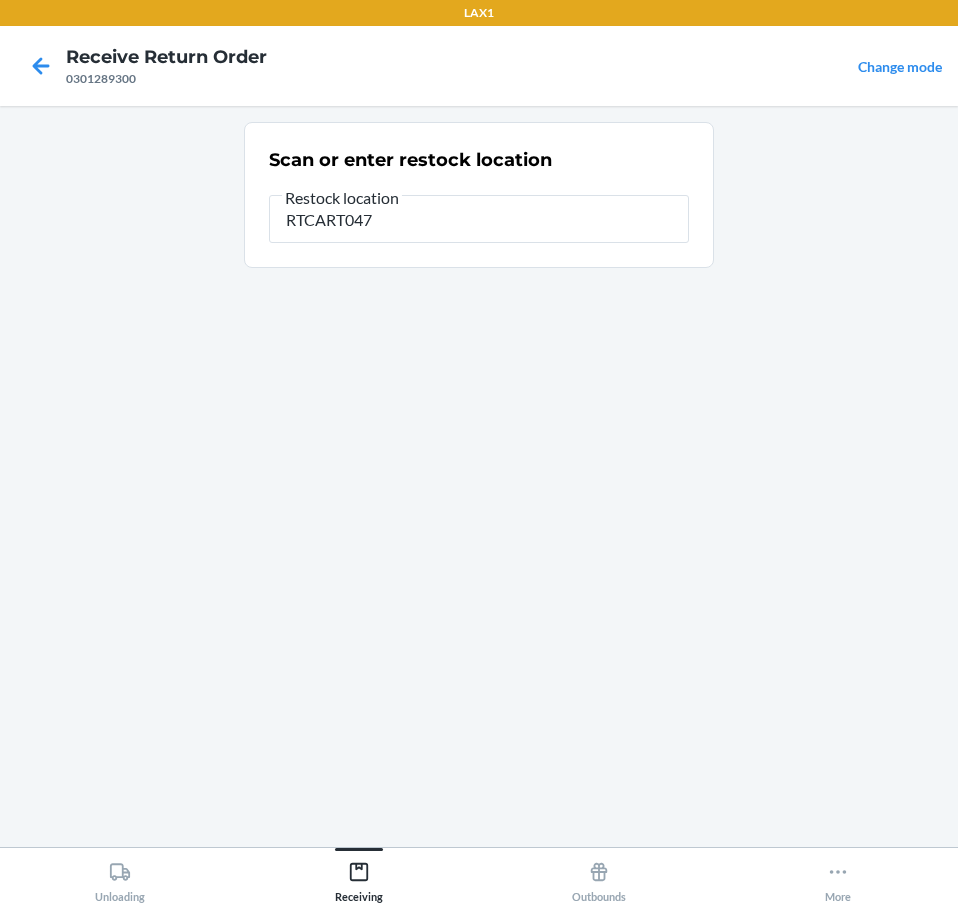 type on "RTCART047" 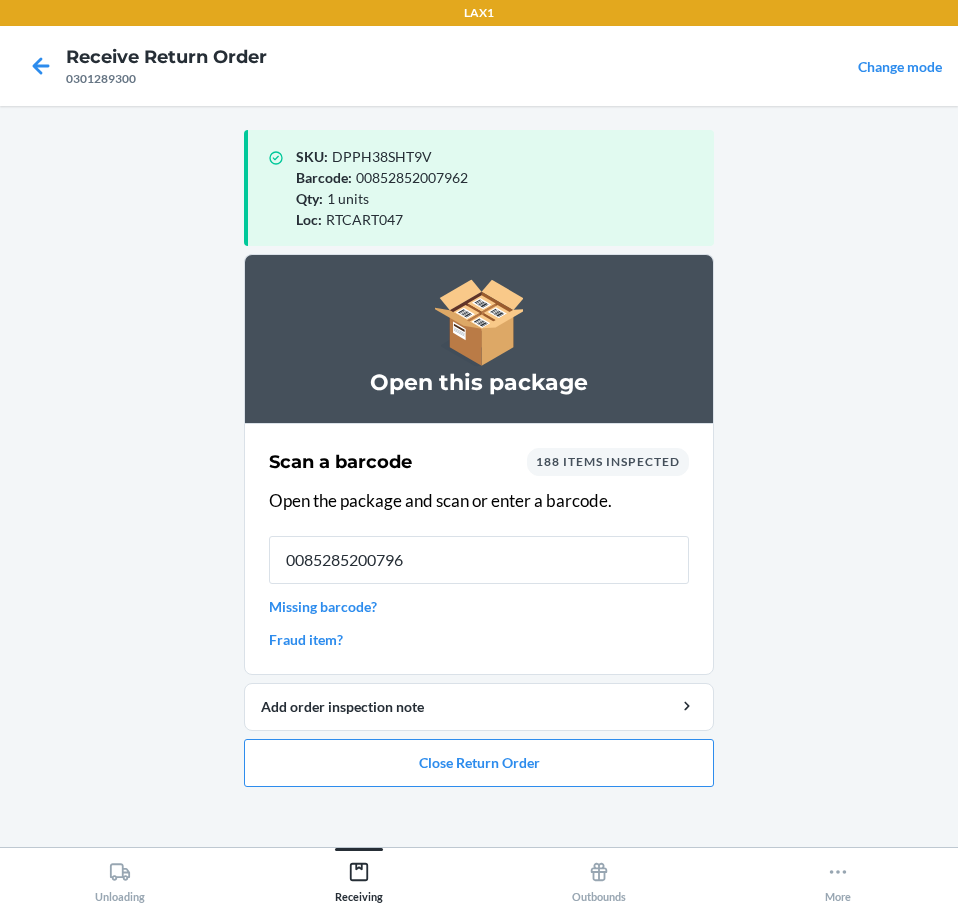 type on "00852852007962" 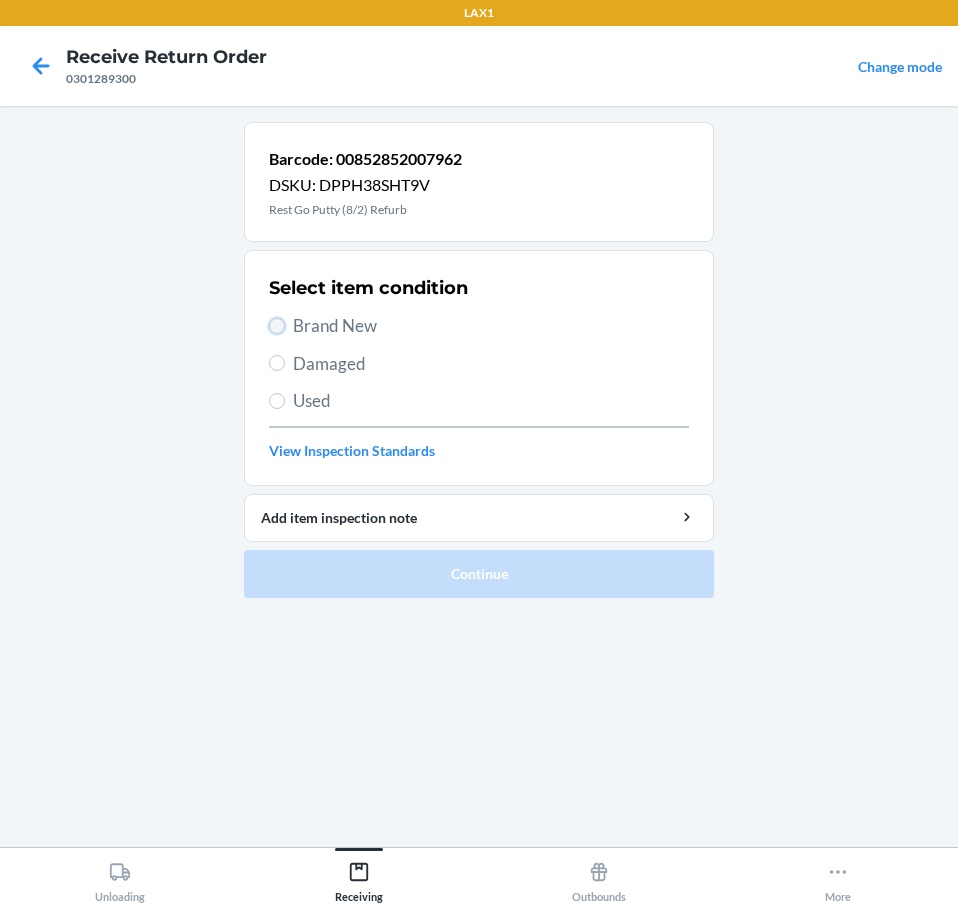 click on "Brand New" at bounding box center (277, 326) 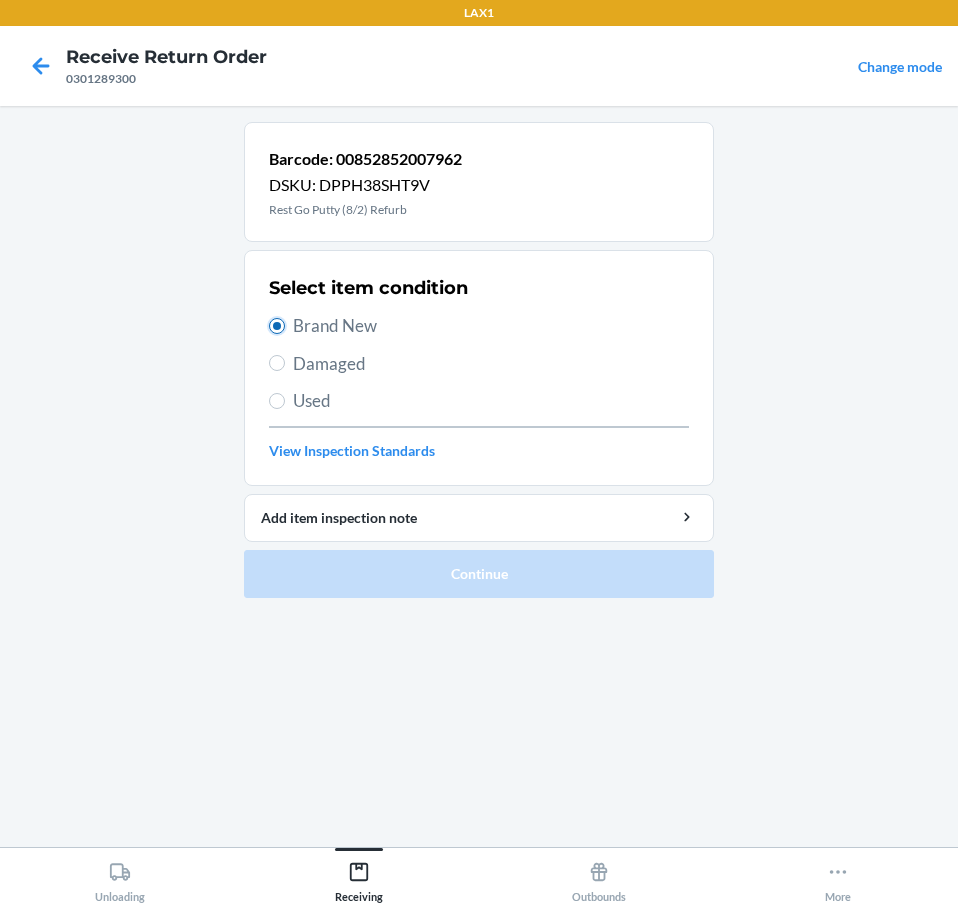 radio on "true" 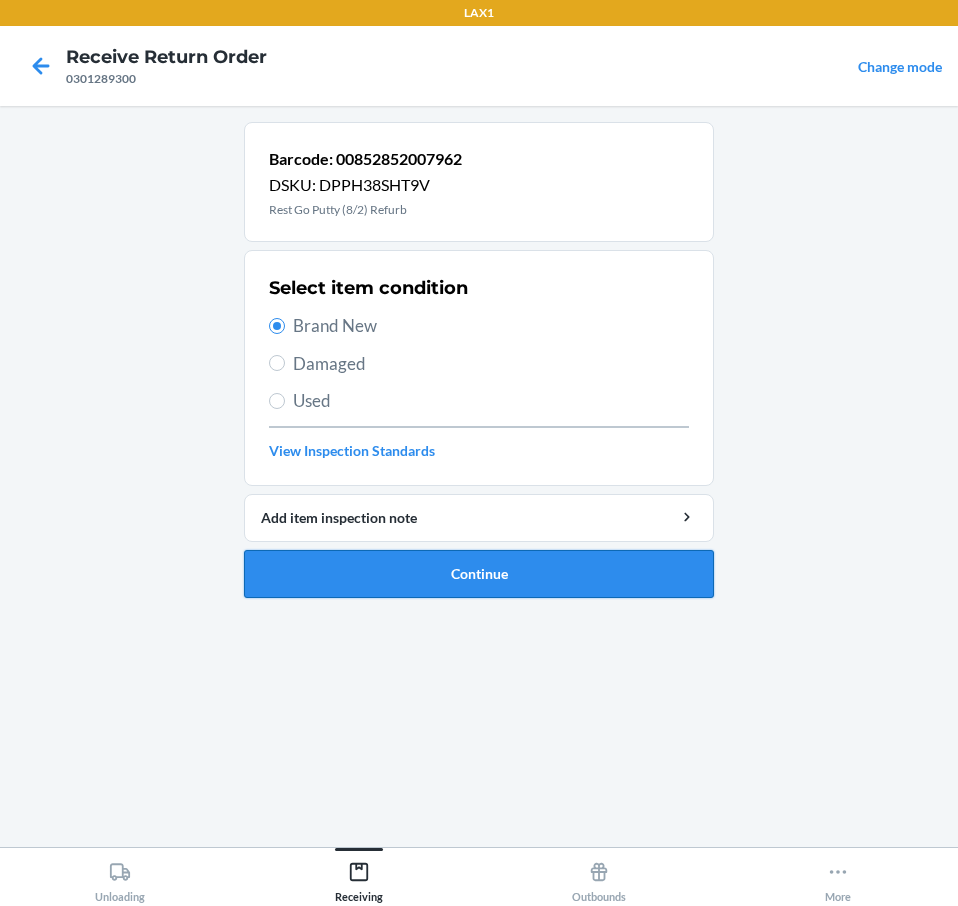 click on "Continue" at bounding box center (479, 574) 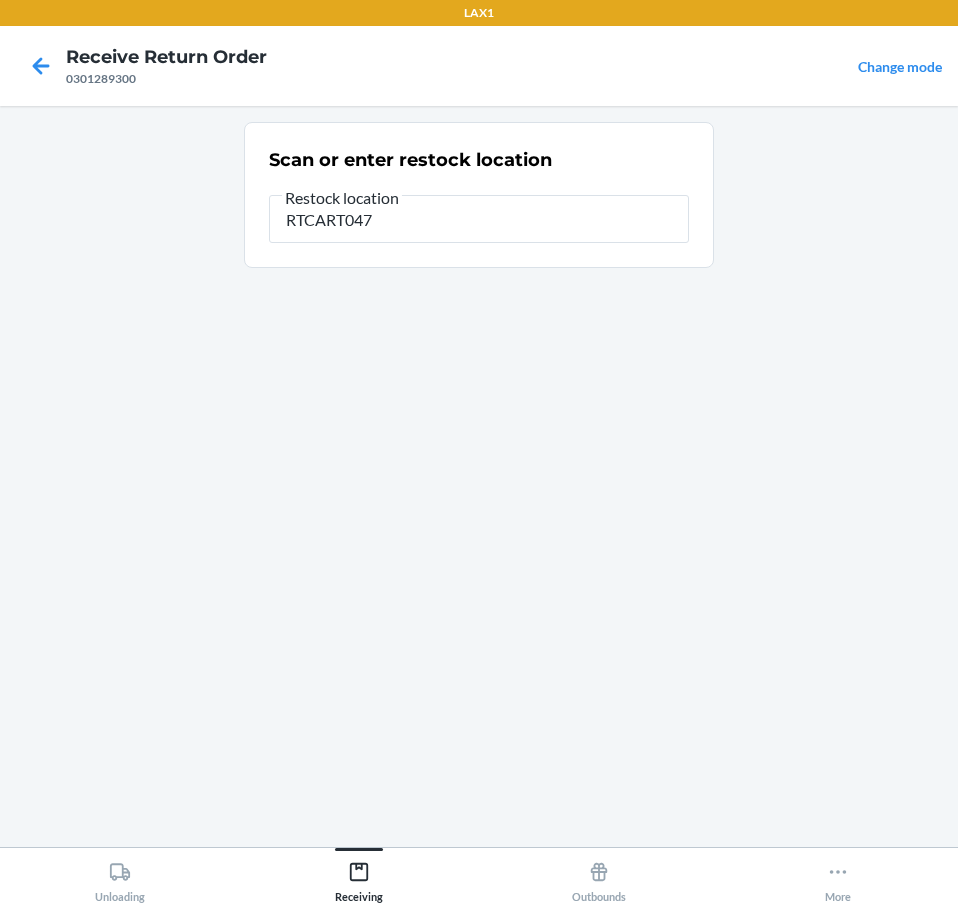 type on "RTCART047" 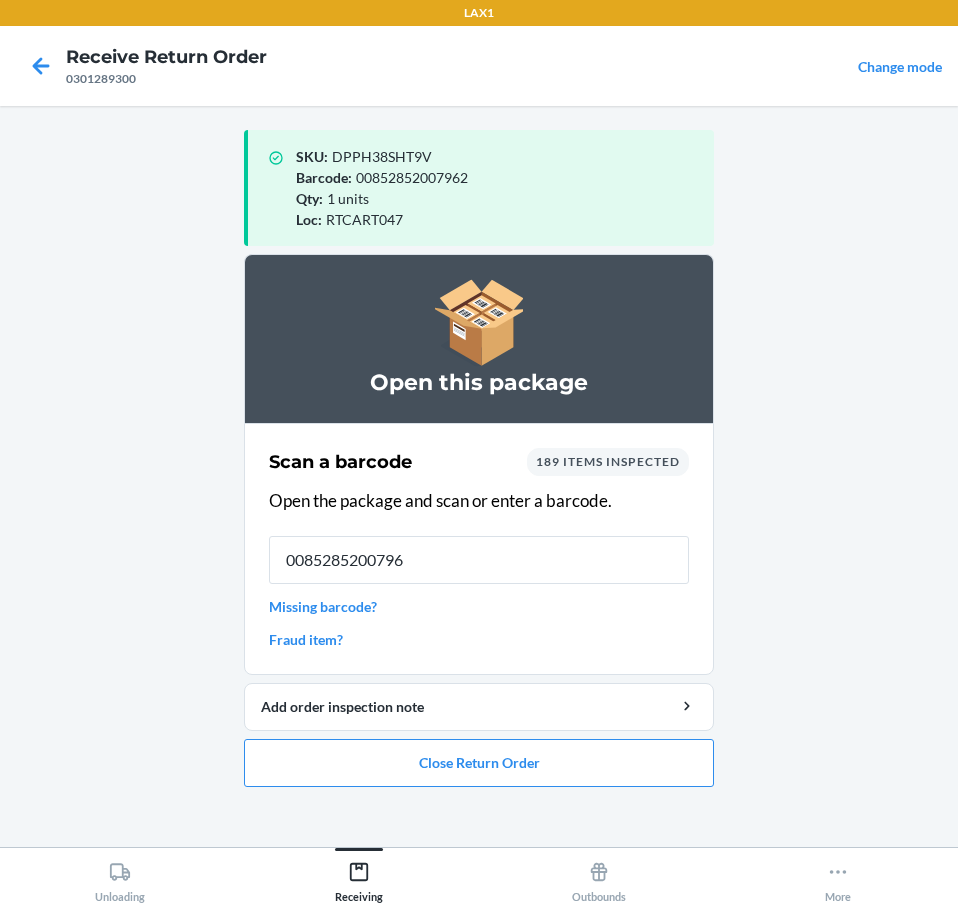 type on "00852852007962" 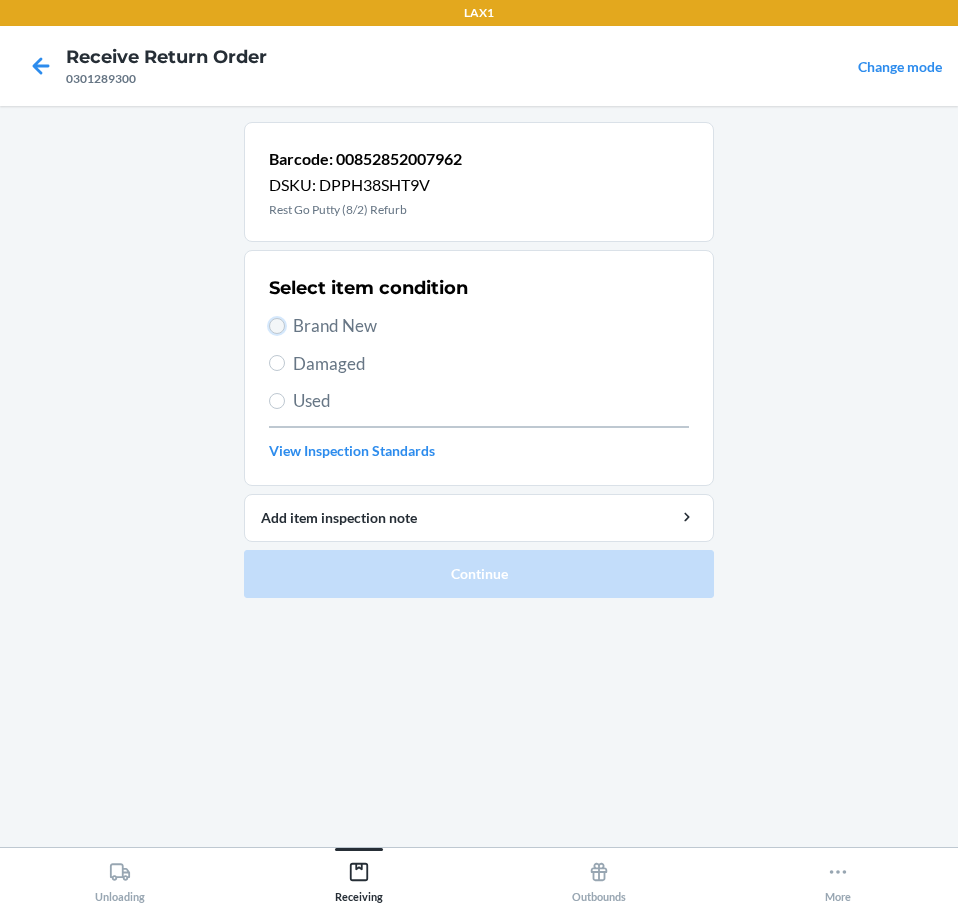 click on "Brand New" at bounding box center (277, 326) 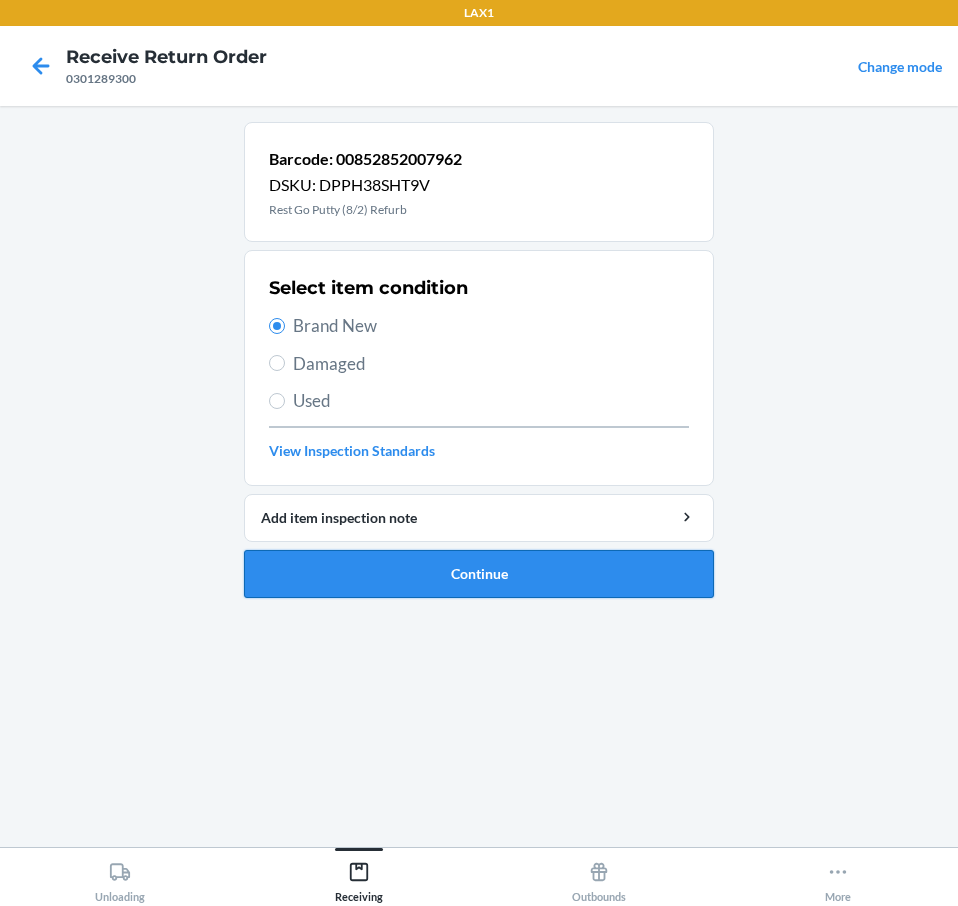 click on "Continue" at bounding box center (479, 574) 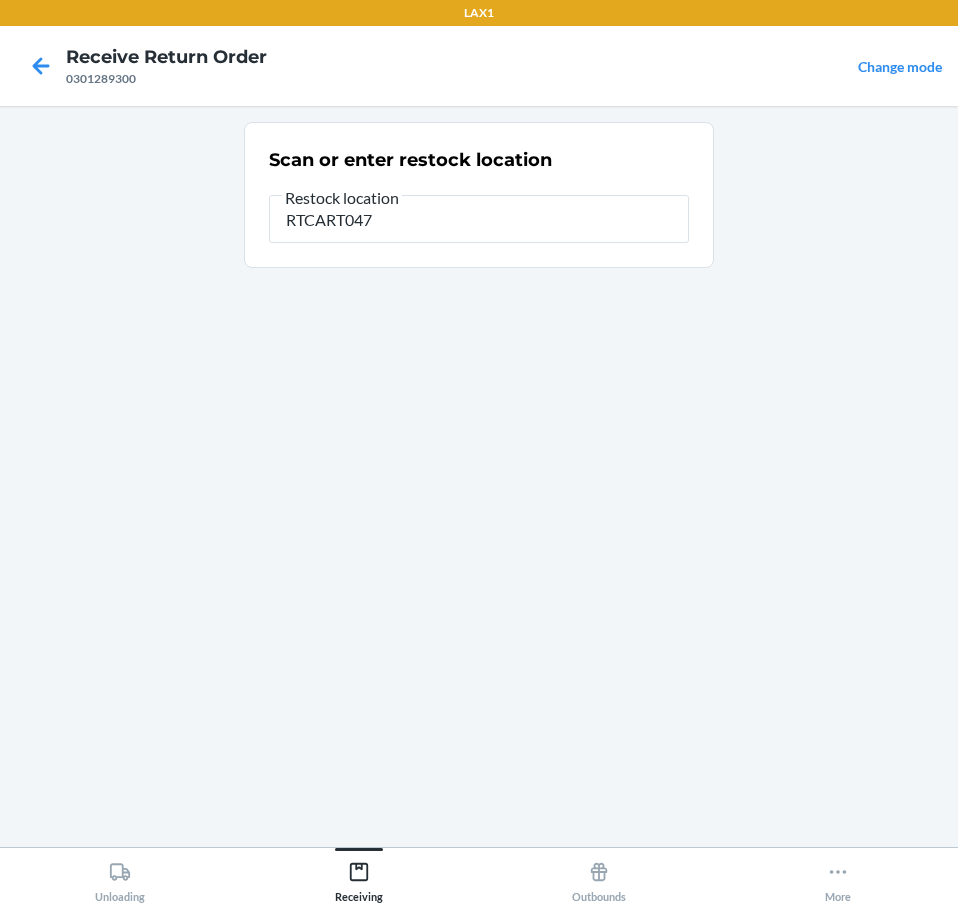 type on "RTCART047" 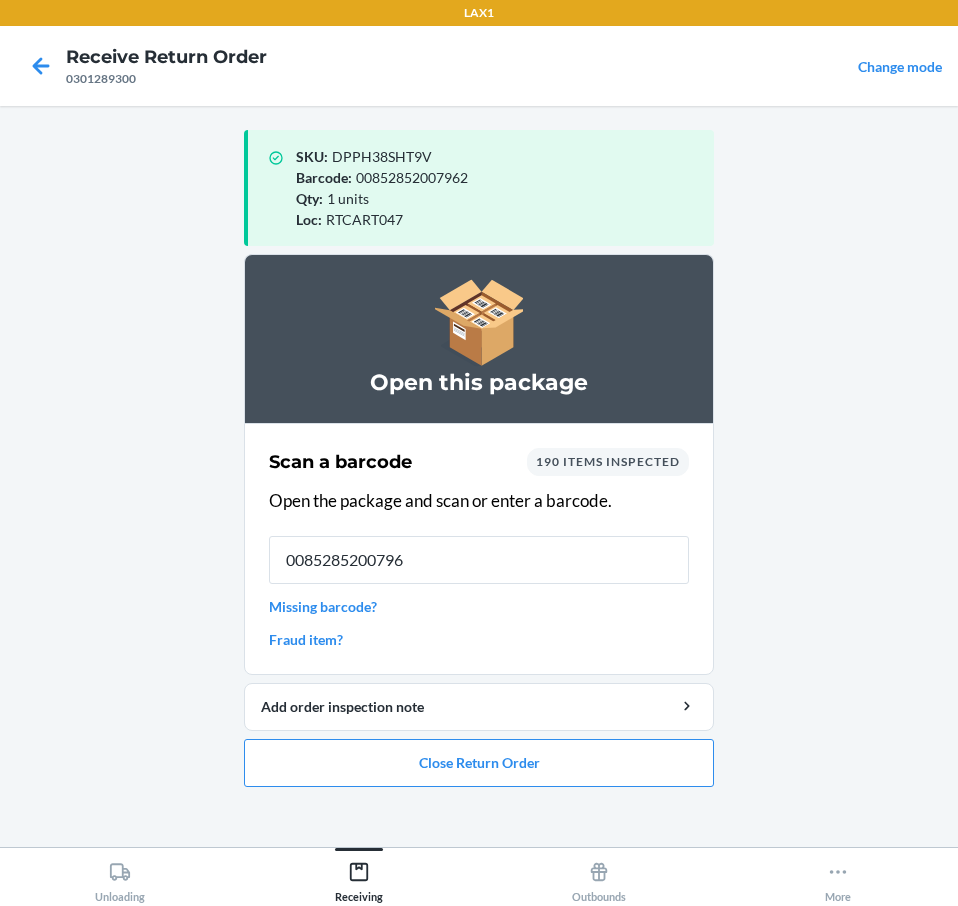type on "00852852007962" 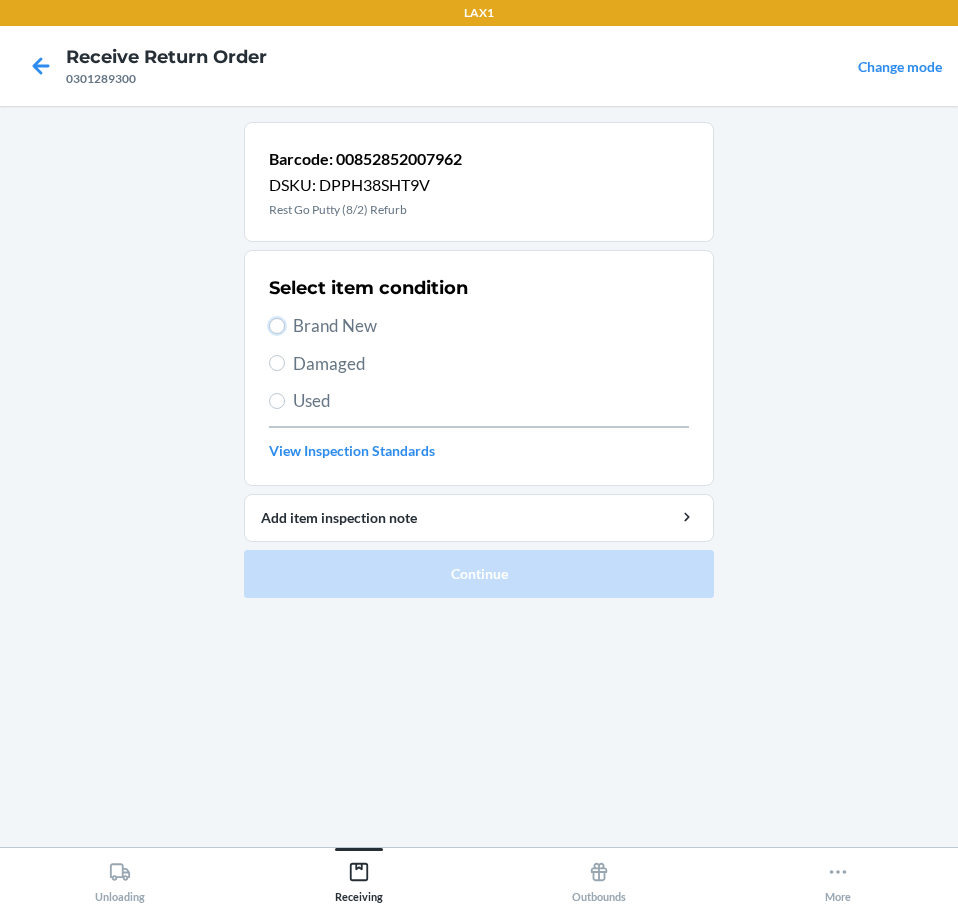 drag, startPoint x: 272, startPoint y: 323, endPoint x: 326, endPoint y: 470, distance: 156.6046 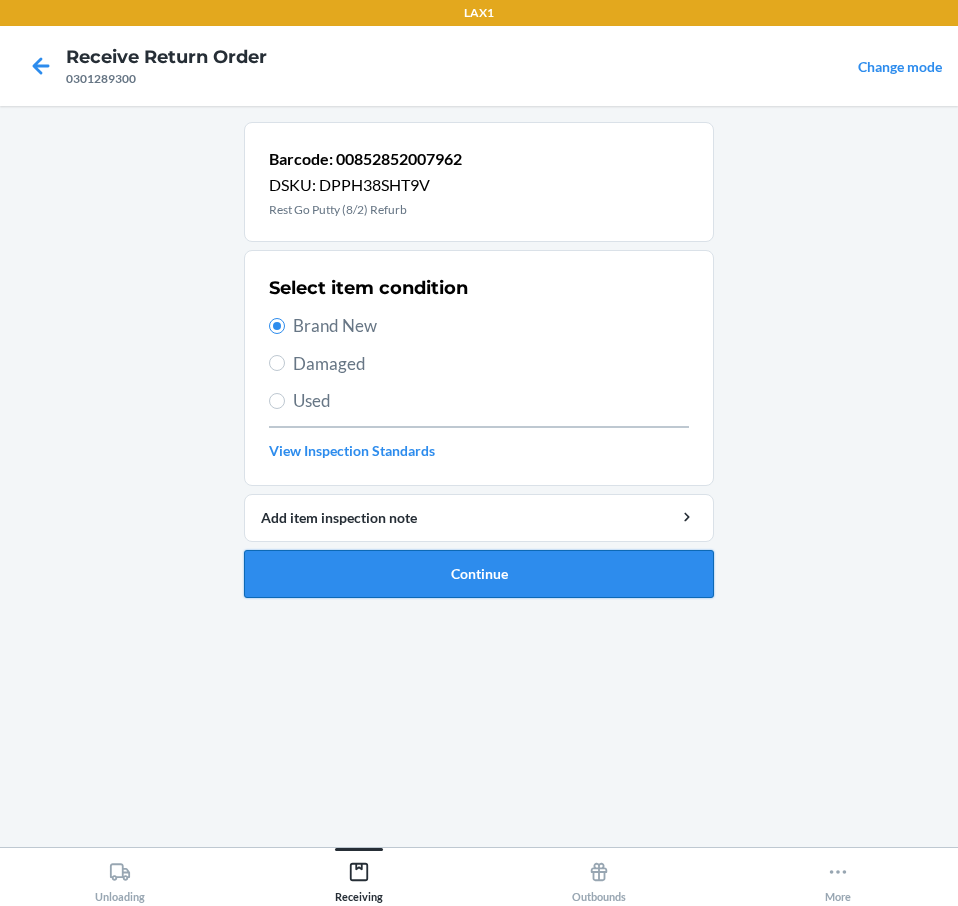 click on "Continue" at bounding box center (479, 574) 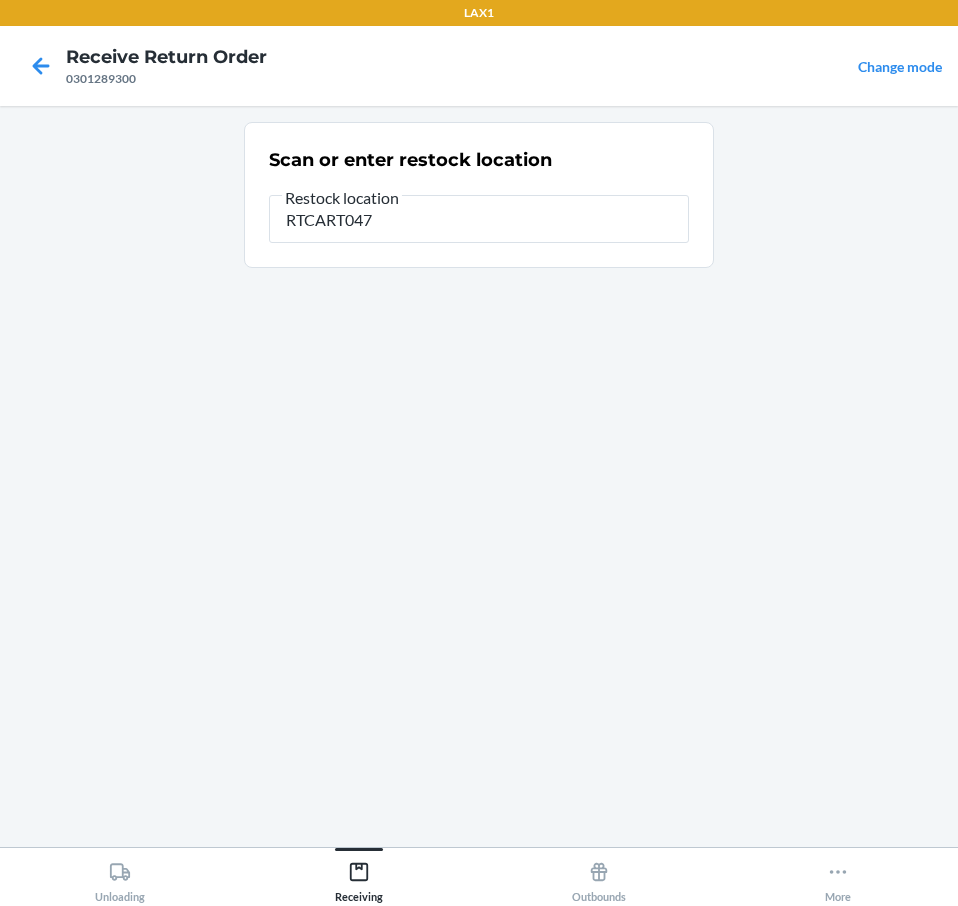type on "RTCART047" 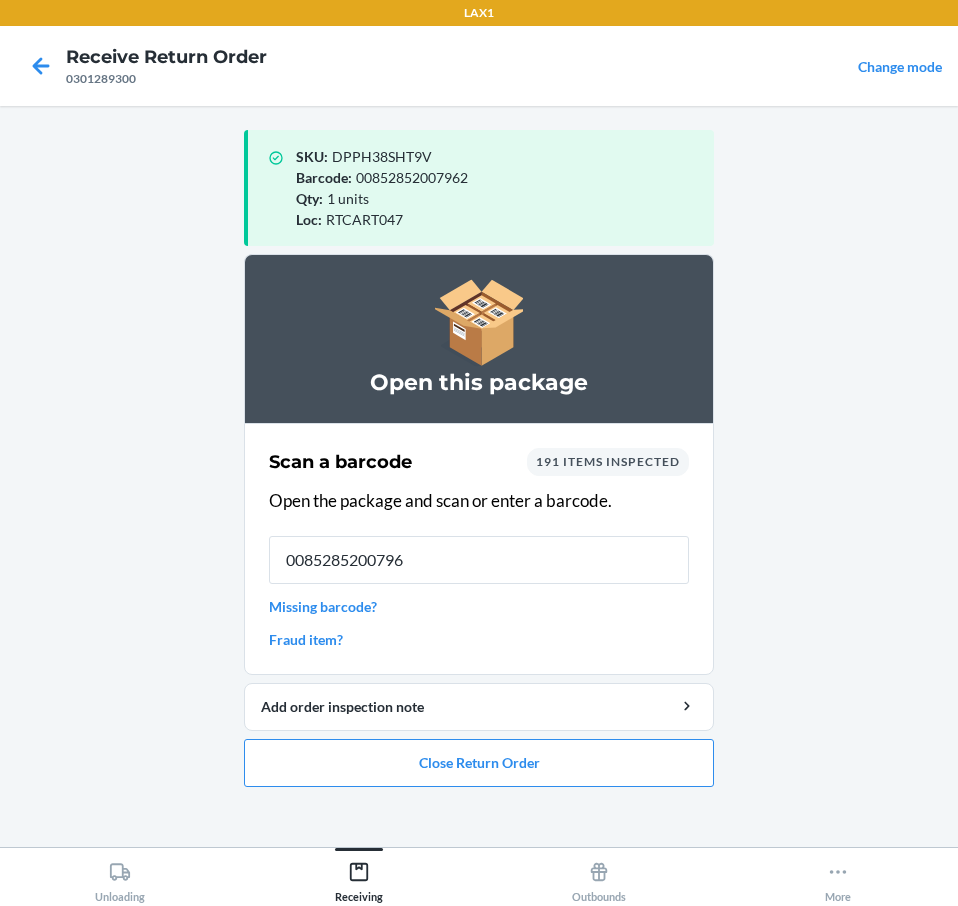 type on "00852852007962" 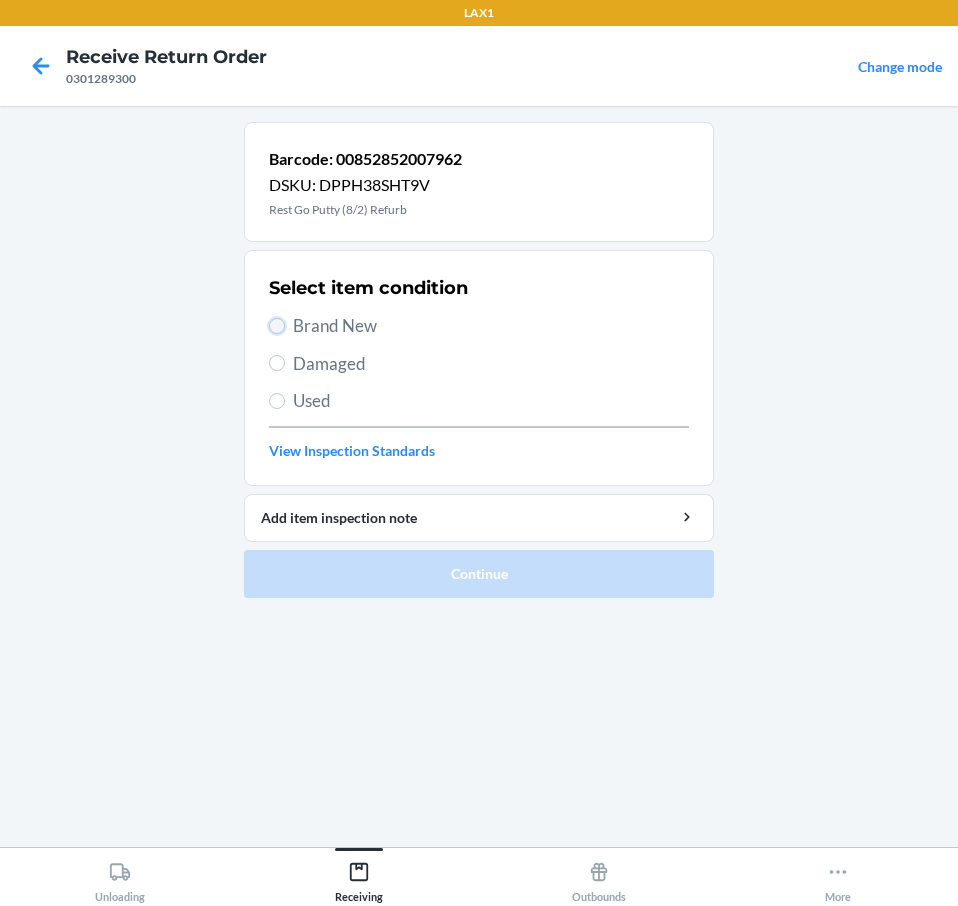 click on "Brand New" at bounding box center (277, 326) 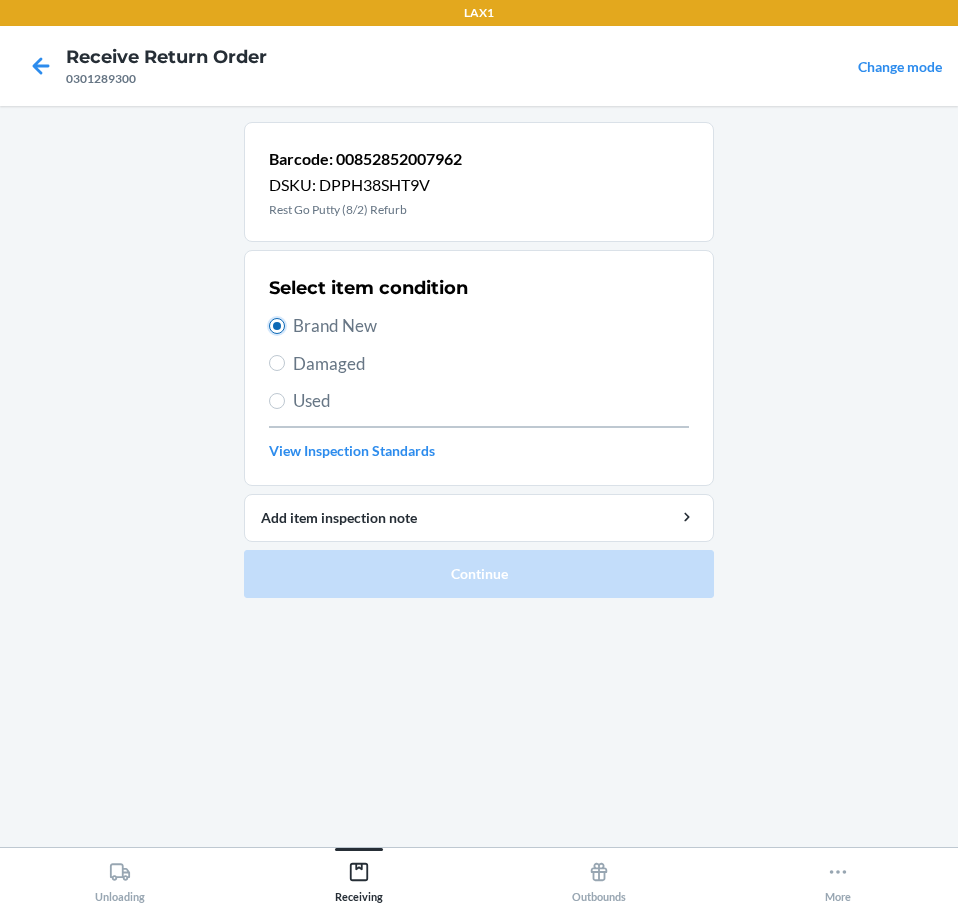 radio on "true" 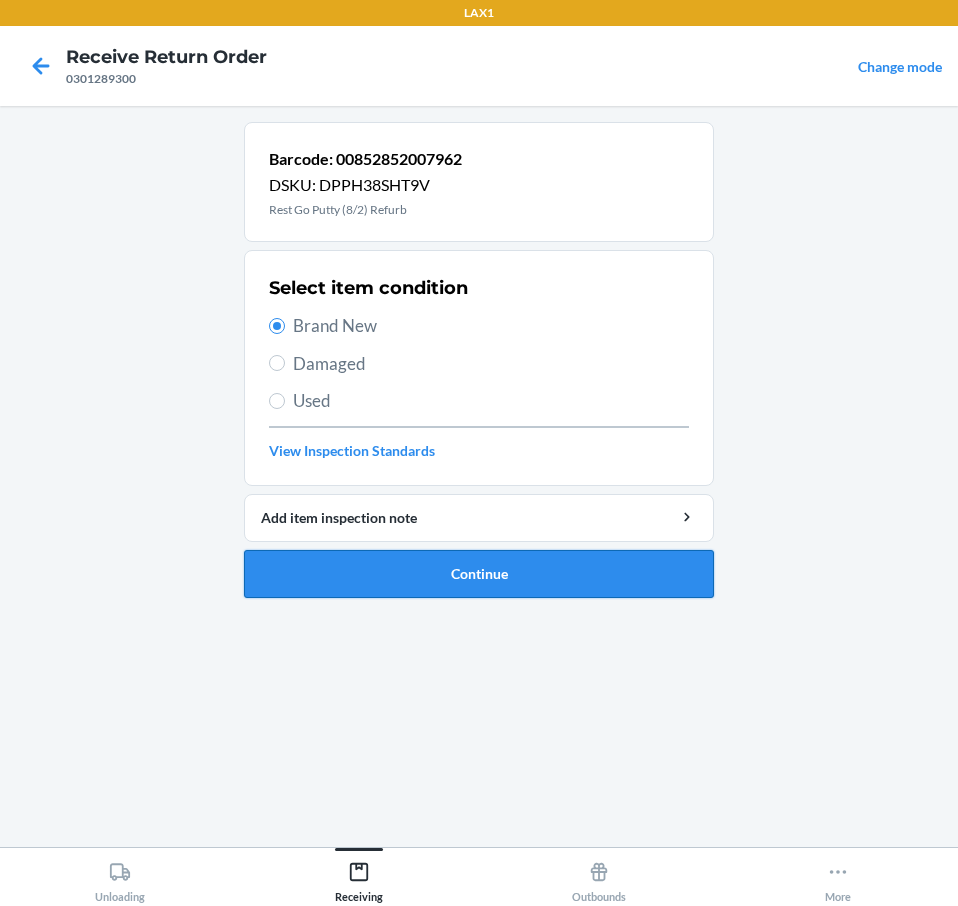 click on "Continue" at bounding box center [479, 574] 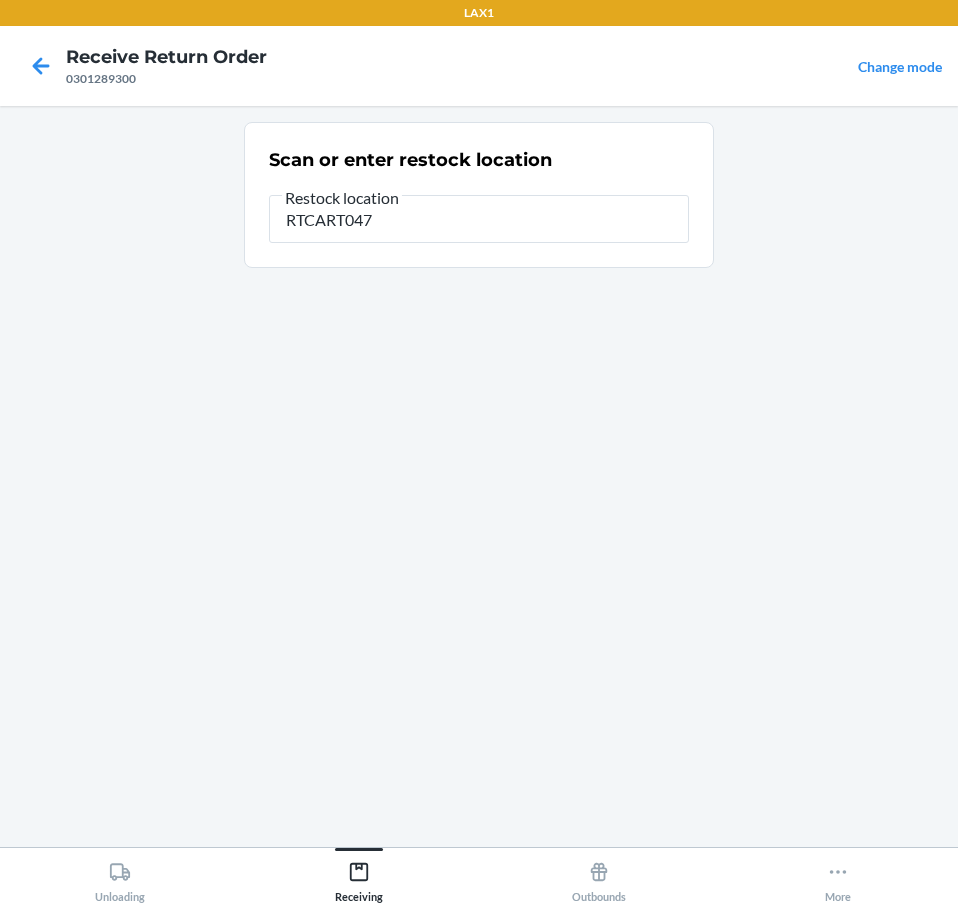 type on "RTCART047" 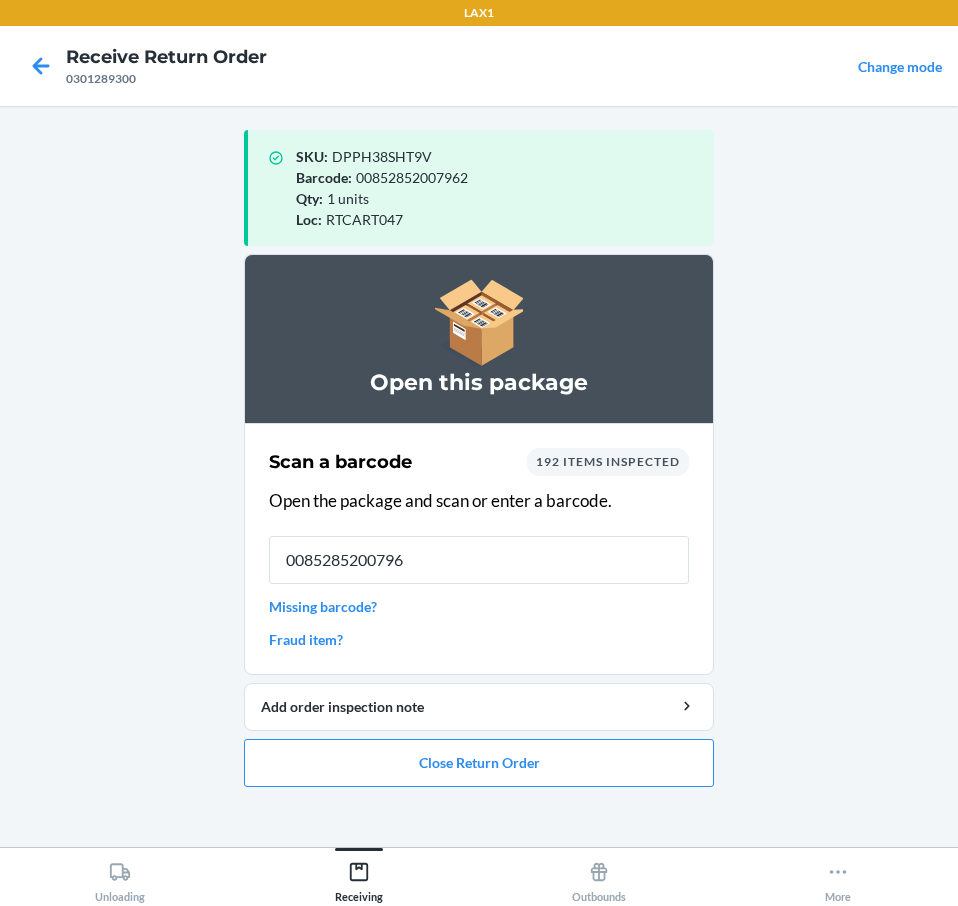 type on "00852852007962" 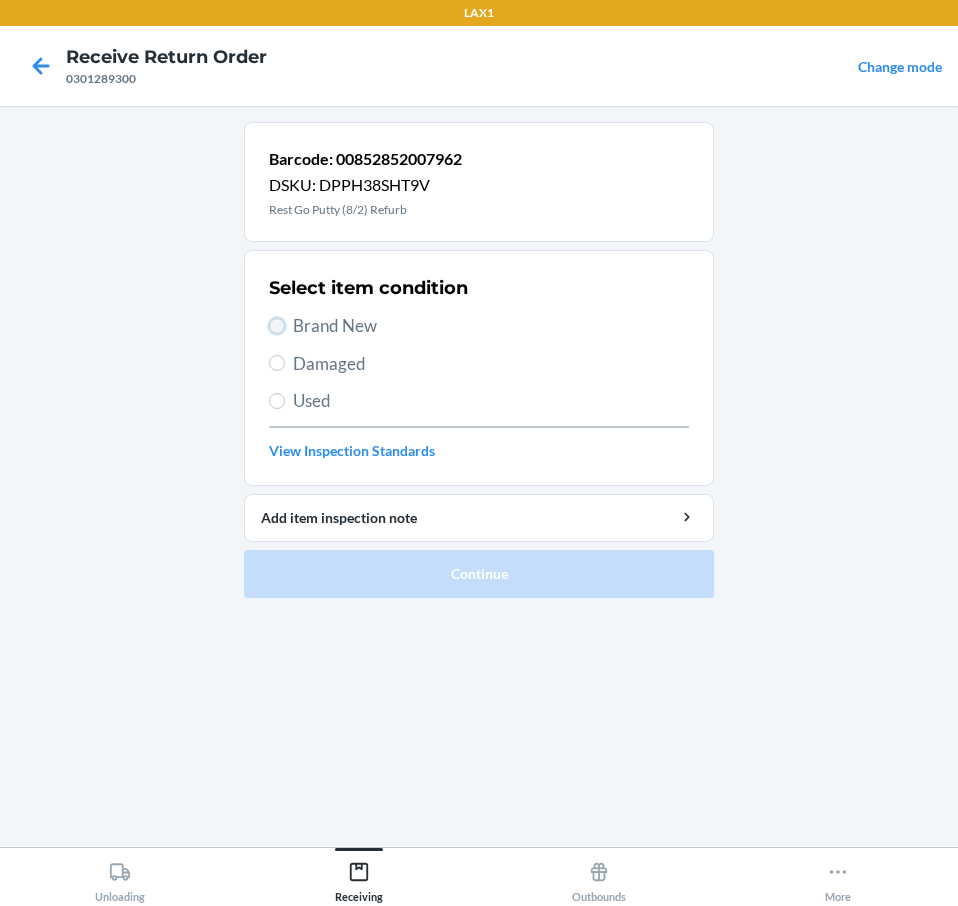 click on "Brand New" at bounding box center [277, 326] 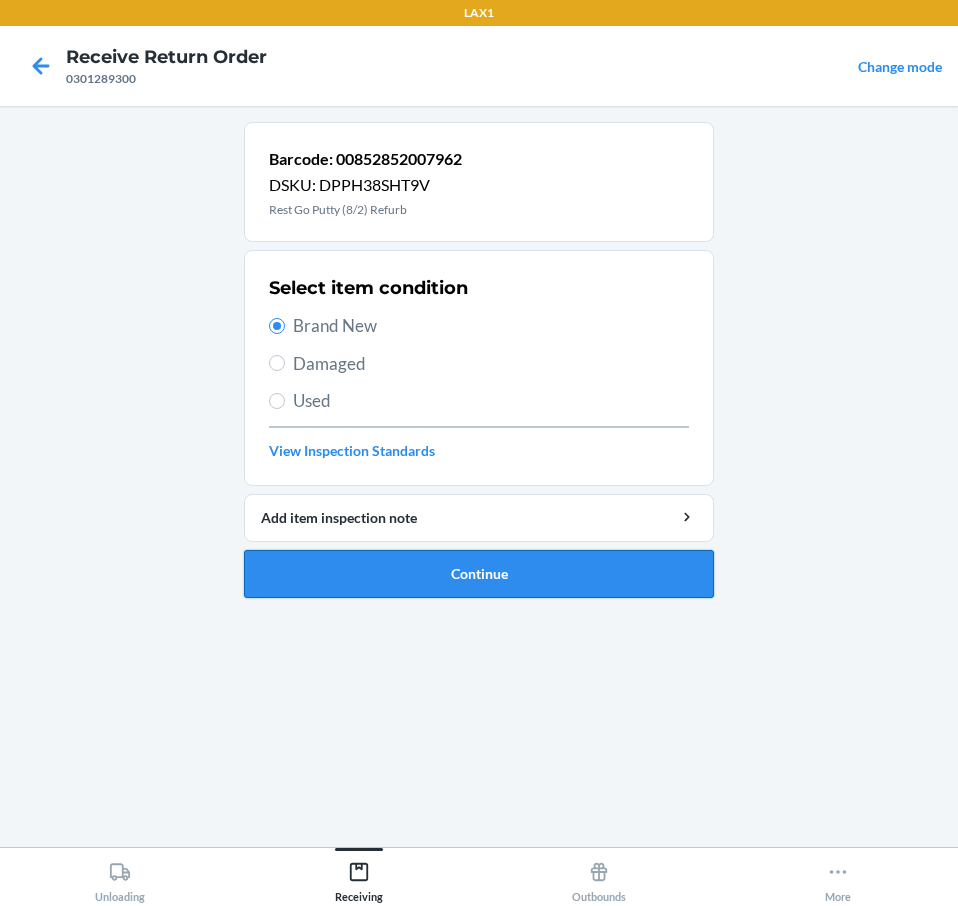 click on "Continue" at bounding box center (479, 574) 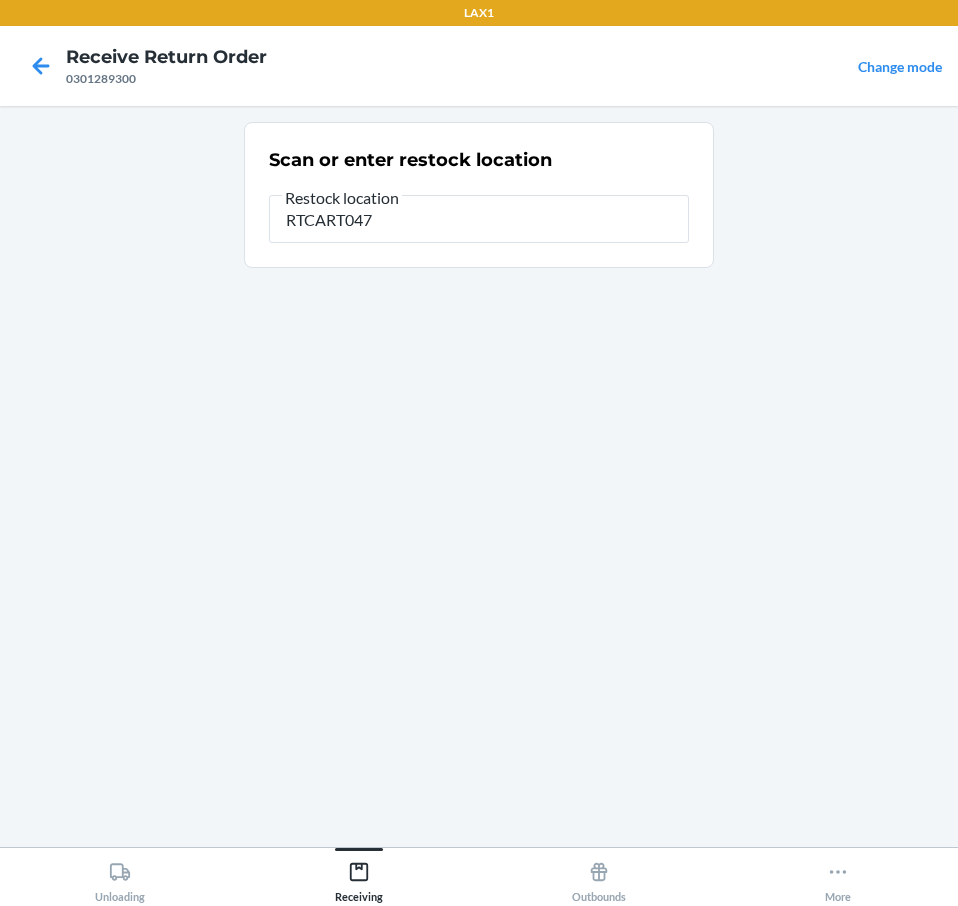 type on "RTCART047" 